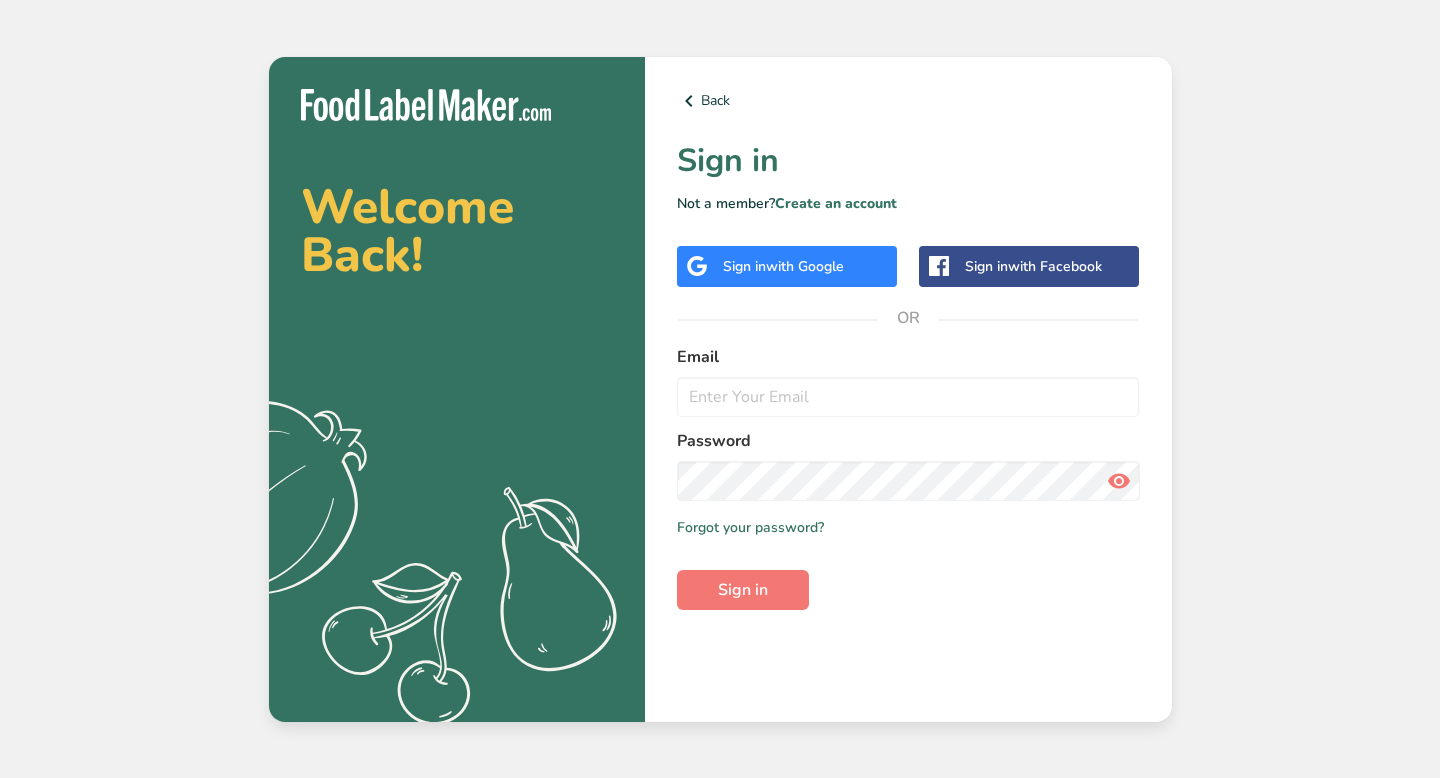 scroll, scrollTop: 0, scrollLeft: 0, axis: both 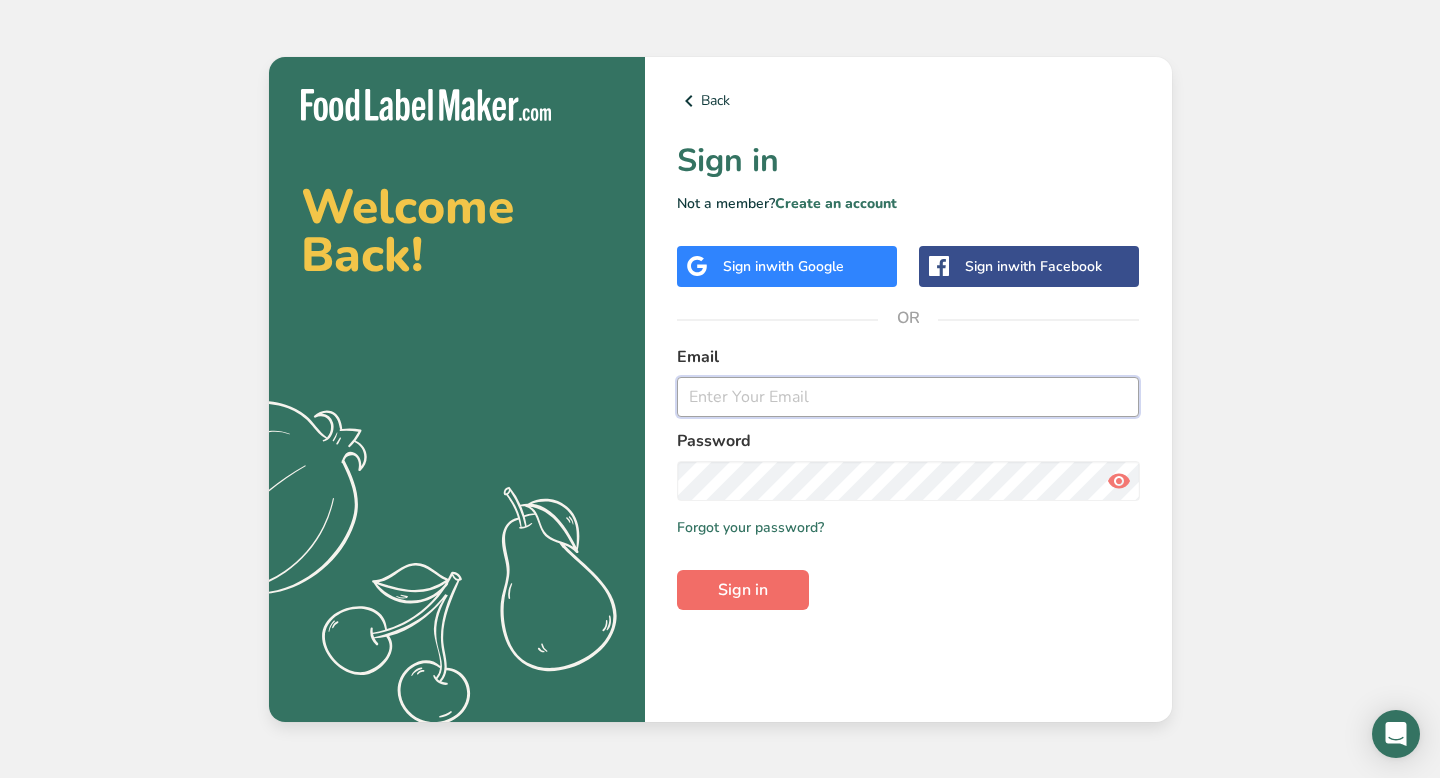 type on "[EMAIL]" 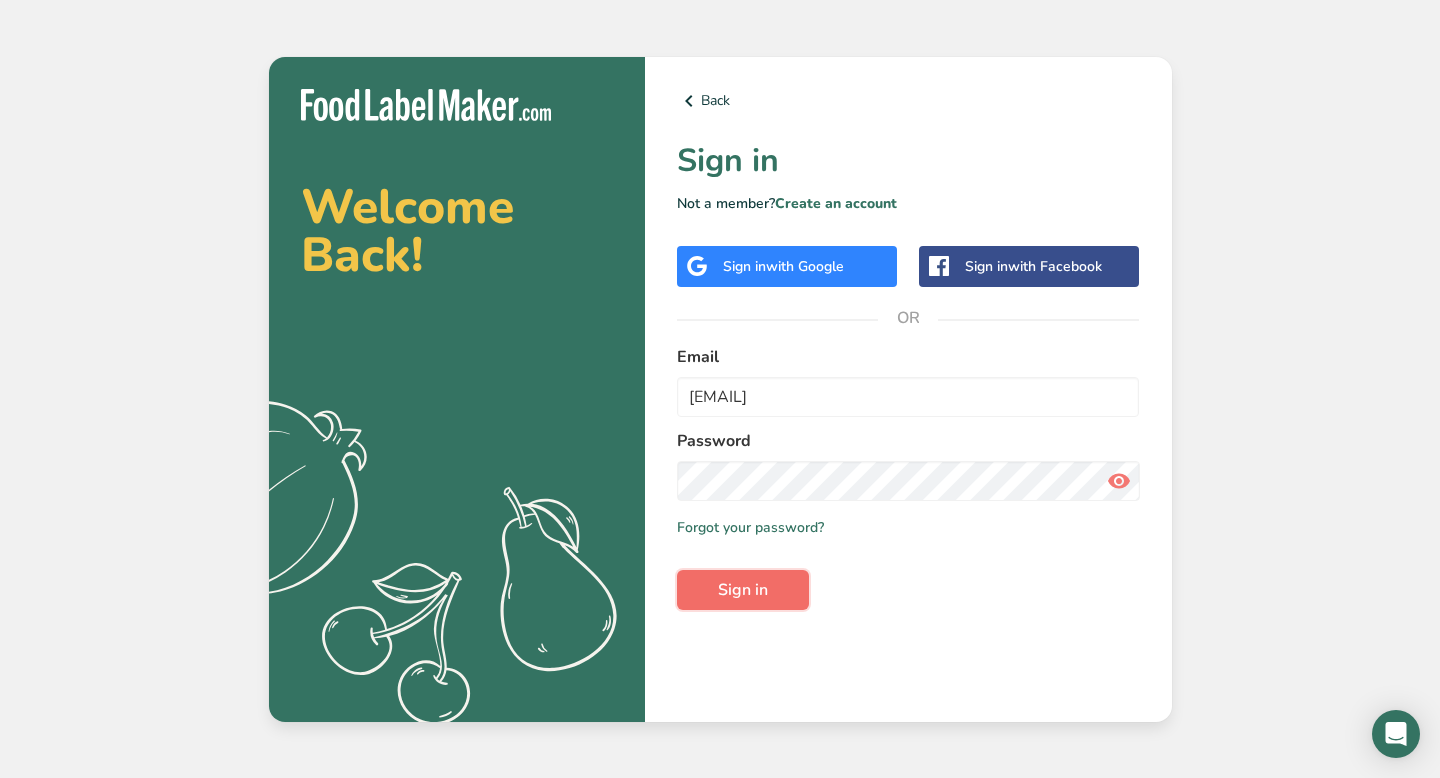 click on "Sign in" at bounding box center [743, 590] 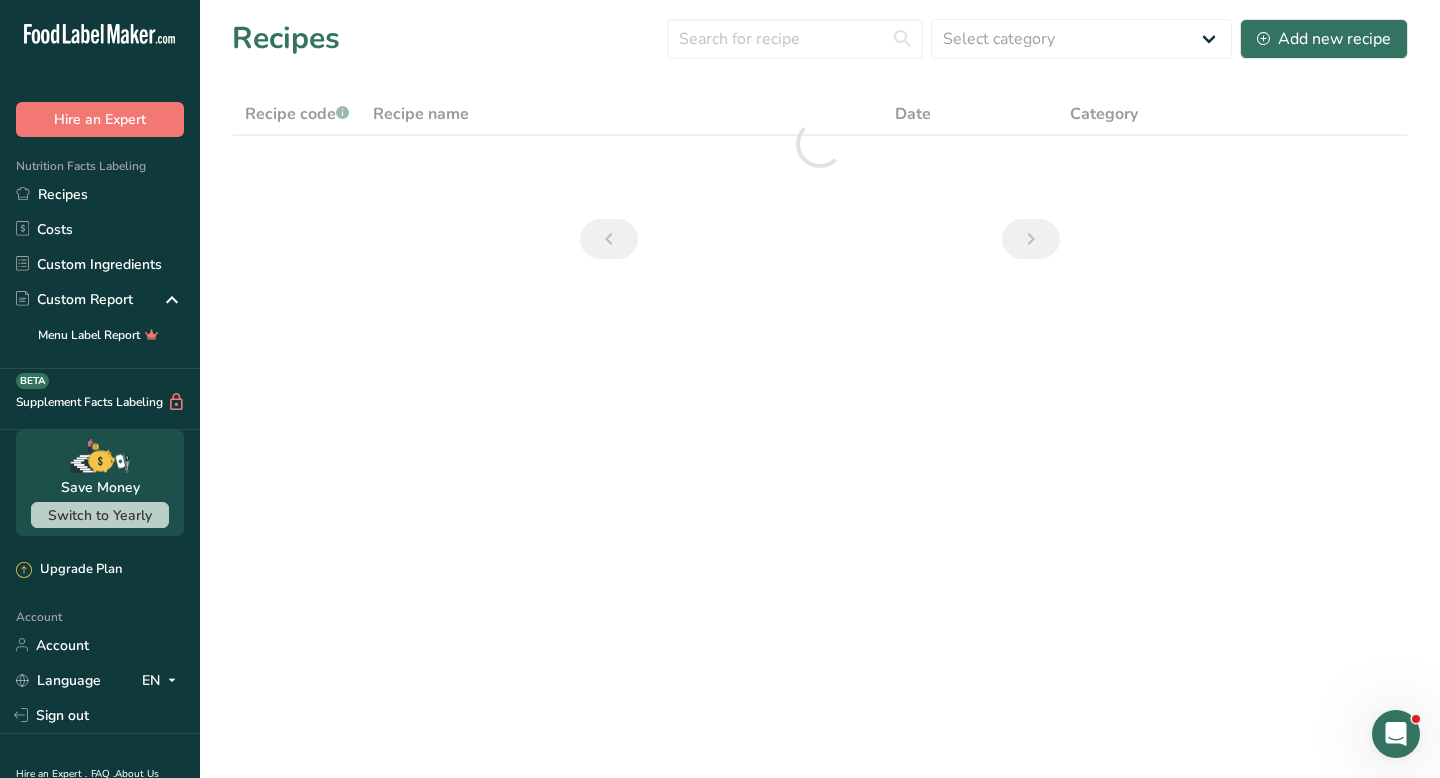 scroll, scrollTop: 0, scrollLeft: 0, axis: both 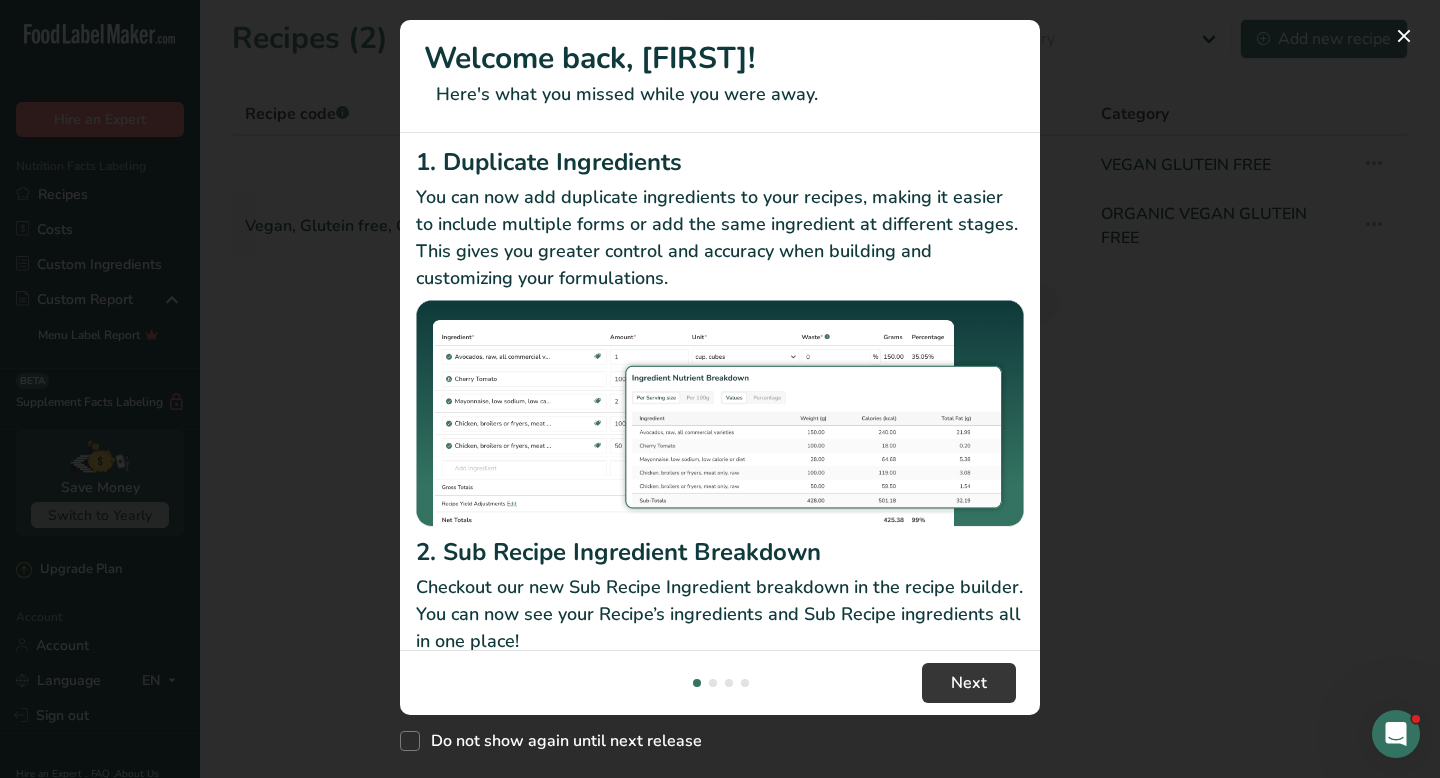 click at bounding box center (720, 389) 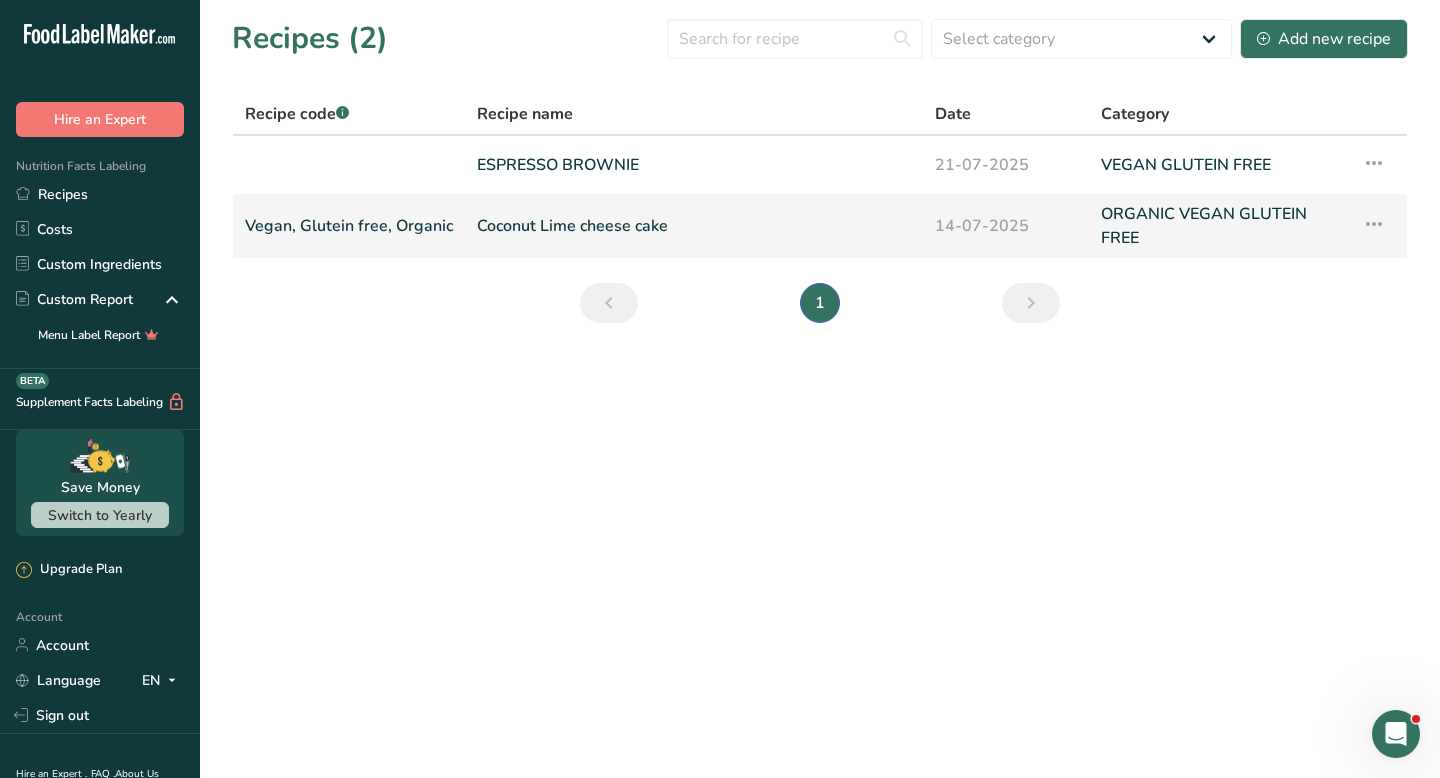 click on "Coconut Lime cheese cake" at bounding box center [694, 226] 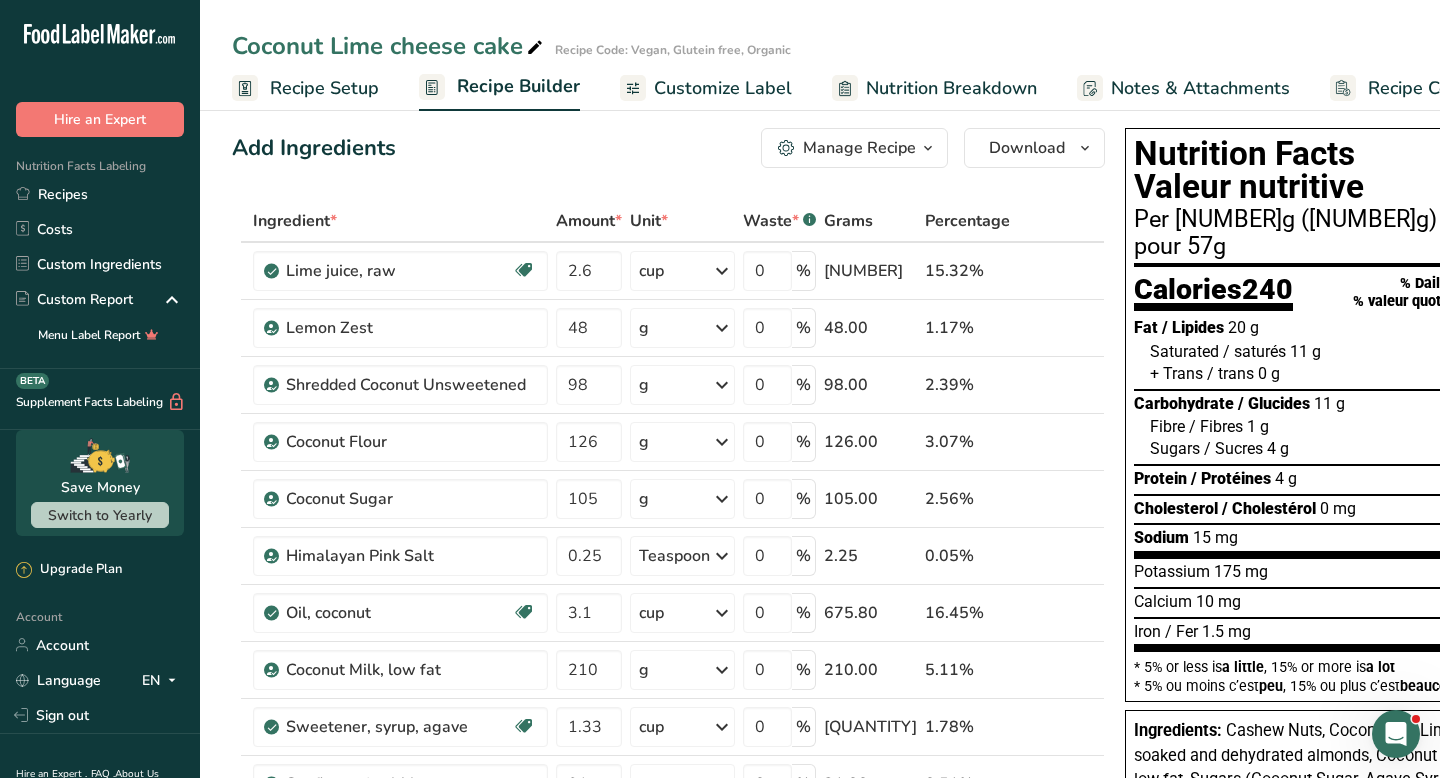 scroll, scrollTop: 0, scrollLeft: 0, axis: both 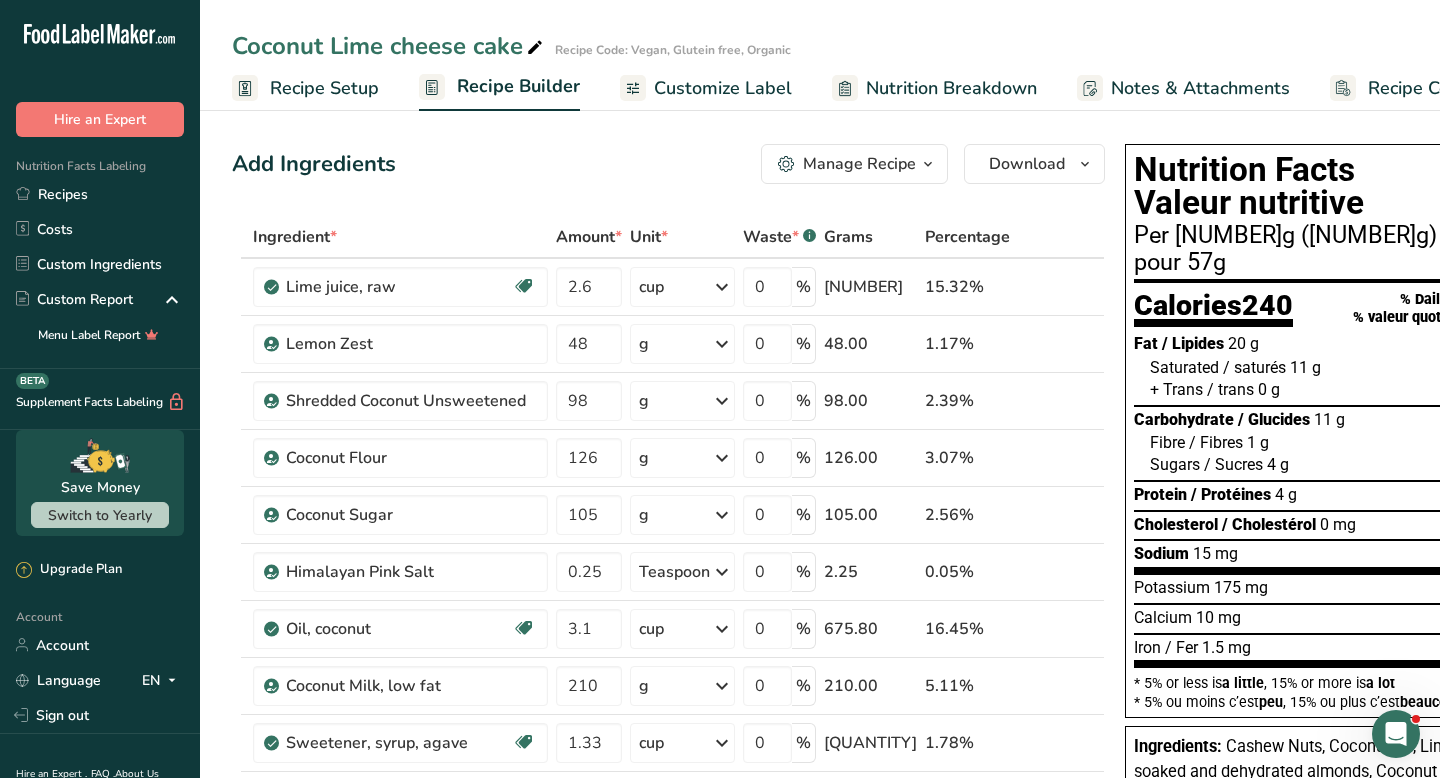 click on "Recipe Costing" at bounding box center (1429, 88) 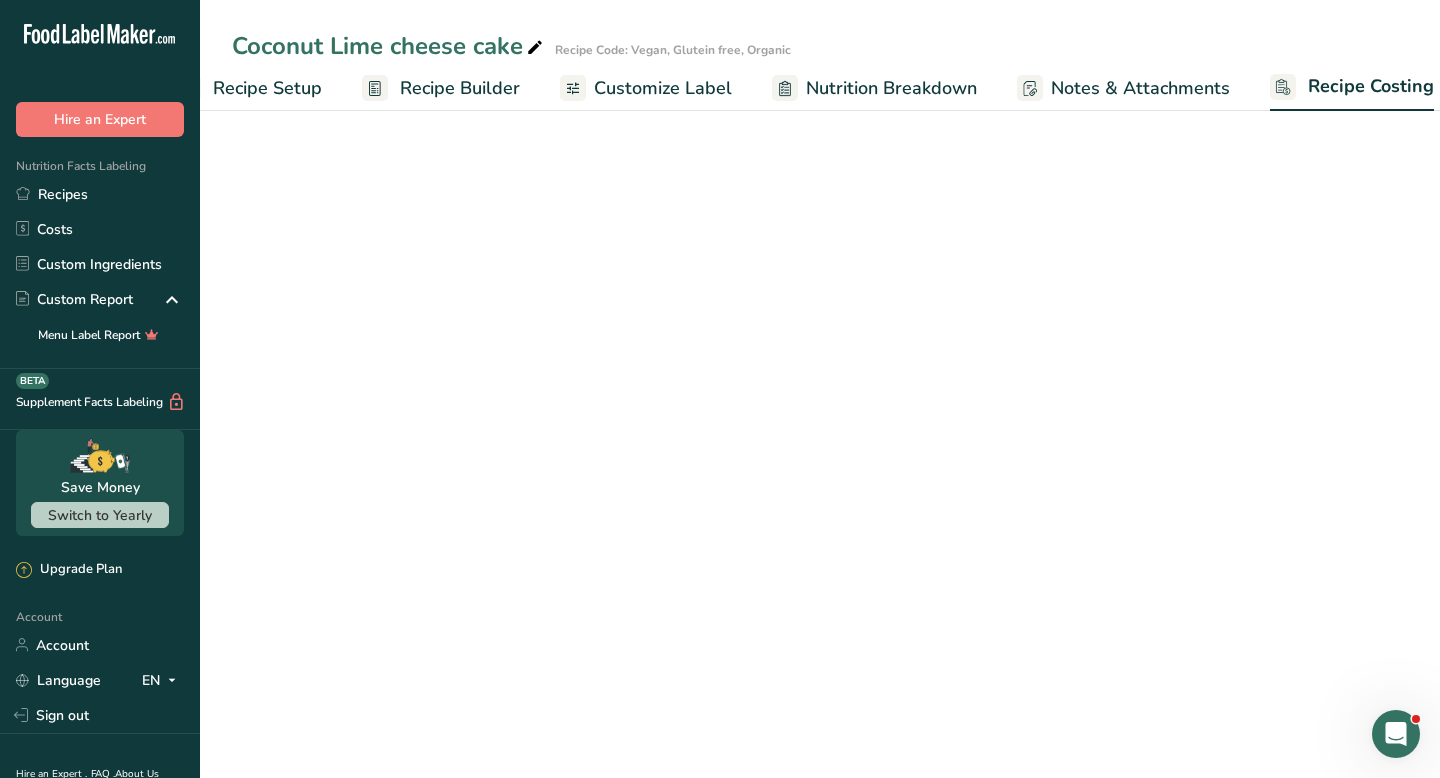 select on "12" 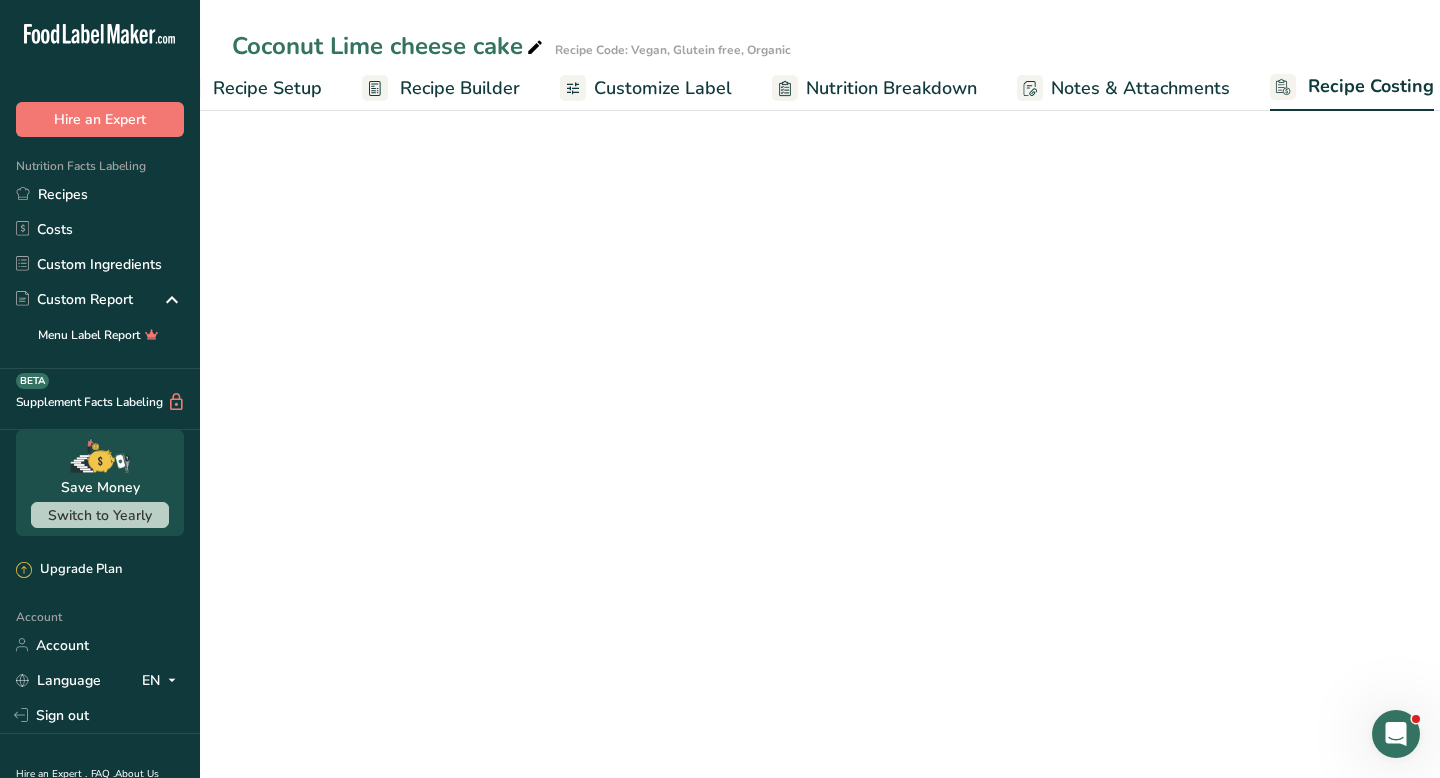 scroll, scrollTop: 0, scrollLeft: 81, axis: horizontal 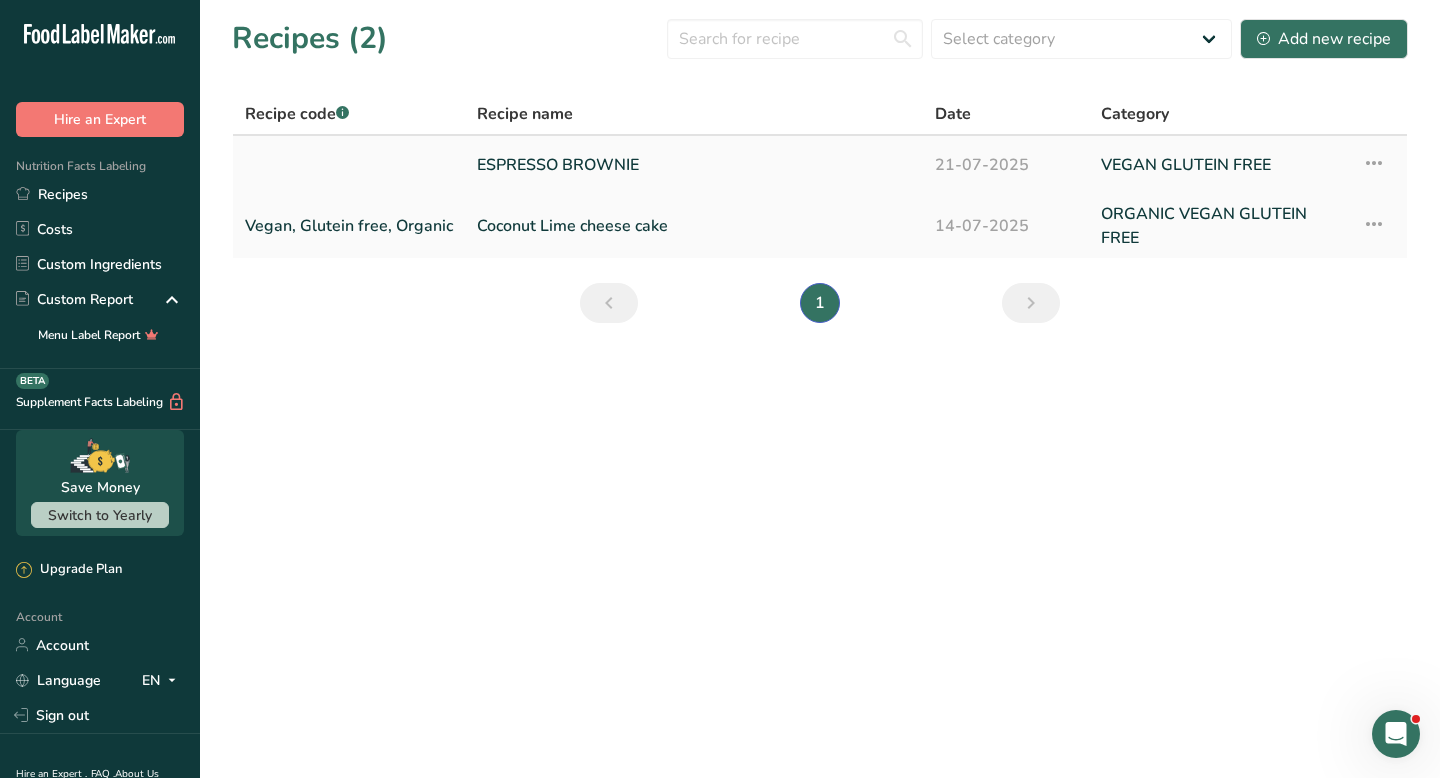 click on "ESPRESSO BROWNIE" at bounding box center [694, 165] 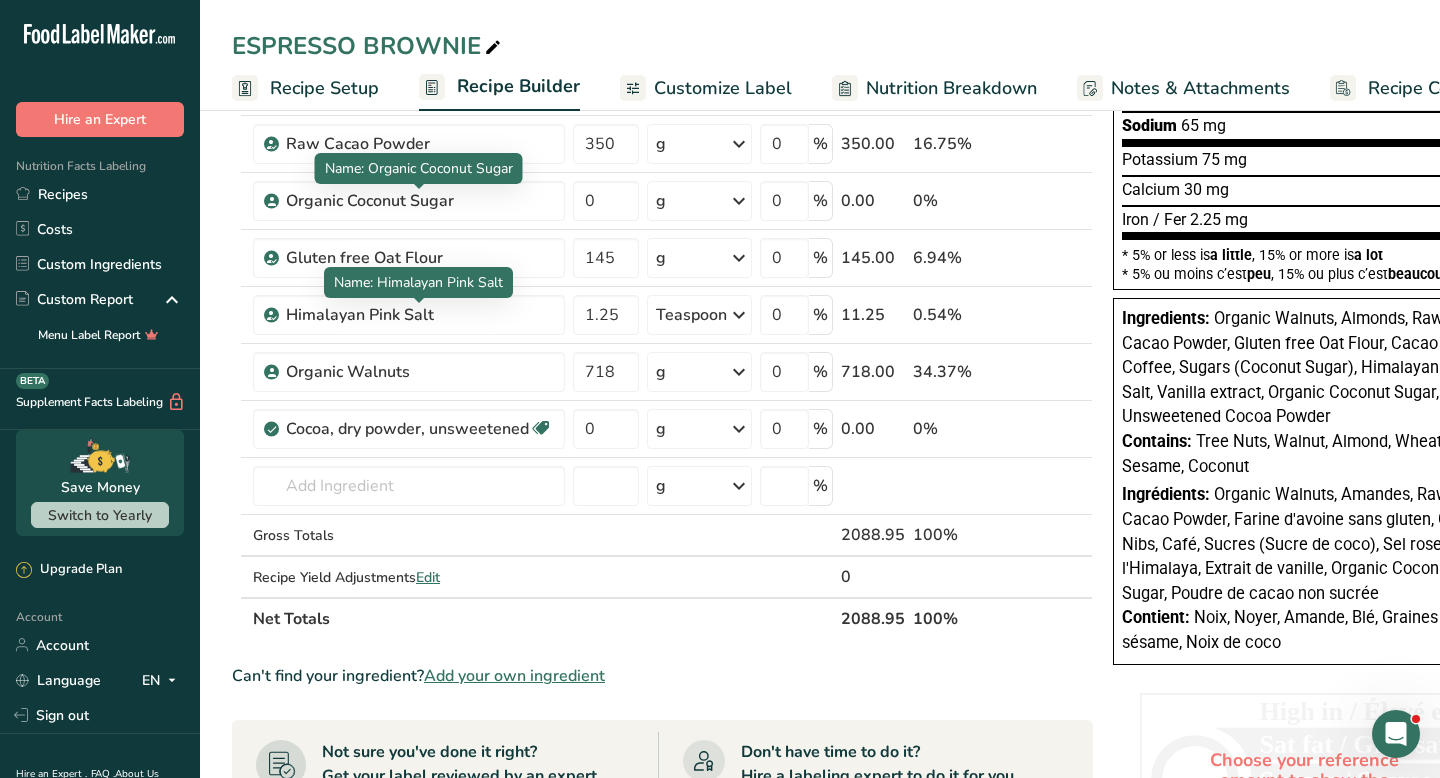 scroll, scrollTop: 432, scrollLeft: 0, axis: vertical 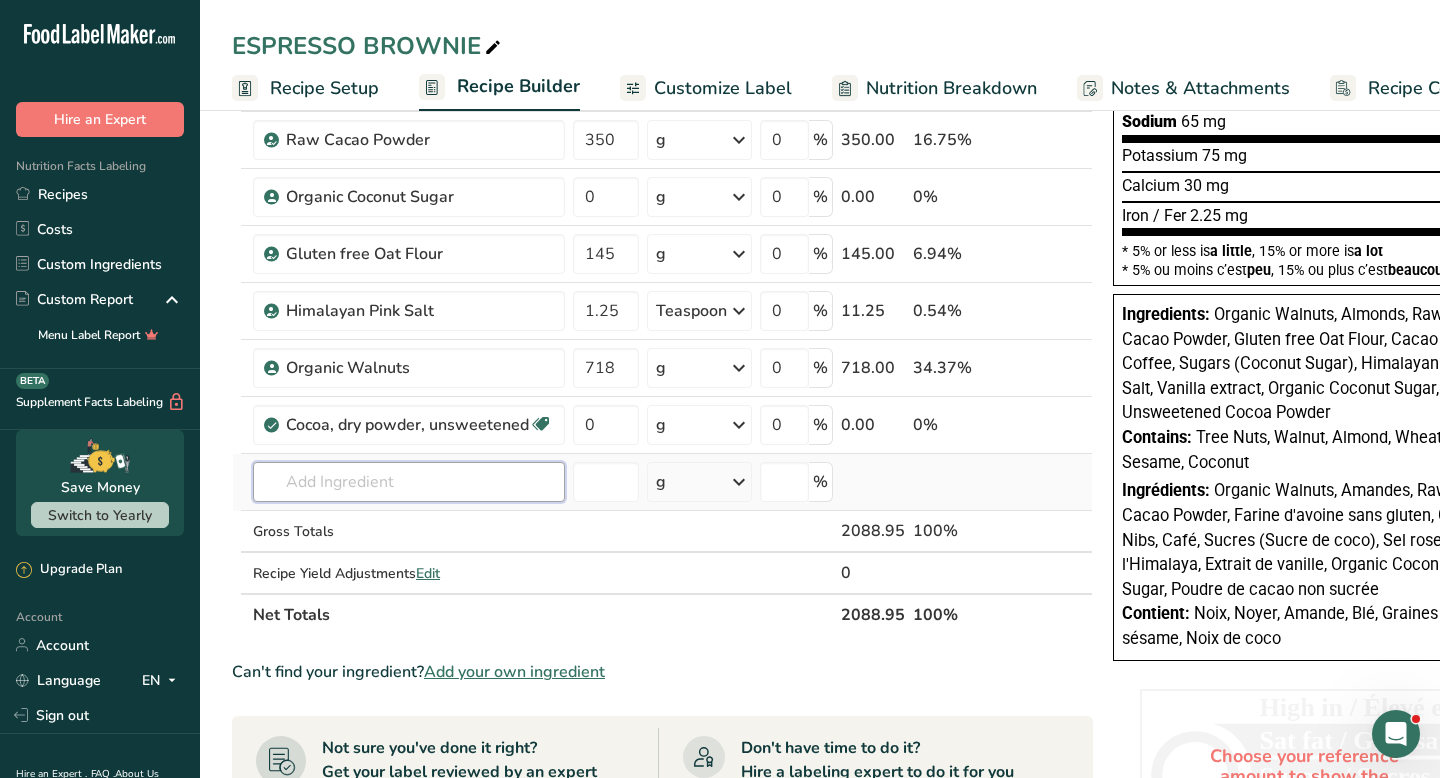click at bounding box center (409, 482) 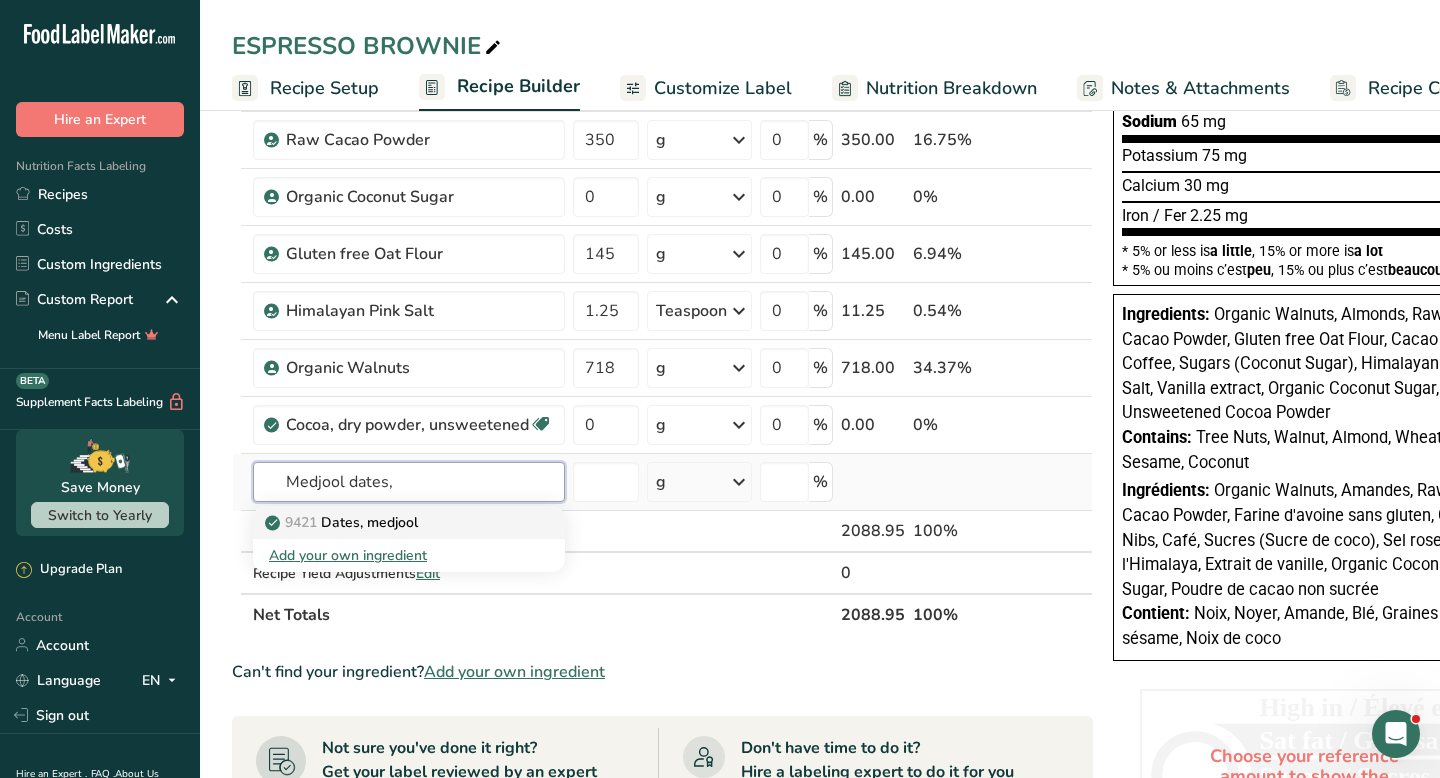type on "Medjool dates," 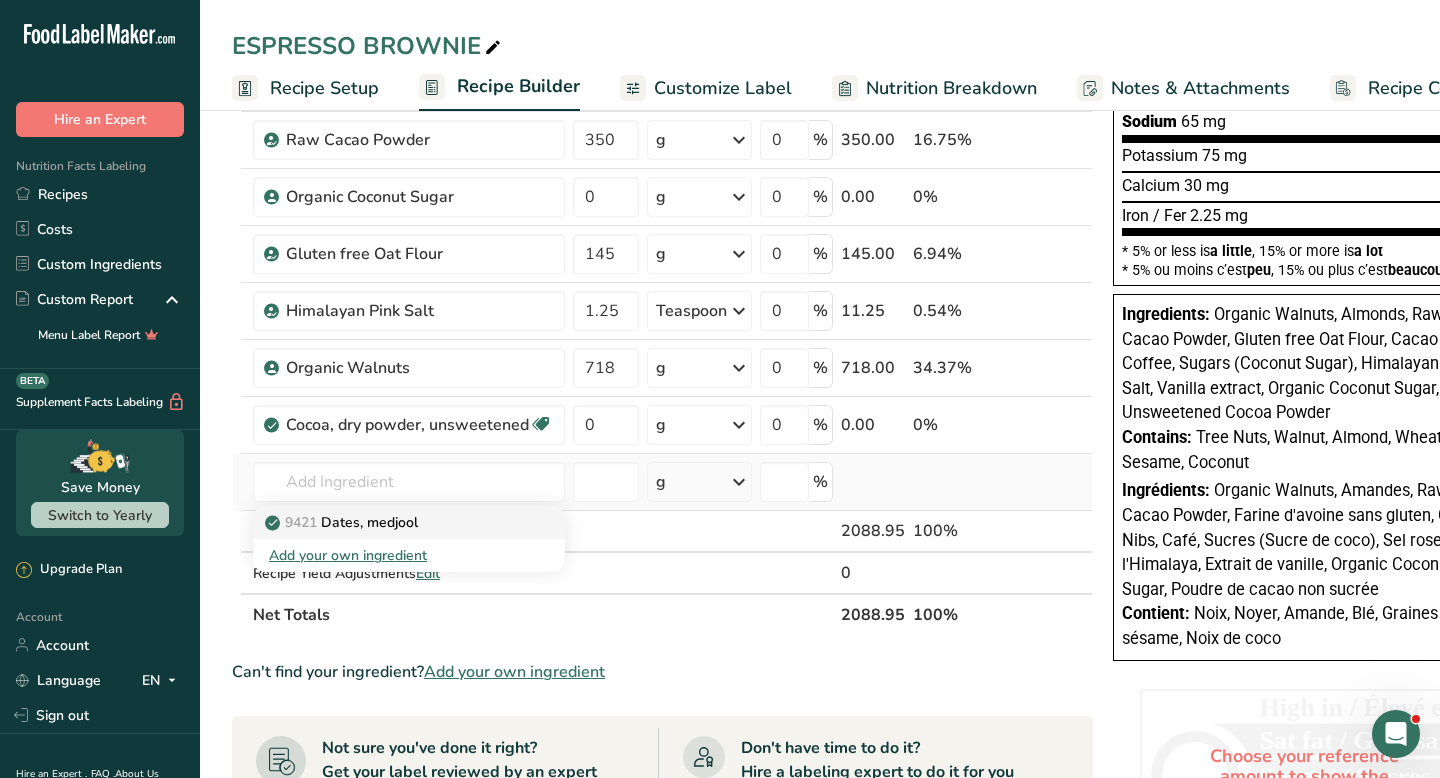 click on "9421
Dates, medjool" at bounding box center [343, 522] 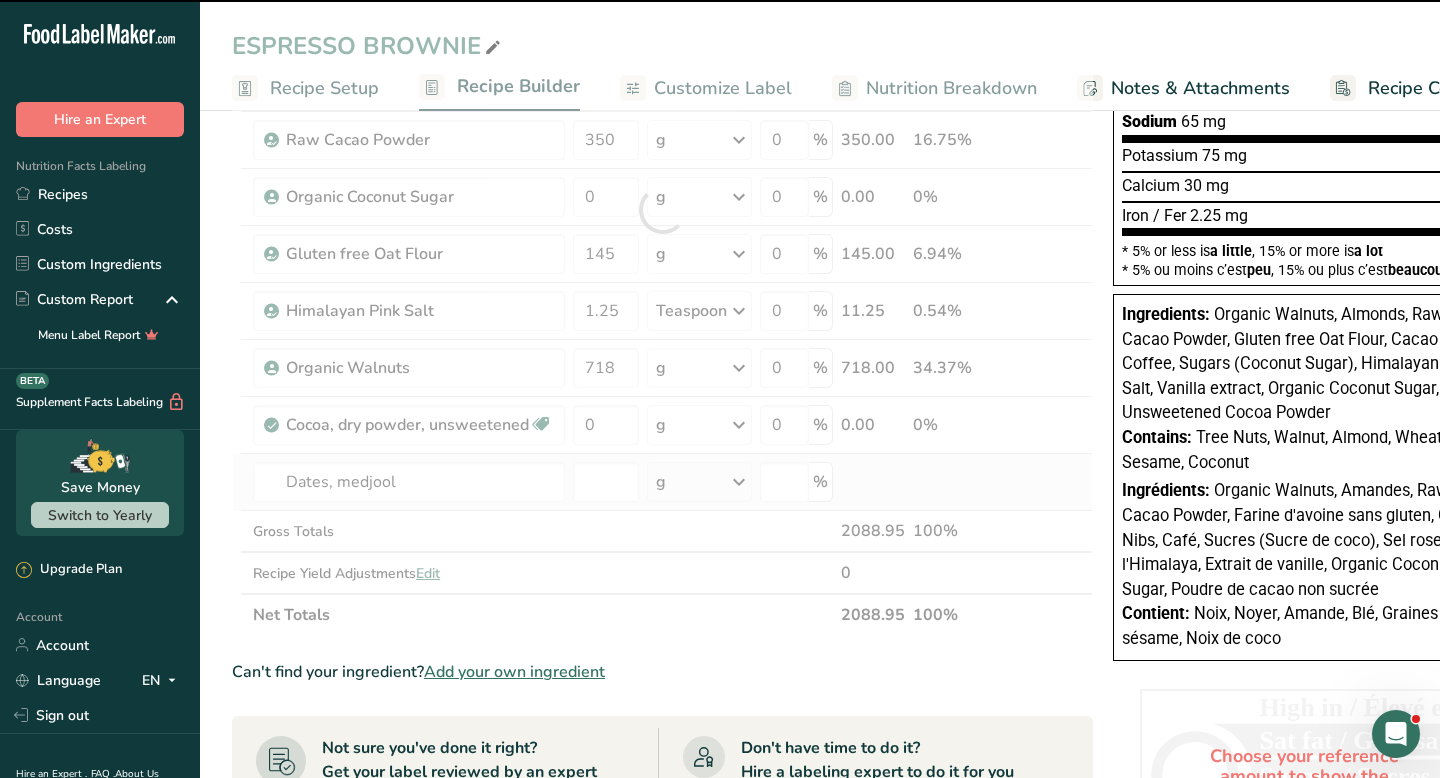 type on "0" 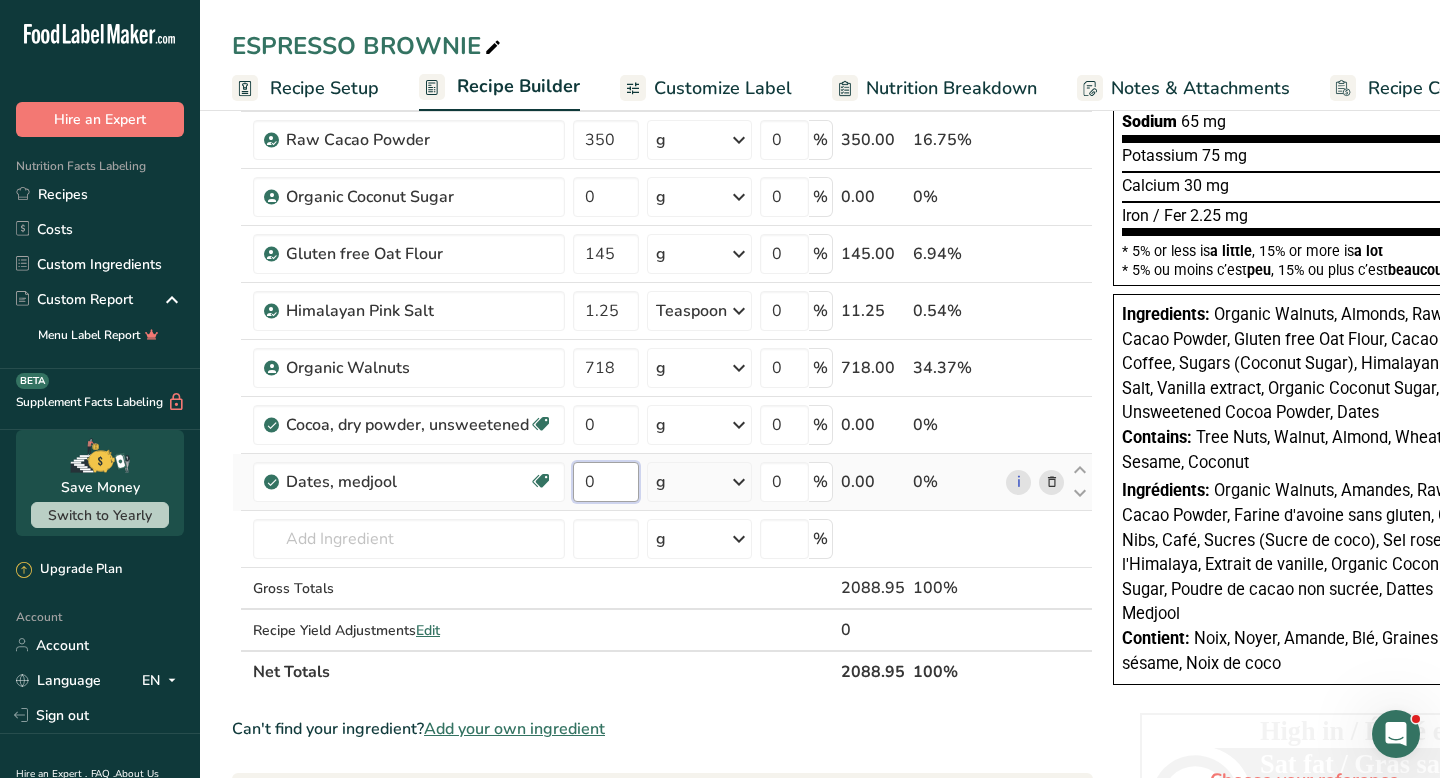 click on "0" at bounding box center [606, 482] 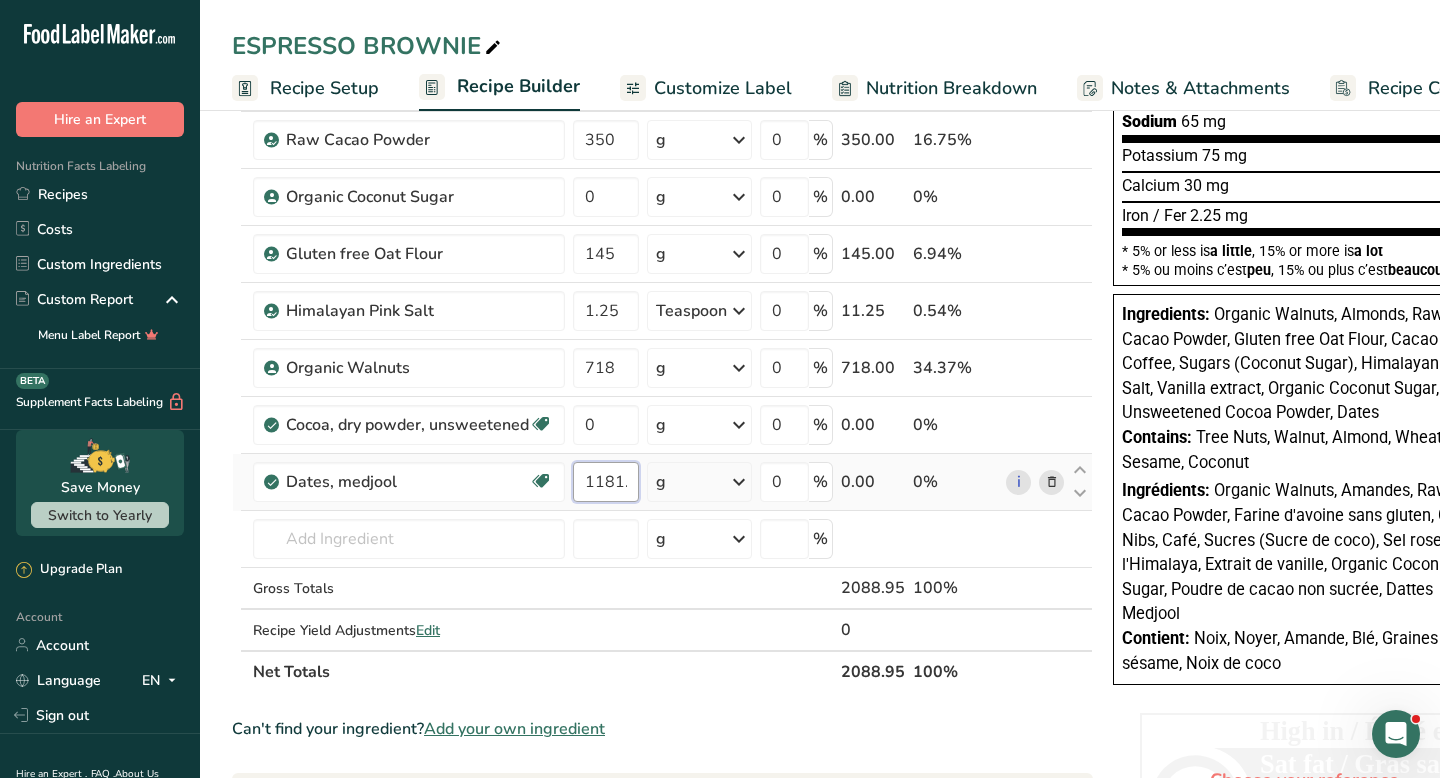scroll, scrollTop: 0, scrollLeft: 18, axis: horizontal 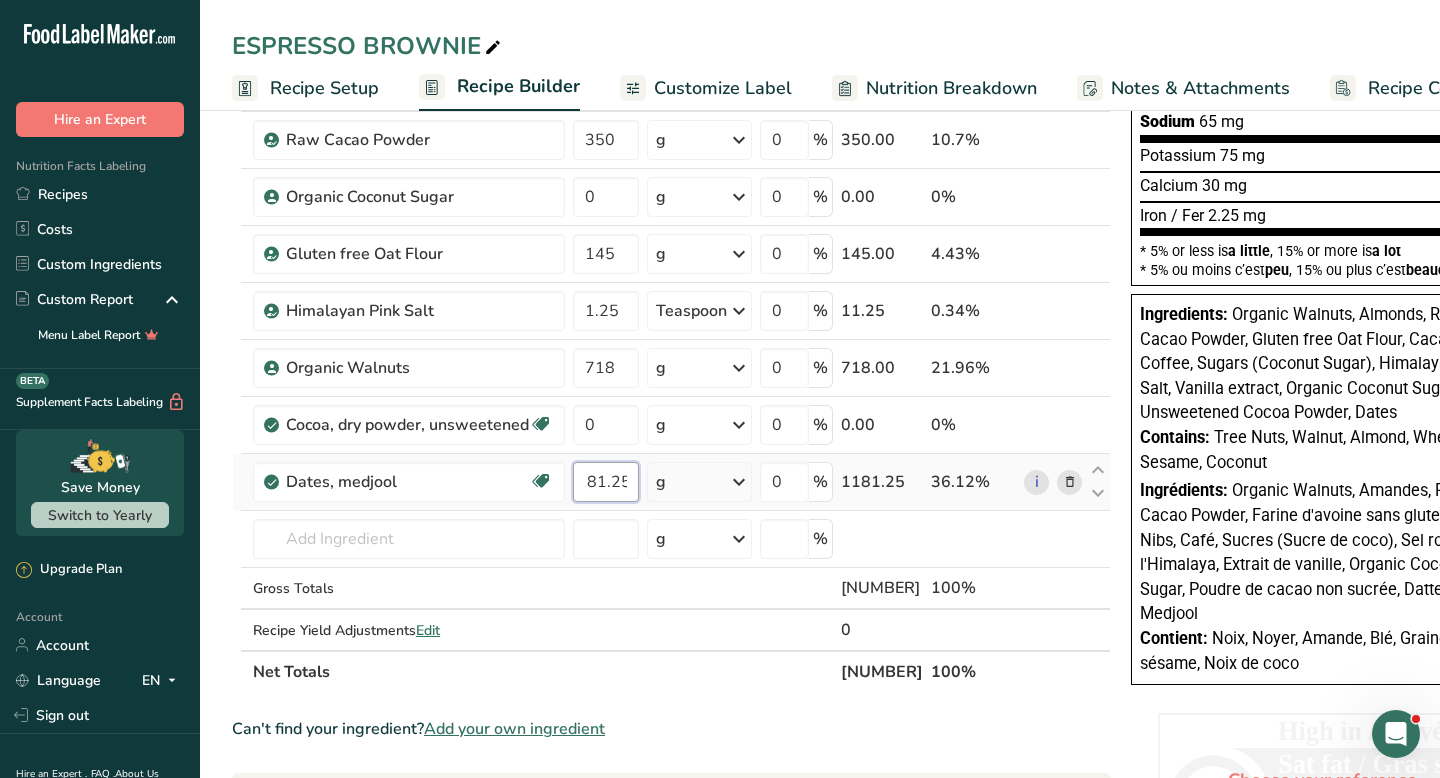 type on "1181.25" 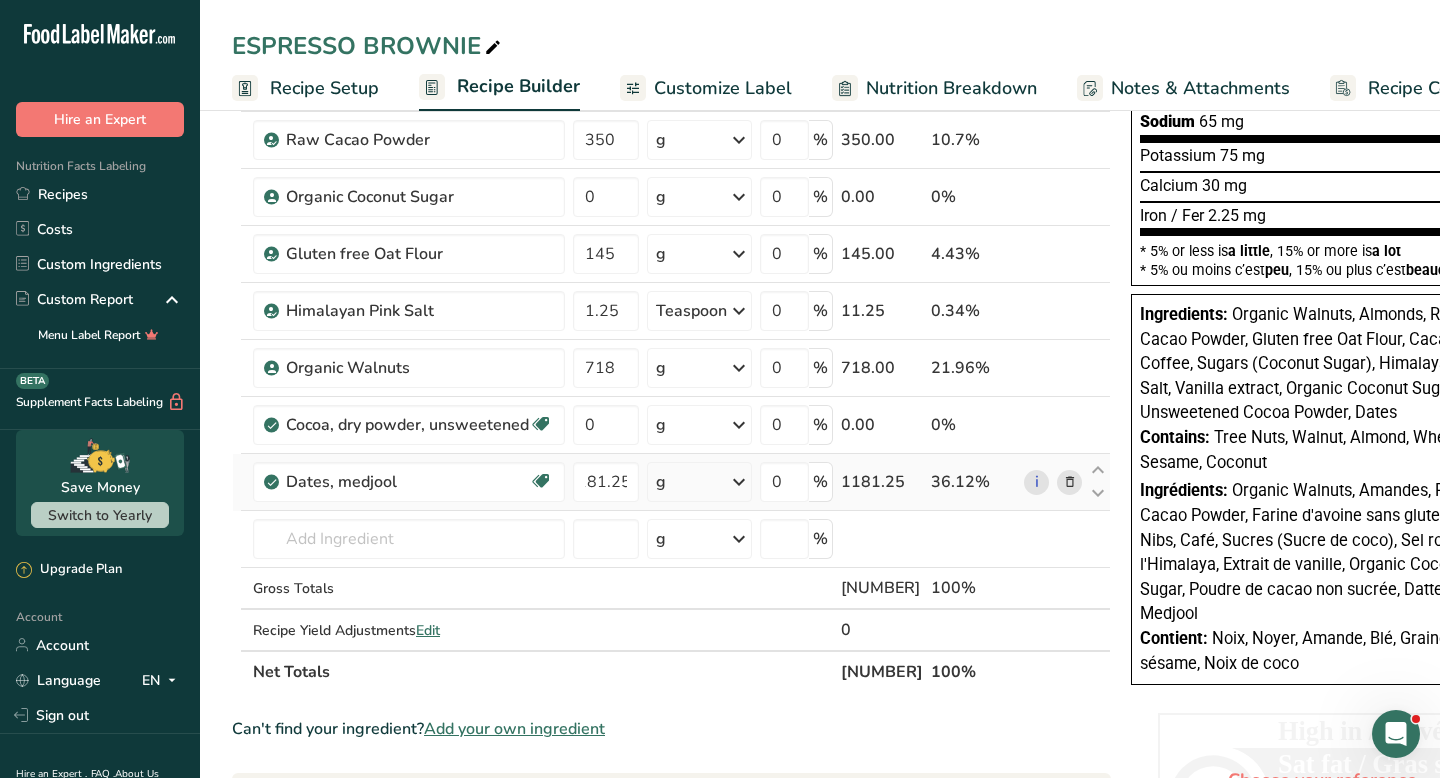 click on "Ingredient *
Amount *
Unit *
Waste *   .a-a{fill:#347362;}.b-a{fill:#fff;}          Grams
Percentage
Cacao Nibs
87.5
g
Weight Units
g
kg
mg
See more
Volume Units
l
Volume units require a density conversion. If you know your ingredient's density enter it below. Otherwise, click on "RIA" our AI Regulatory bot - she will be able to help you
lb/ft3
g/cm3
Confirm
mL
Volume units require a density conversion. If you know your ingredient's density enter it below. Otherwise, click on "RIA" our AI Regulatory bot - she will be able to help you
lb/ft3" at bounding box center (671, 238) 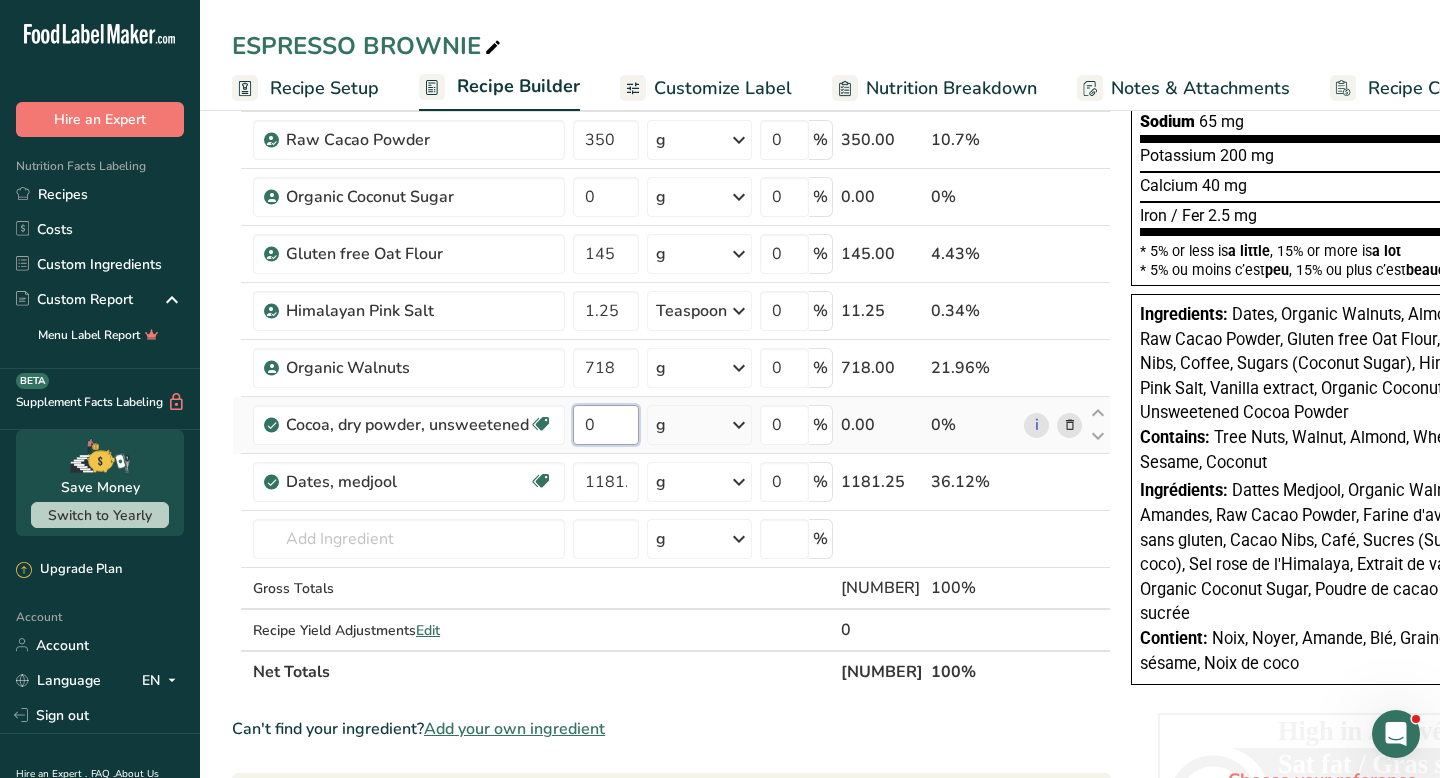 click on "0" at bounding box center [606, 425] 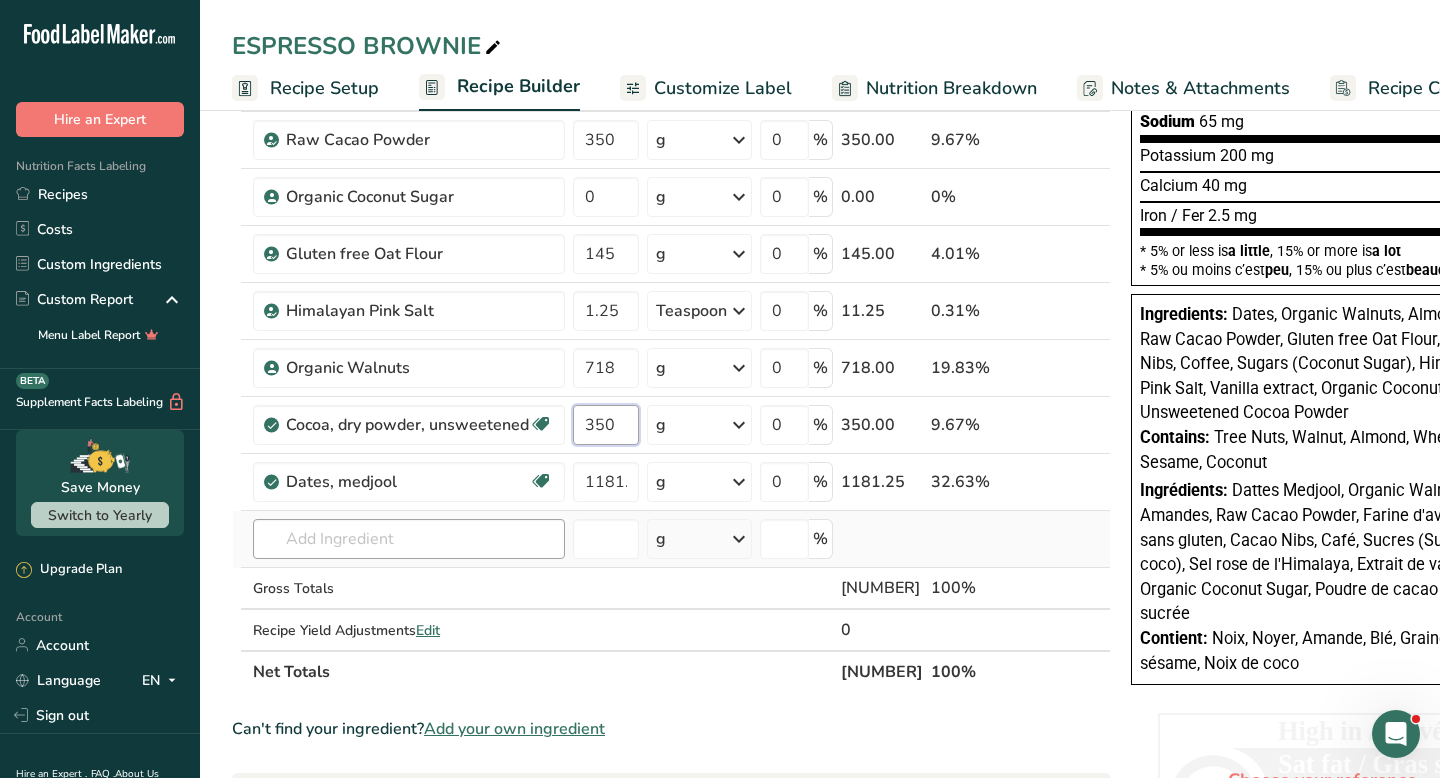 type on "350" 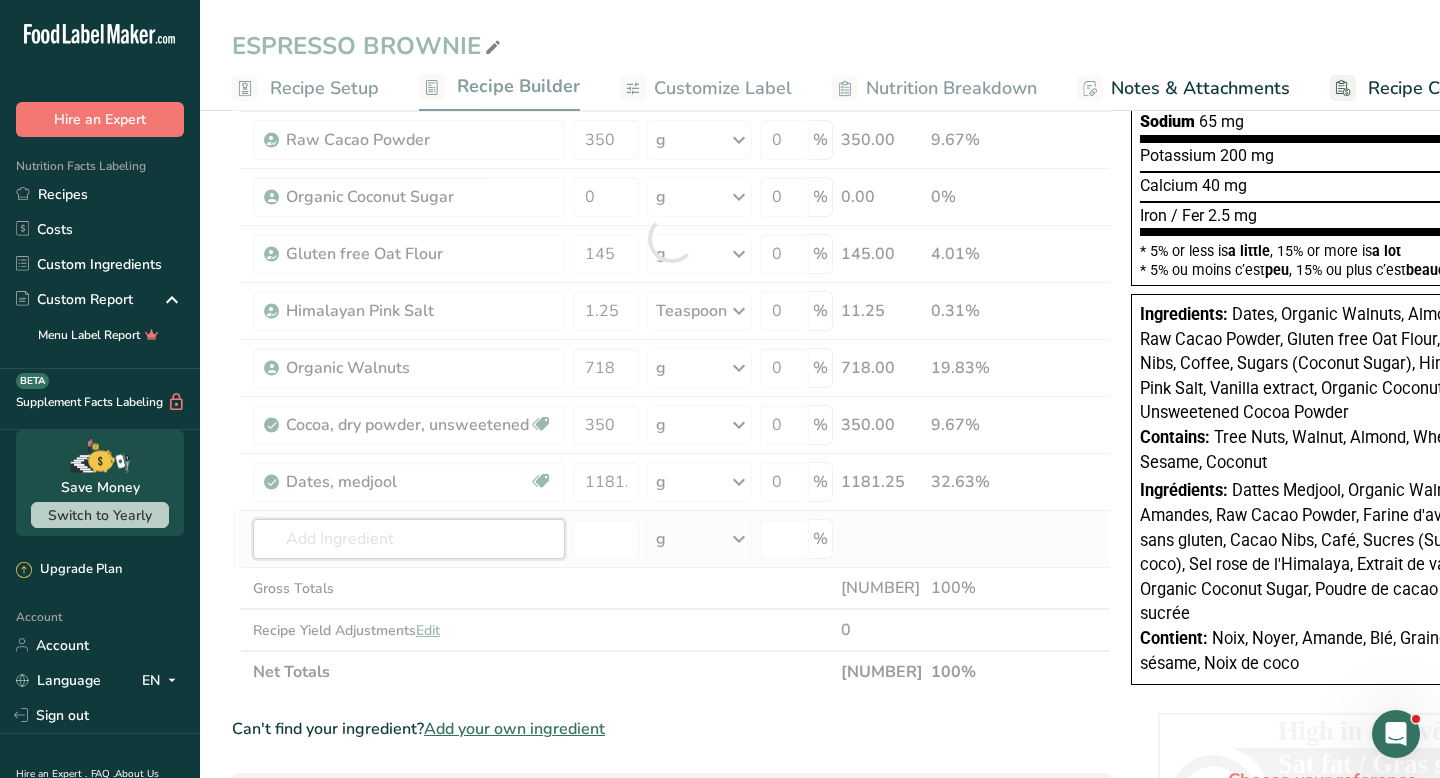 click on "Ingredient *
Amount *
Unit *
Waste *   .a-a{fill:#347362;}.b-a{fill:#fff;}          Grams
Percentage
Cacao Nibs
87.5
g
Weight Units
g
kg
mg
See more
Volume Units
l
Volume units require a density conversion. If you know your ingredient's density enter it below. Otherwise, click on "RIA" our AI Regulatory bot - she will be able to help you
lb/ft3
g/cm3
Confirm
mL
Volume units require a density conversion. If you know your ingredient's density enter it below. Otherwise, click on "RIA" our AI Regulatory bot - she will be able to help you
lb/ft3" at bounding box center [671, 238] 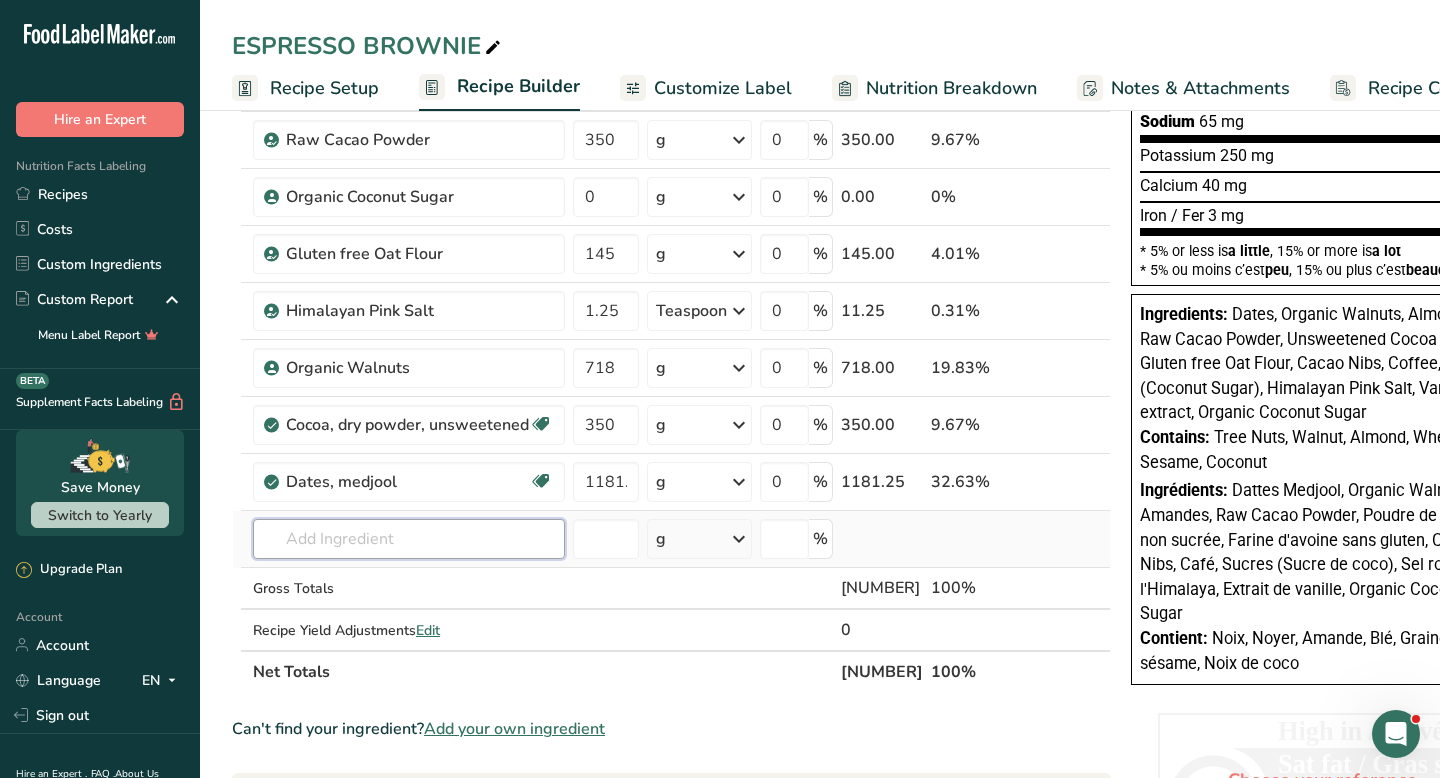 paste on "virgin coconut oil" 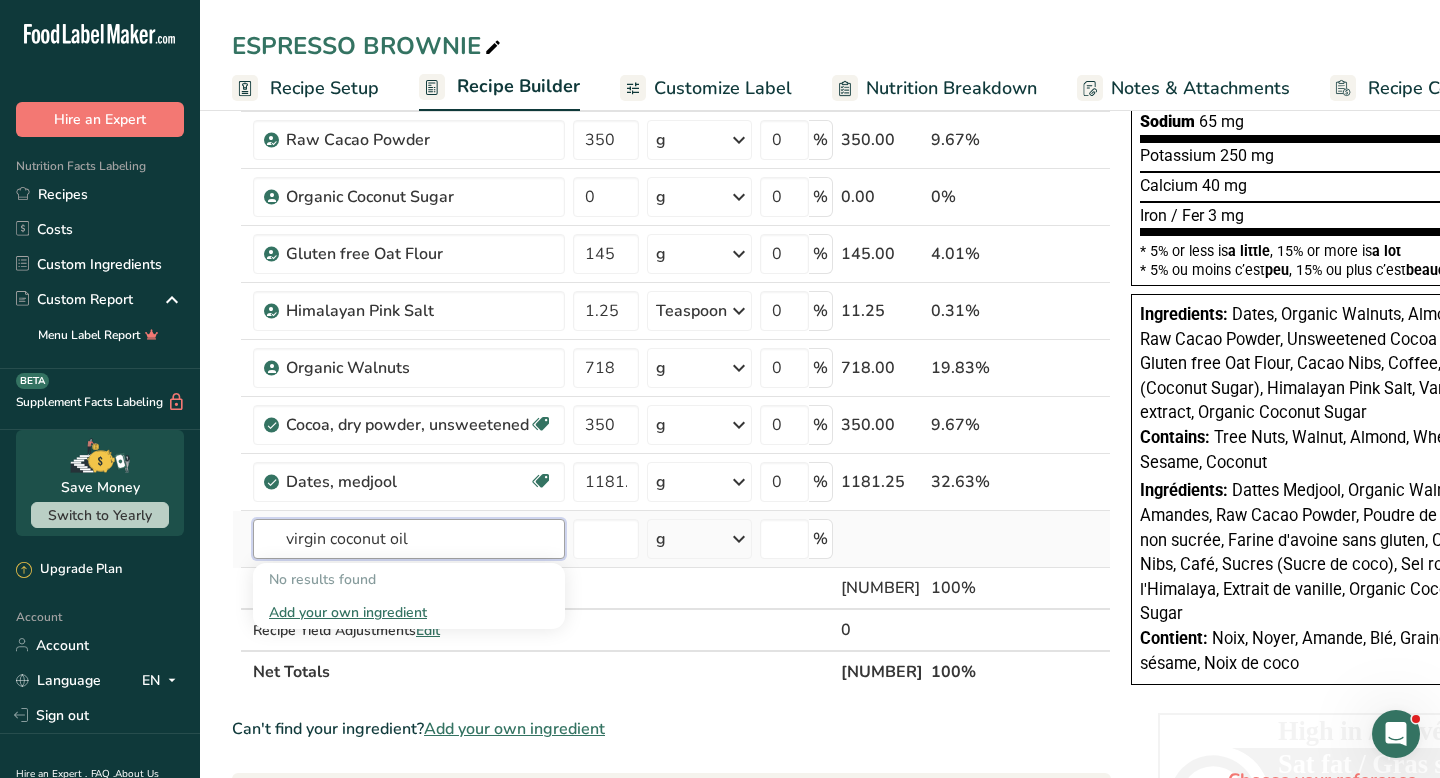 click on "virgin coconut oil" at bounding box center (409, 539) 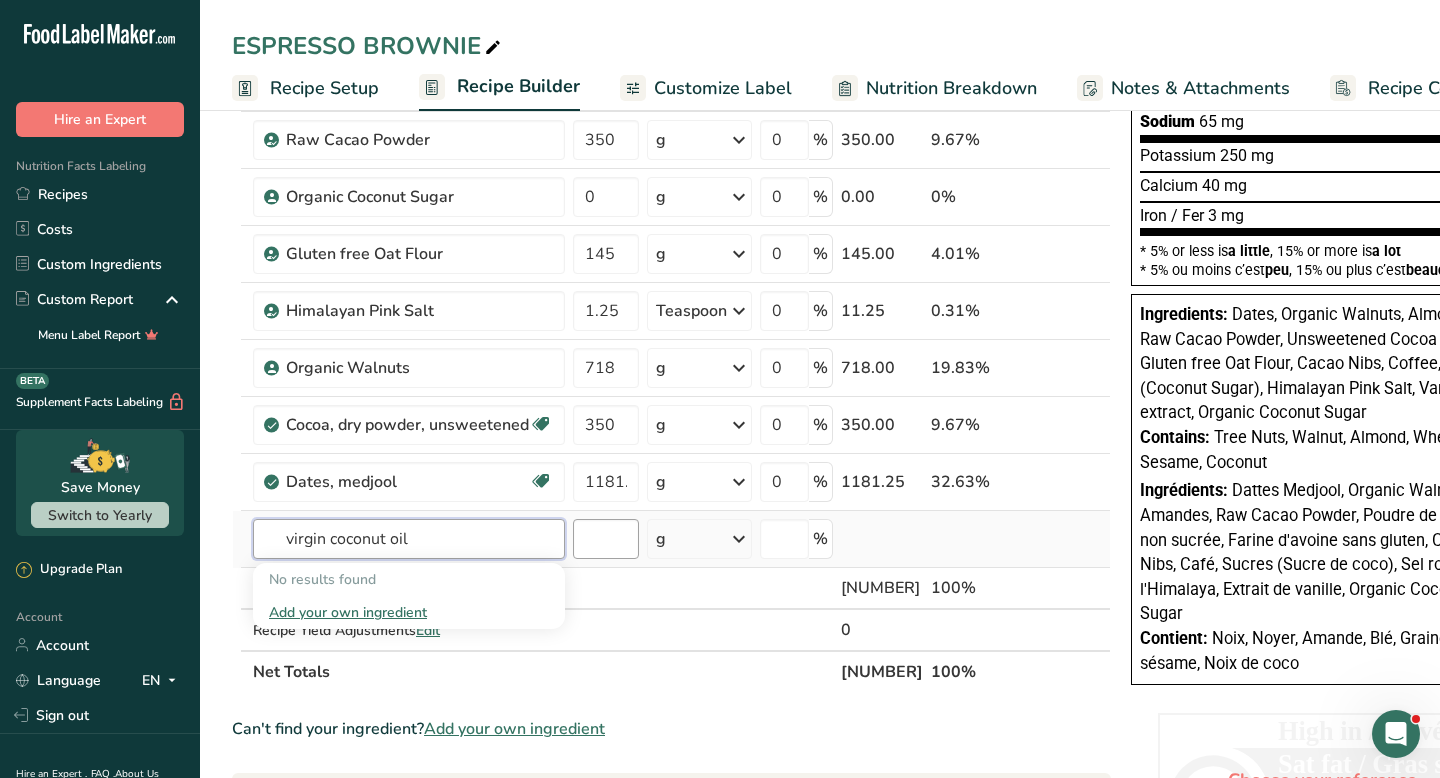 type on "virgin coconut oil" 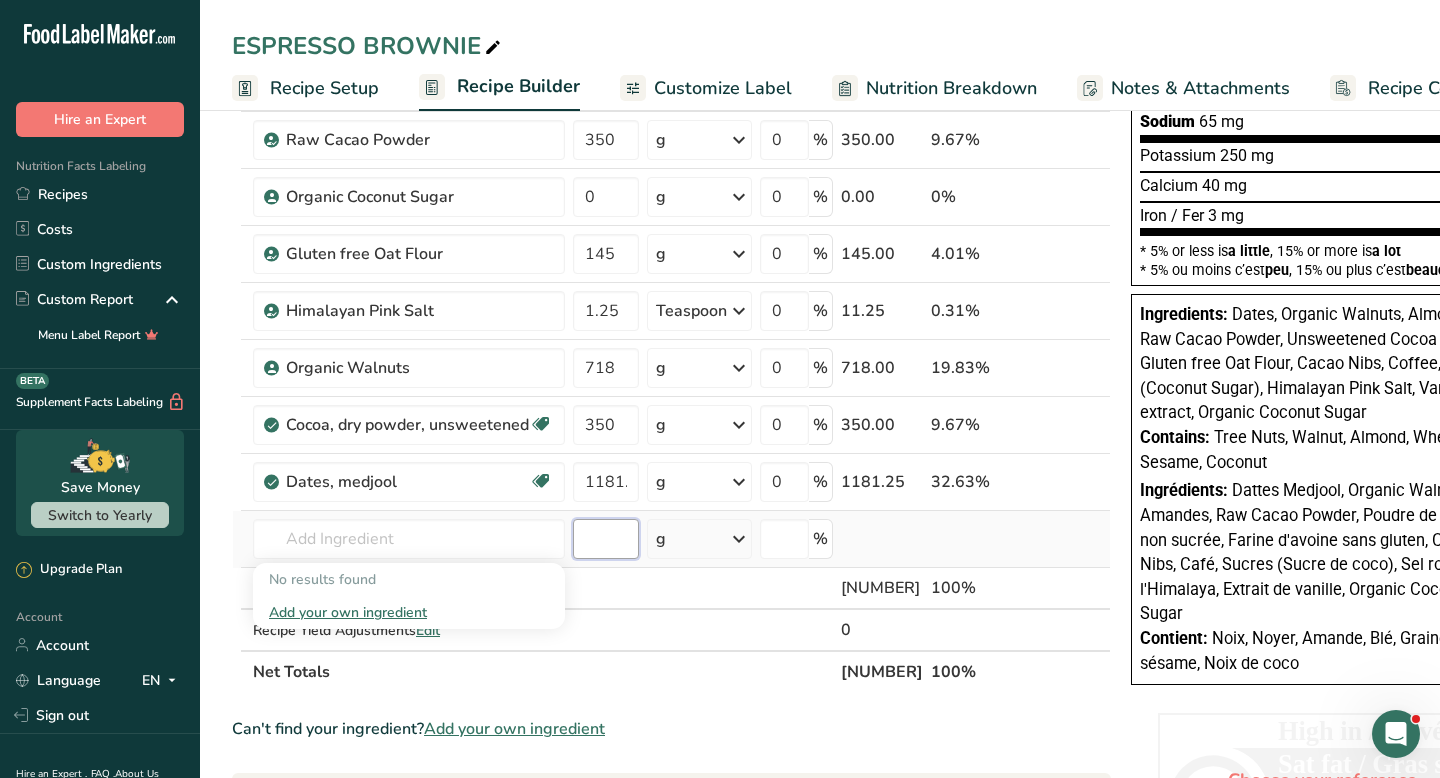 click at bounding box center [606, 539] 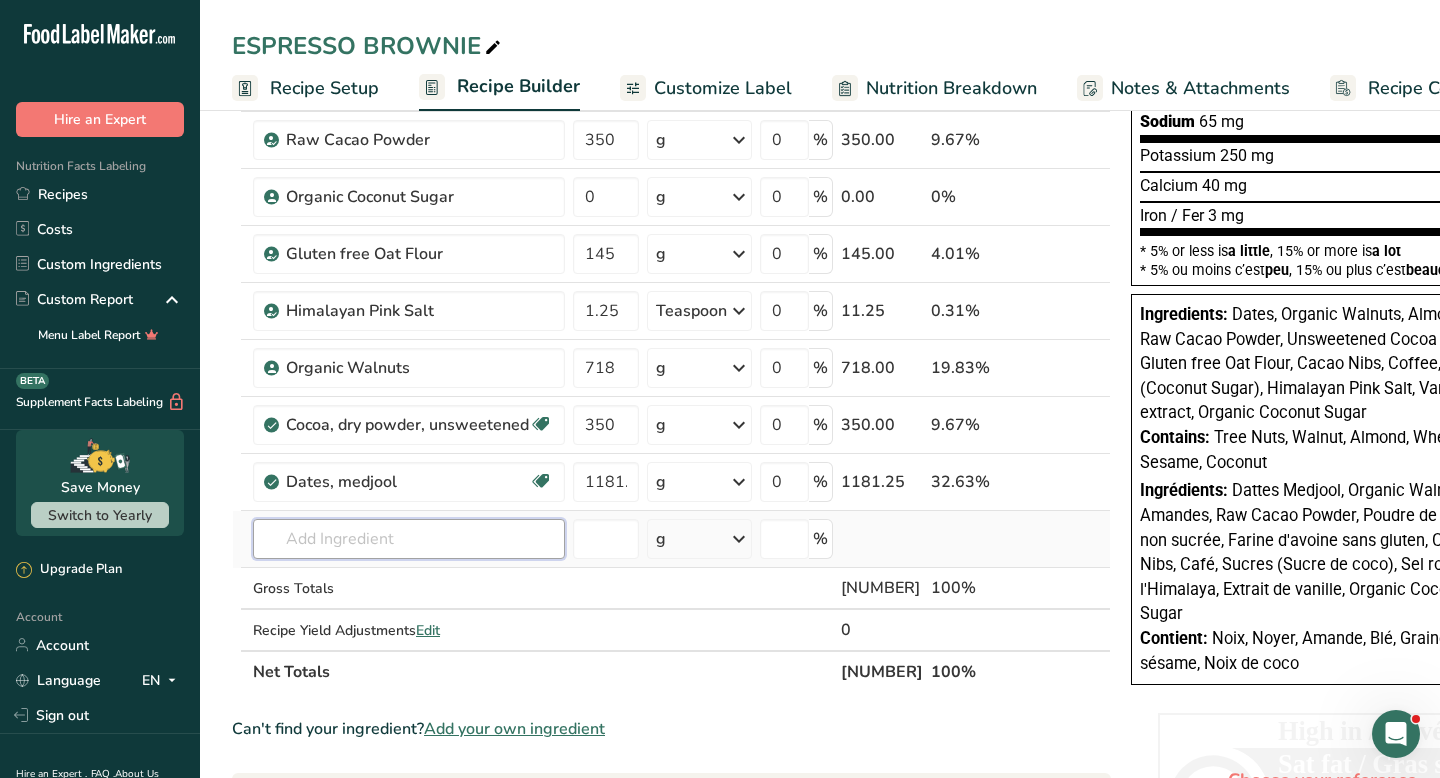 click at bounding box center (409, 539) 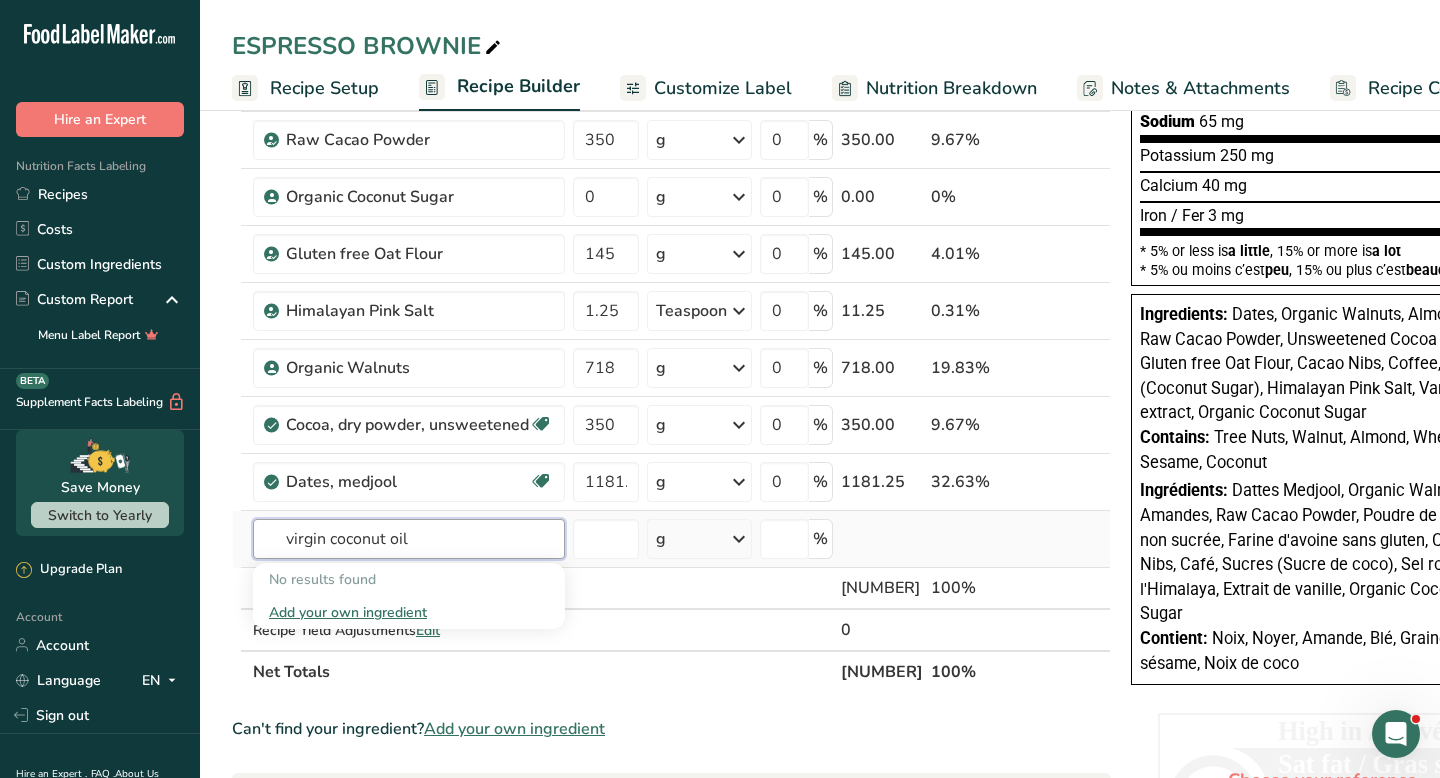 click on "virgin coconut oil" at bounding box center [409, 539] 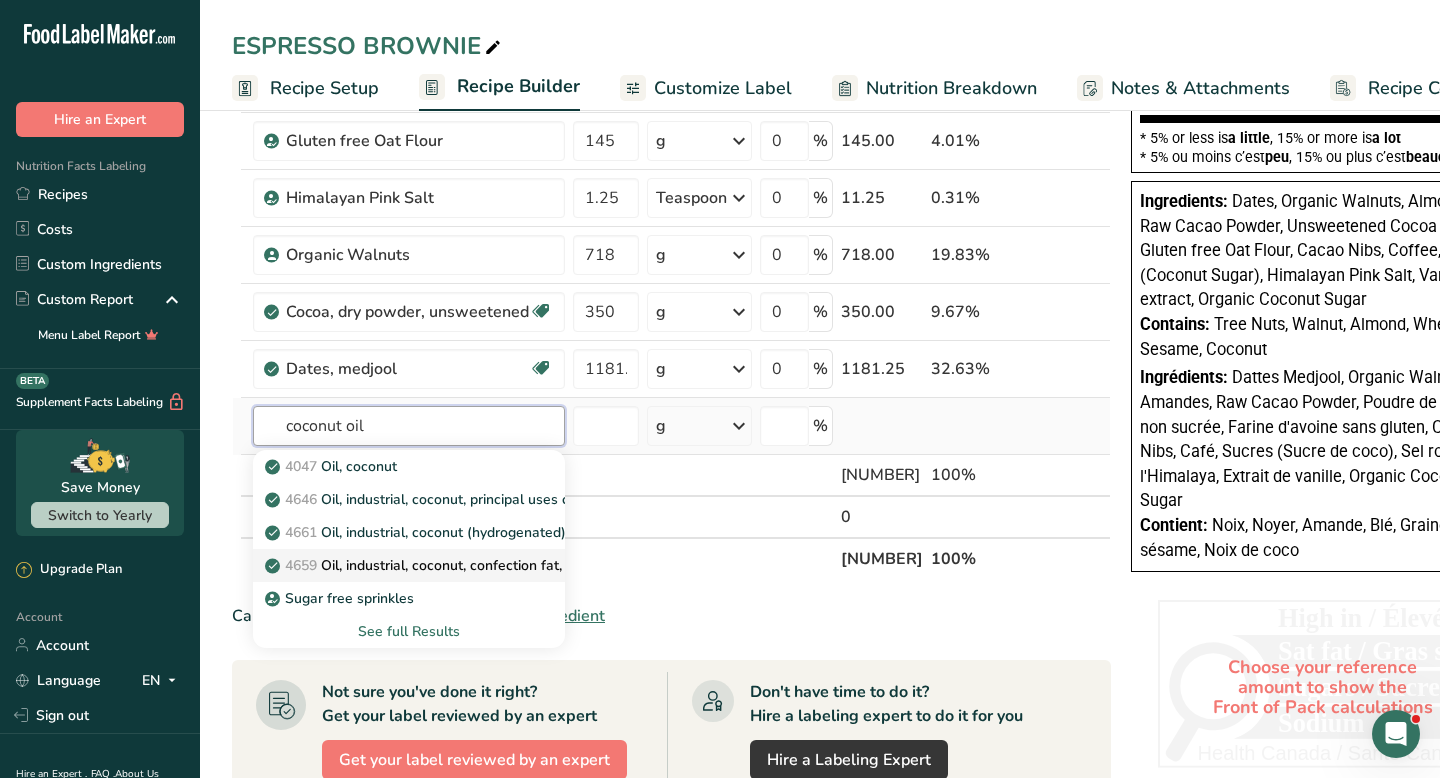 scroll, scrollTop: 531, scrollLeft: 0, axis: vertical 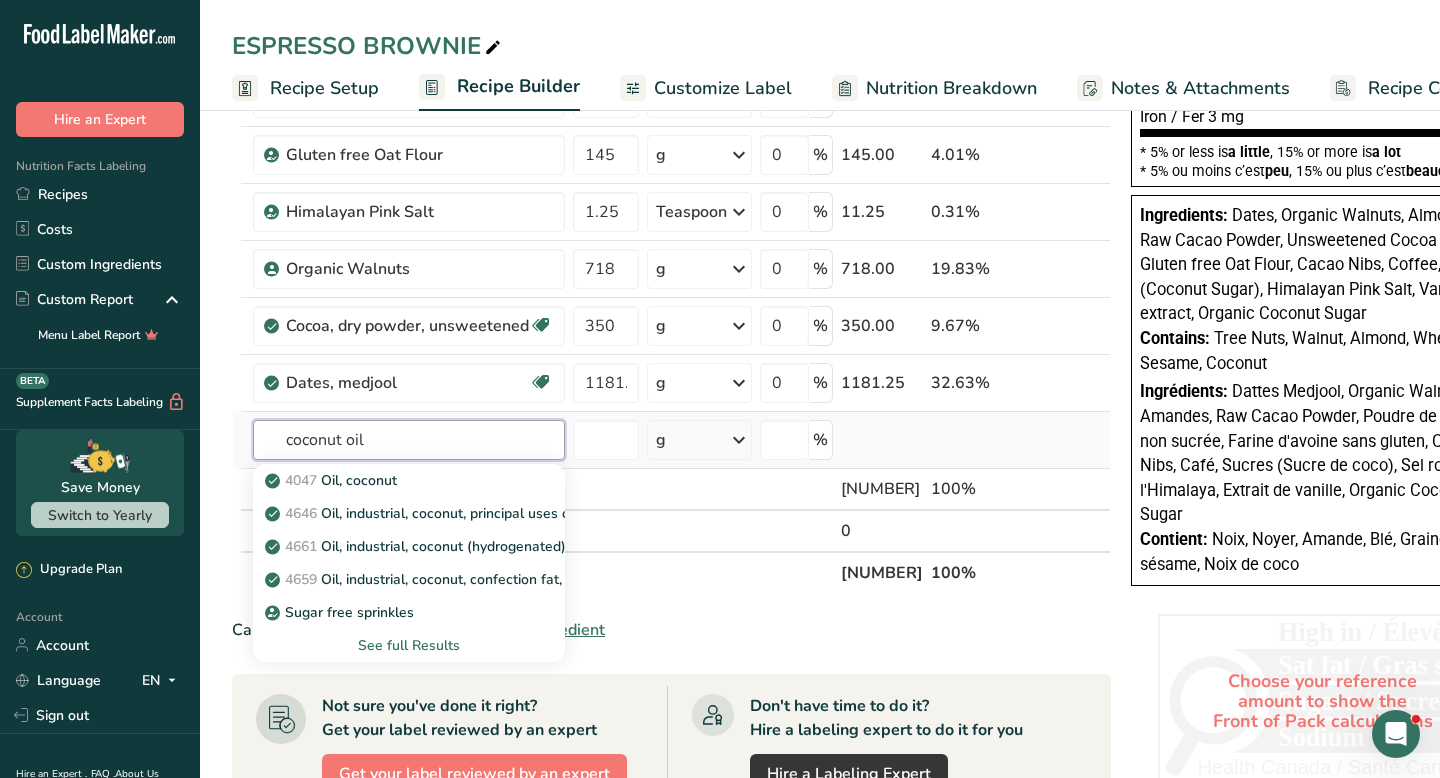 type on "coconut oil" 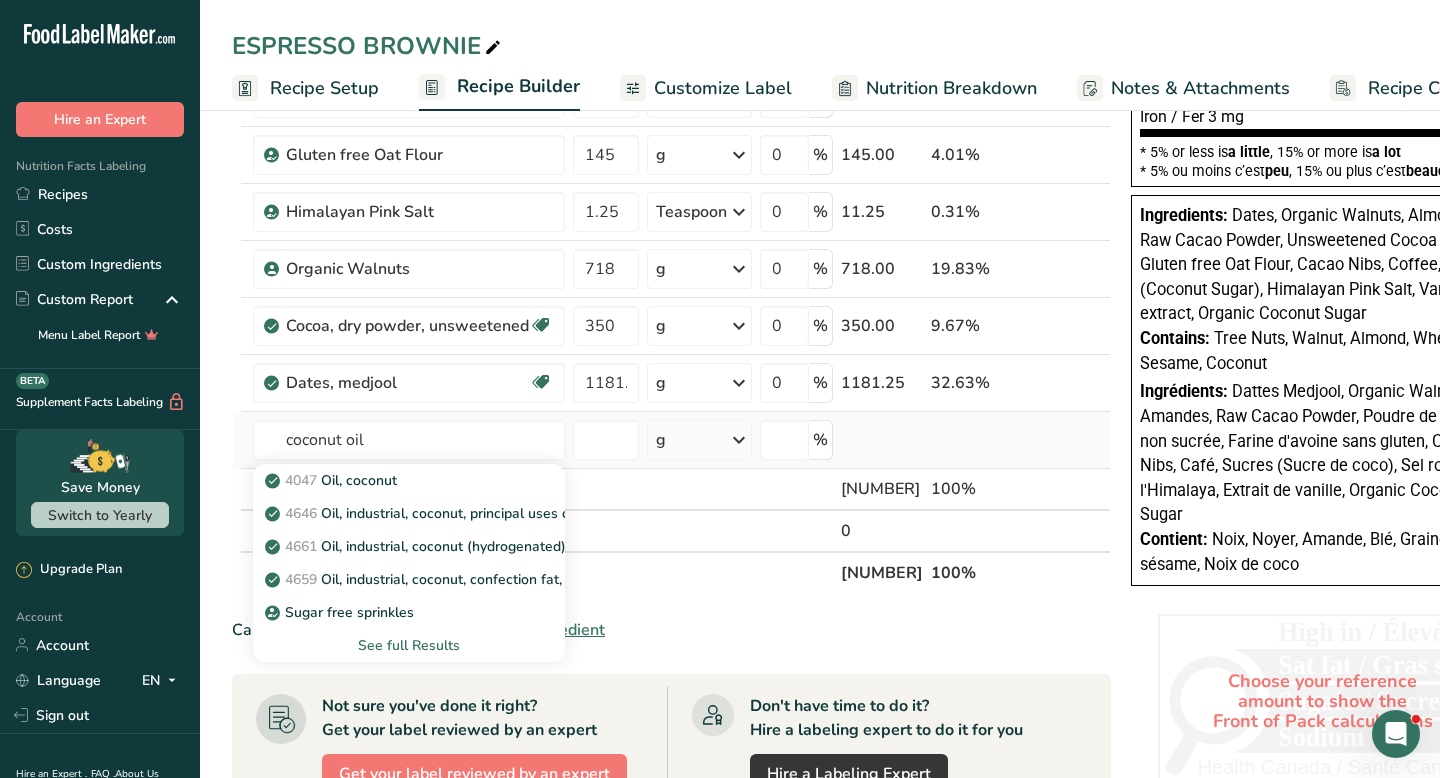 type 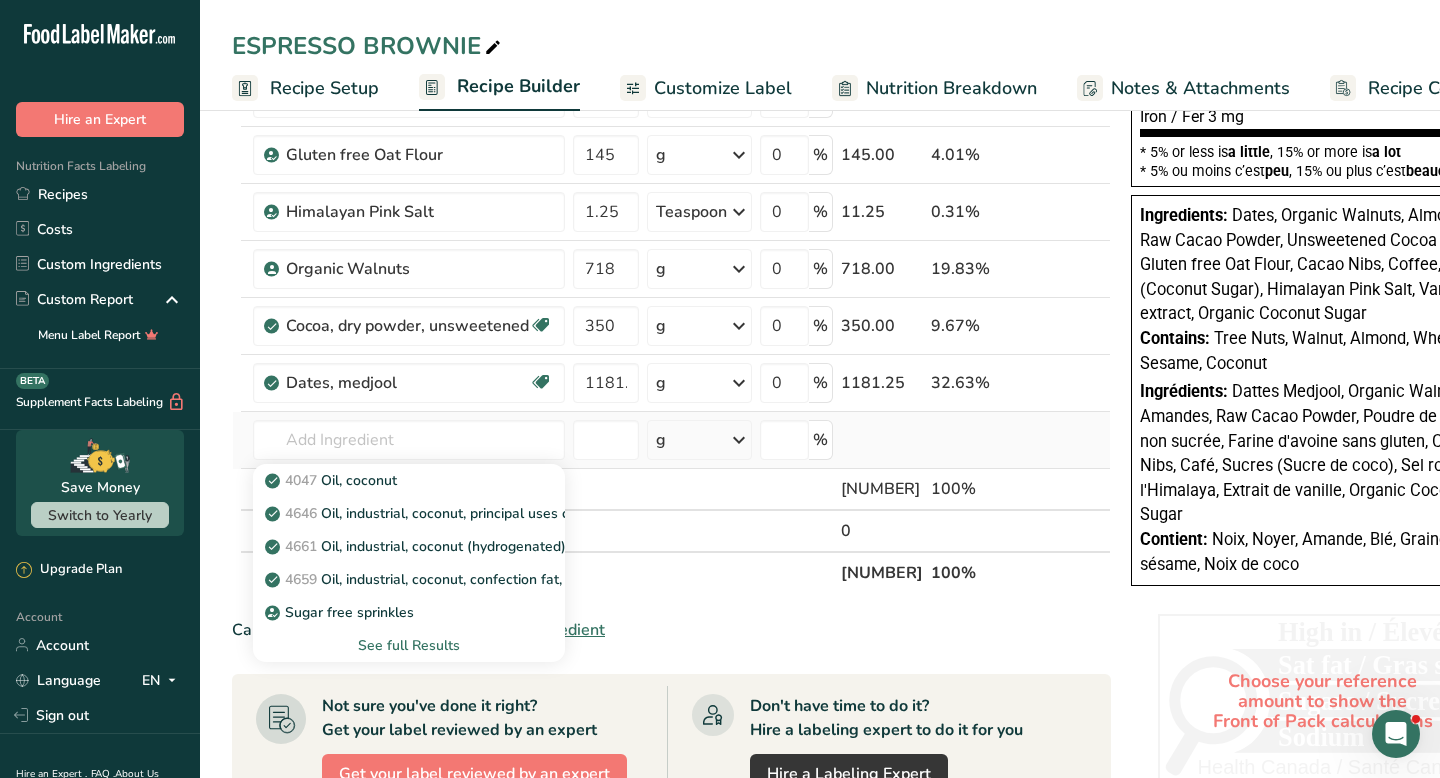 click on "See full Results" at bounding box center [409, 645] 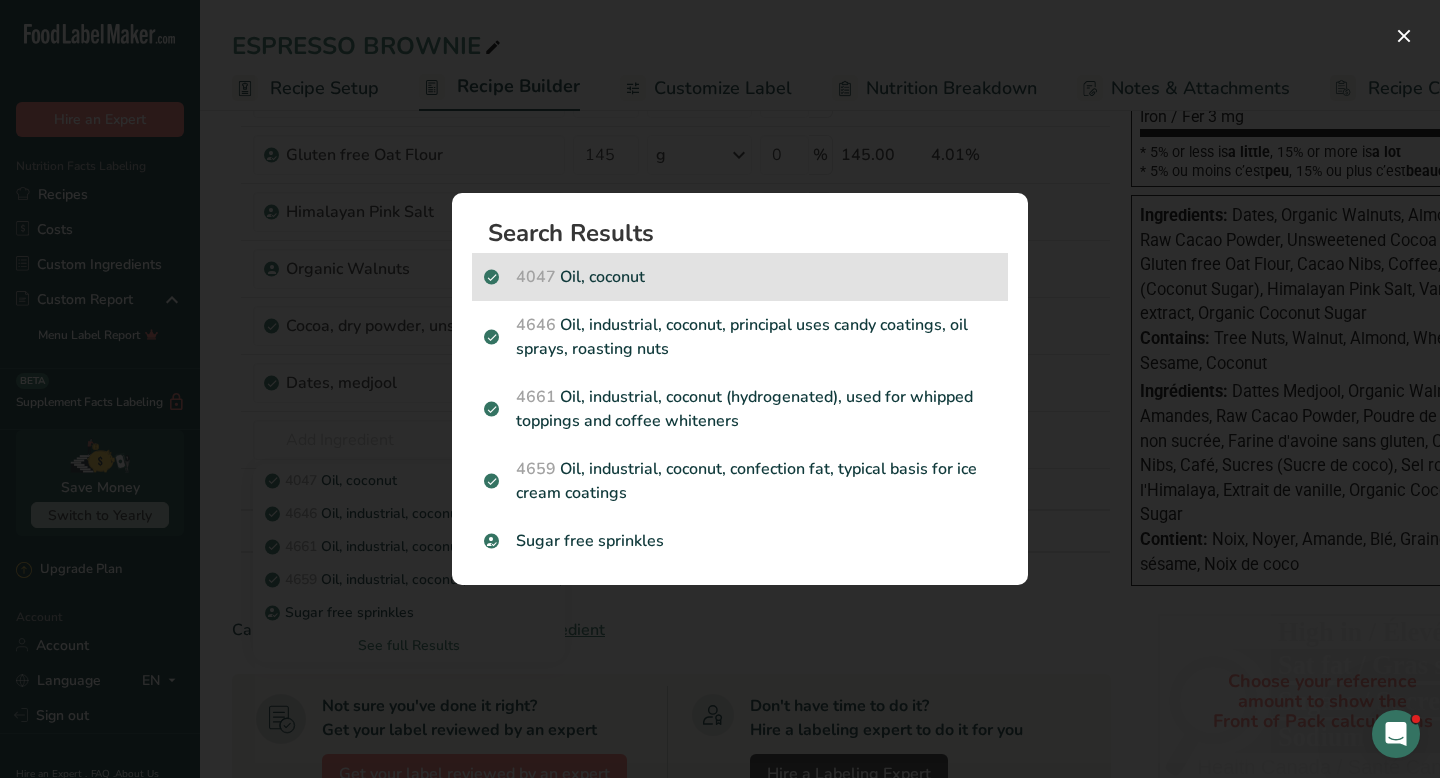 click on "[NUMBER]
Oil, coconut" at bounding box center [740, 277] 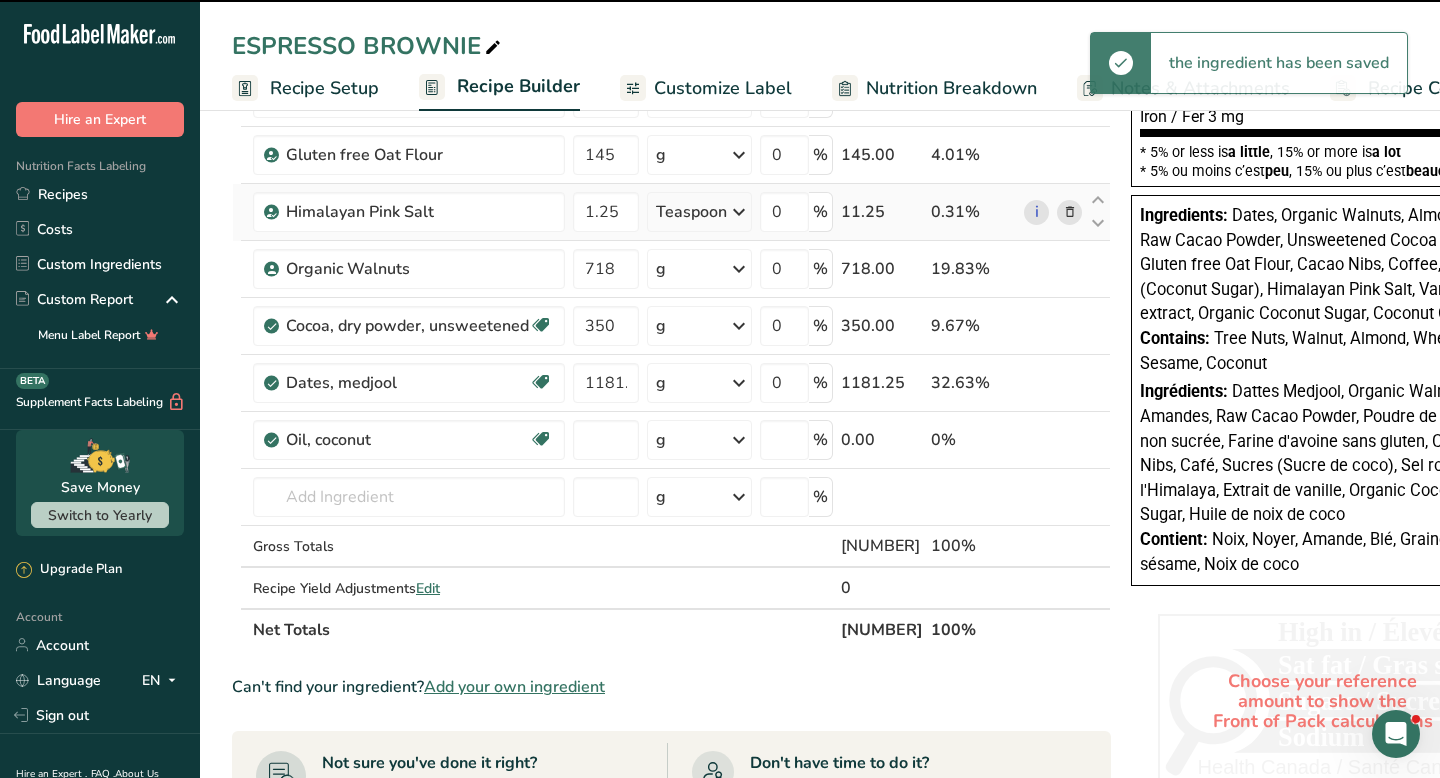 type on "0" 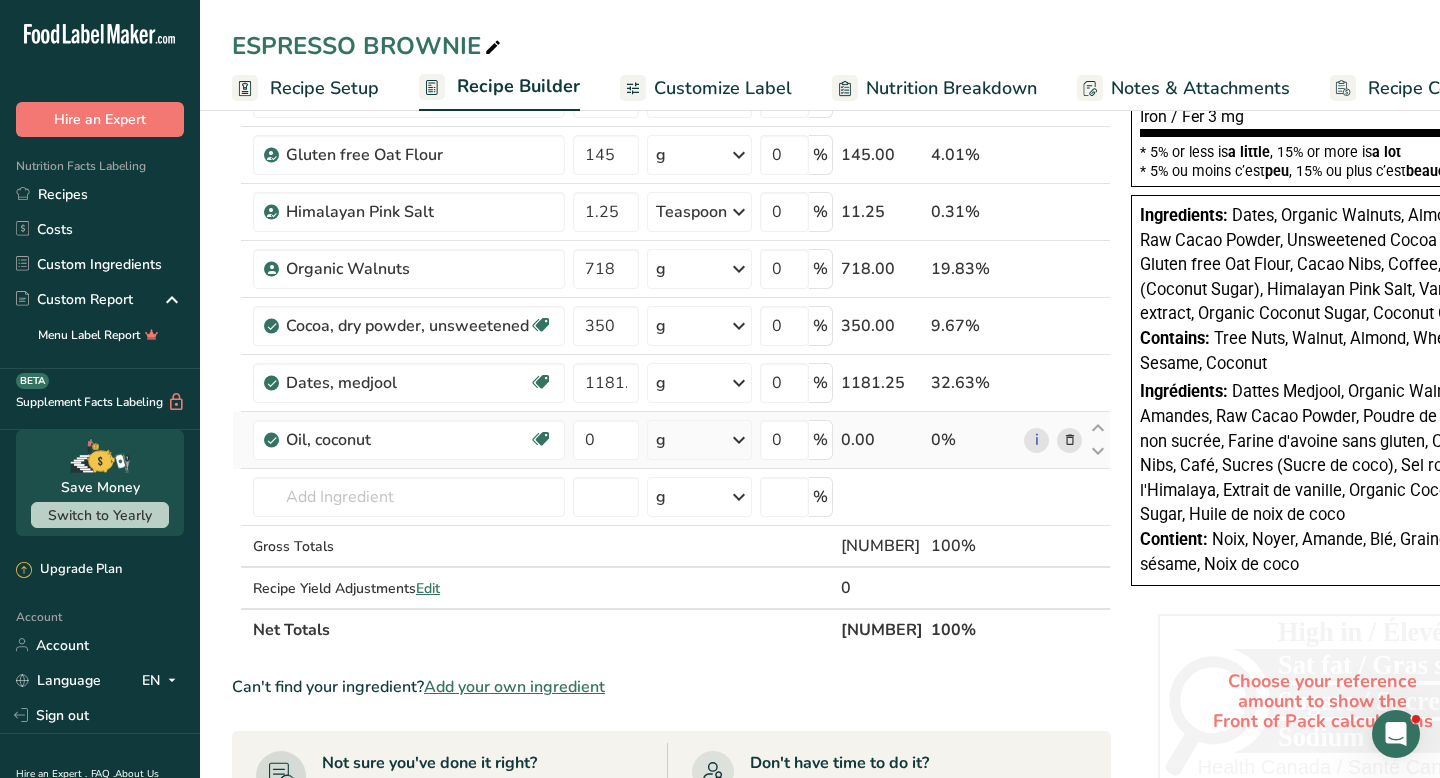 click at bounding box center (739, 440) 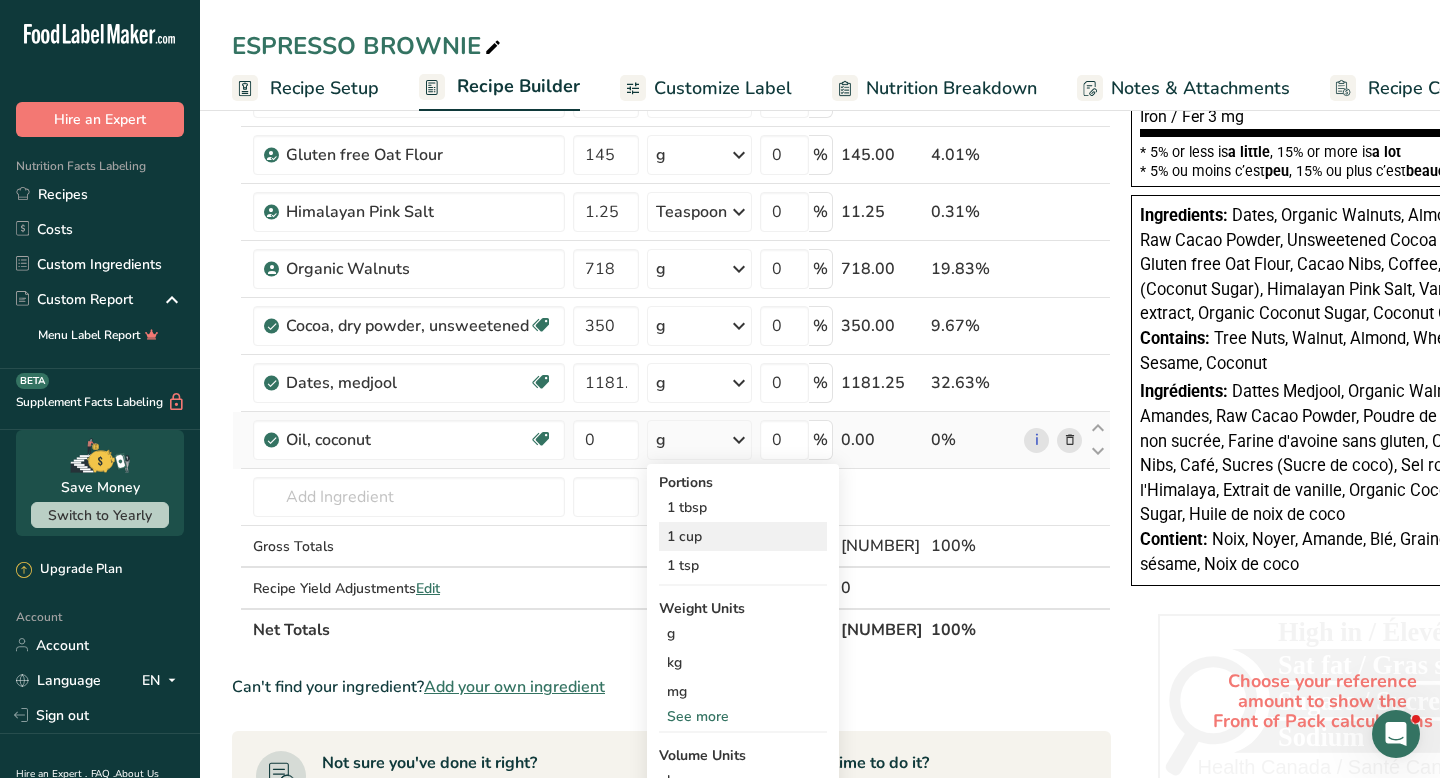 click on "1 cup" at bounding box center [743, 536] 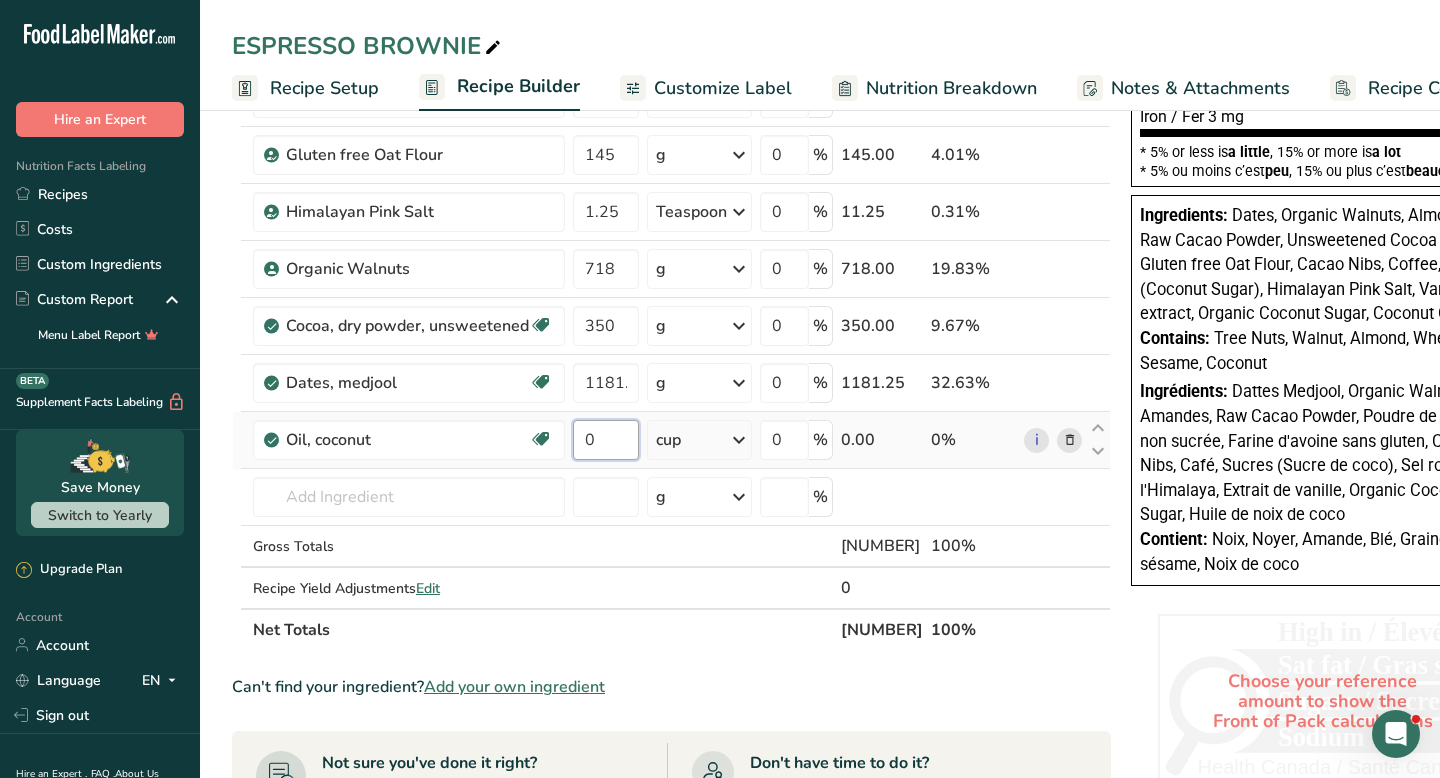 click on "0" at bounding box center (606, 440) 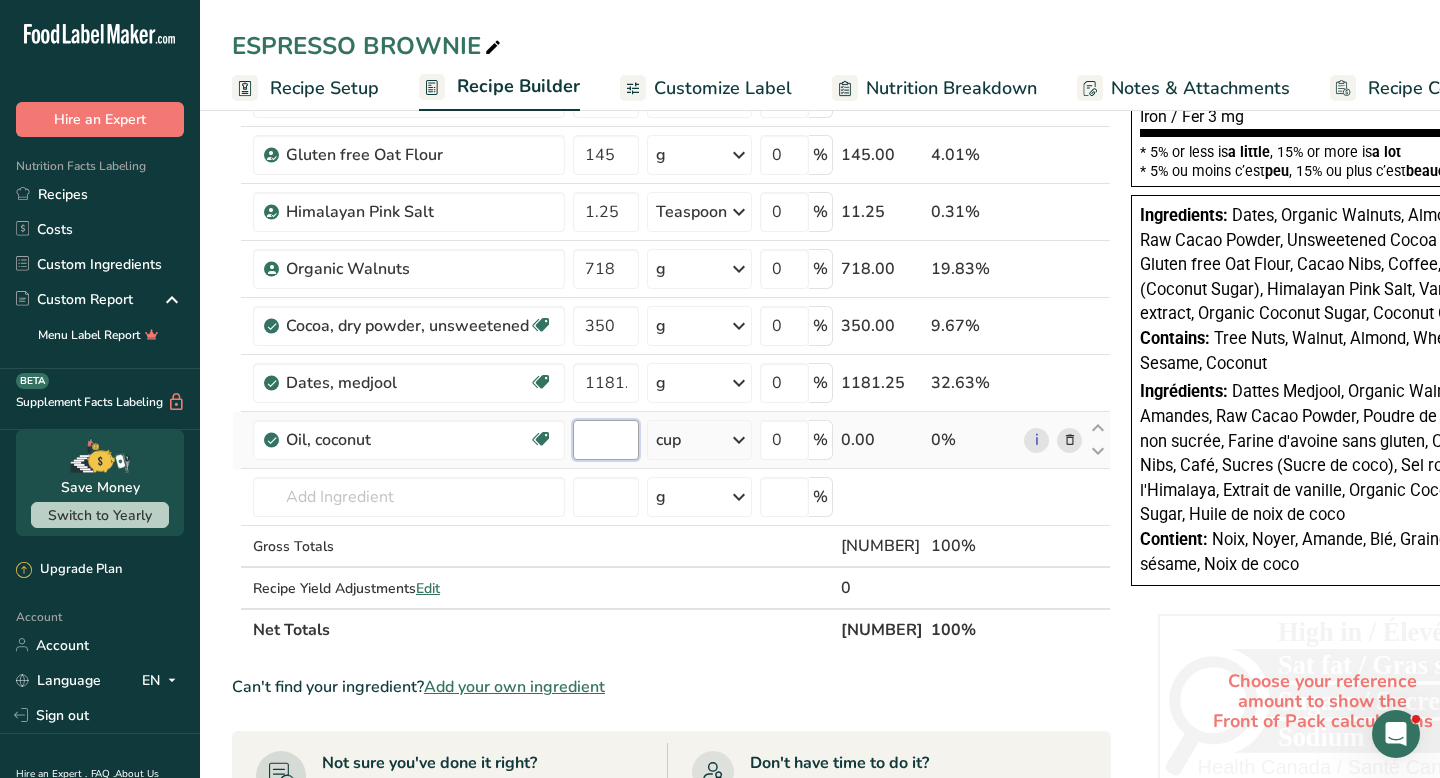 paste on "[NUMBER]" 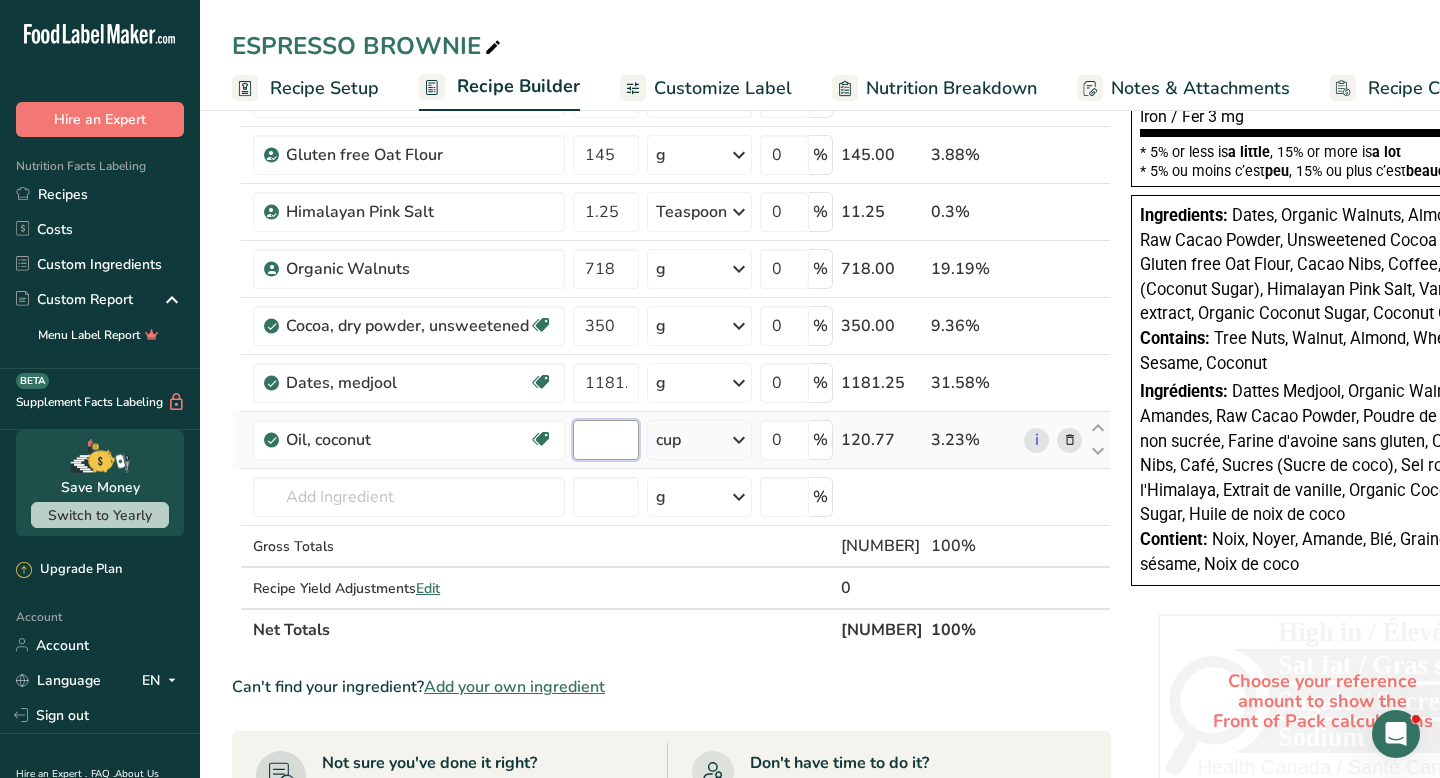 type on "[NUMBER]" 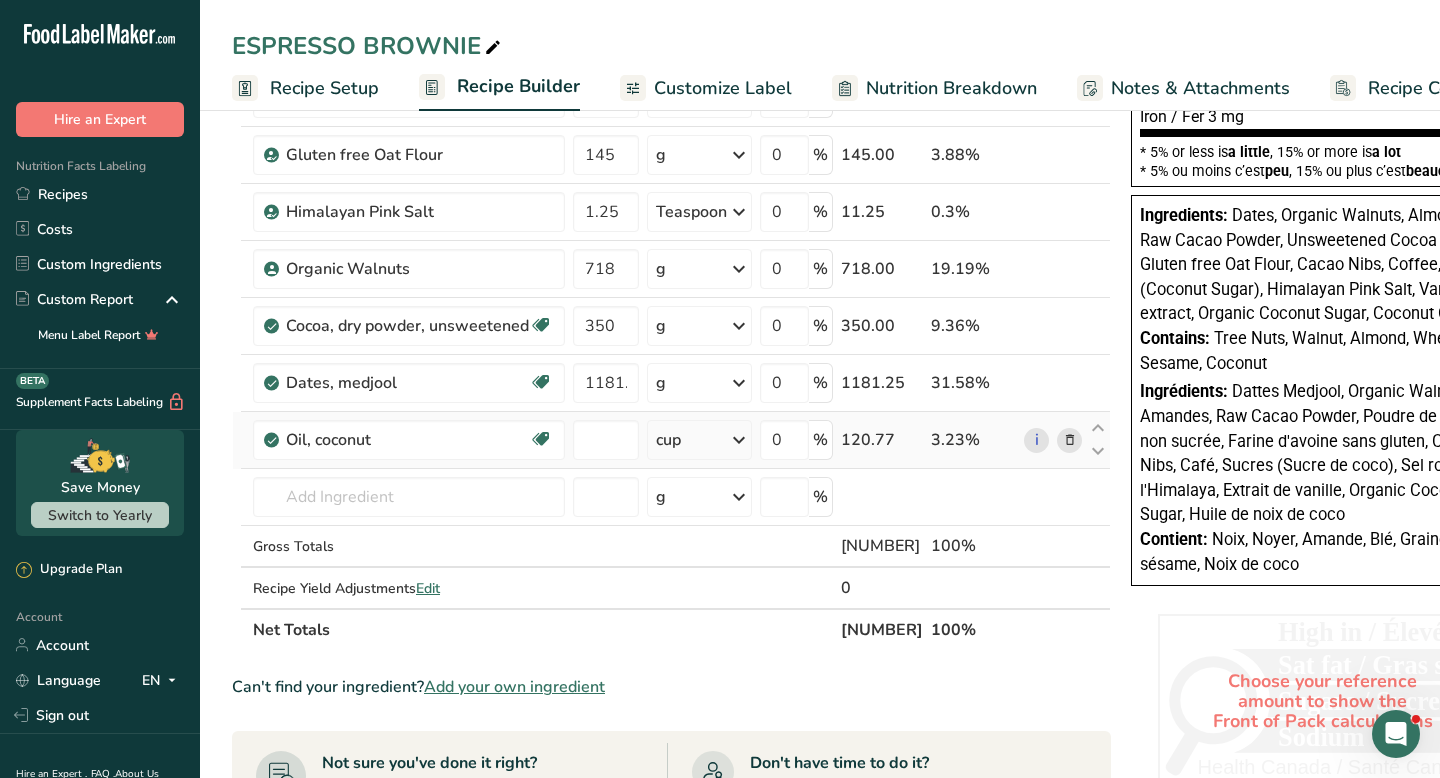 click on "Ingredient *
Amount *
Unit *
Waste *   .a-a{fill:#347362;}.b-a{fill:#fff;}          Grams
Percentage
Cacao Nibs
87.5
g
Weight Units
g
kg
mg
See more
Volume Units
l
Volume units require a density conversion. If you know your ingredient's density enter it below. Otherwise, click on "RIA" our AI Regulatory bot - she will be able to help you
lb/ft3
g/cm3
Confirm
mL
Volume units require a density conversion. If you know your ingredient's density enter it below. Otherwise, click on "RIA" our AI Regulatory bot - she will be able to help you
lb/ft3" at bounding box center [671, 168] 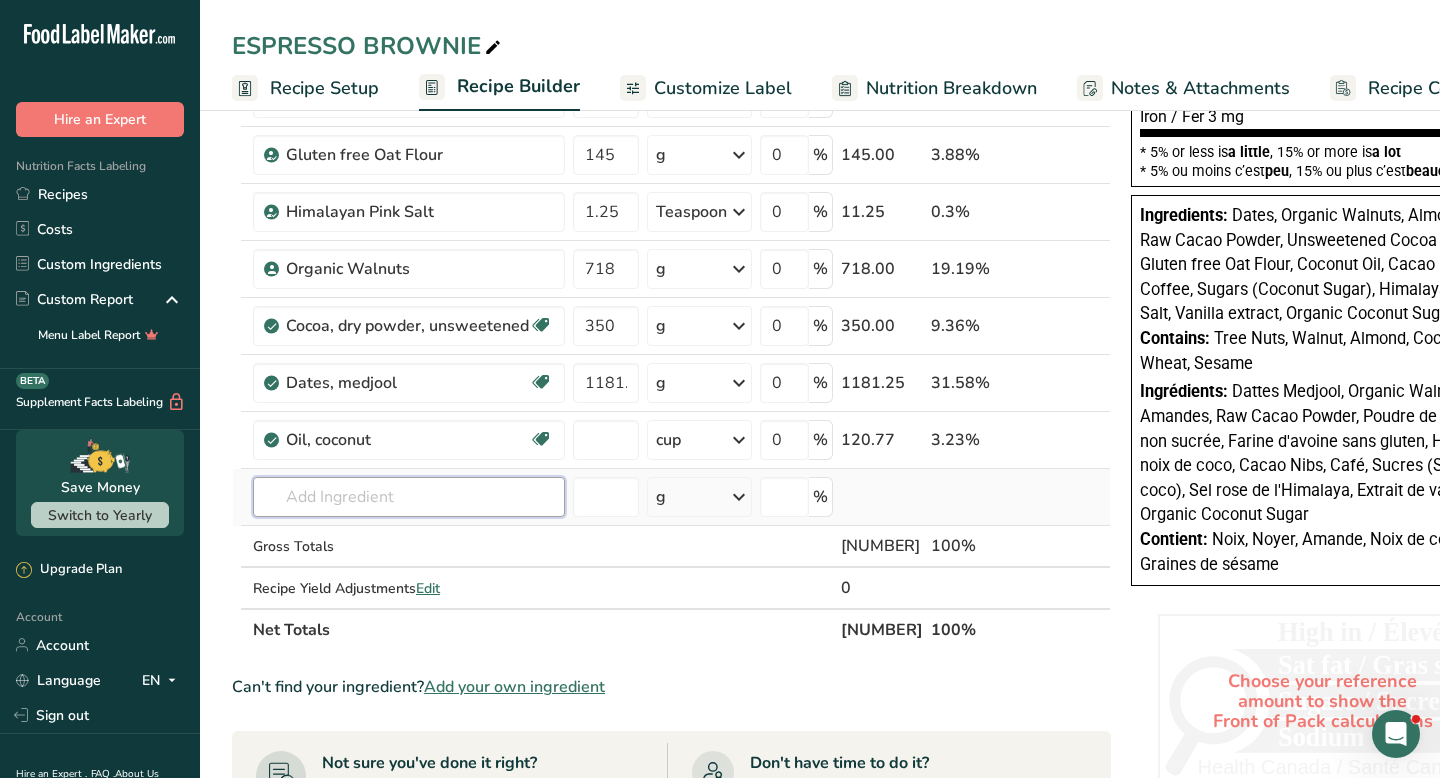 click at bounding box center [409, 497] 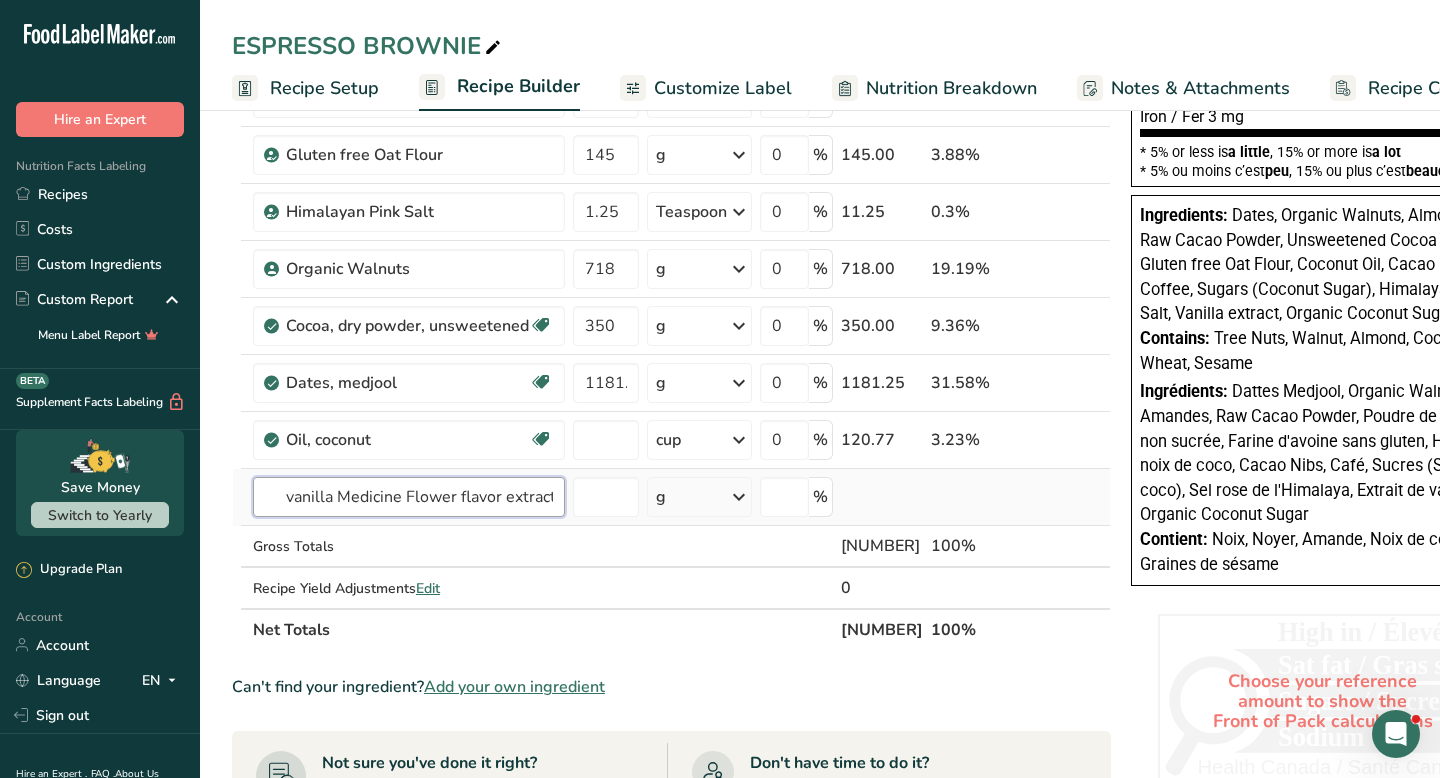 scroll, scrollTop: 0, scrollLeft: 2, axis: horizontal 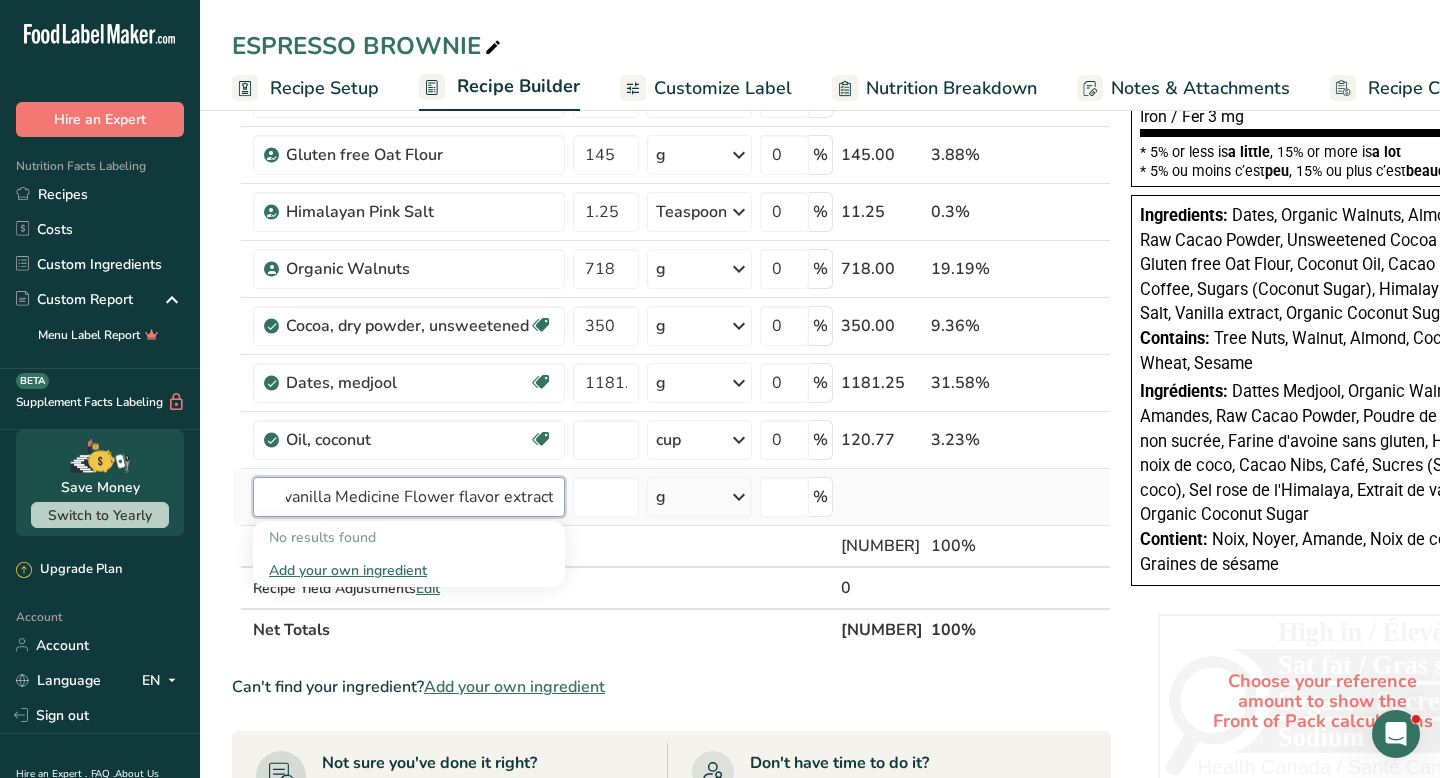 drag, startPoint x: 333, startPoint y: 494, endPoint x: 487, endPoint y: 494, distance: 154 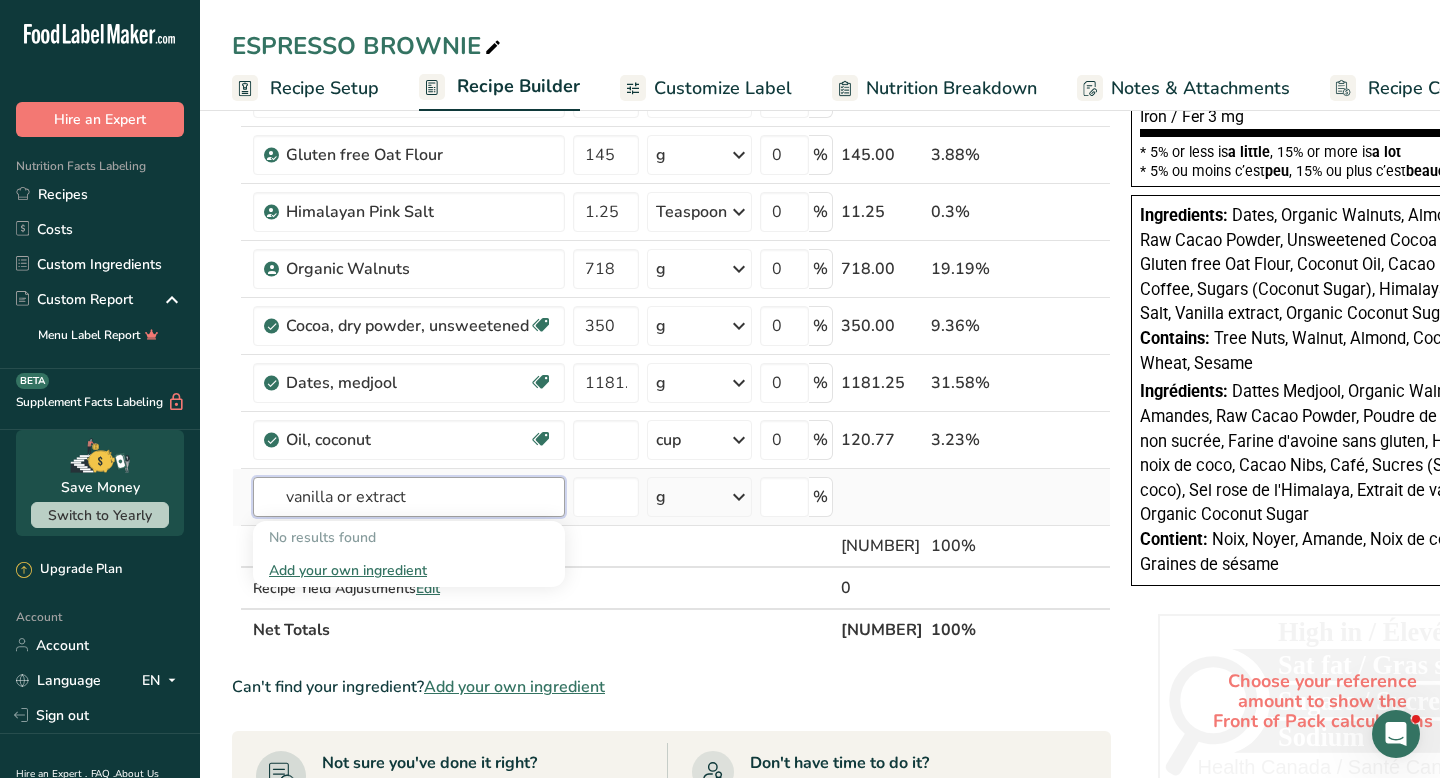 scroll, scrollTop: 0, scrollLeft: 0, axis: both 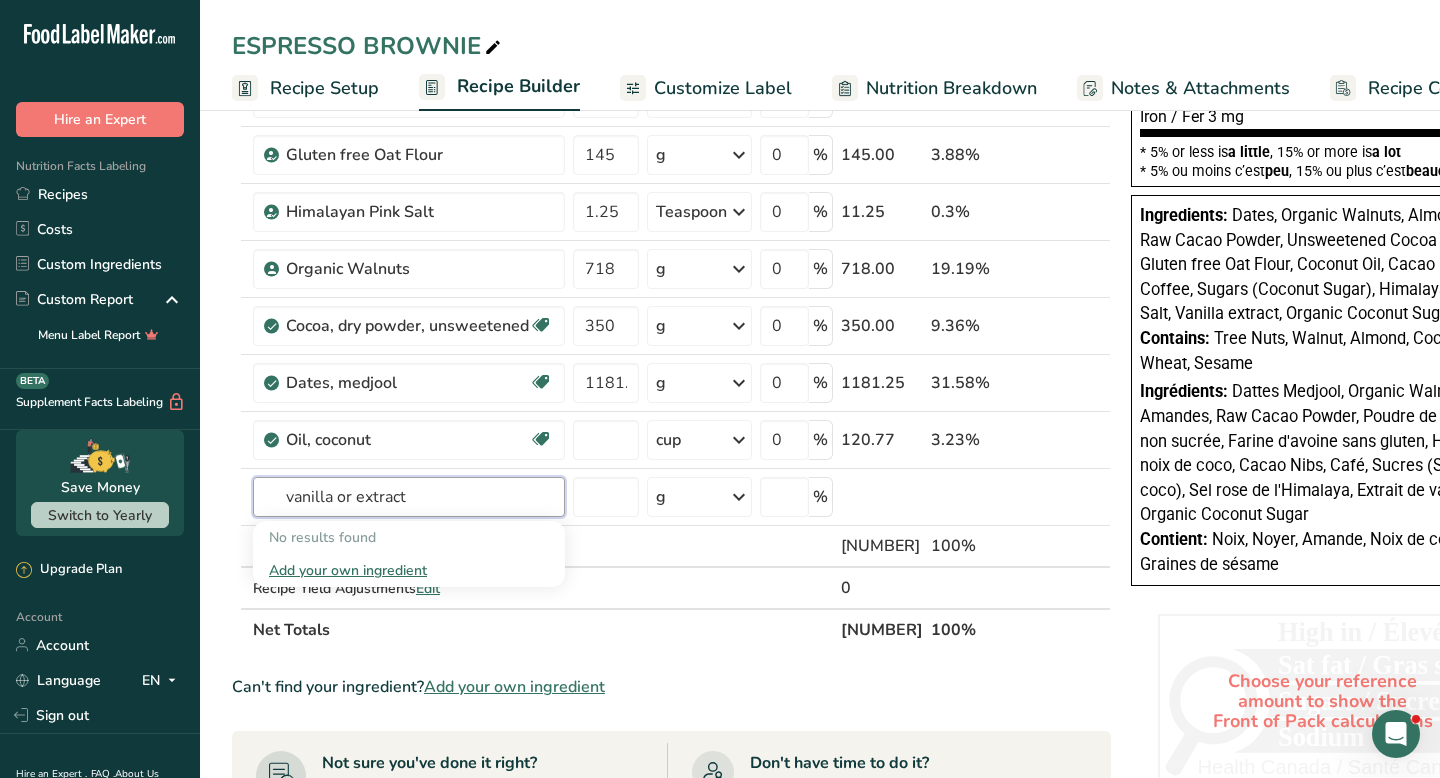 drag, startPoint x: 353, startPoint y: 495, endPoint x: 380, endPoint y: 523, distance: 38.8973 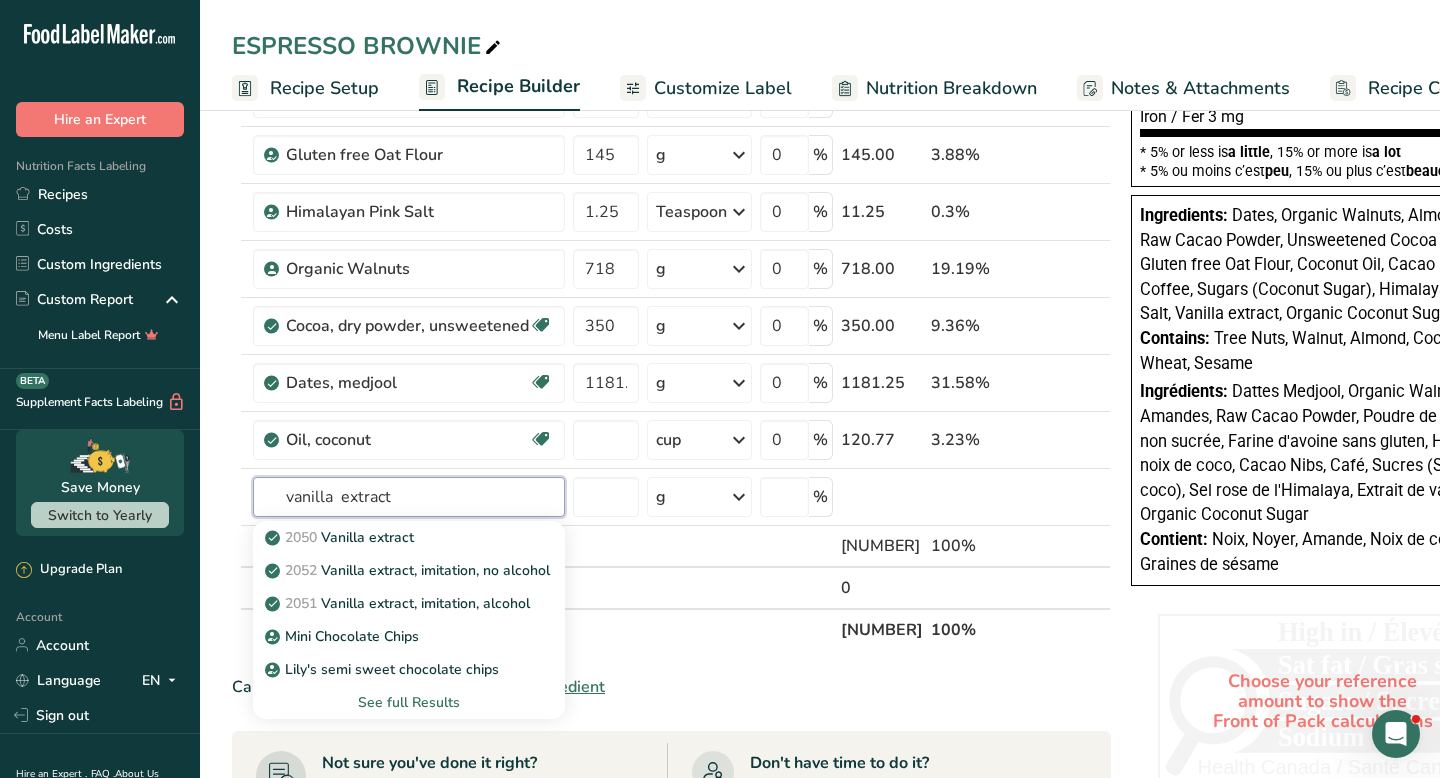 type on "vanilla  extract" 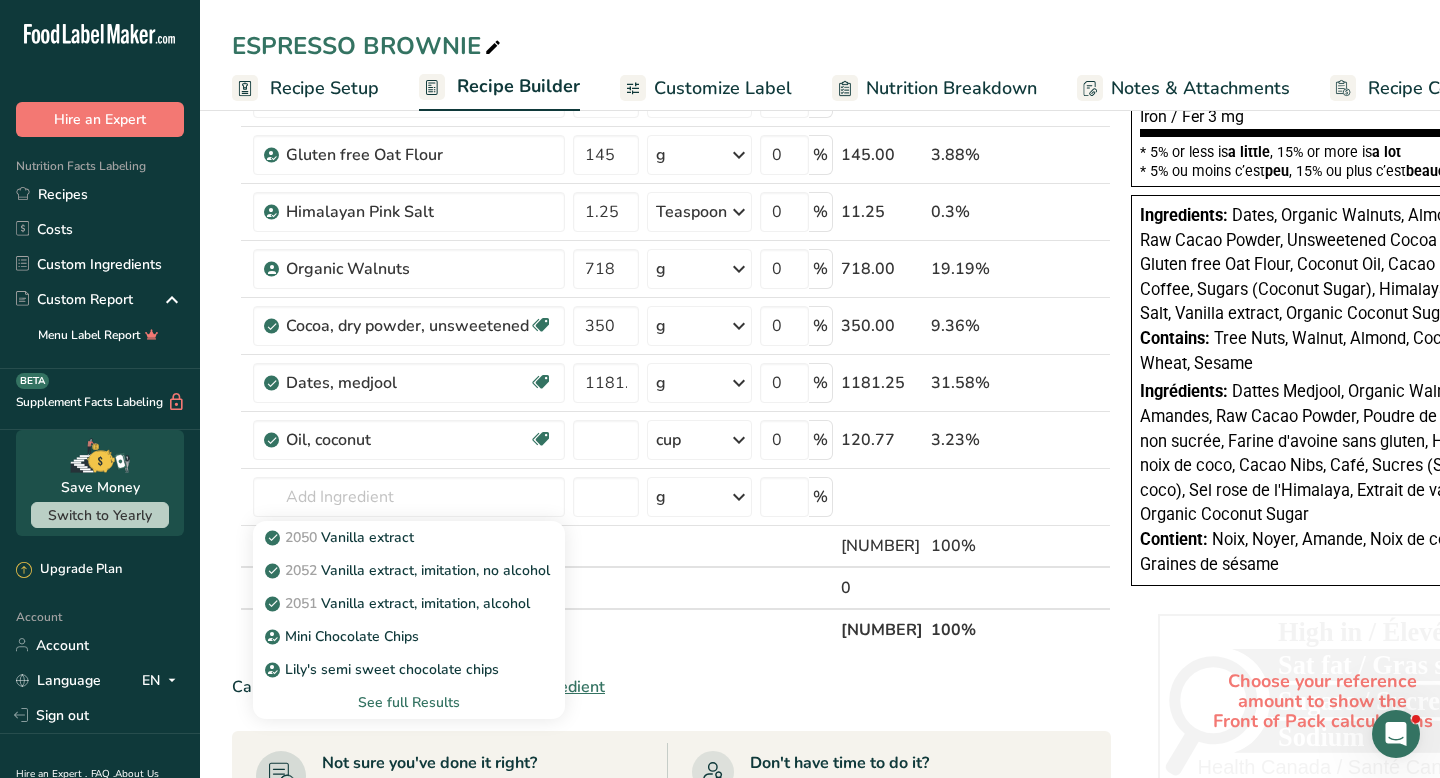 click on "[NUMBER]
Vanilla extract
[NUMBER]
Vanilla extract, imitation, no alcohol
[NUMBER]
Vanilla extract, imitation, alcohol
Mini Chocolate Chips
Lily's semi sweet chocolate chips
See full Results" at bounding box center [409, 618] 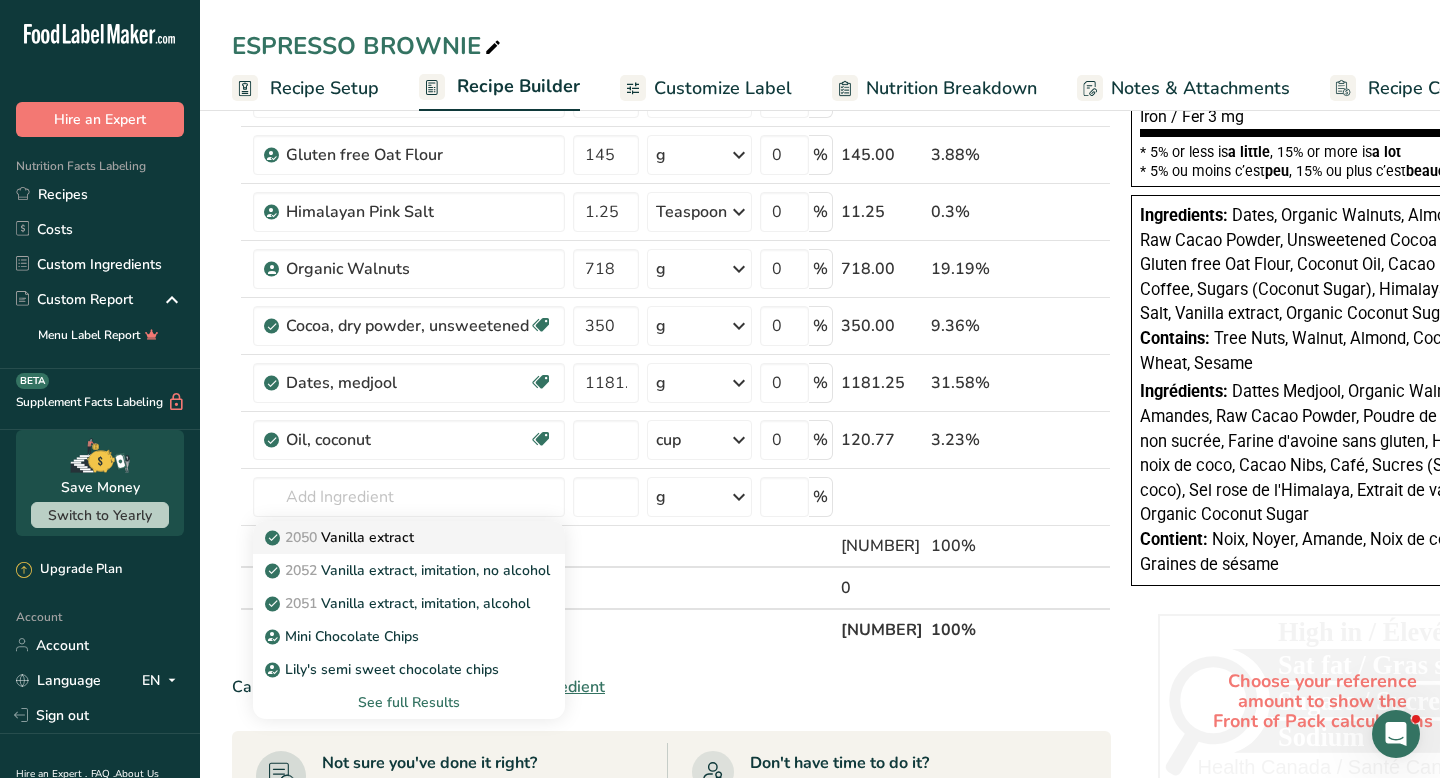 click on "2050
Vanilla extract" at bounding box center [341, 537] 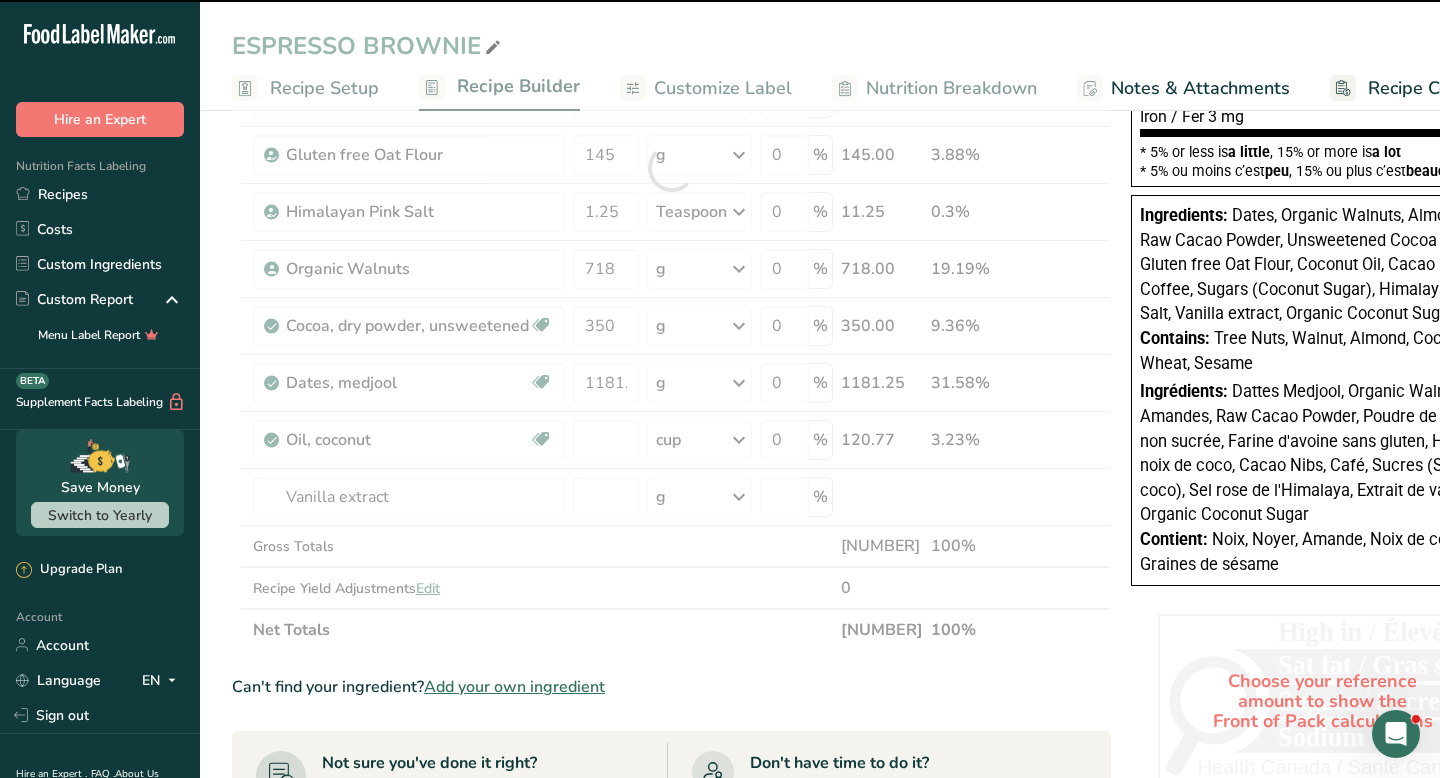 type on "0" 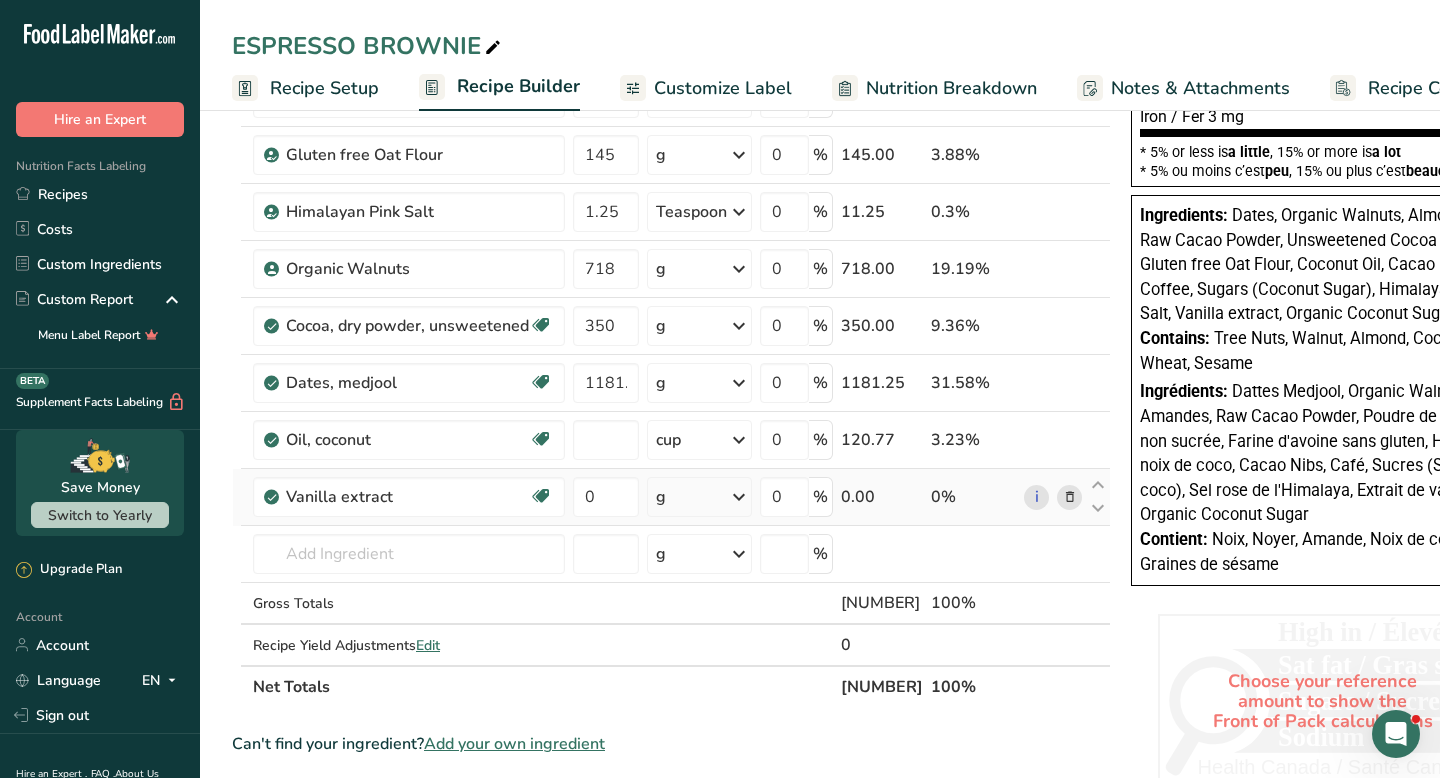 click on "g" at bounding box center [699, 497] 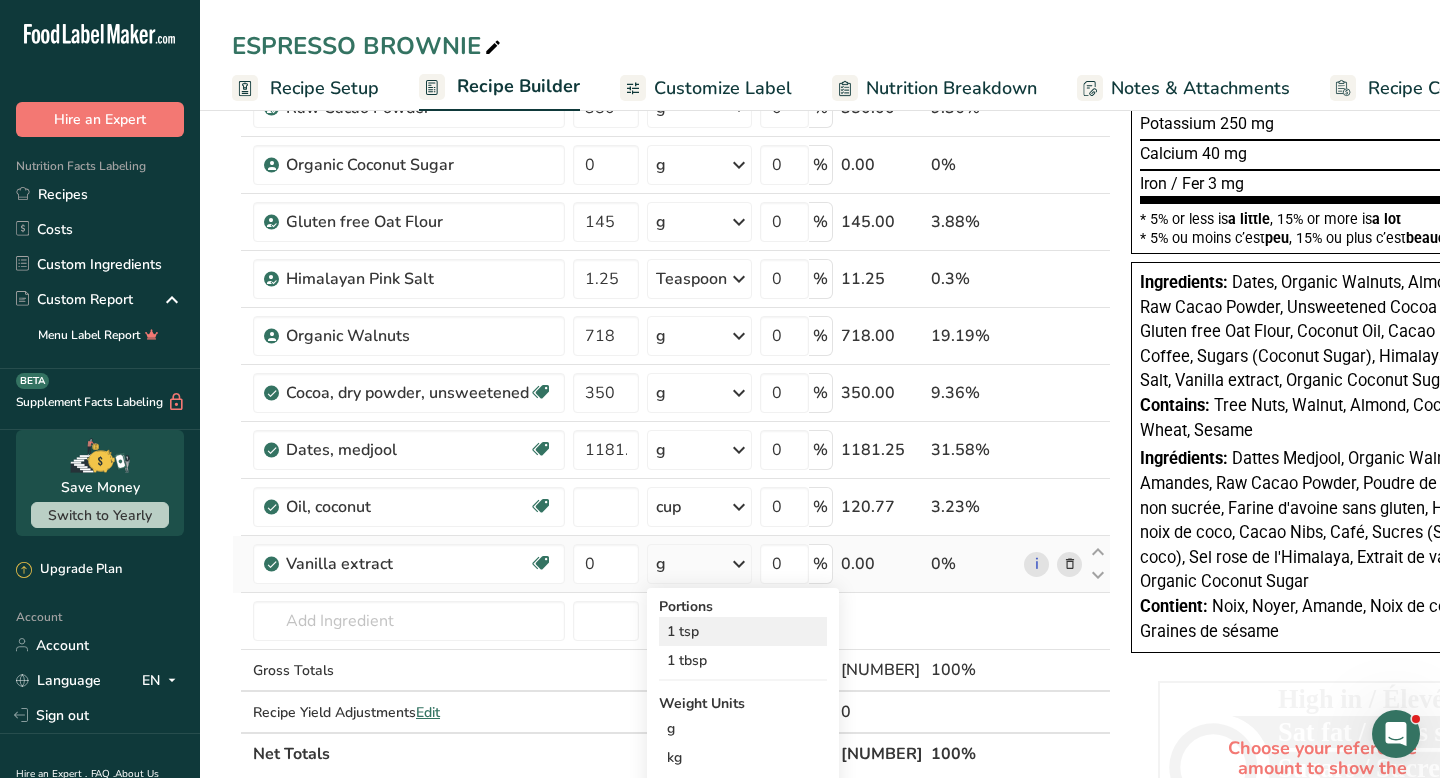scroll, scrollTop: 447, scrollLeft: 0, axis: vertical 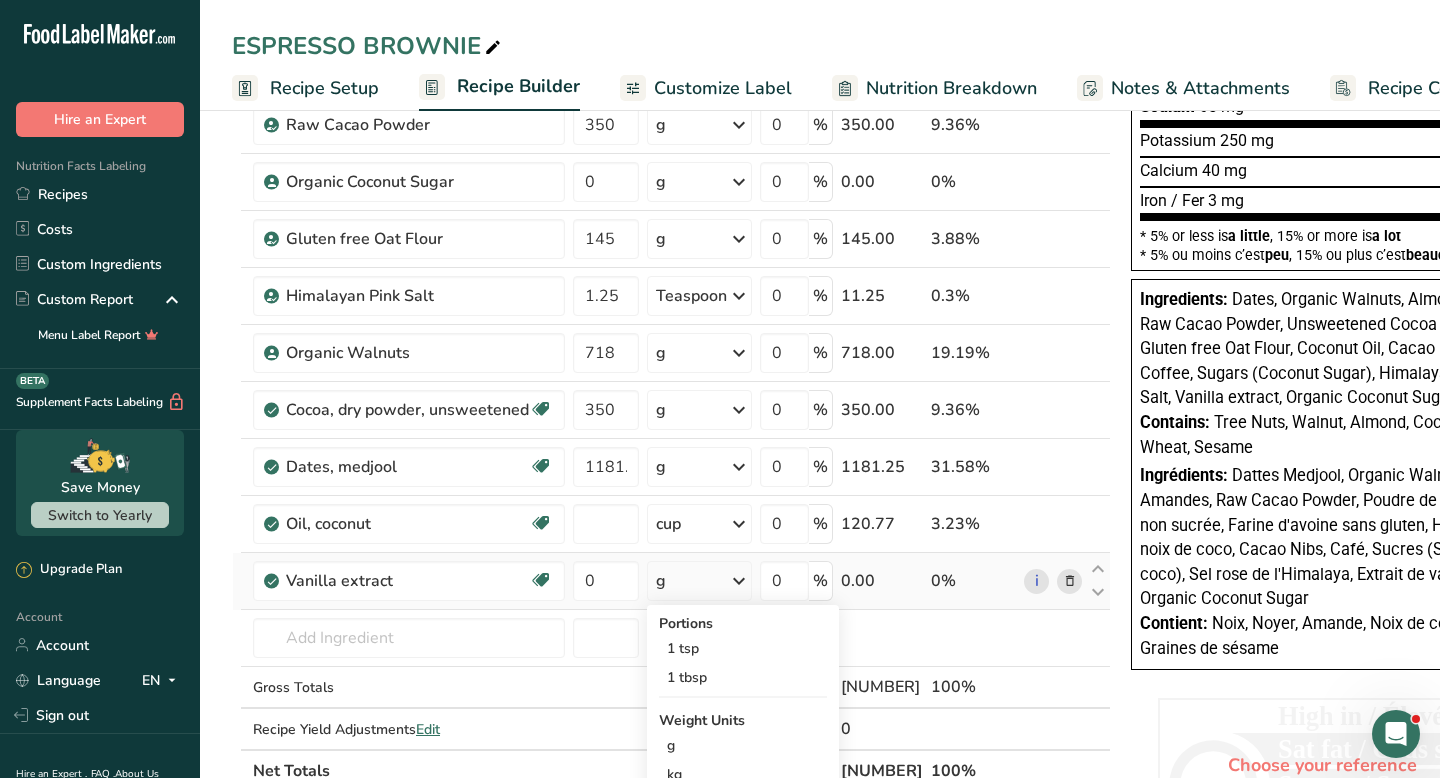 click at bounding box center [739, 581] 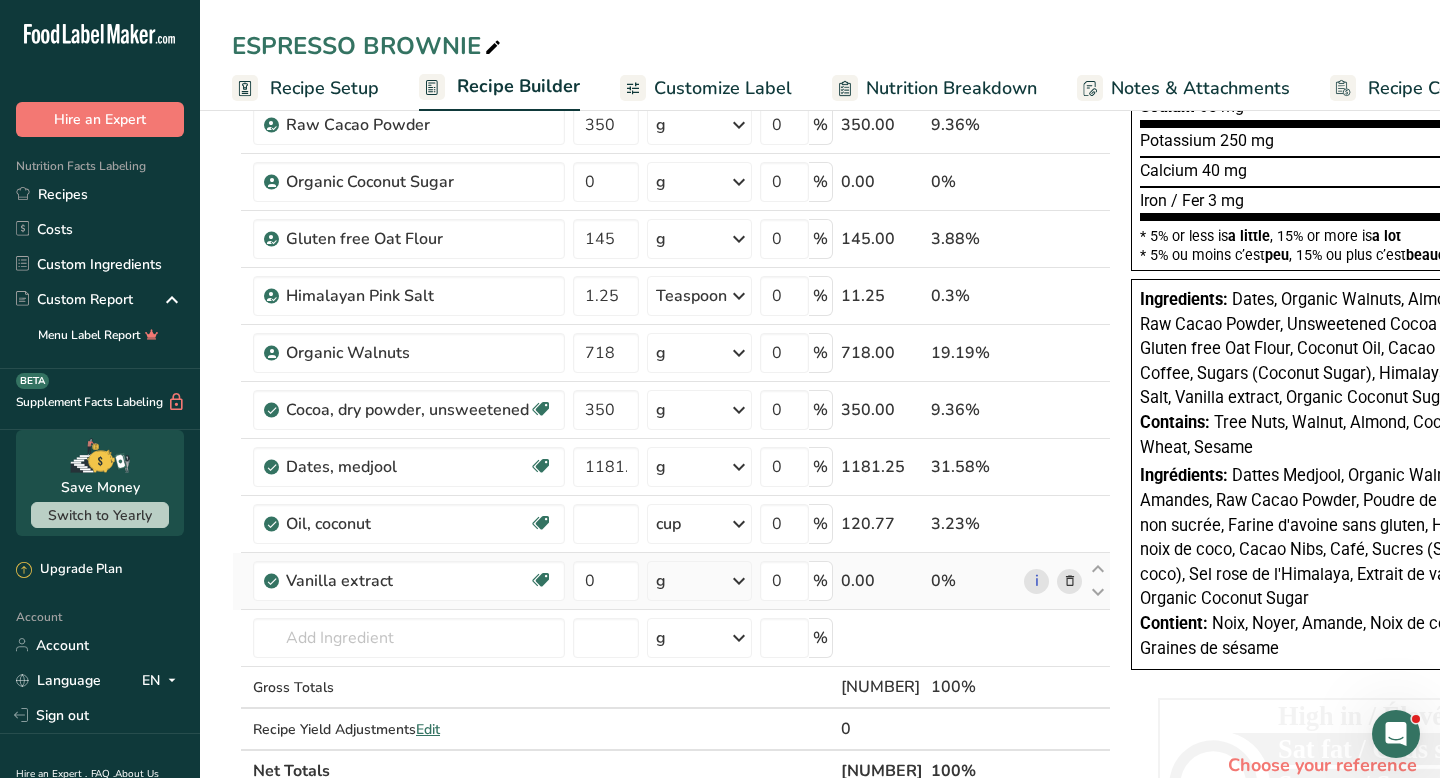 click at bounding box center [739, 581] 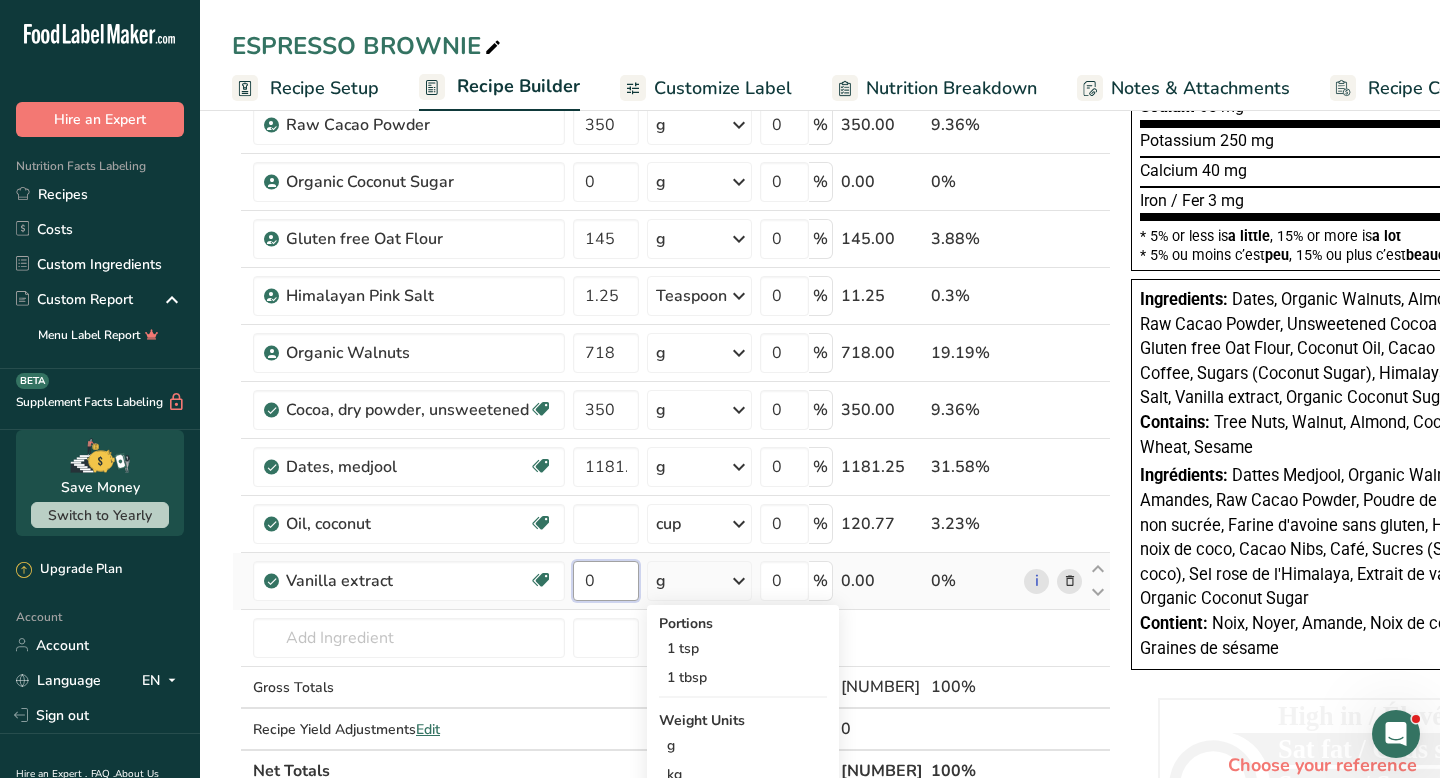 click on "0" at bounding box center [606, 581] 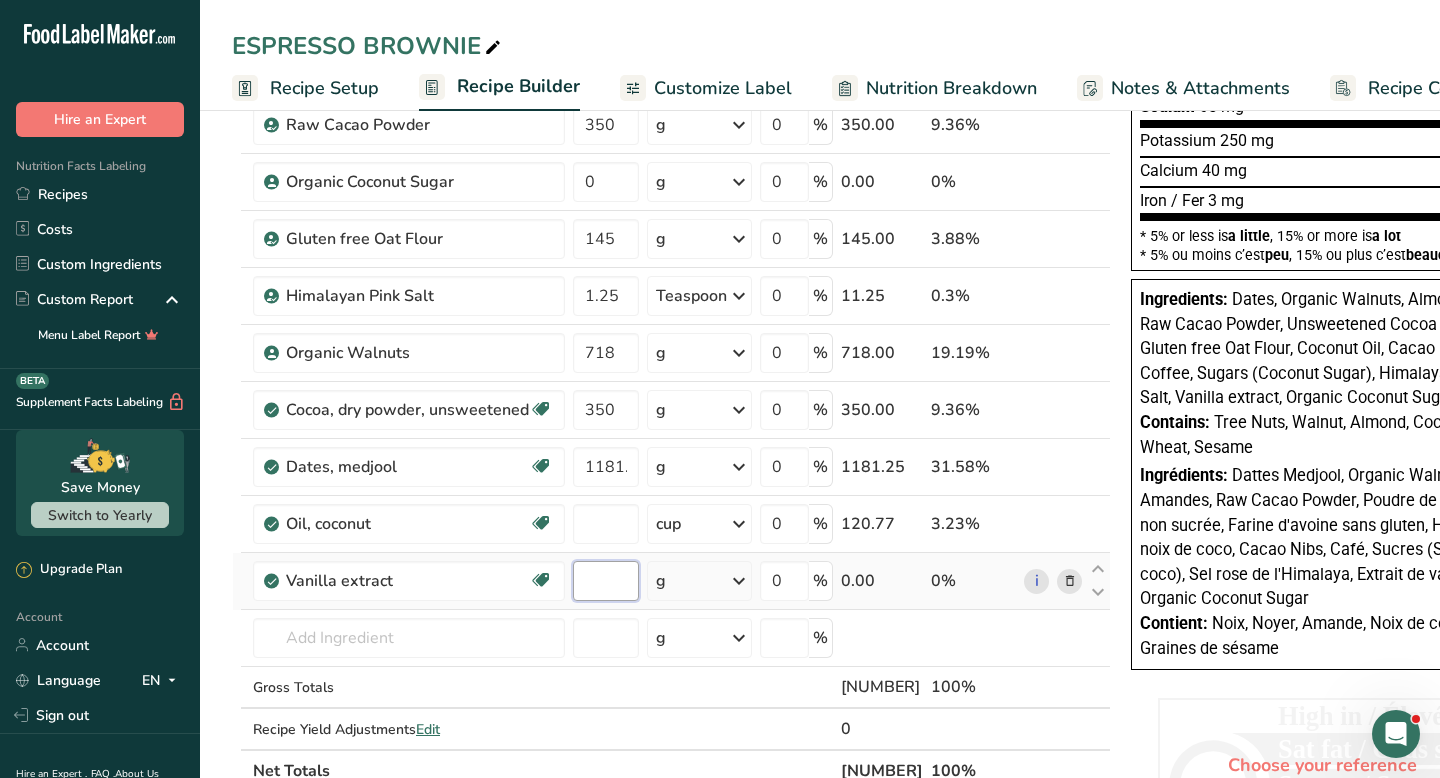 paste on "3.25" 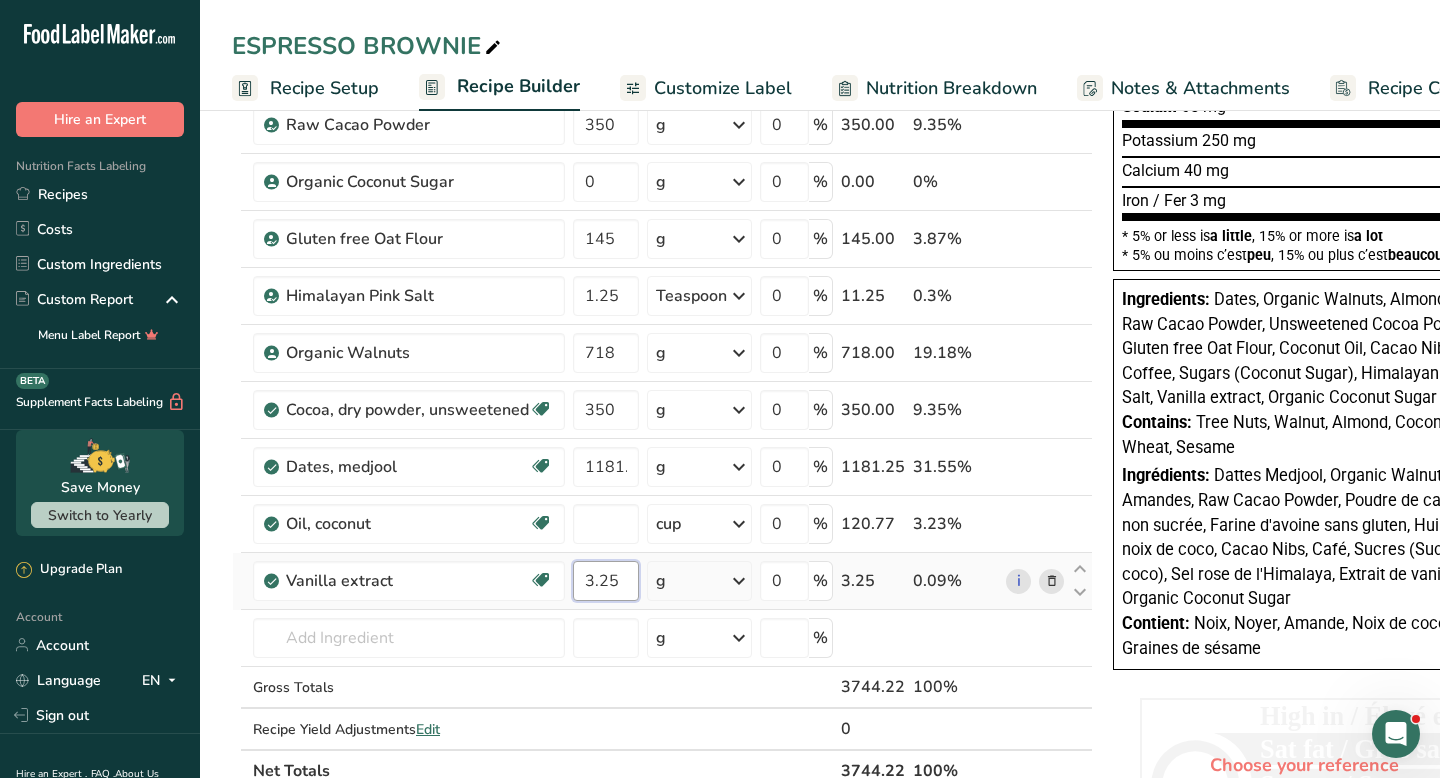 type on "3.25" 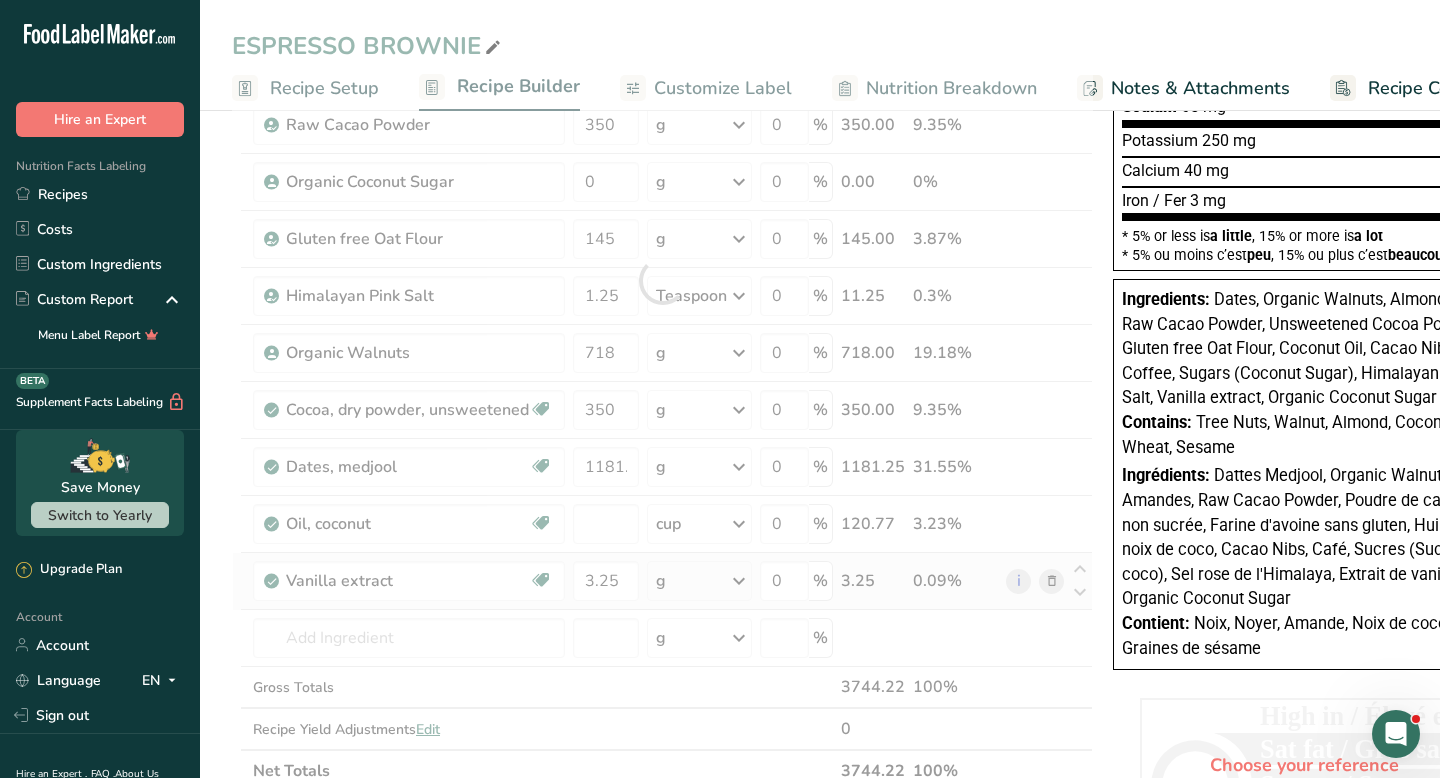 click on "Ingredient *
Amount *
Unit *
Waste *   .a-a{fill:#347362;}.b-a{fill:#fff;}          Grams
Percentage
Cacao Nibs
87.5
g
Weight Units
g
kg
mg
See more
Volume Units
l
Volume units require a density conversion. If you know your ingredient's density enter it below. Otherwise, click on "RIA" our AI Regulatory bot - she will be able to help you
lb/ft3
g/cm3
Confirm
mL
Volume units require a density conversion. If you know your ingredient's density enter it below. Otherwise, click on "RIA" our AI Regulatory bot - she will be able to help you
lb/ft3" at bounding box center (662, 280) 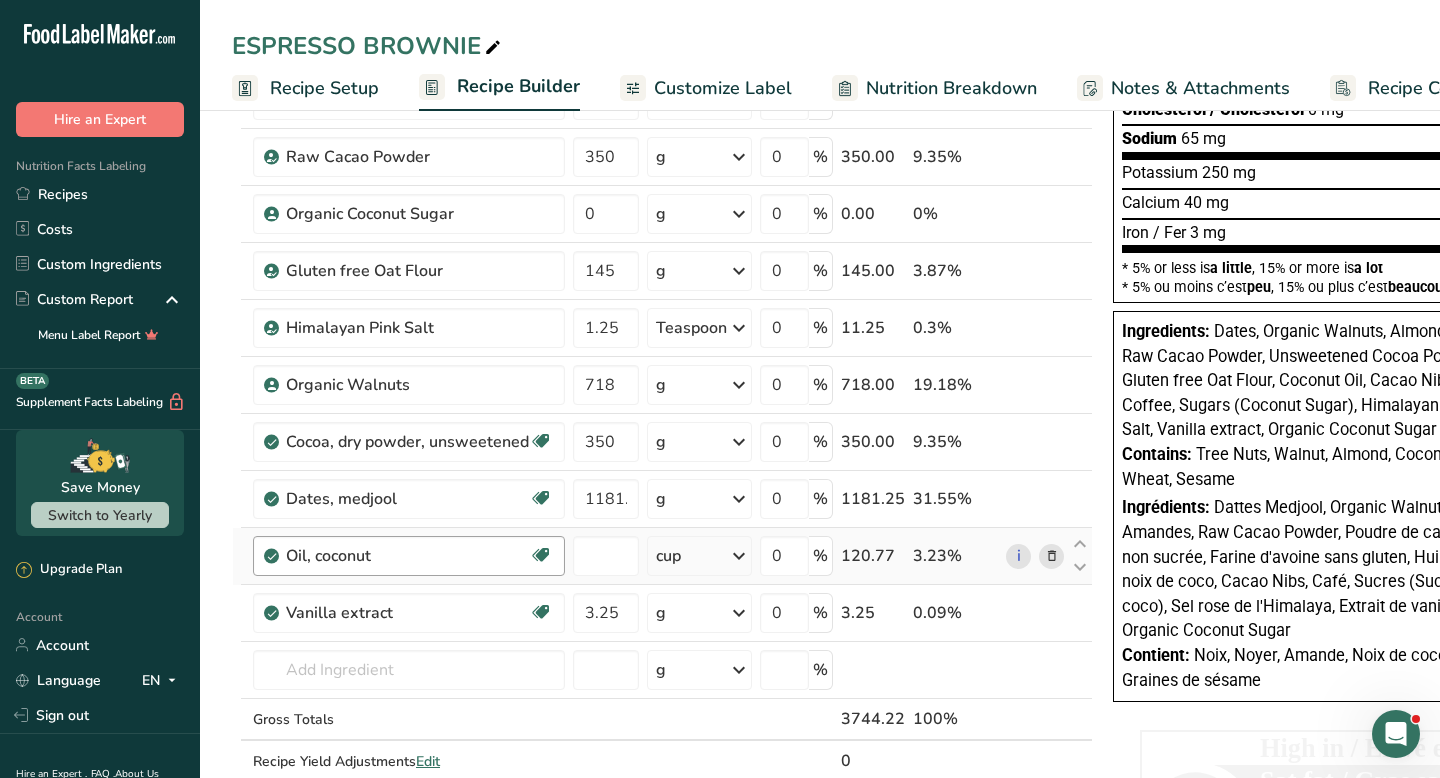 scroll, scrollTop: 431, scrollLeft: 0, axis: vertical 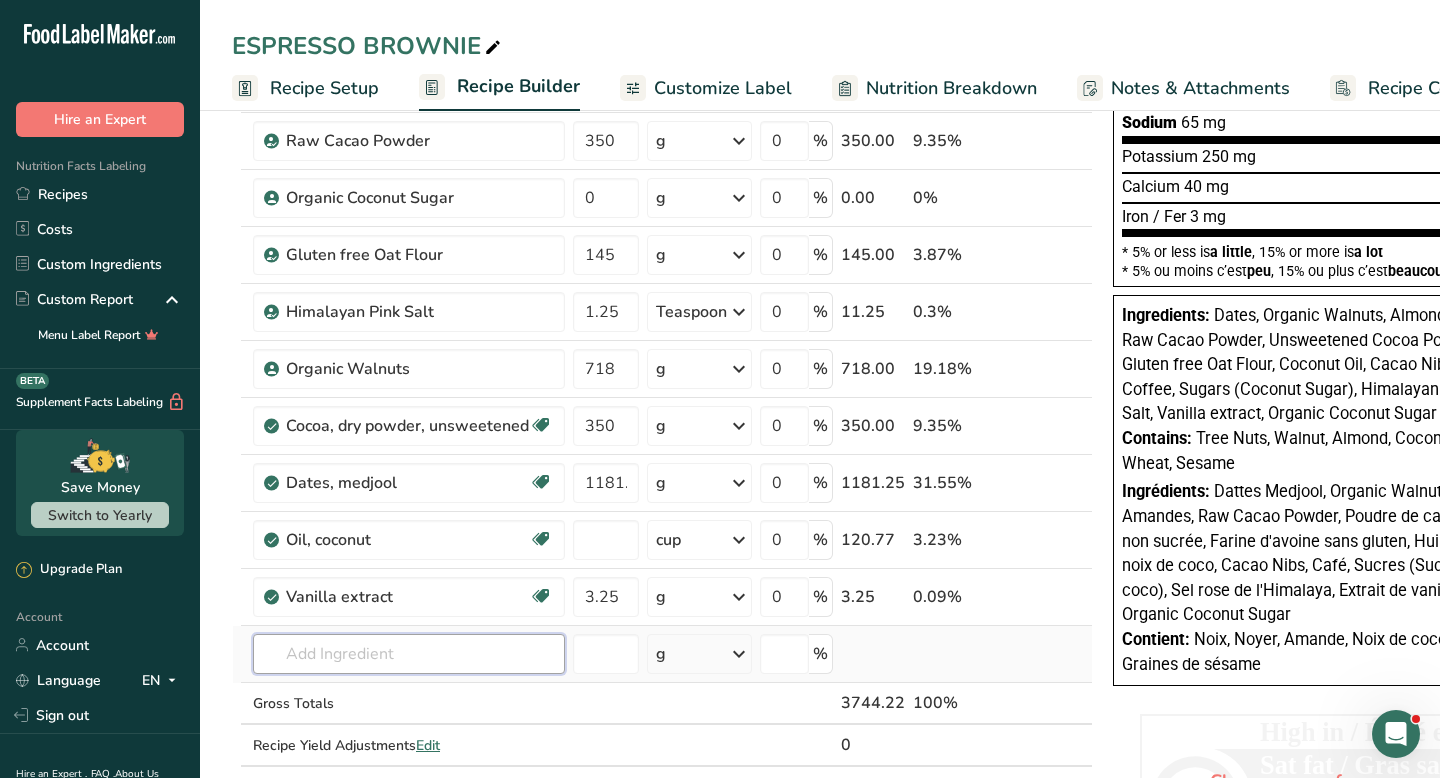 click at bounding box center [409, 654] 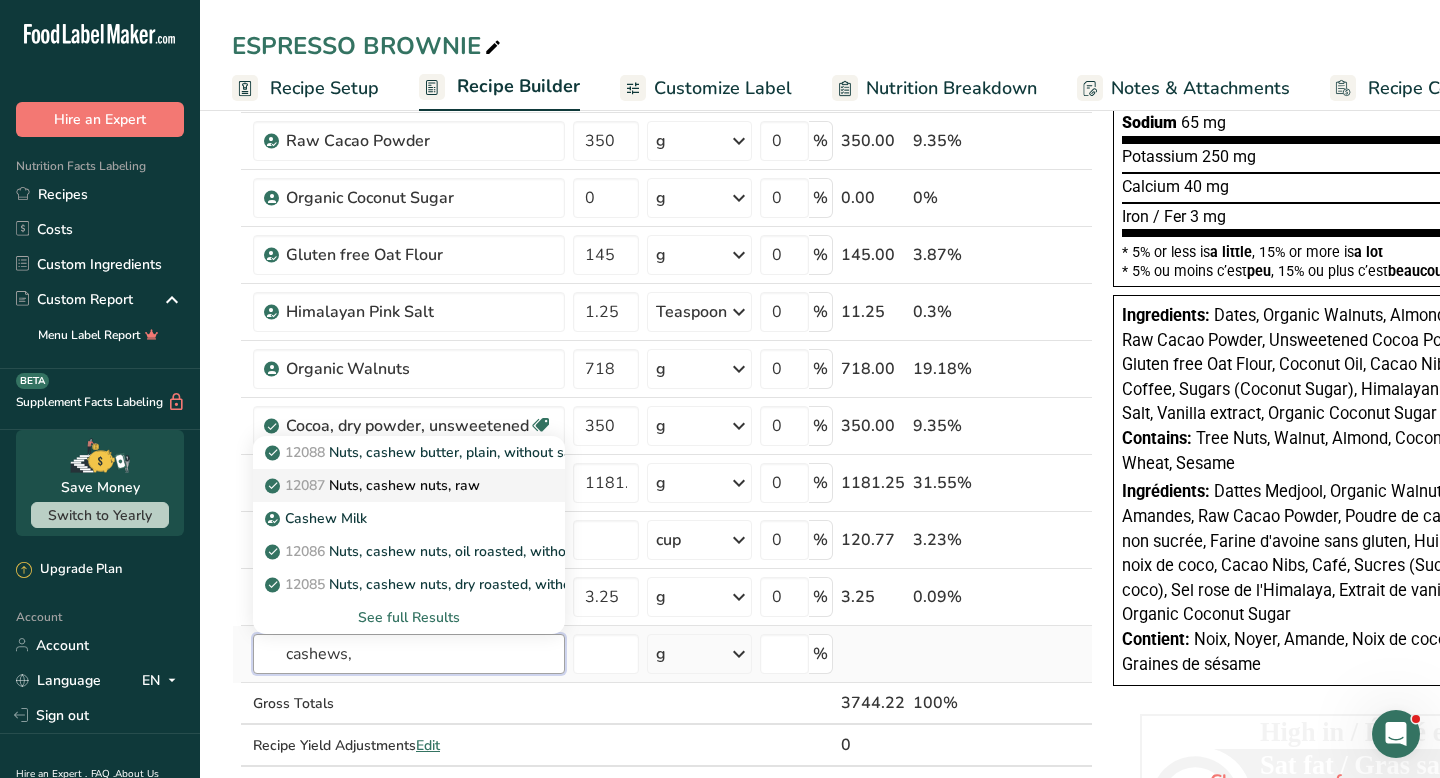 type on "cashews," 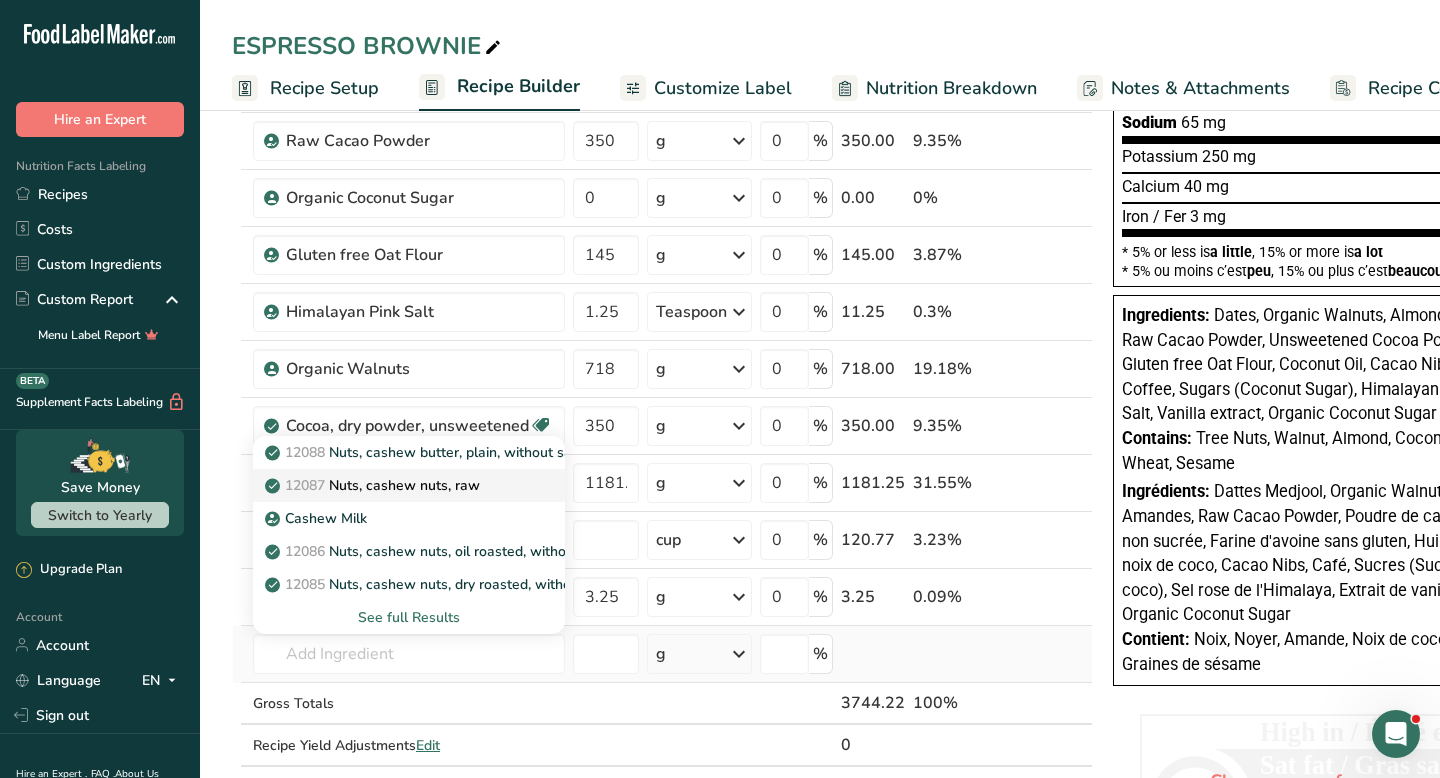 click on "12087
Nuts, cashew nuts, raw" at bounding box center (374, 485) 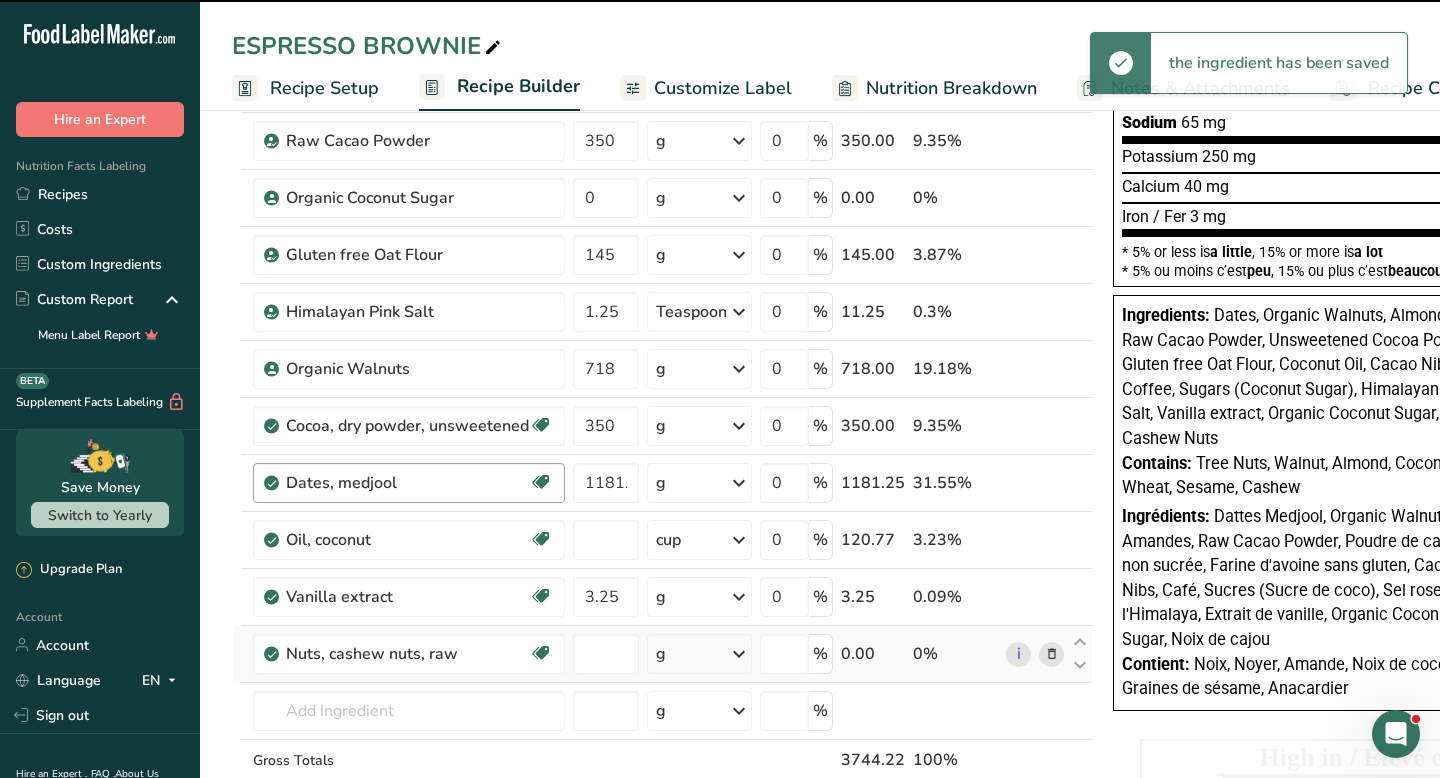 type on "0" 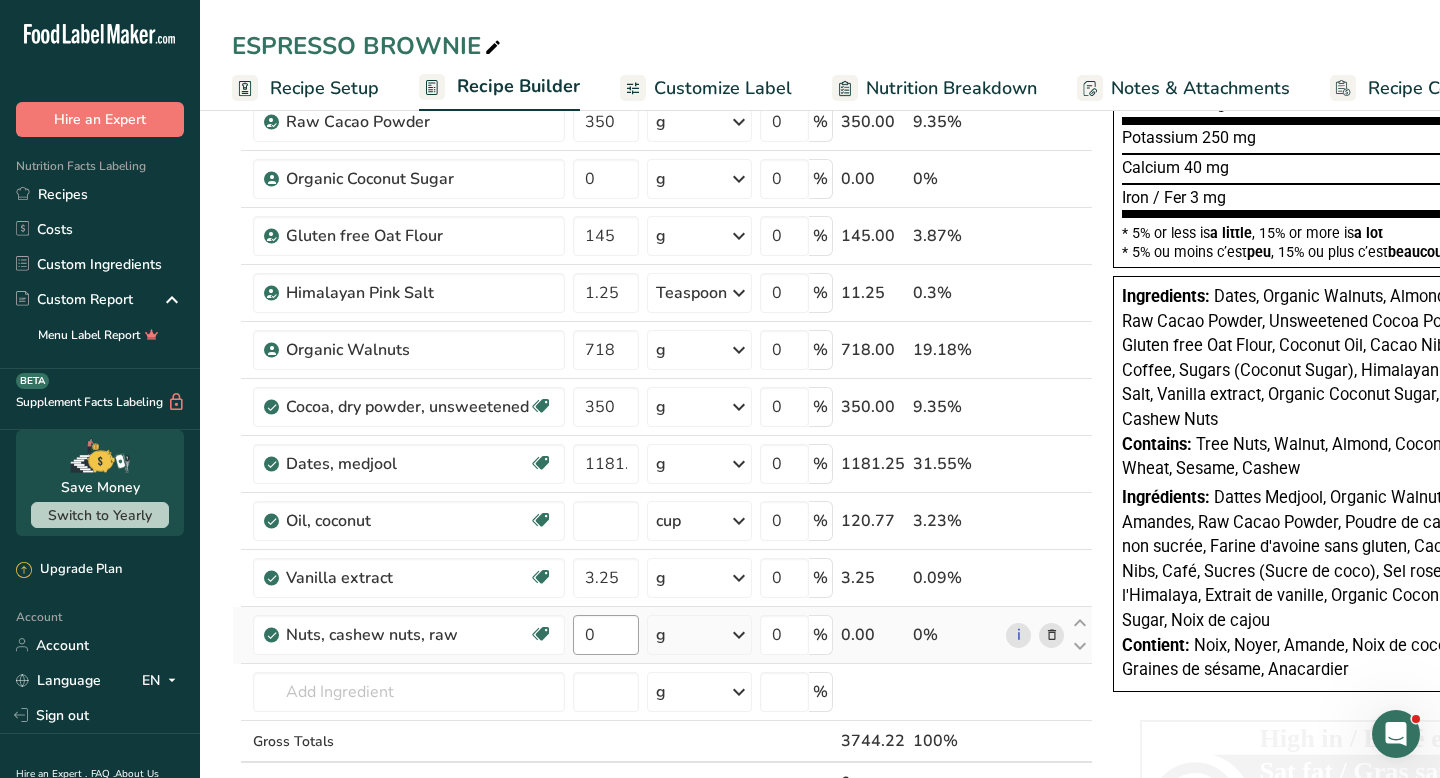 scroll, scrollTop: 464, scrollLeft: 0, axis: vertical 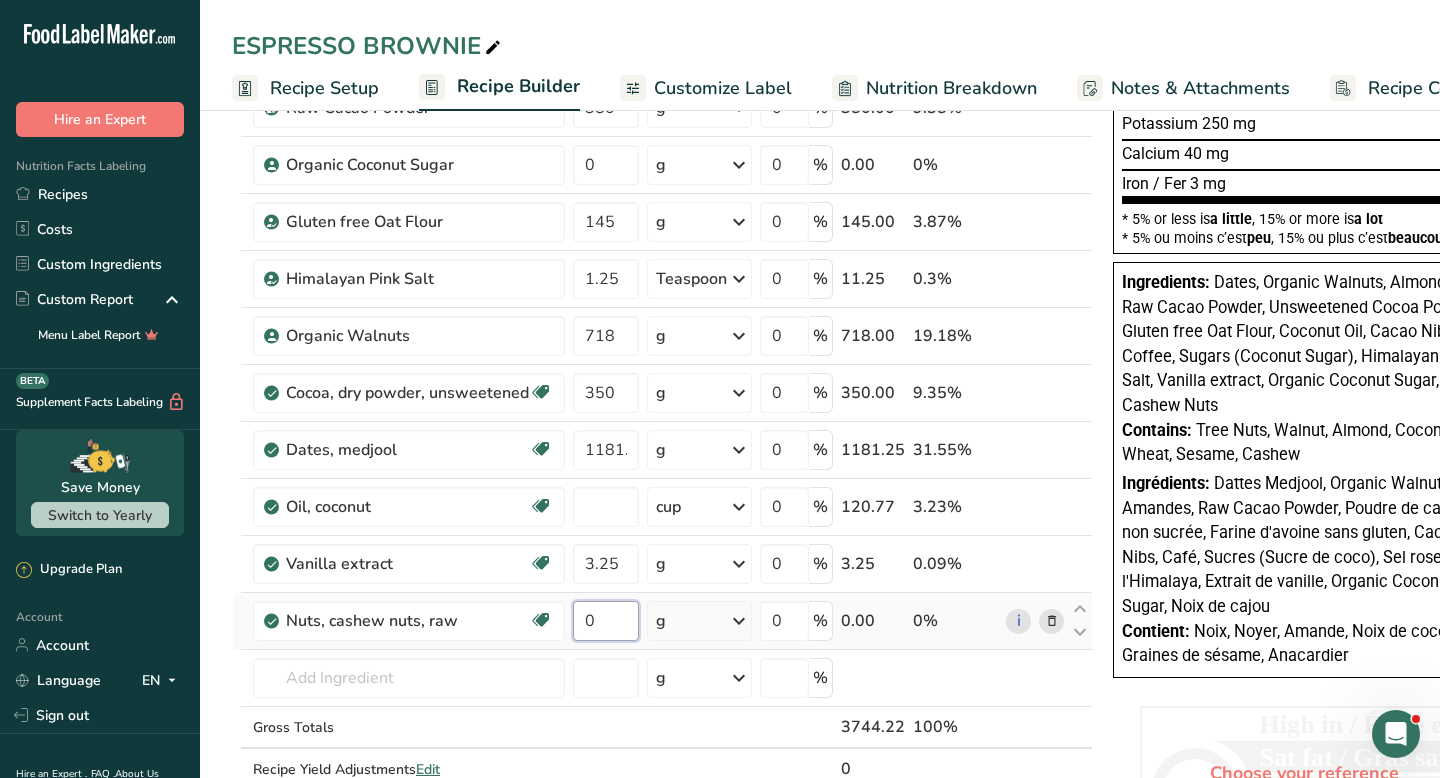 click on "0" at bounding box center (606, 621) 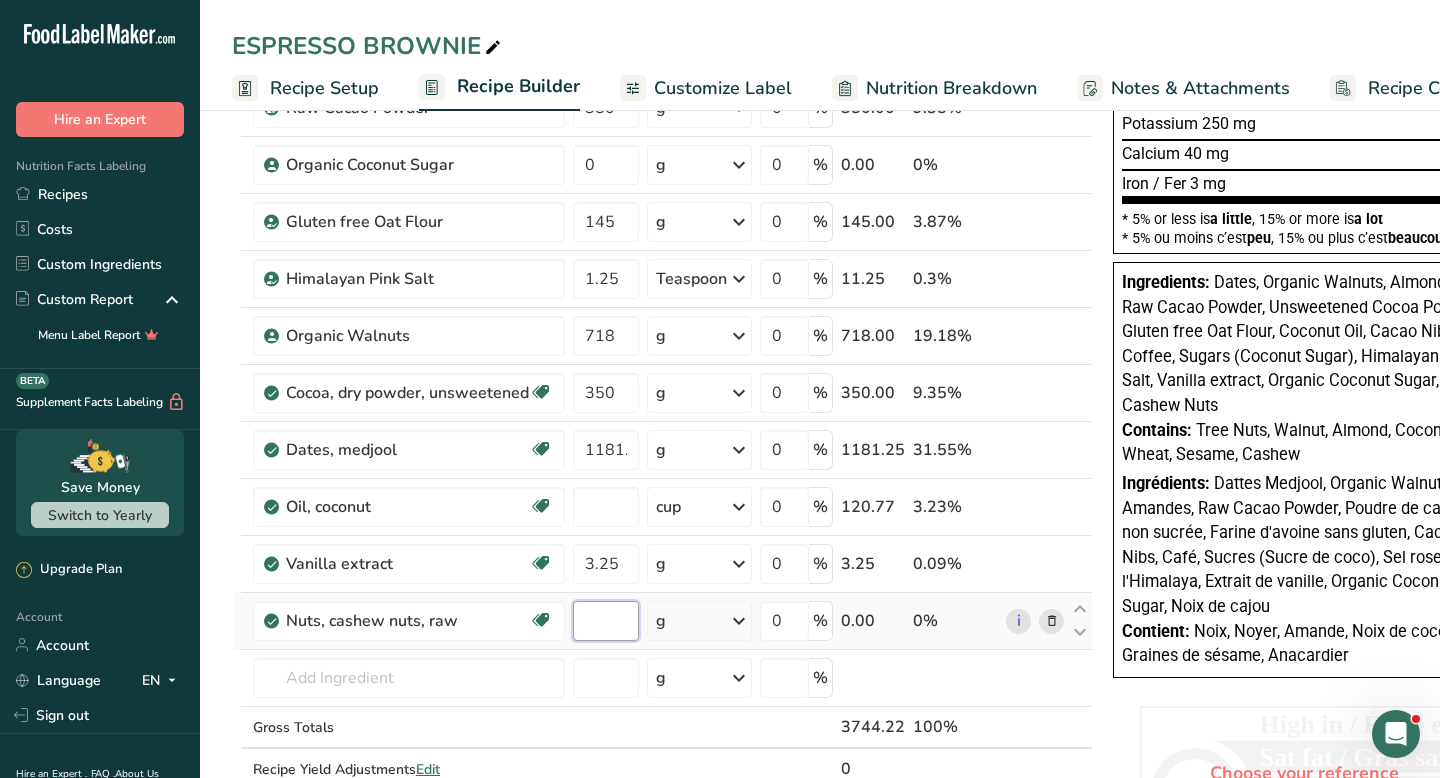 paste on "918.75" 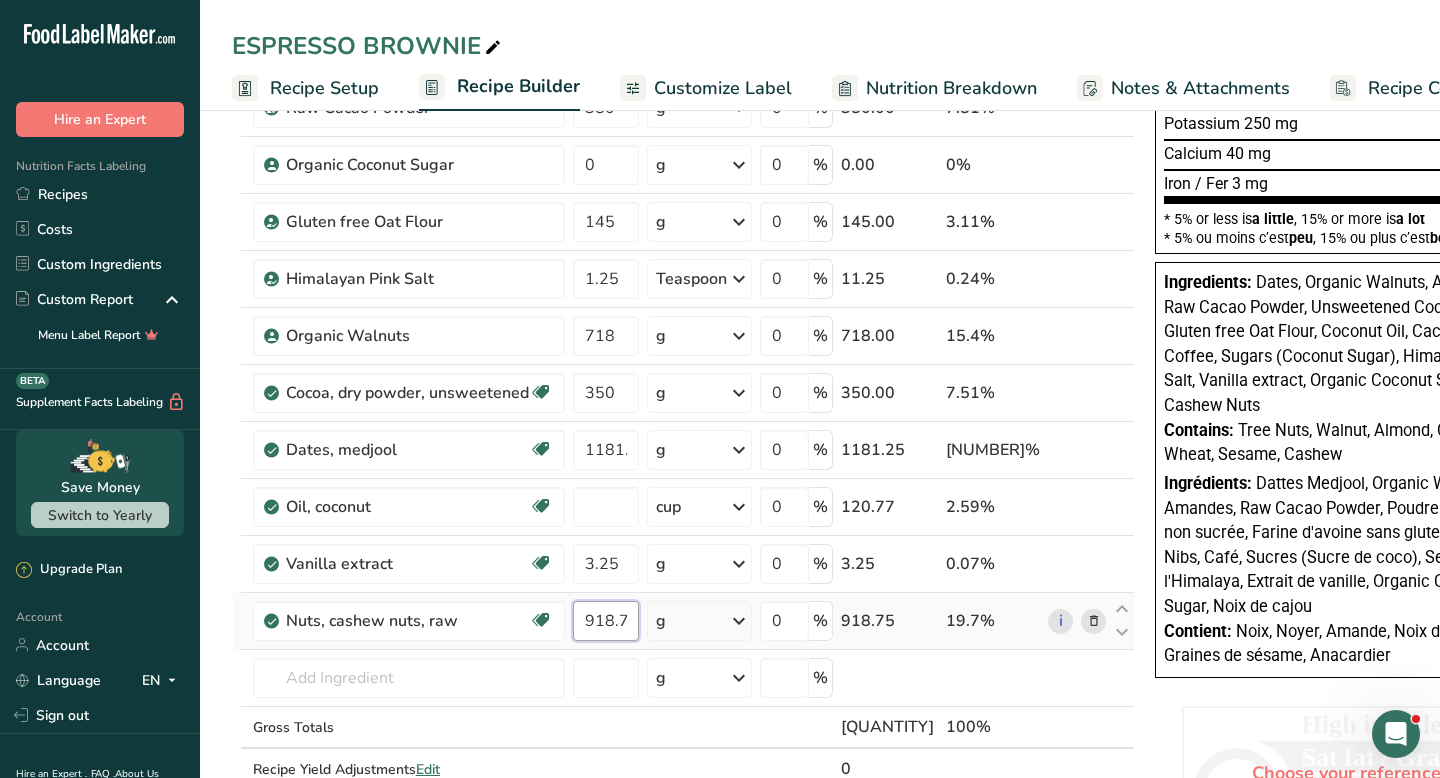 scroll, scrollTop: 0, scrollLeft: 8, axis: horizontal 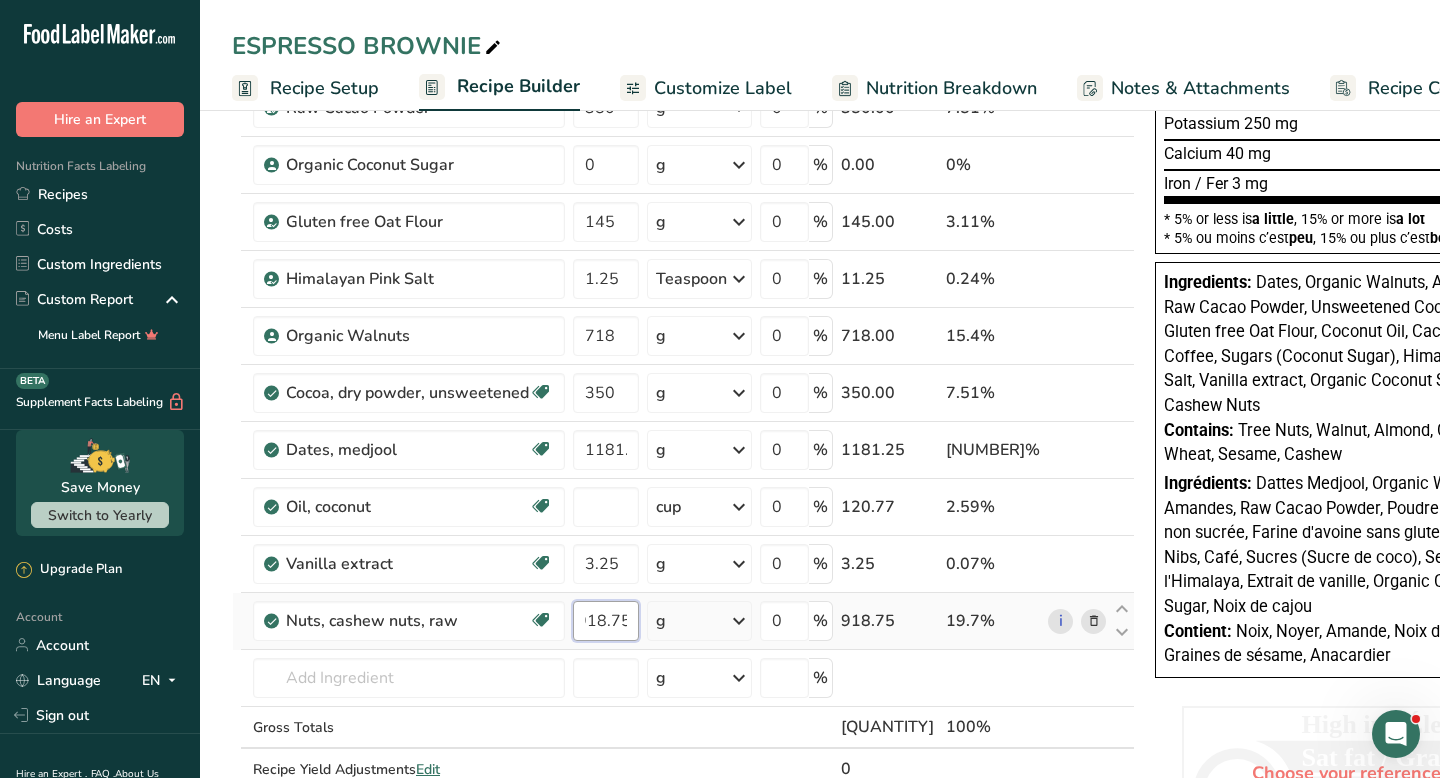 type on "918.75" 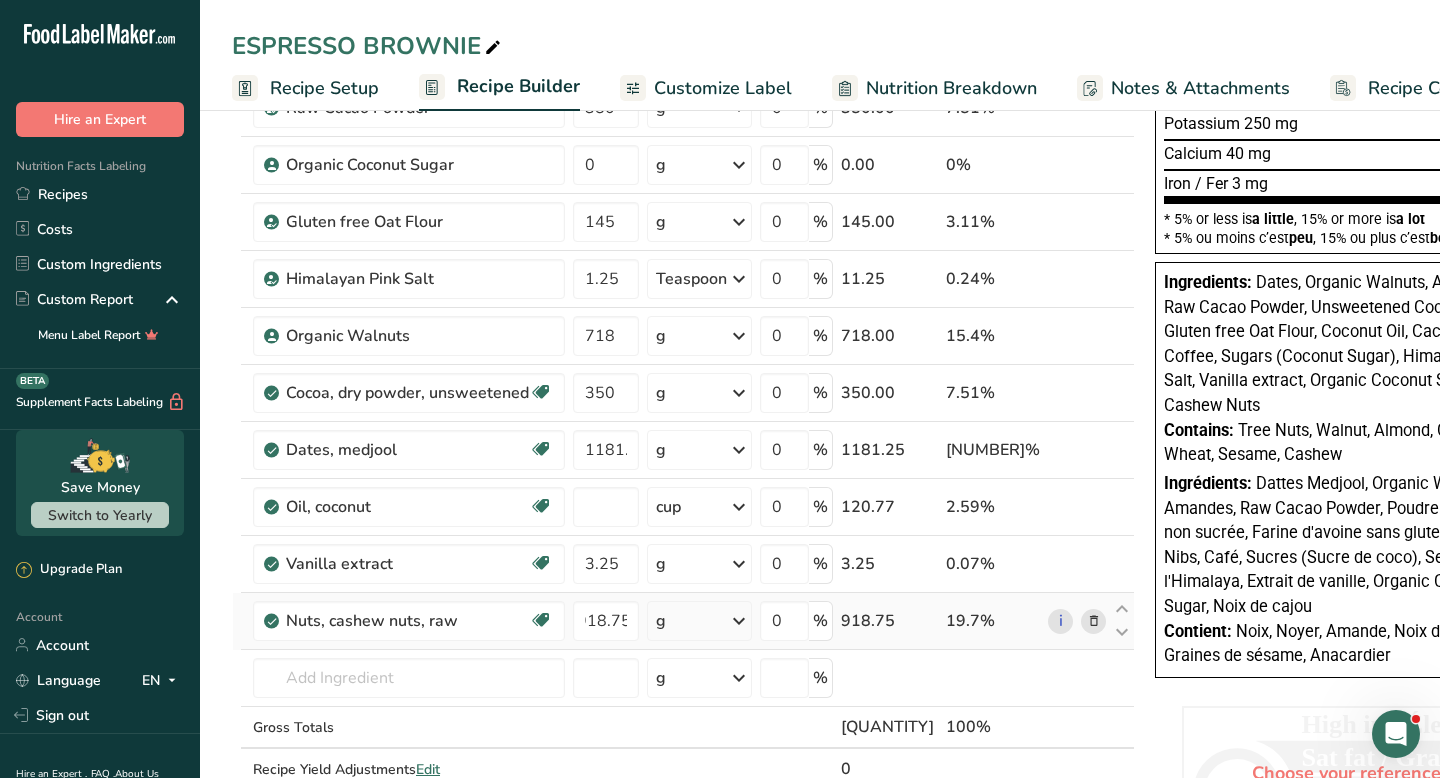click on "Ingredient *
Amount *
Unit *
Waste *   .a-a{fill:#347362;}.b-a{fill:#fff;}          Grams
Percentage
Cacao Nibs
87.5
g
Weight Units
g
kg
mg
See more
Volume Units
l
Volume units require a density conversion. If you know your ingredient's density enter it below. Otherwise, click on "RIA" our AI Regulatory bot - she will be able to help you
lb/ft3
g/cm3
Confirm
mL
Volume units require a density conversion. If you know your ingredient's density enter it below. Otherwise, click on "RIA" our AI Regulatory bot - she will be able to help you
lb/ft3" at bounding box center [683, 292] 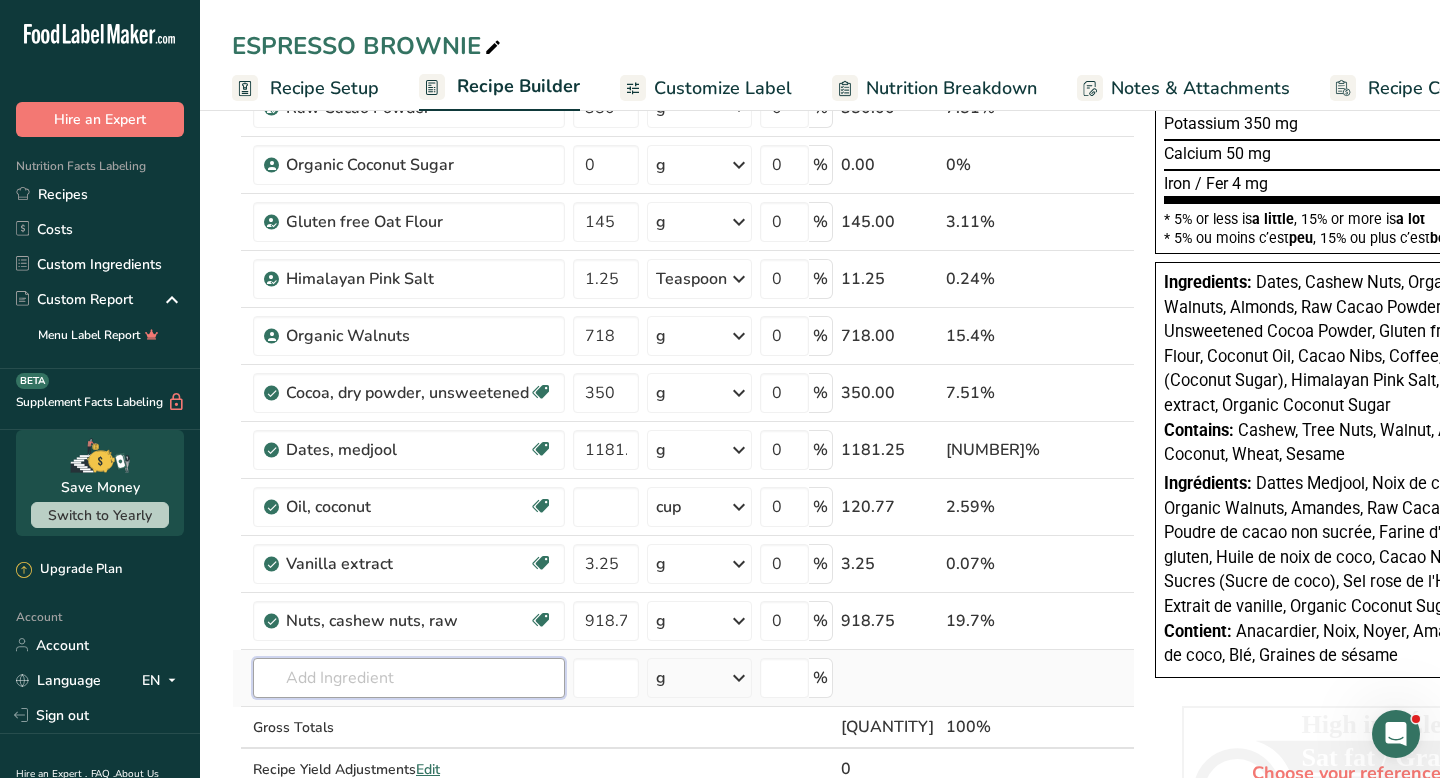 click at bounding box center [409, 678] 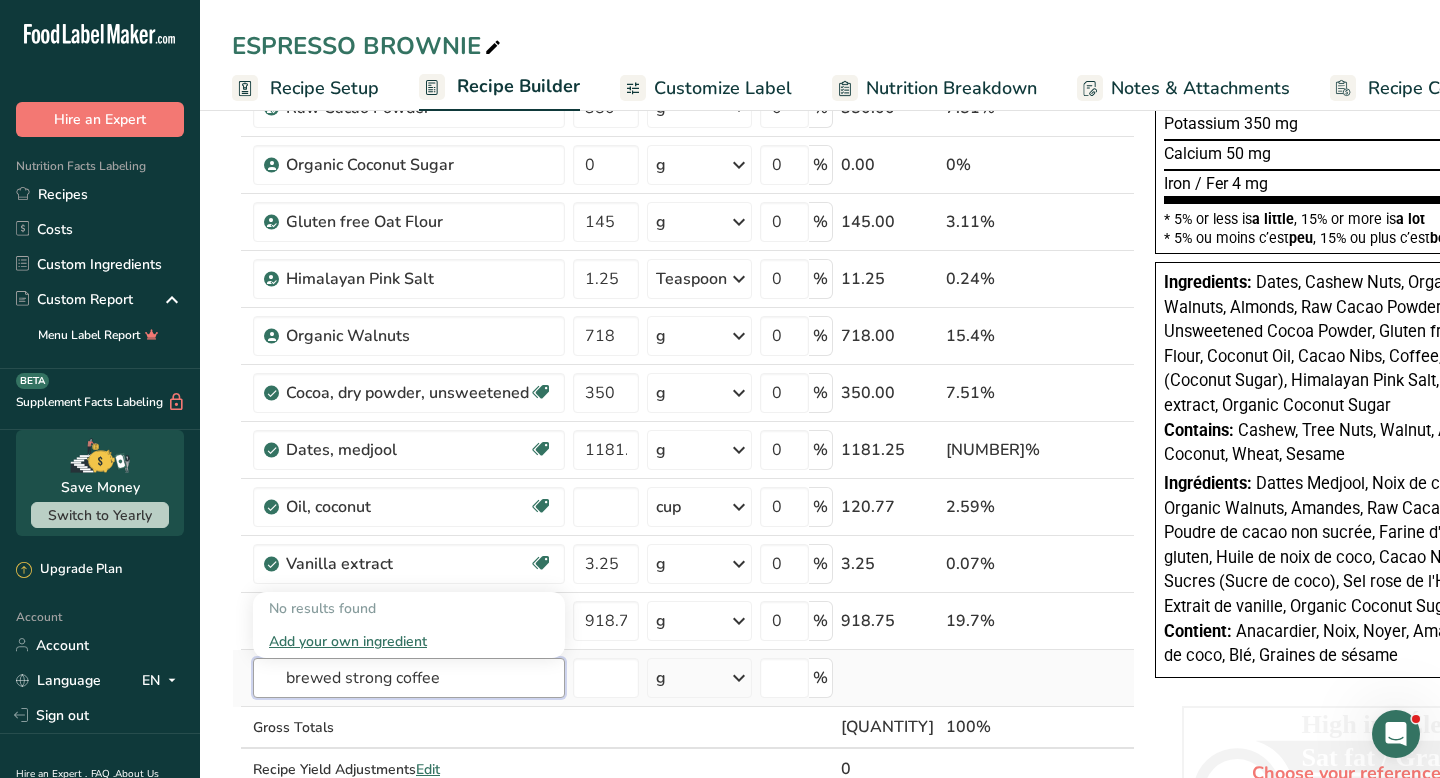 click on "brewed strong coffee" at bounding box center [409, 678] 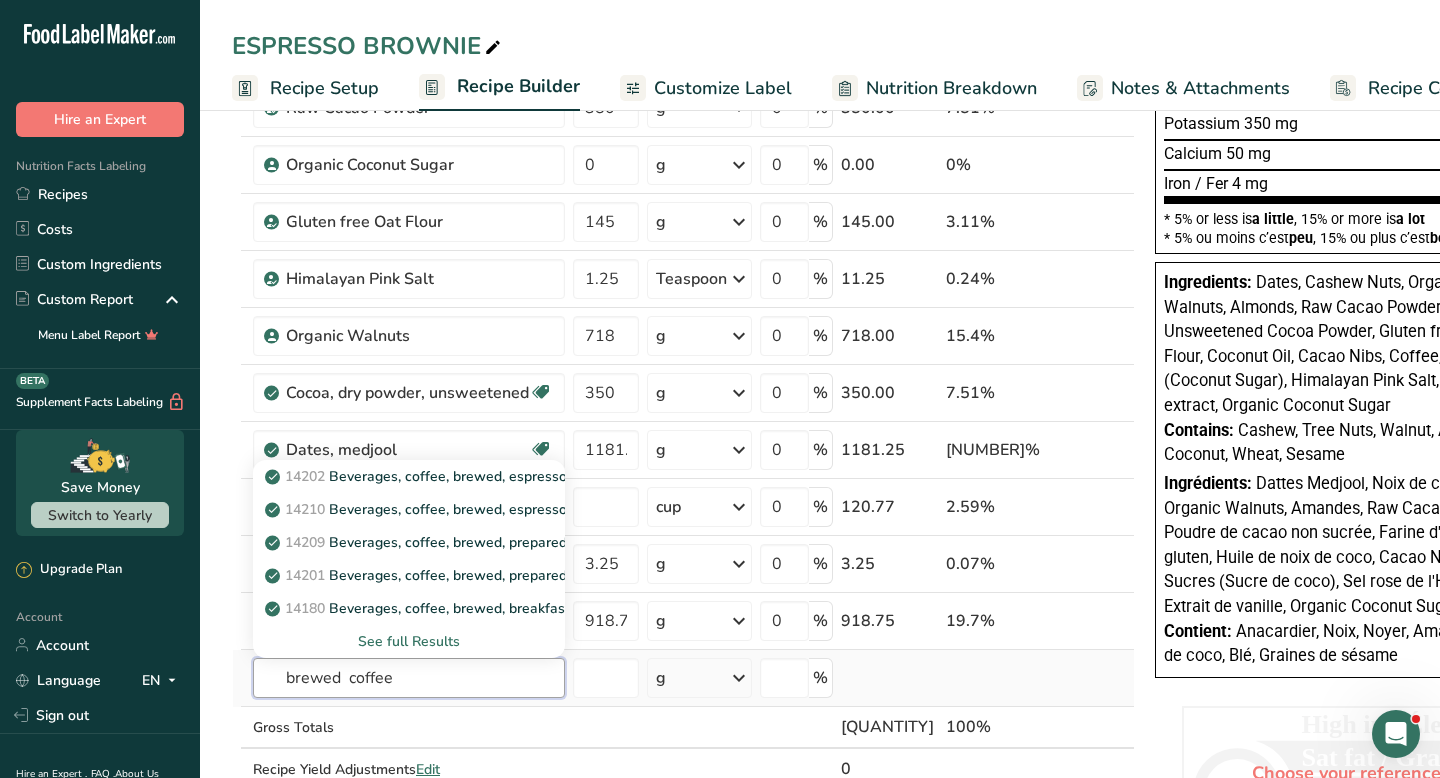 type on "brewed  coffee" 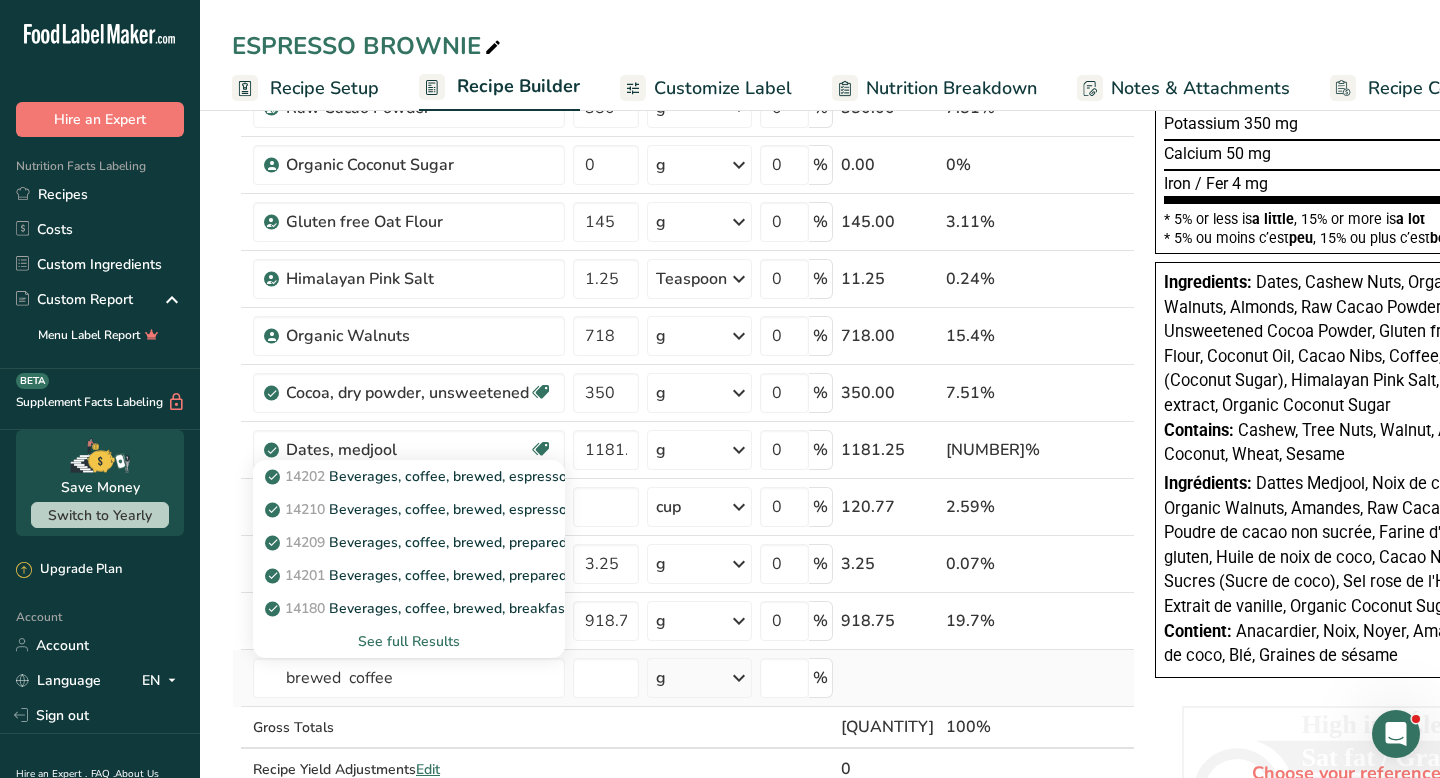 type 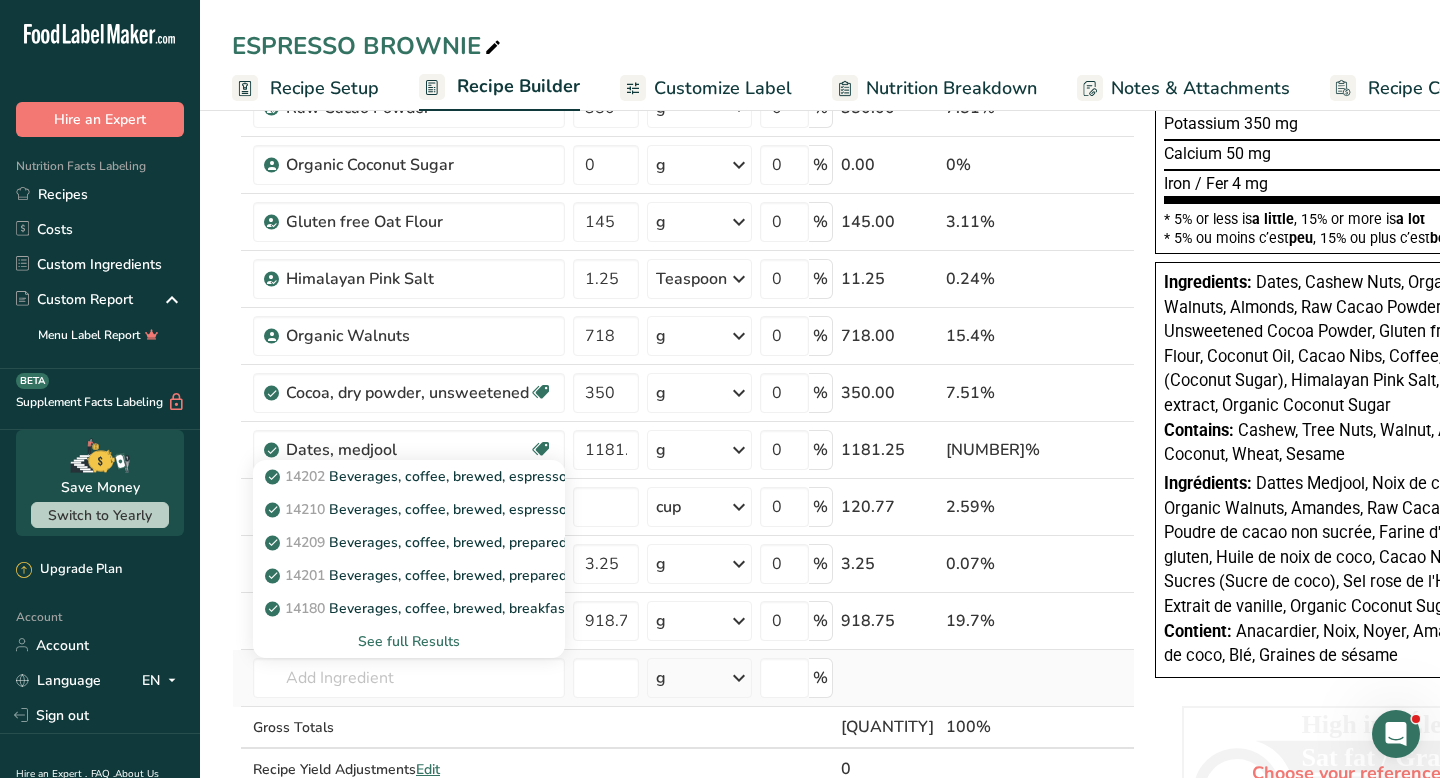 click on "See full Results" at bounding box center (409, 641) 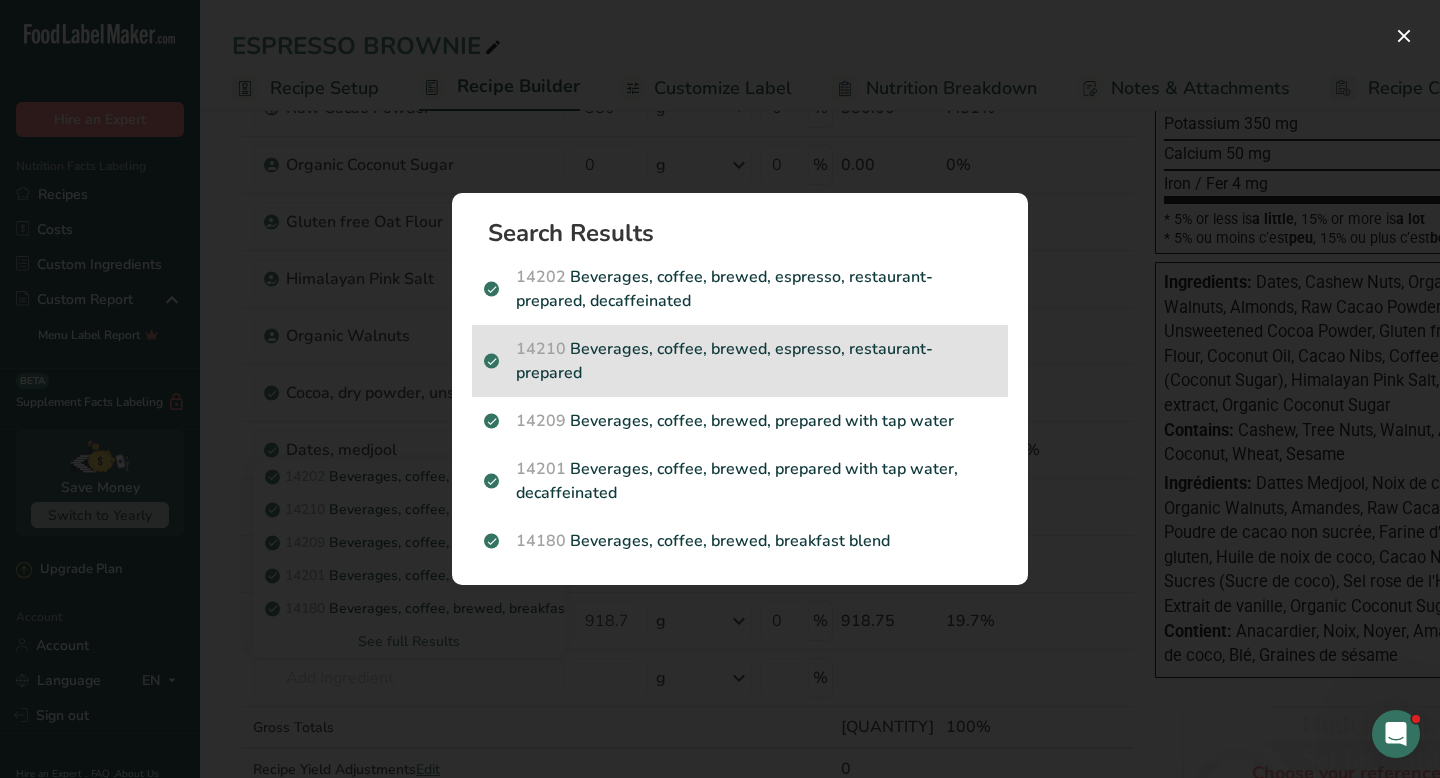 click on "[CODE]
Beverages, coffee, brewed, espresso, restaurant-prepared" at bounding box center [740, 361] 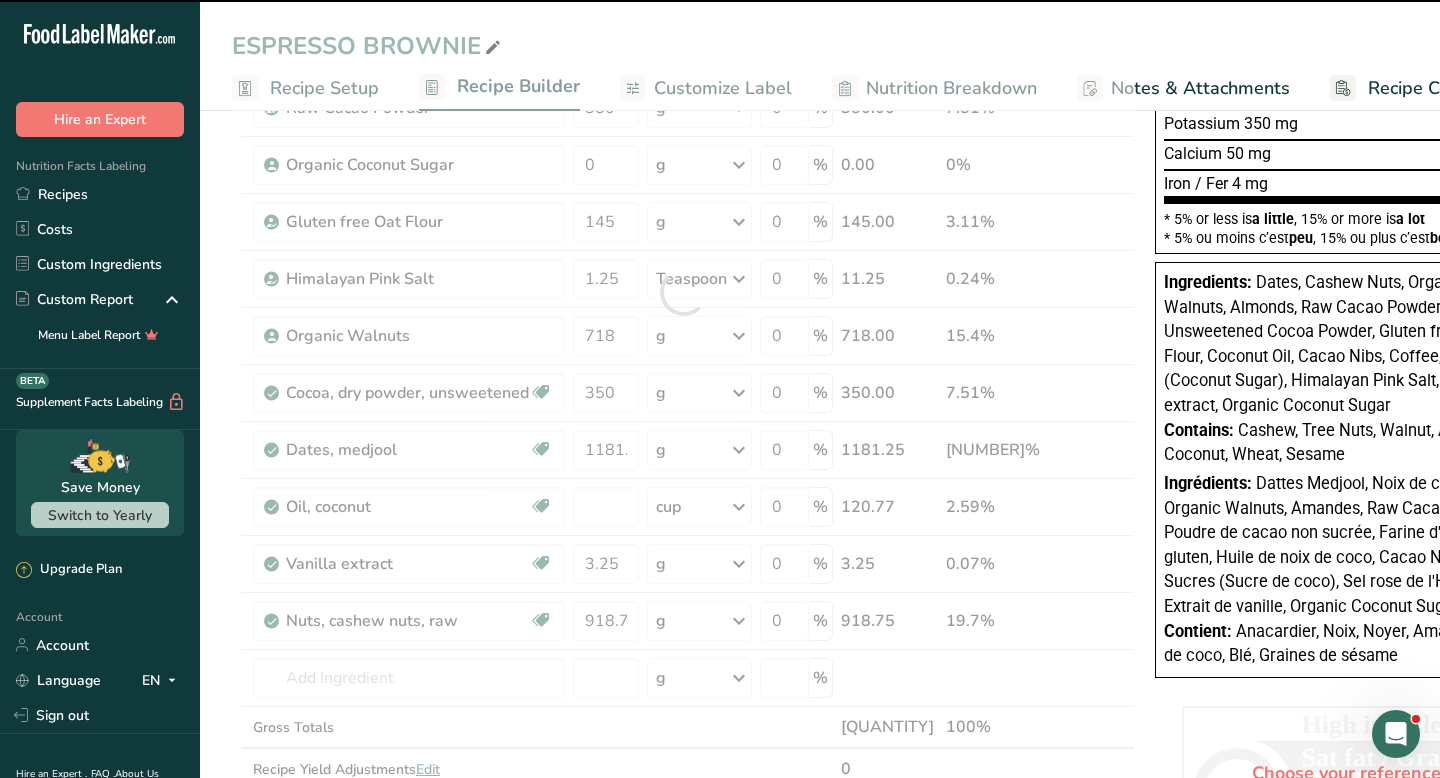 type on "0" 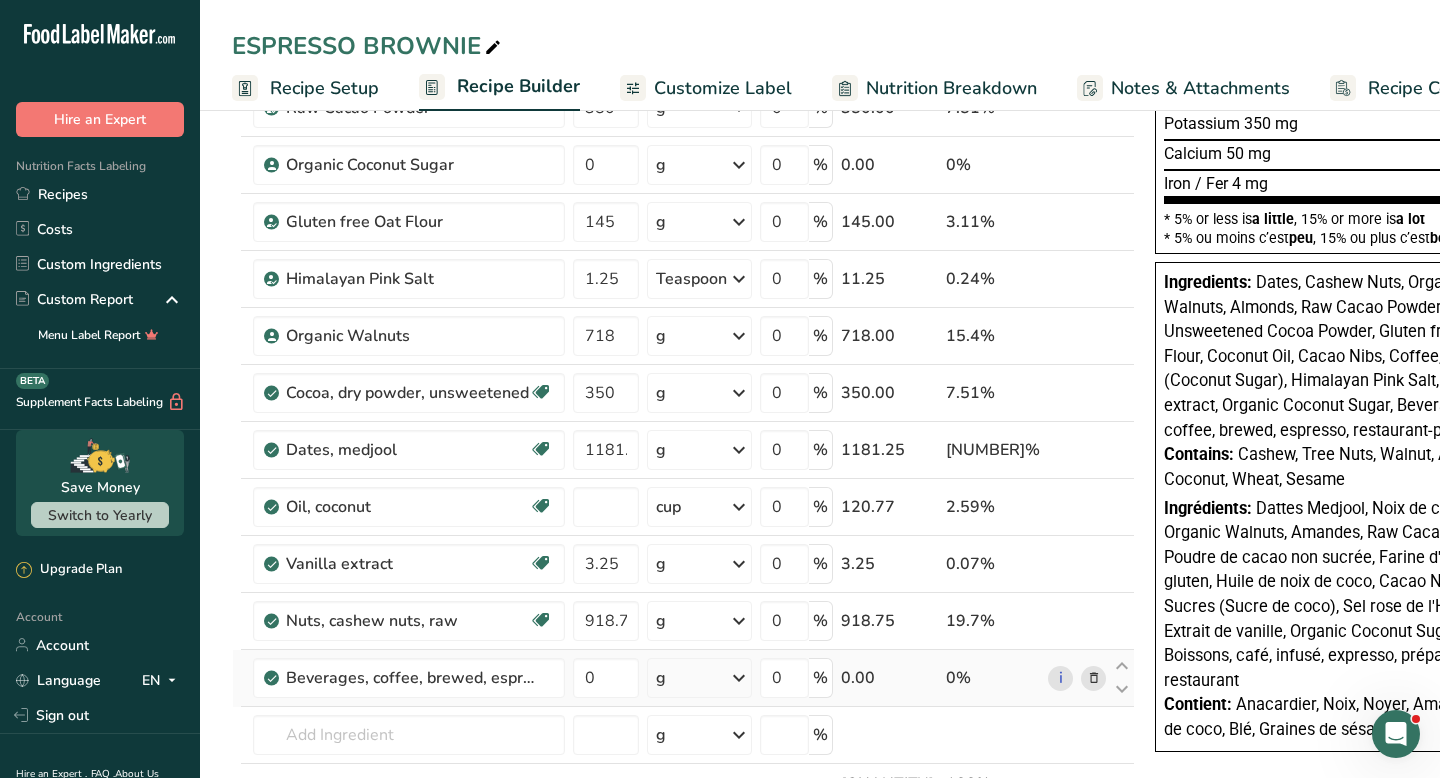click at bounding box center [739, 678] 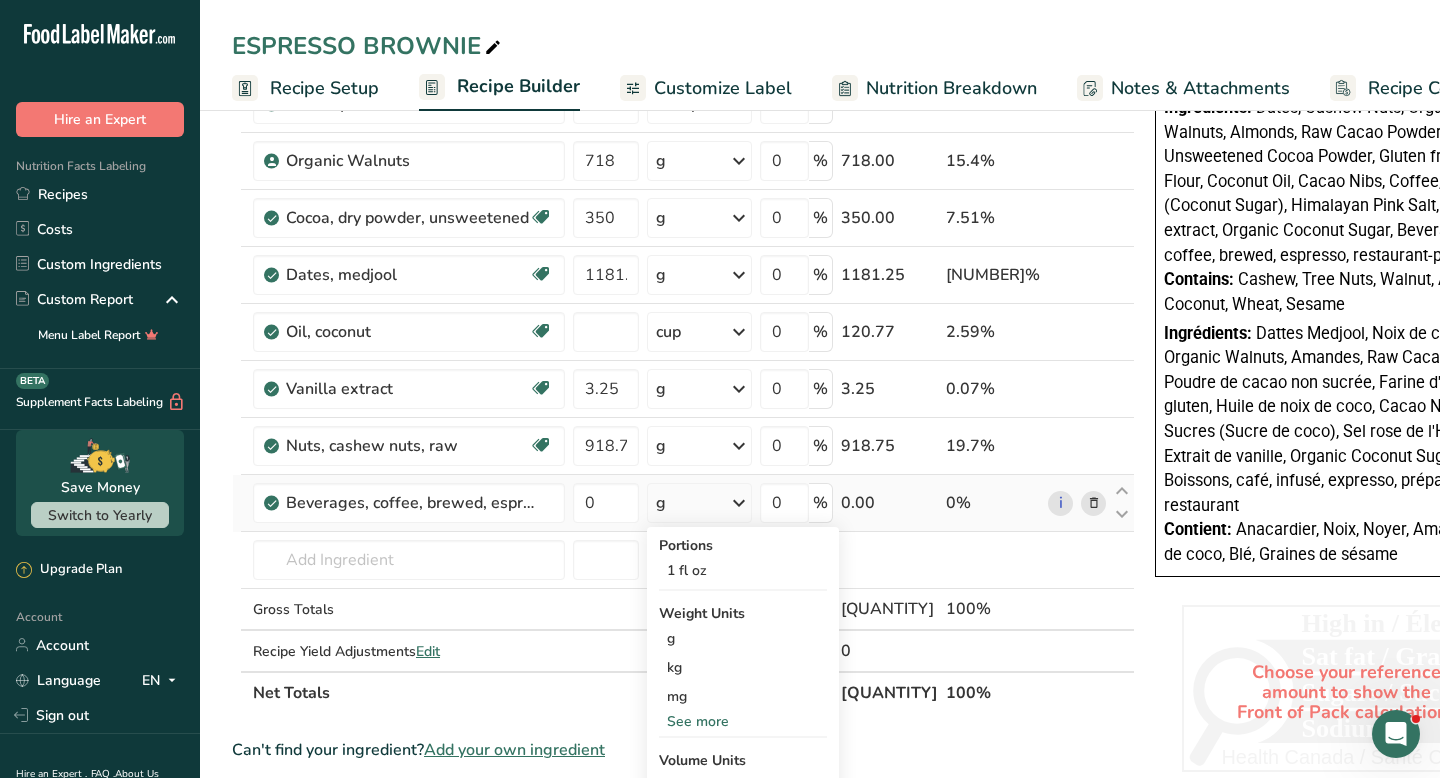 scroll, scrollTop: 632, scrollLeft: 0, axis: vertical 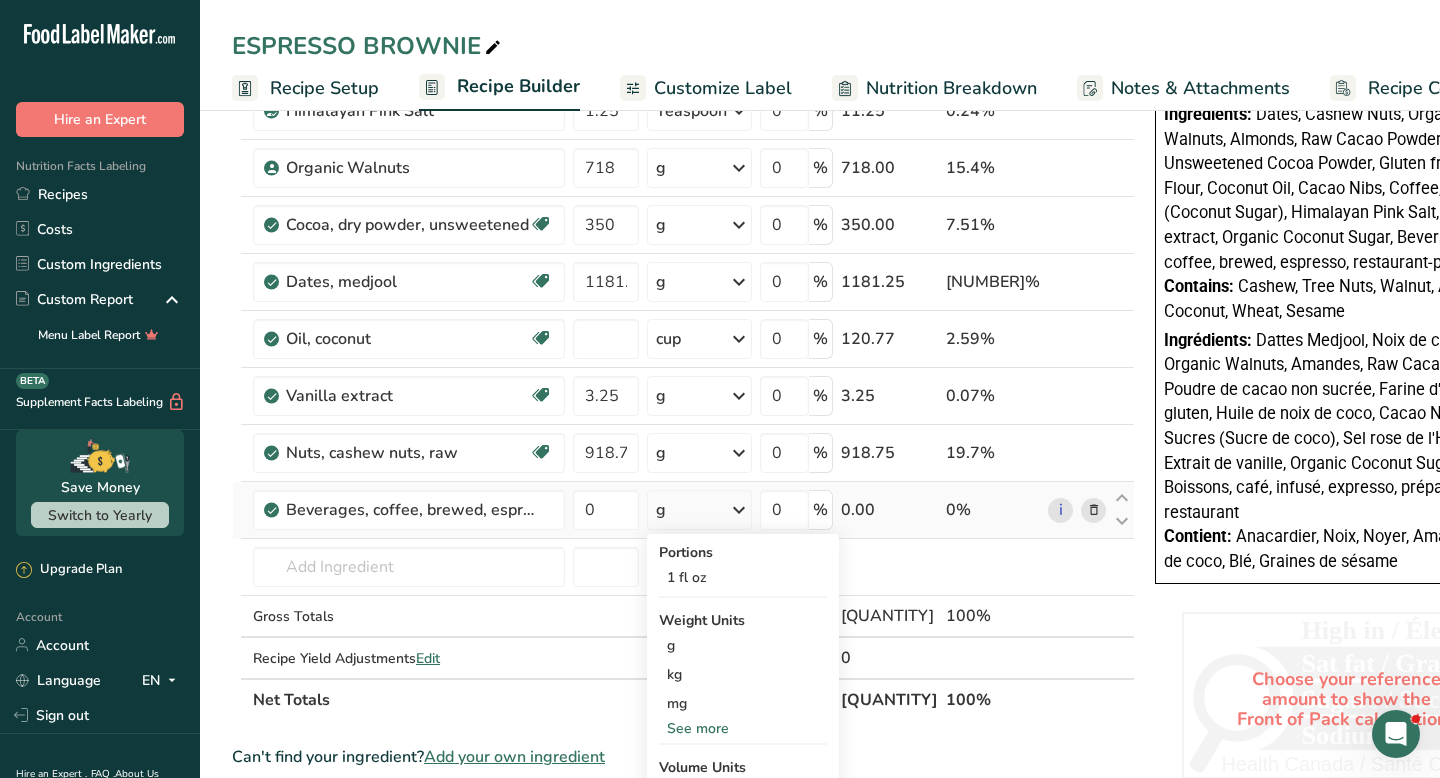 click at bounding box center (739, 510) 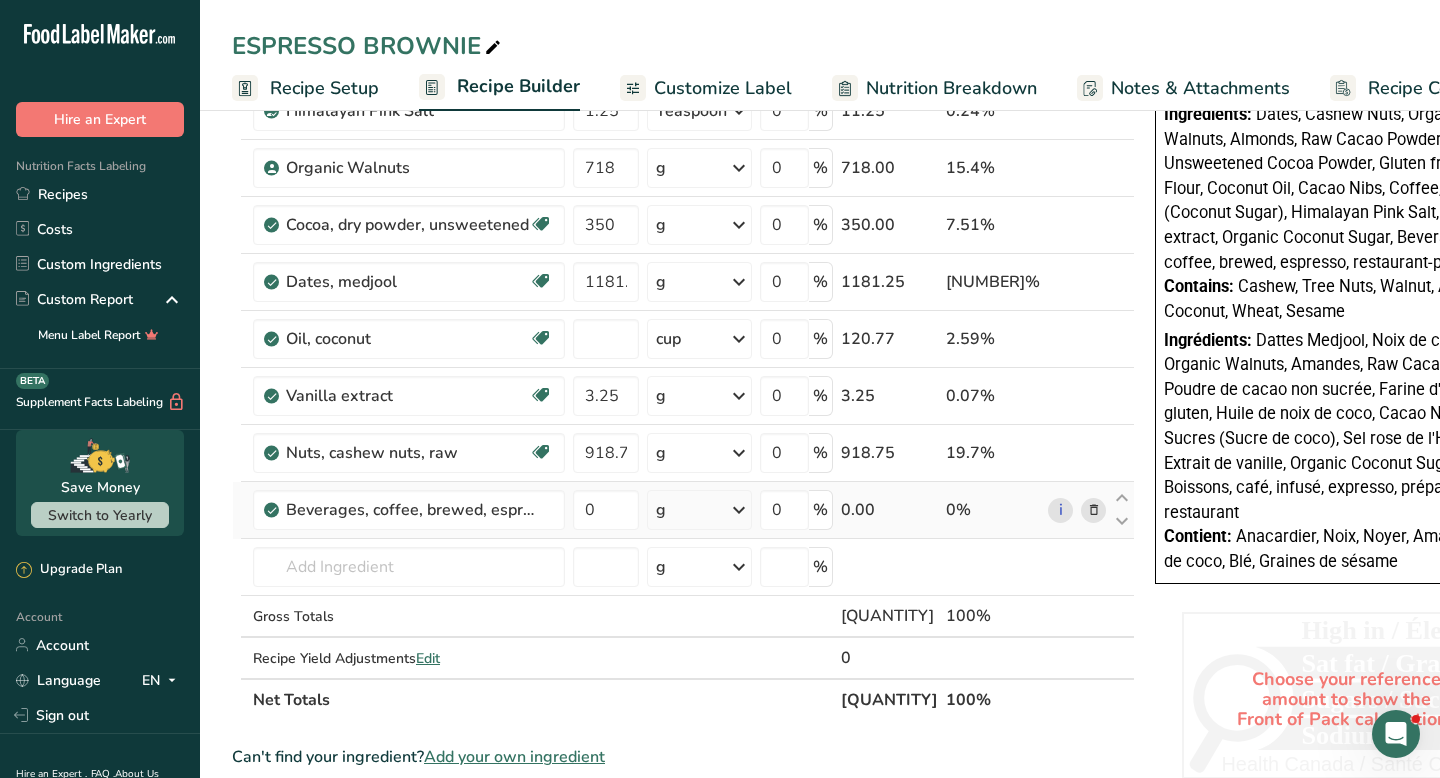 click at bounding box center (739, 510) 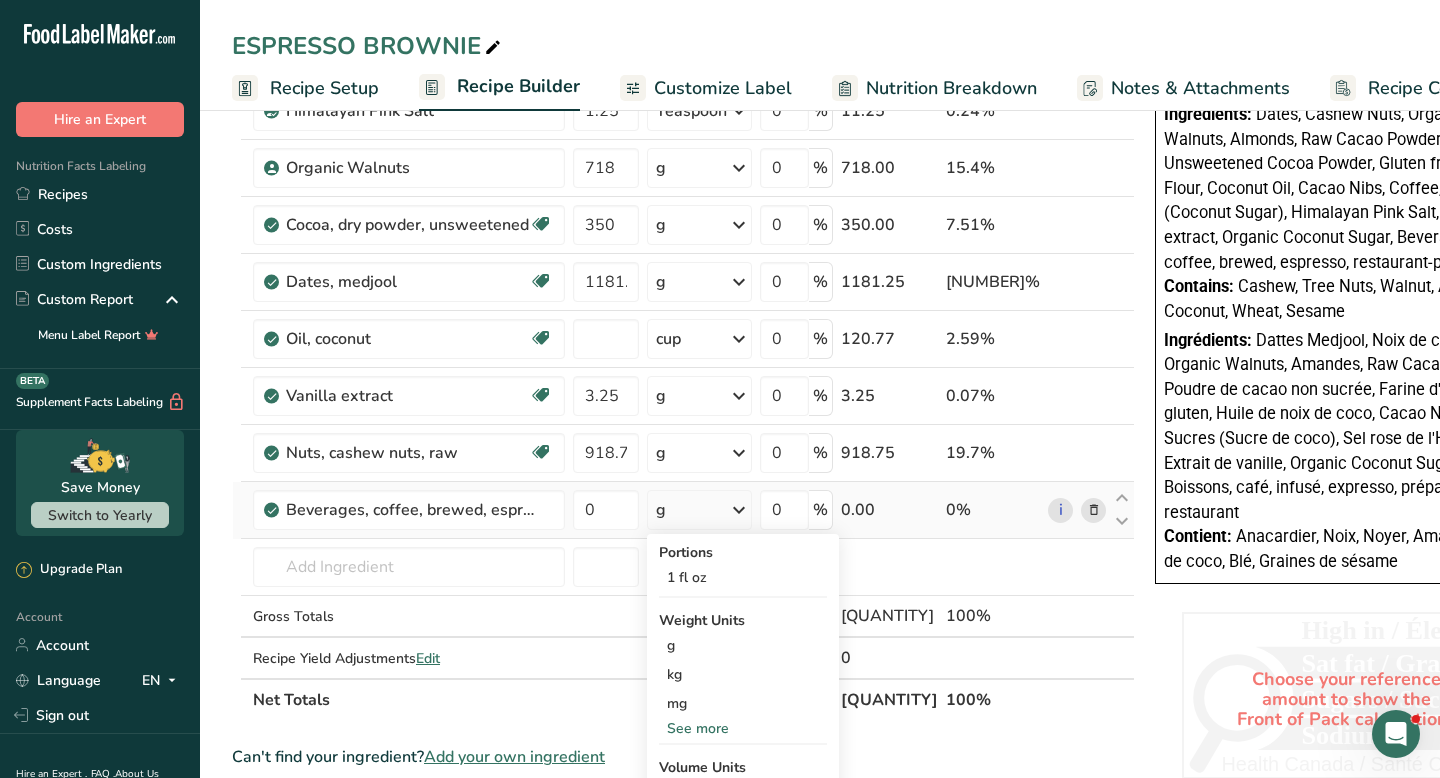 click at bounding box center [739, 510] 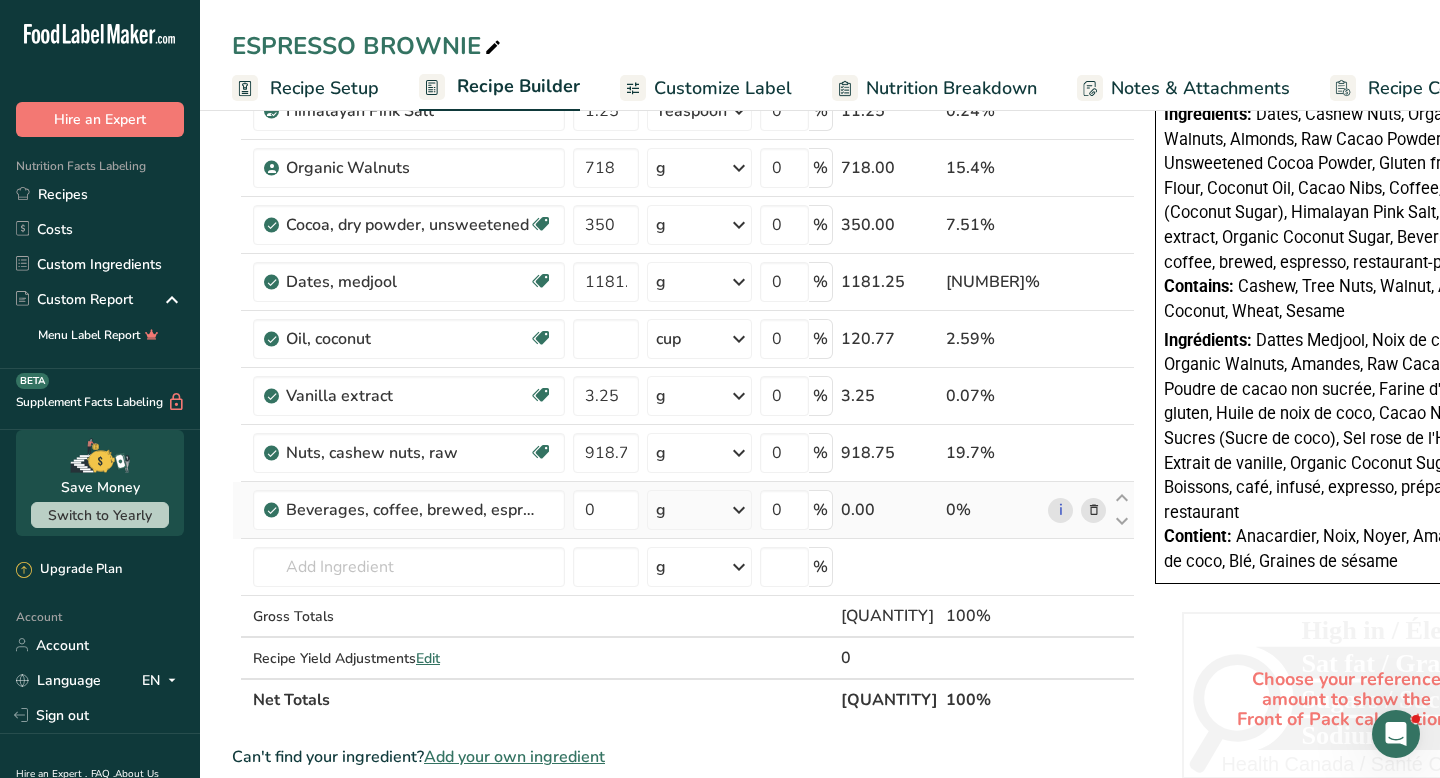 click at bounding box center [739, 510] 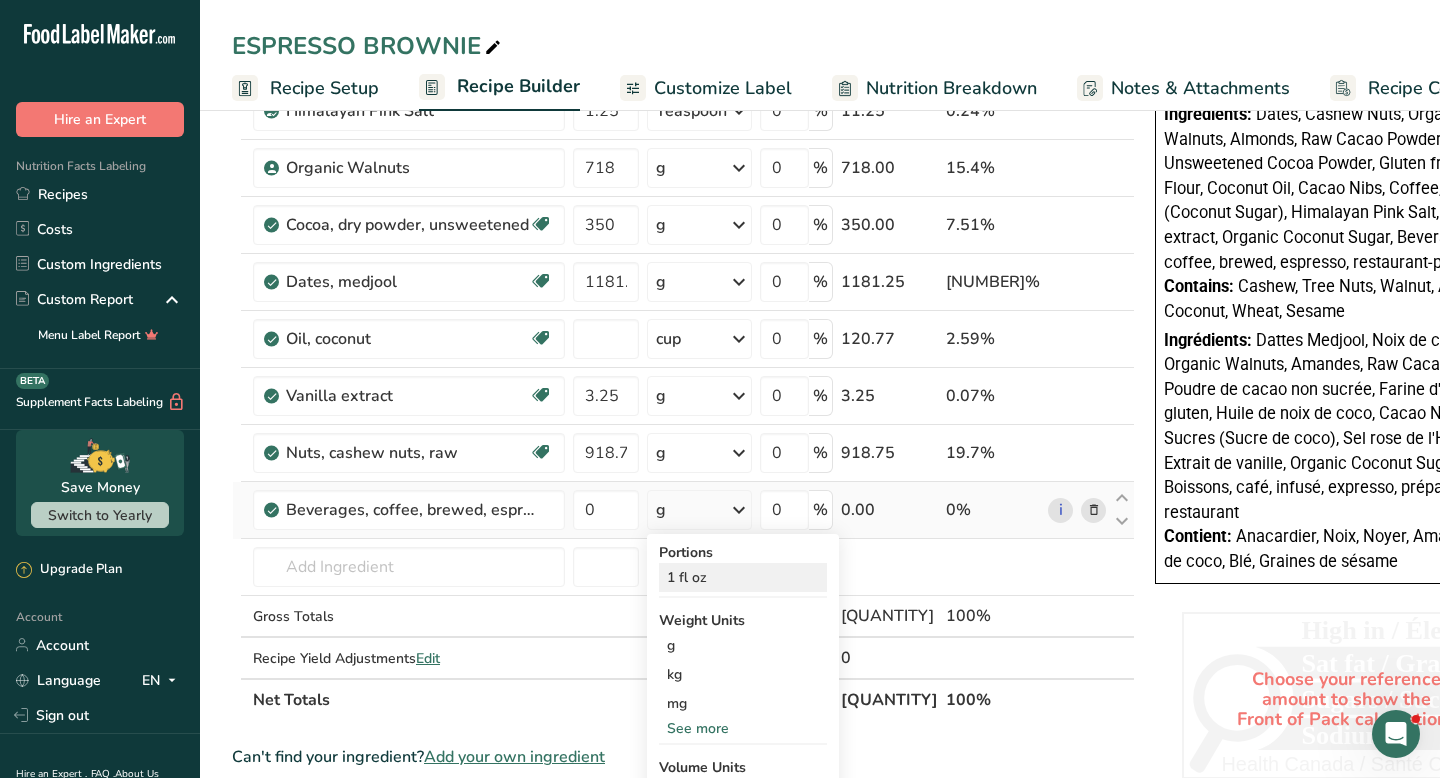 click on "1 fl oz" at bounding box center [743, 577] 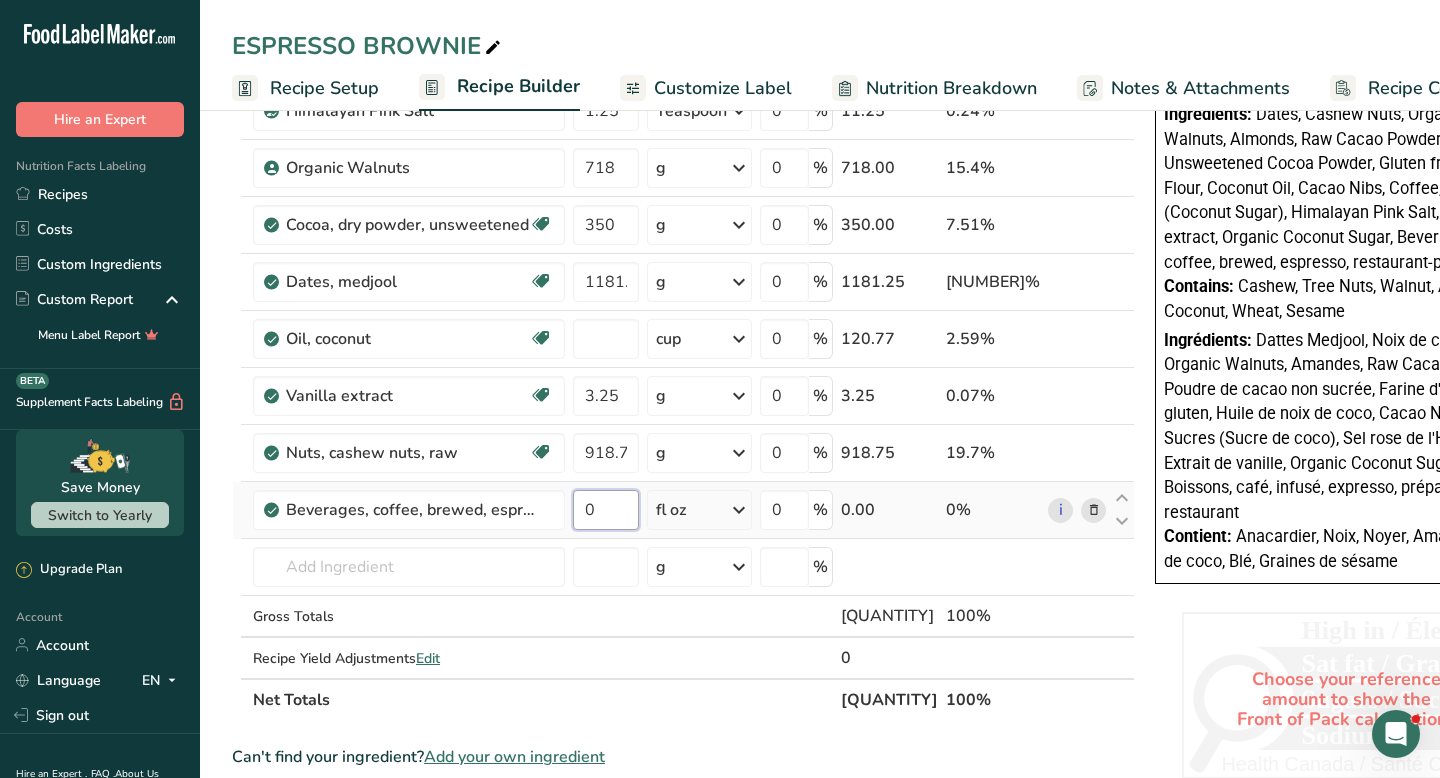 click on "0" at bounding box center [606, 510] 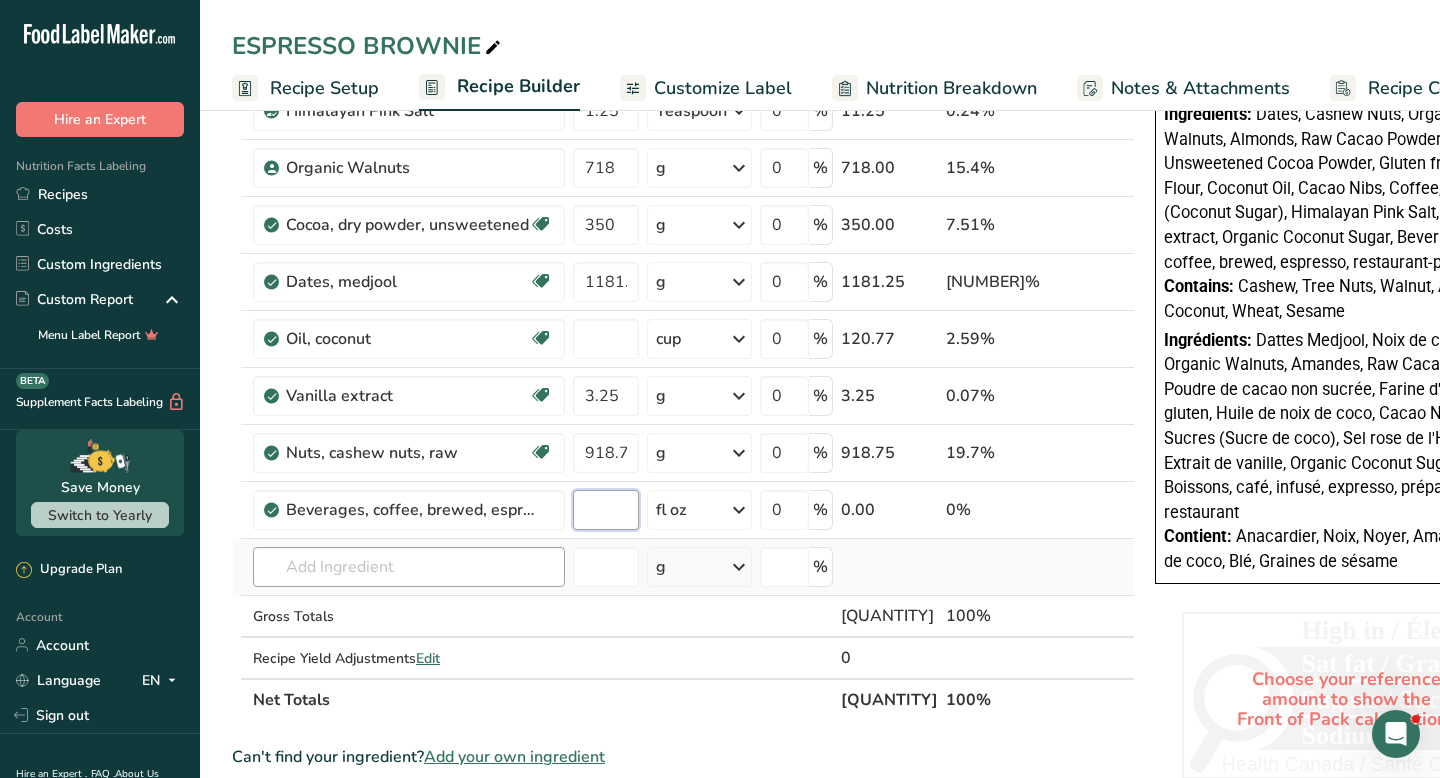 paste on "[COORDINATES]" 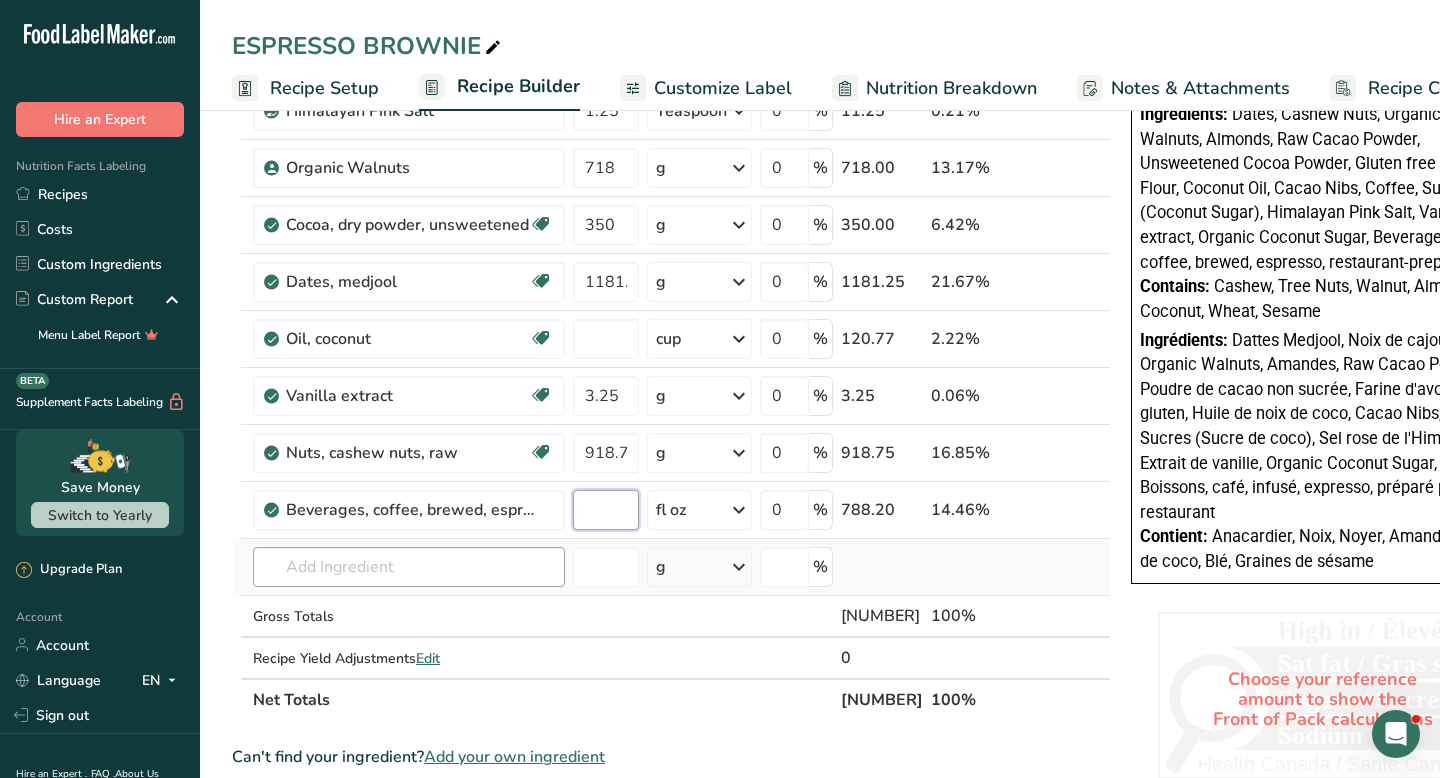 scroll, scrollTop: 0, scrollLeft: 37, axis: horizontal 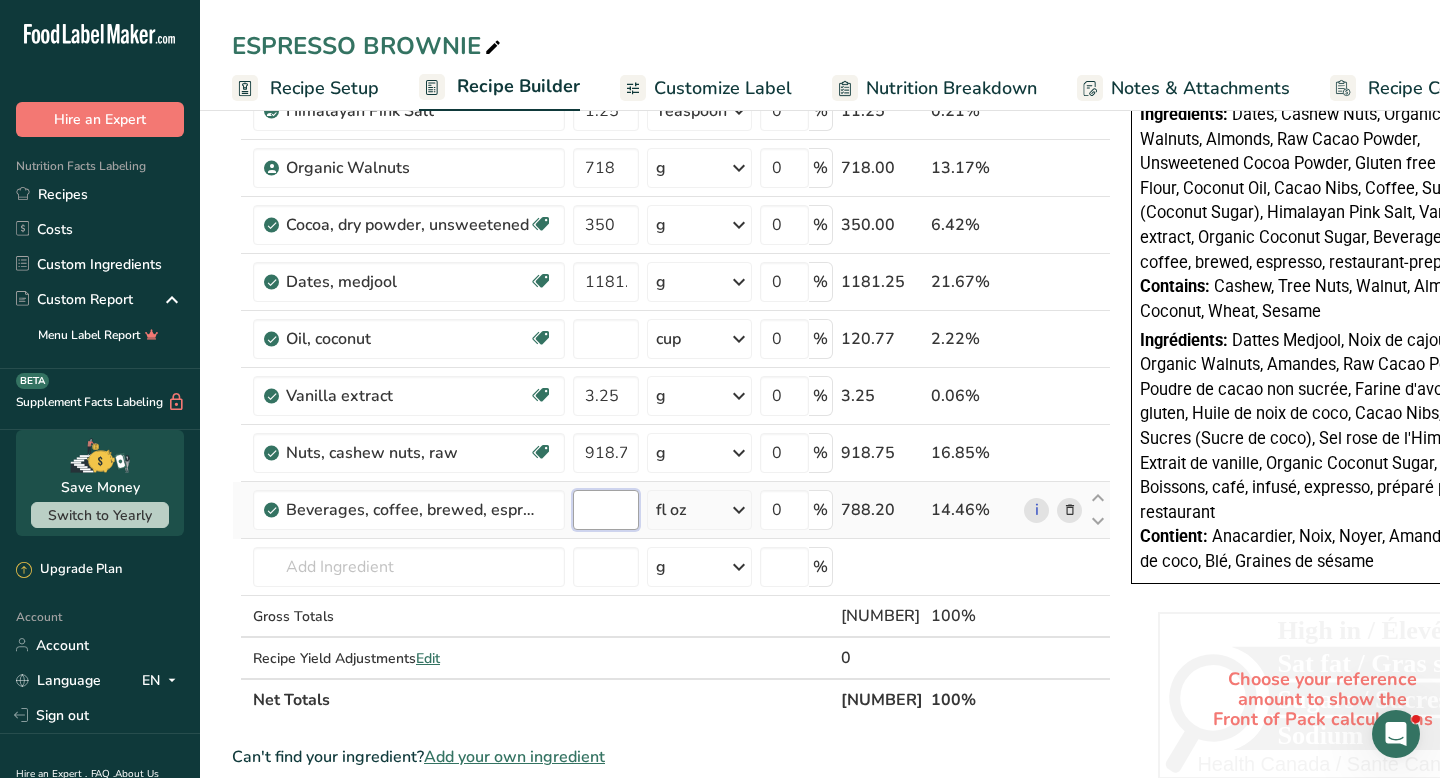 type on "[COORDINATES]" 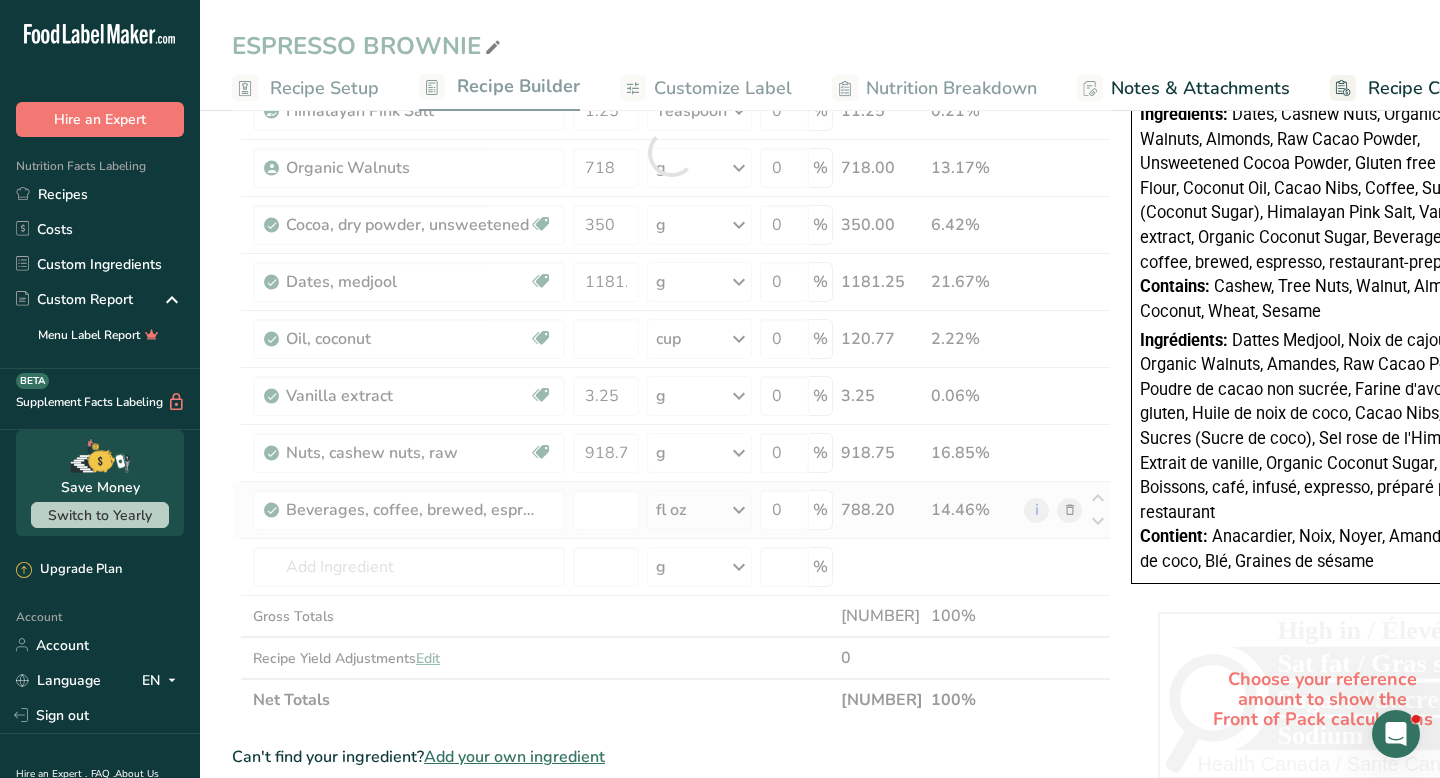 click on "Ingredient *
Amount *
Unit *
Waste *   .a-a{fill:#347362;}.b-a{fill:#fff;}          Grams
Percentage
Cacao Nibs
87.5
g
Weight Units
g
kg
mg
See more
Volume Units
l
Volume units require a density conversion. If you know your ingredient's density enter it below. Otherwise, click on "RIA" our AI Regulatory bot - she will be able to help you
lb/ft3
g/cm3
Confirm
mL
Volume units require a density conversion. If you know your ingredient's density enter it below. Otherwise, click on "RIA" our AI Regulatory bot - she will be able to help you
lb/ft3" at bounding box center (671, 152) 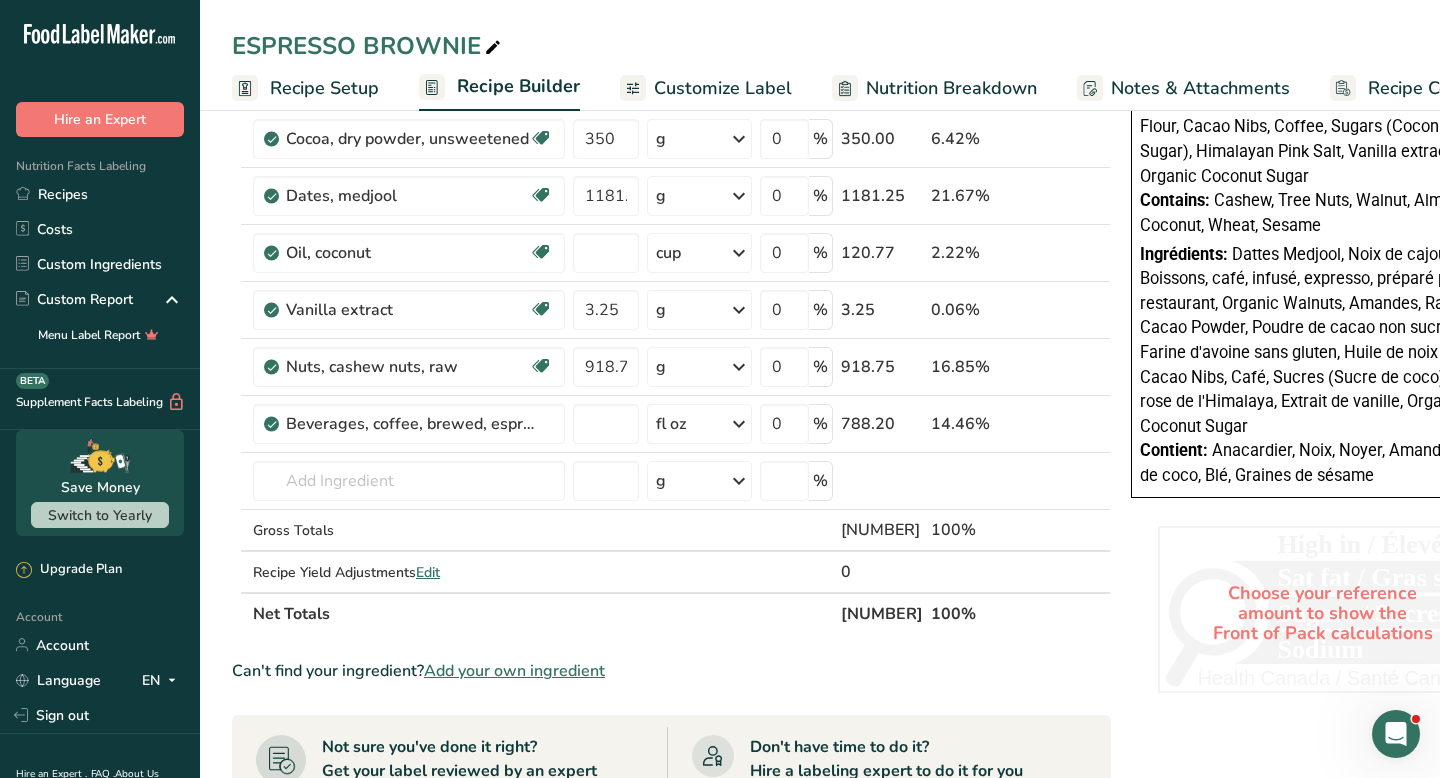 scroll, scrollTop: 687, scrollLeft: 0, axis: vertical 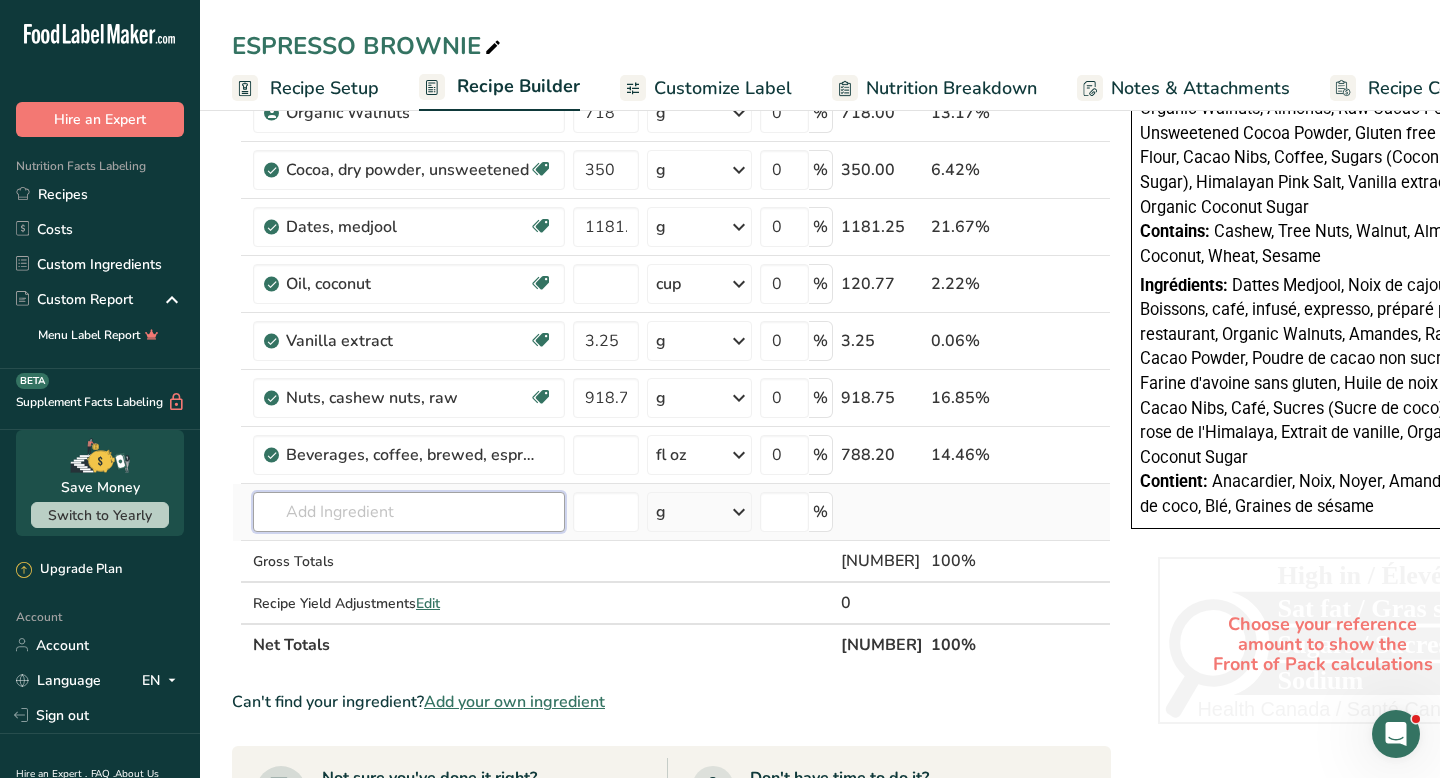 click at bounding box center [409, 512] 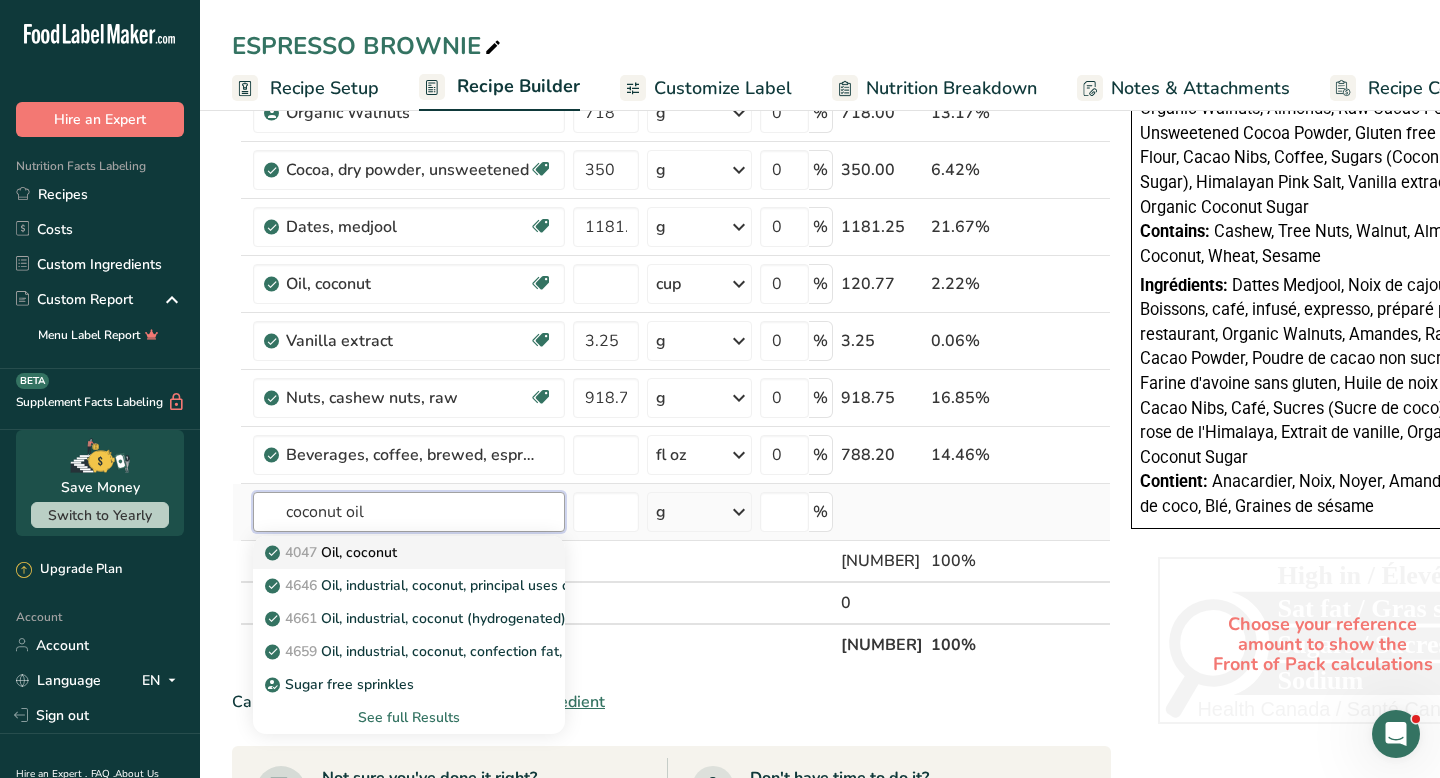 type on "coconut oil" 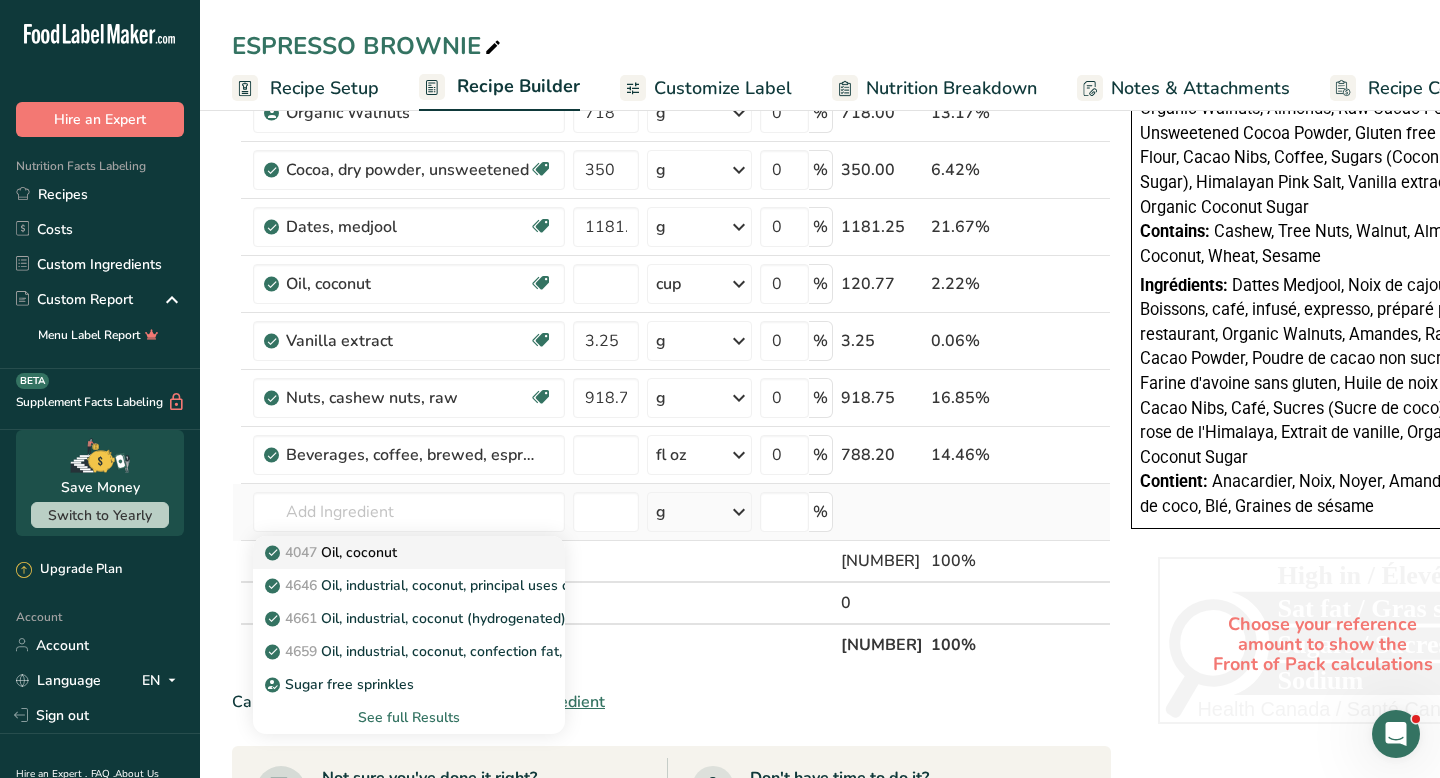 click on "4047
Oil, coconut" at bounding box center [333, 552] 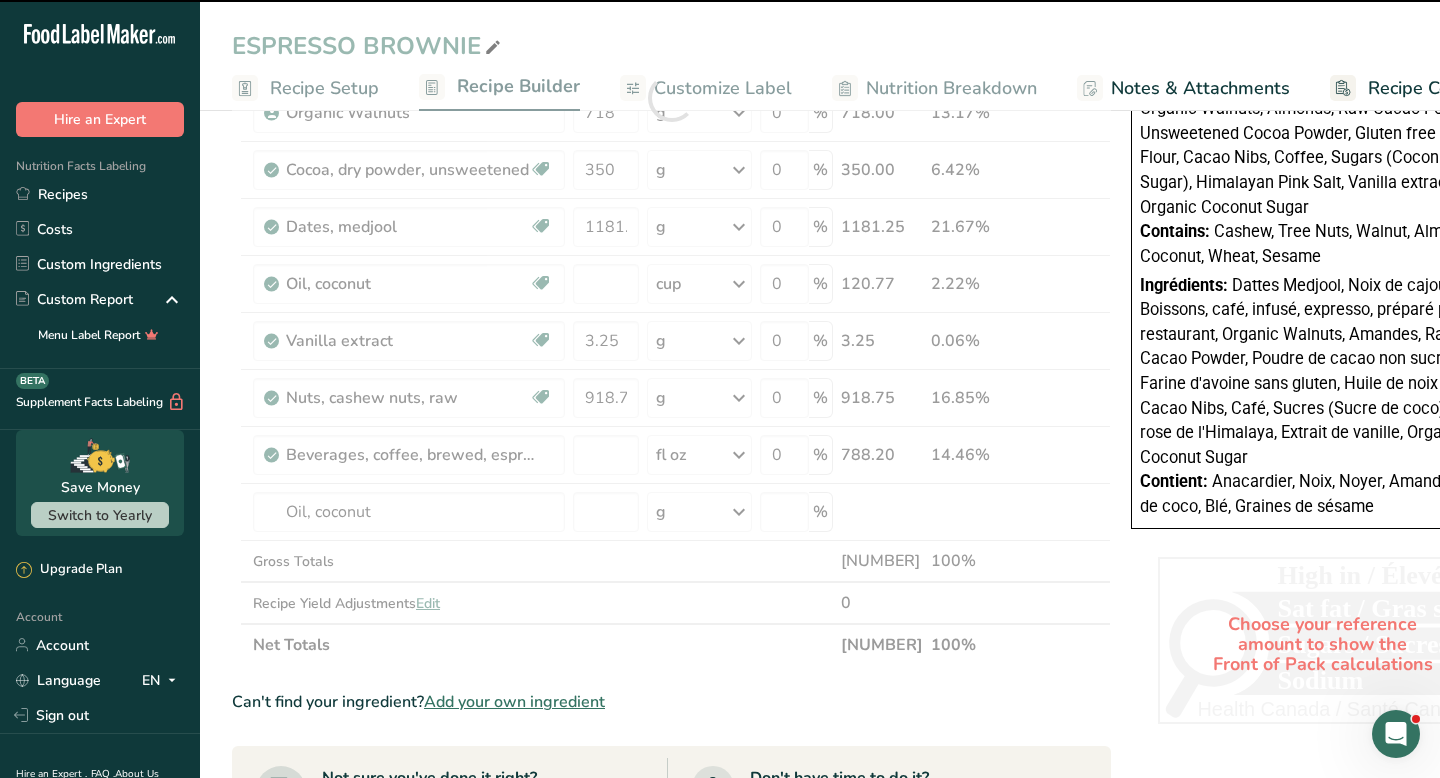 type on "0" 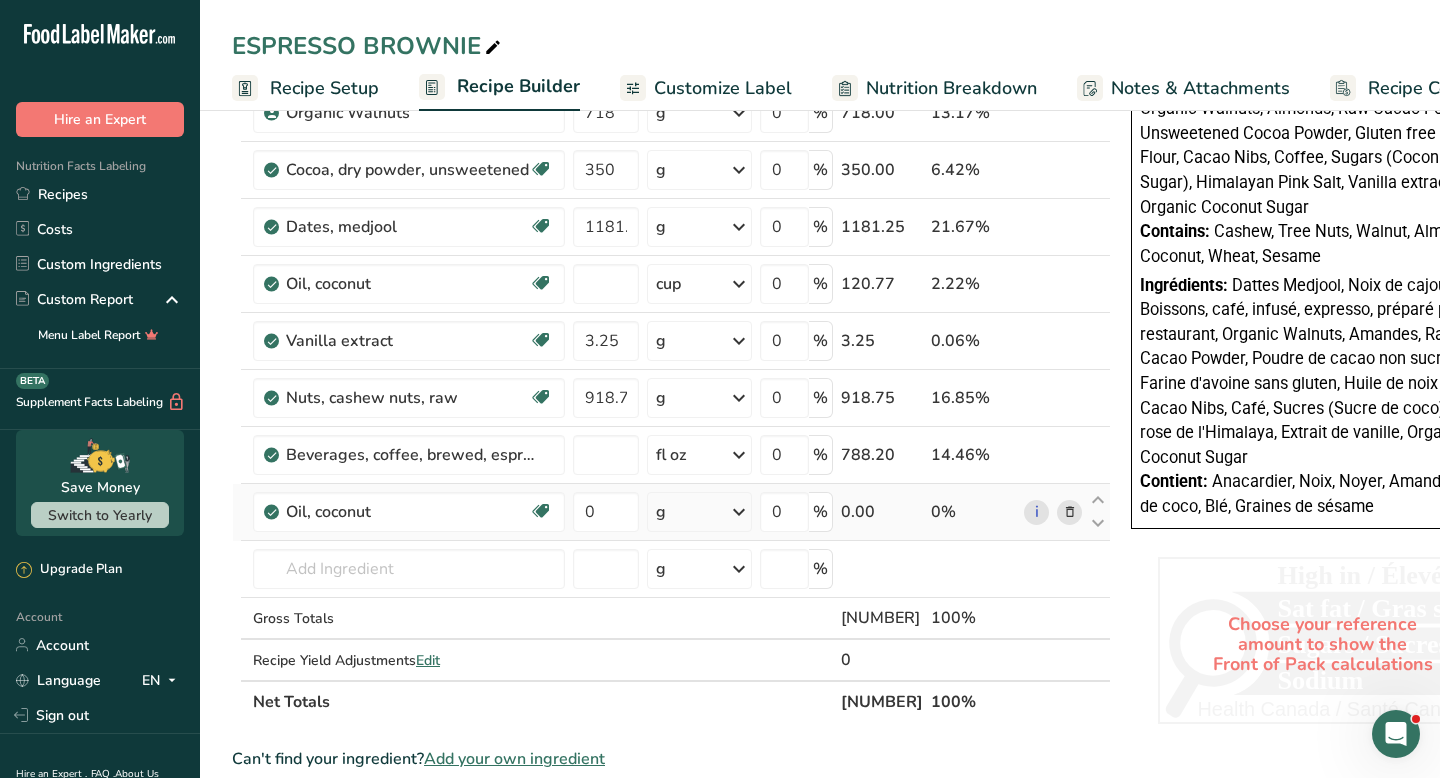 click at bounding box center [739, 512] 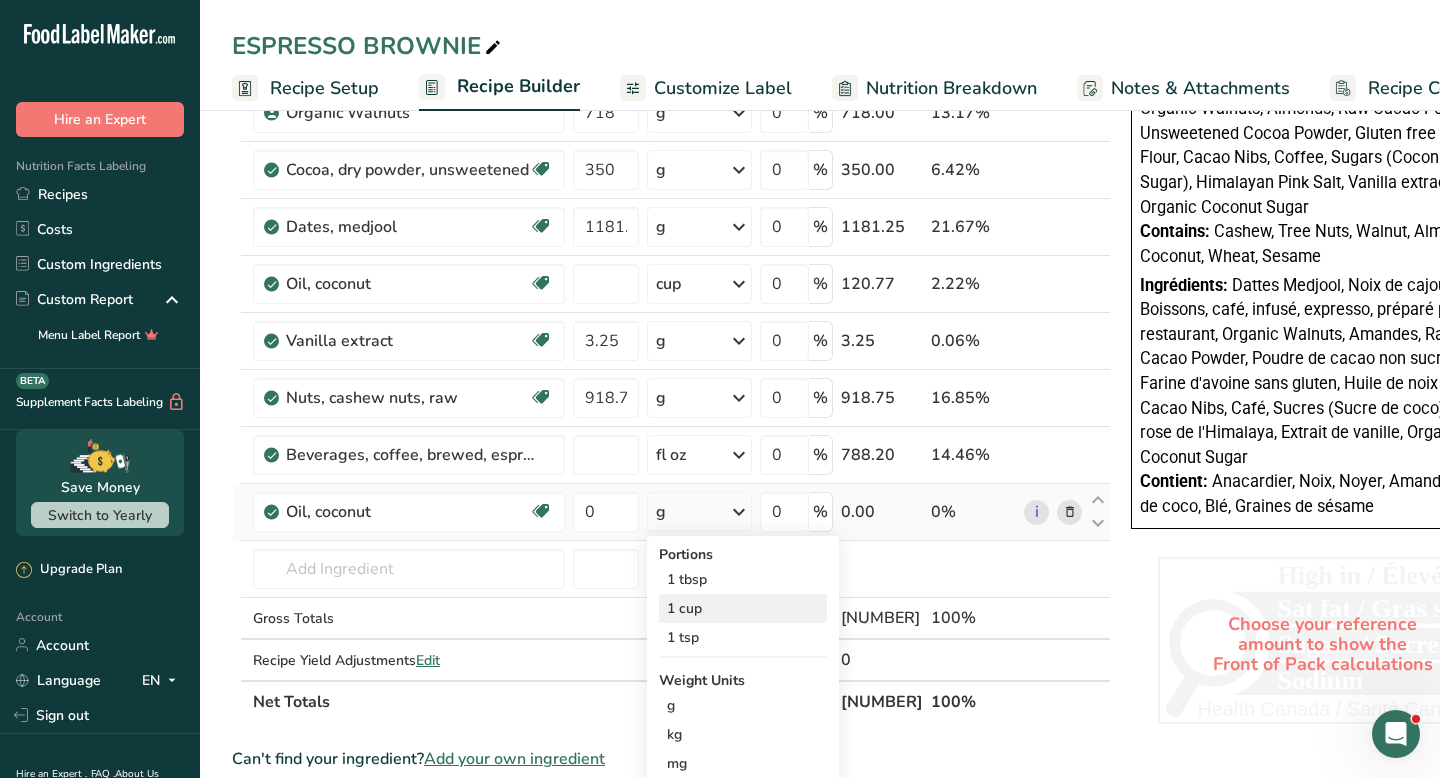 click on "1 cup" at bounding box center [743, 608] 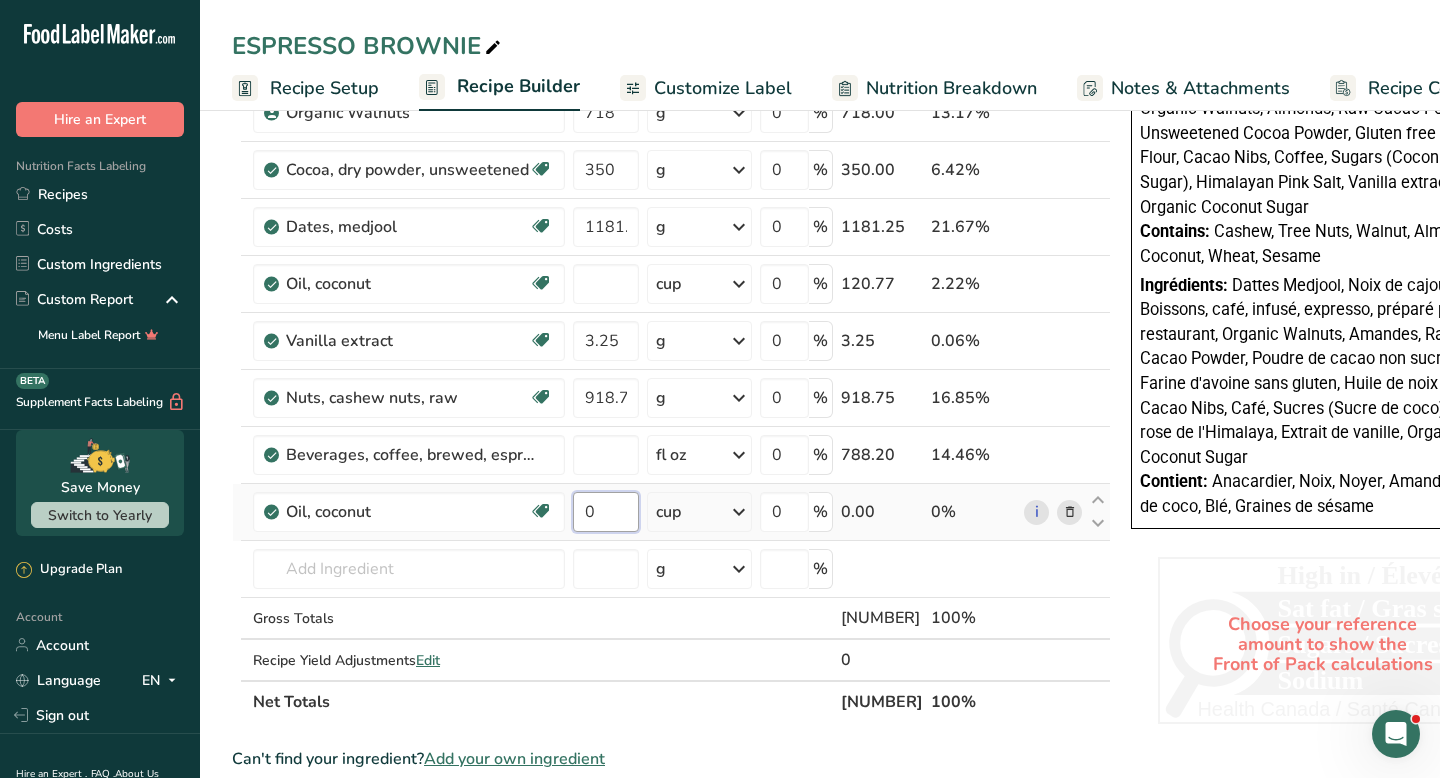 click on "0" at bounding box center (606, 512) 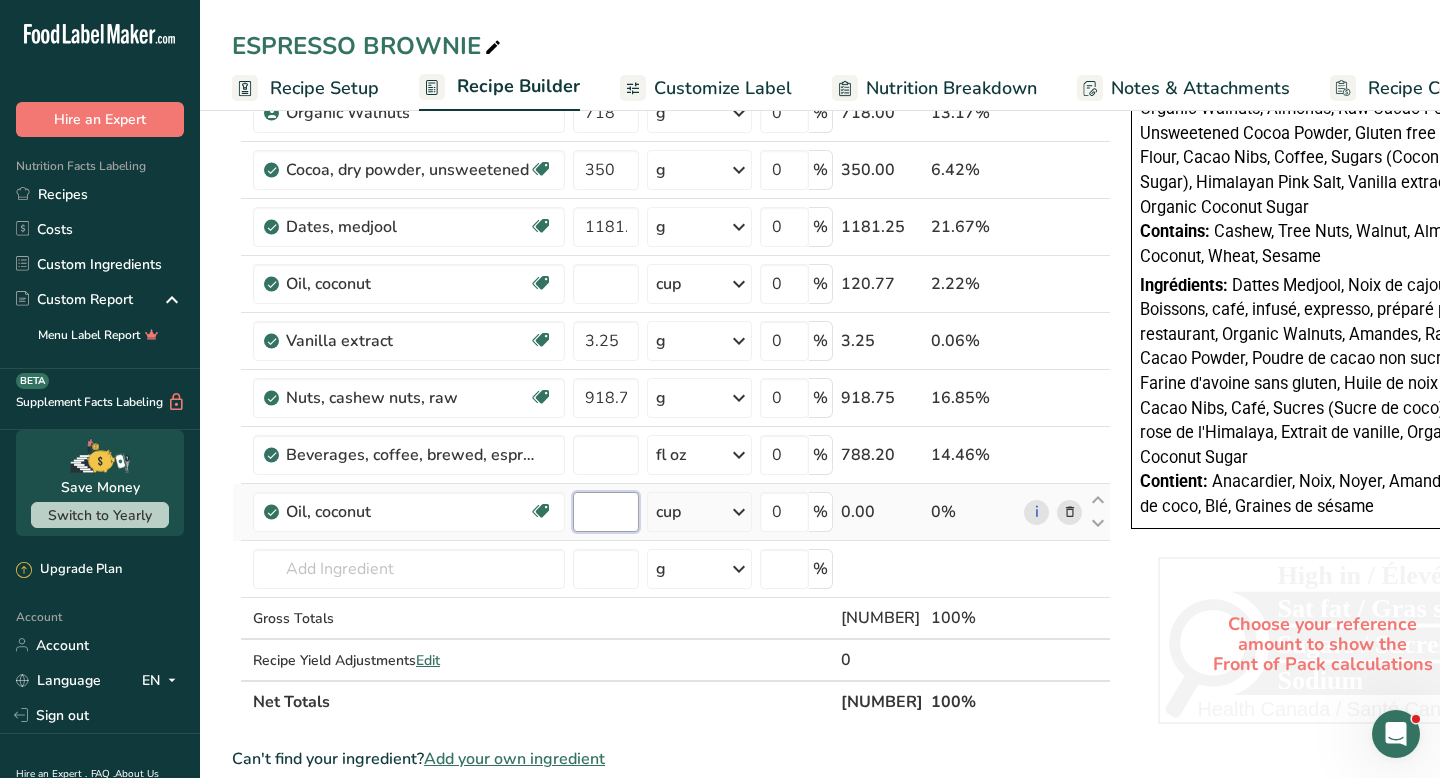 paste on "3.33" 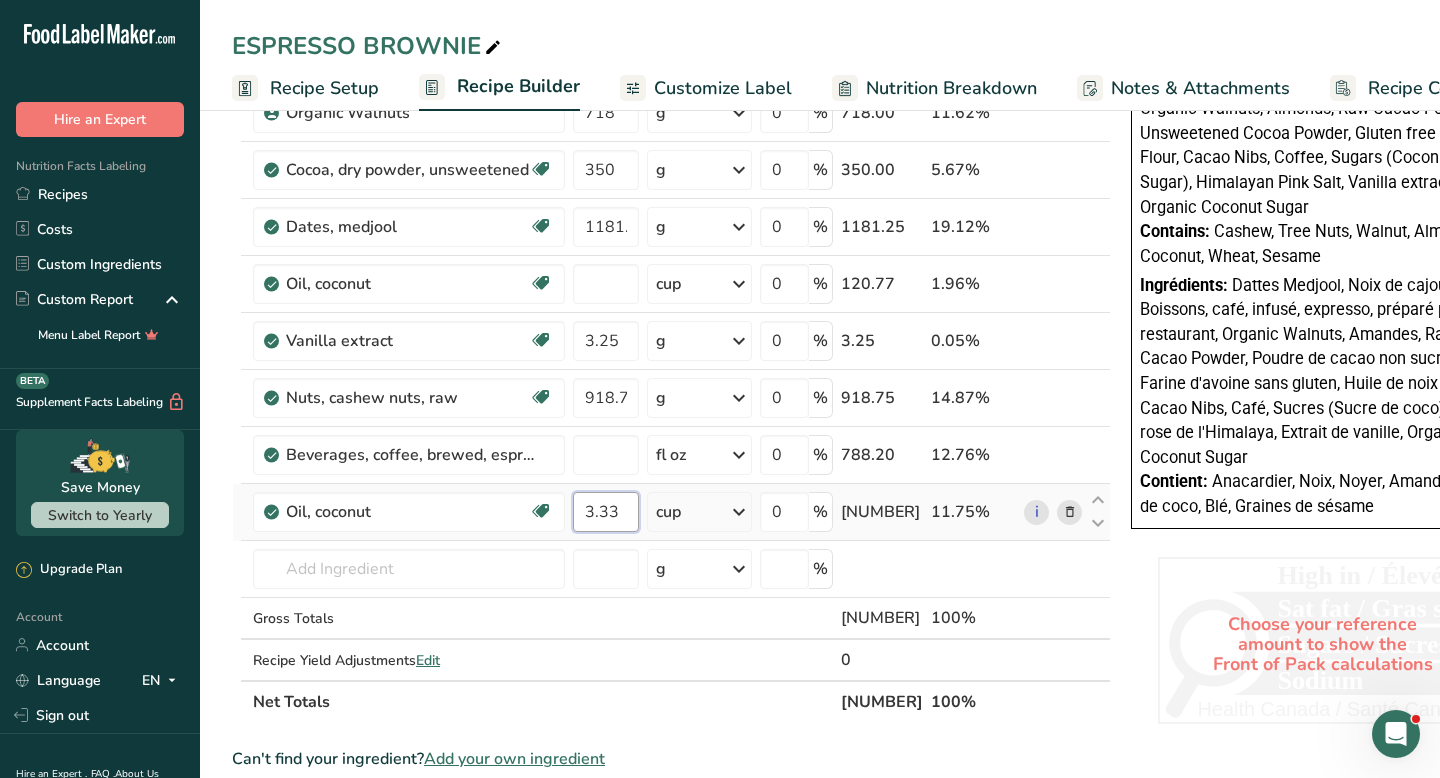 type on "3.33" 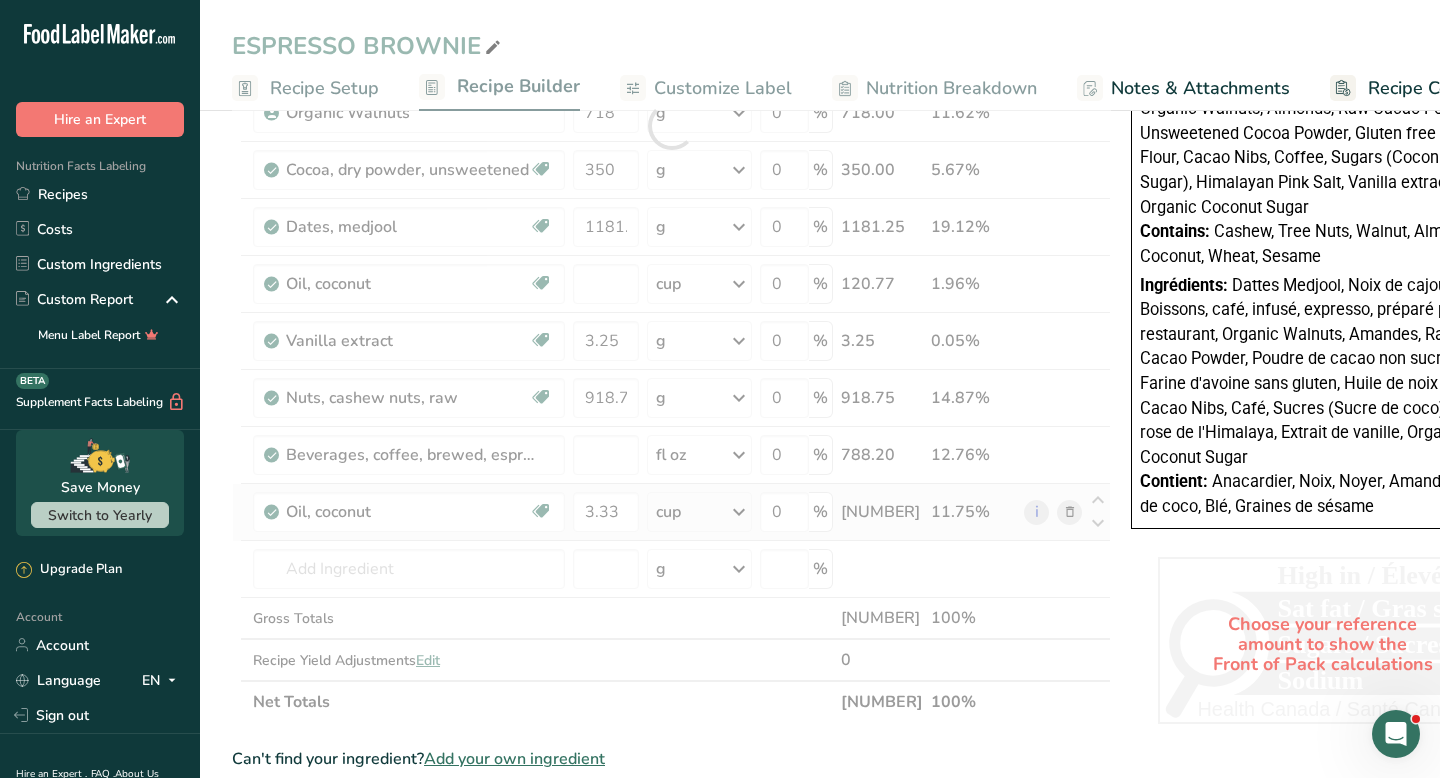 click on "Ingredient *
Amount *
Unit *
Waste *   .a-a{fill:#347362;}.b-a{fill:#fff;}          Grams
Percentage
Cacao Nibs
87.5
g
Weight Units
g
kg
mg
See more
Volume Units
l
Volume units require a density conversion. If you know your ingredient's density enter it below. Otherwise, click on "RIA" our AI Regulatory bot - she will be able to help you
lb/ft3
g/cm3
Confirm
mL
Volume units require a density conversion. If you know your ingredient's density enter it below. Otherwise, click on "RIA" our AI Regulatory bot - she will be able to help you
lb/ft3" at bounding box center [671, 126] 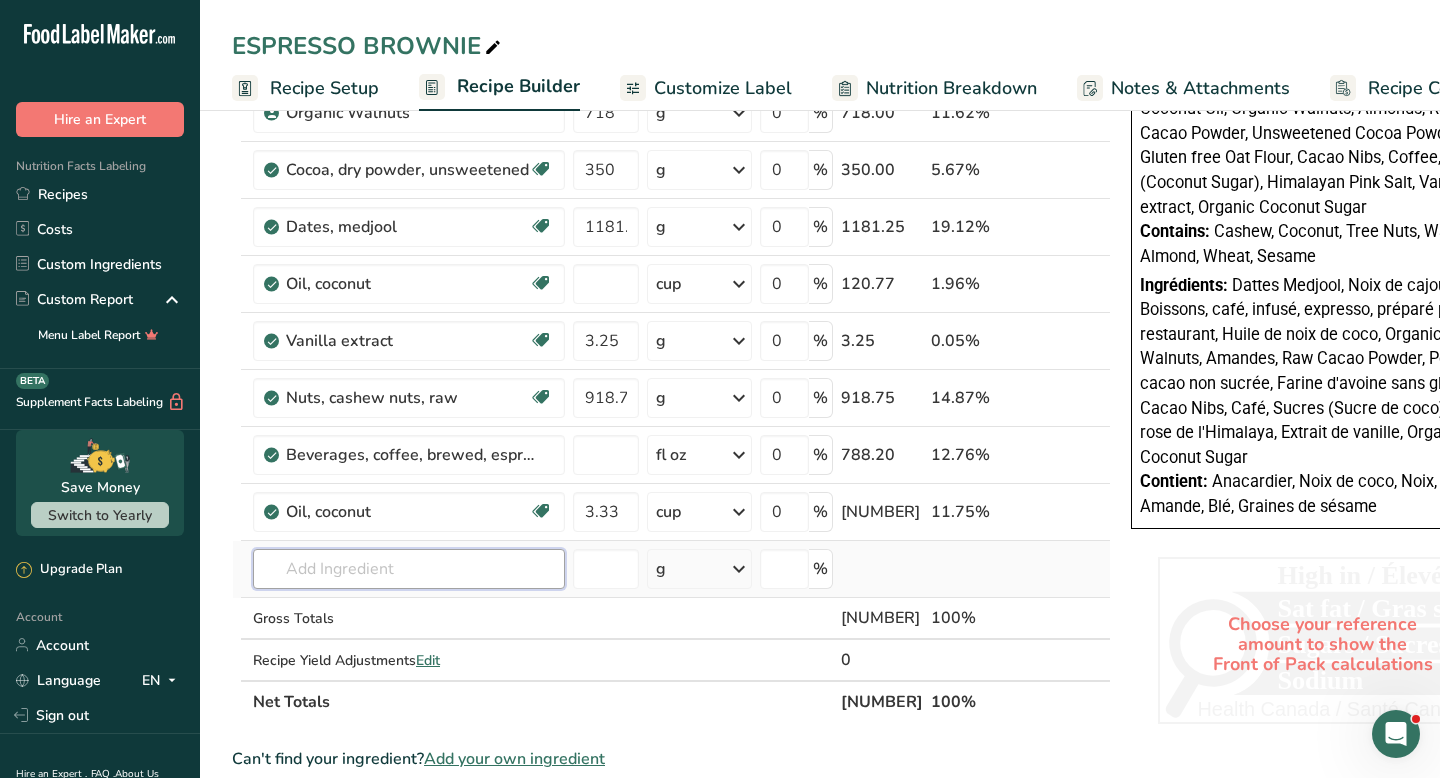 click at bounding box center [409, 569] 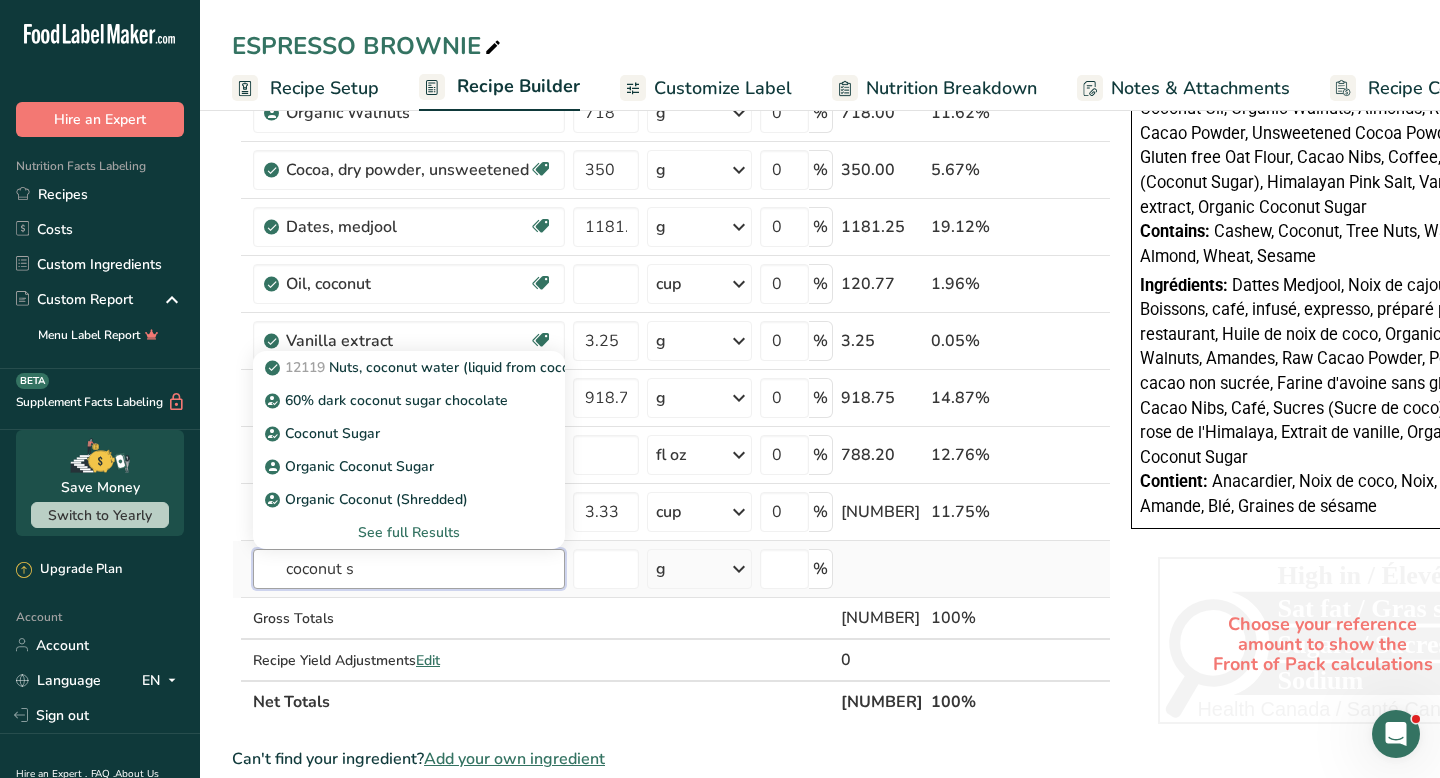 scroll, scrollTop: 686, scrollLeft: 0, axis: vertical 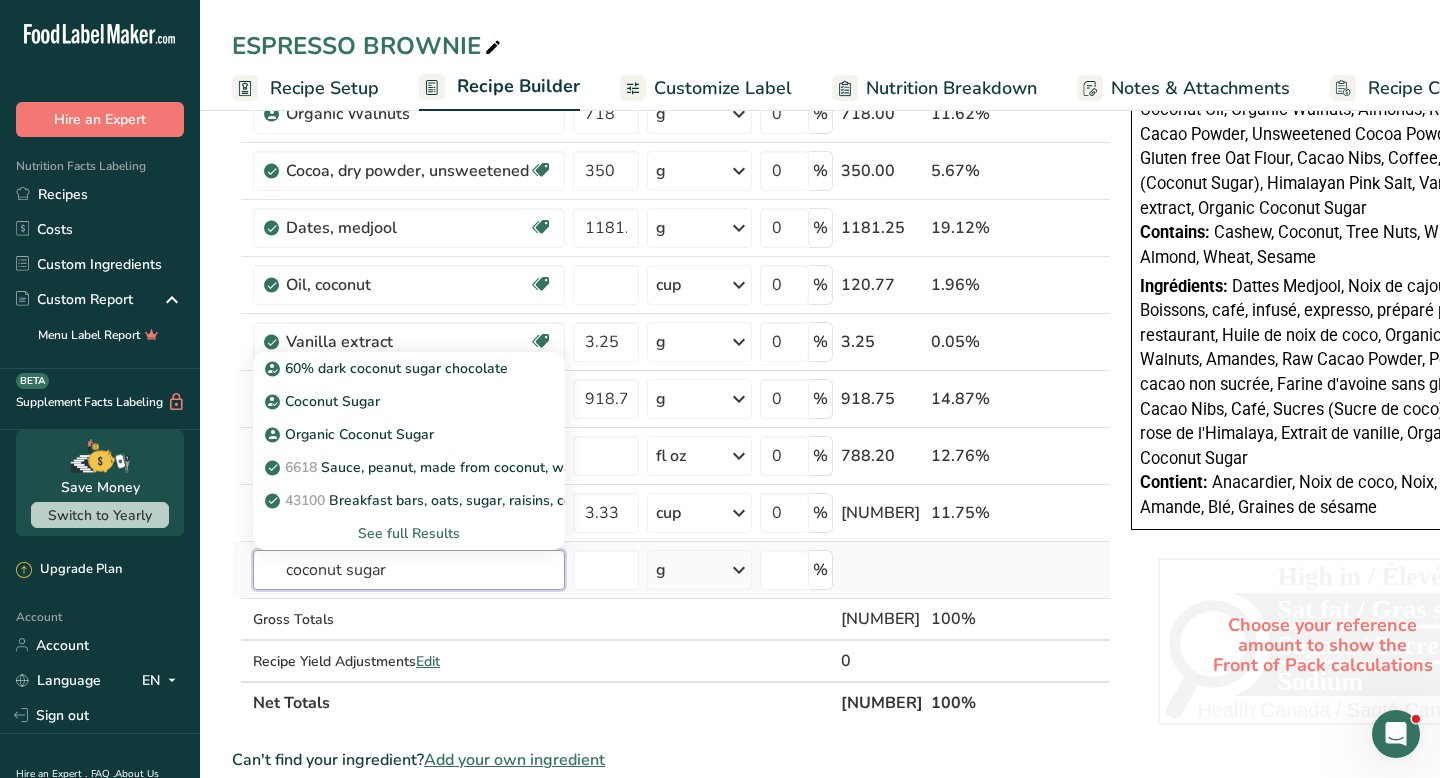 type on "coconut sugar" 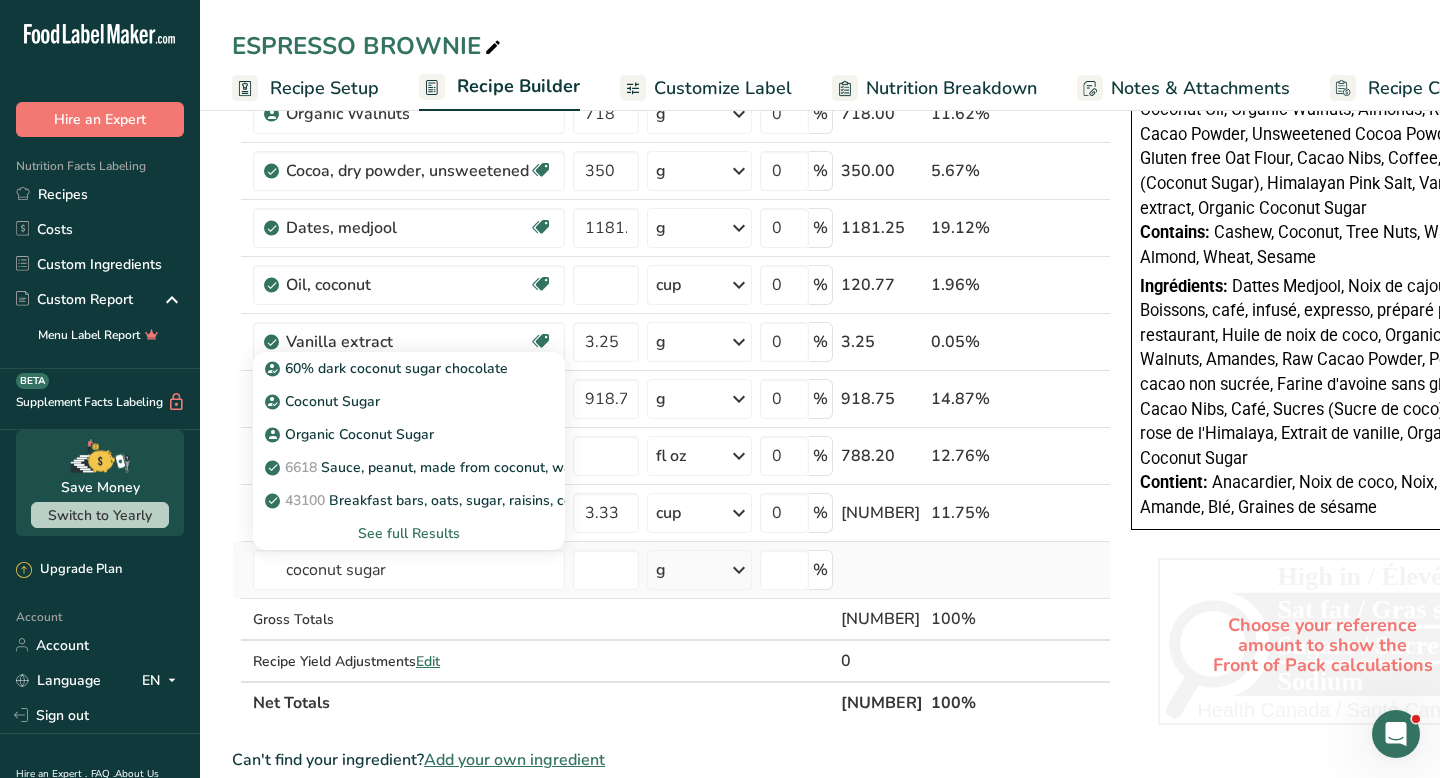 type 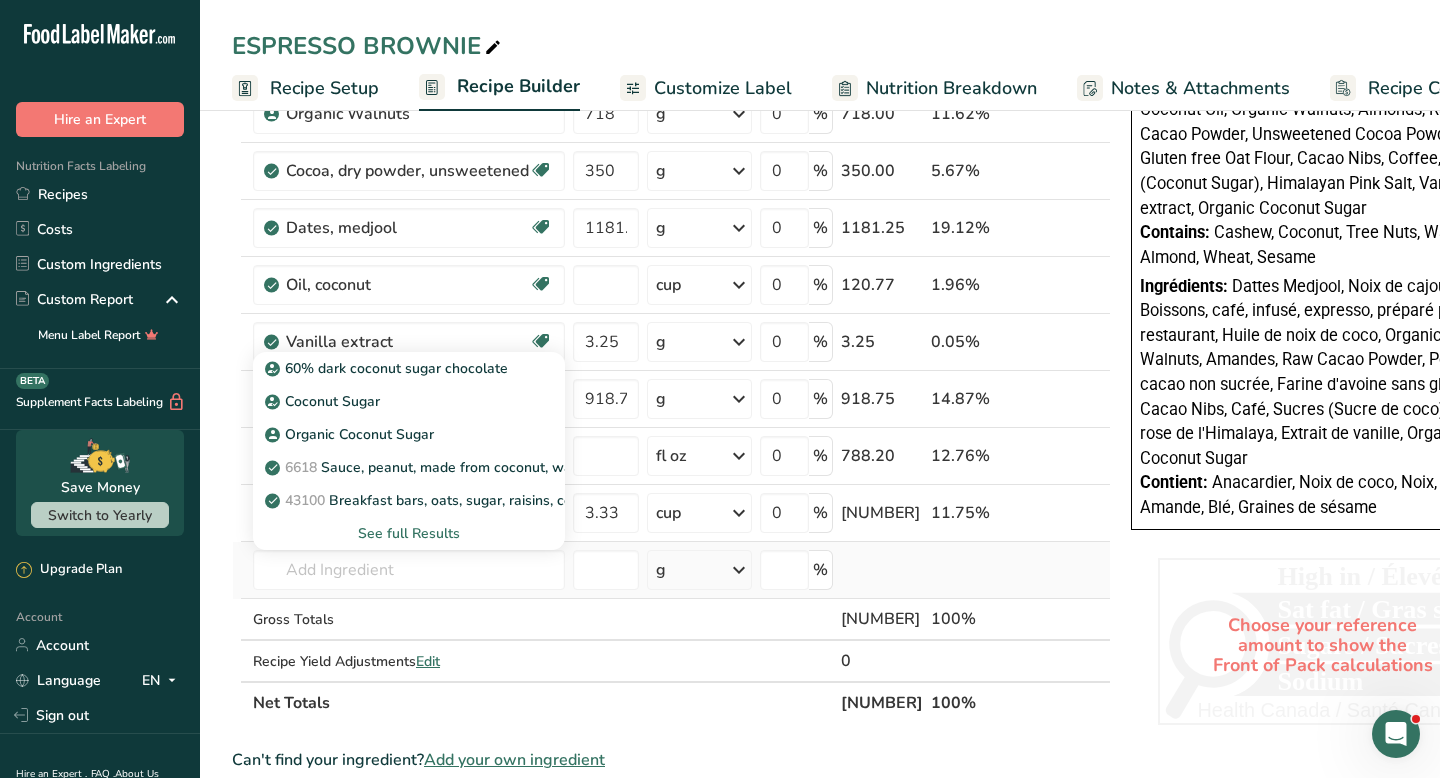 click on "See full Results" at bounding box center [409, 533] 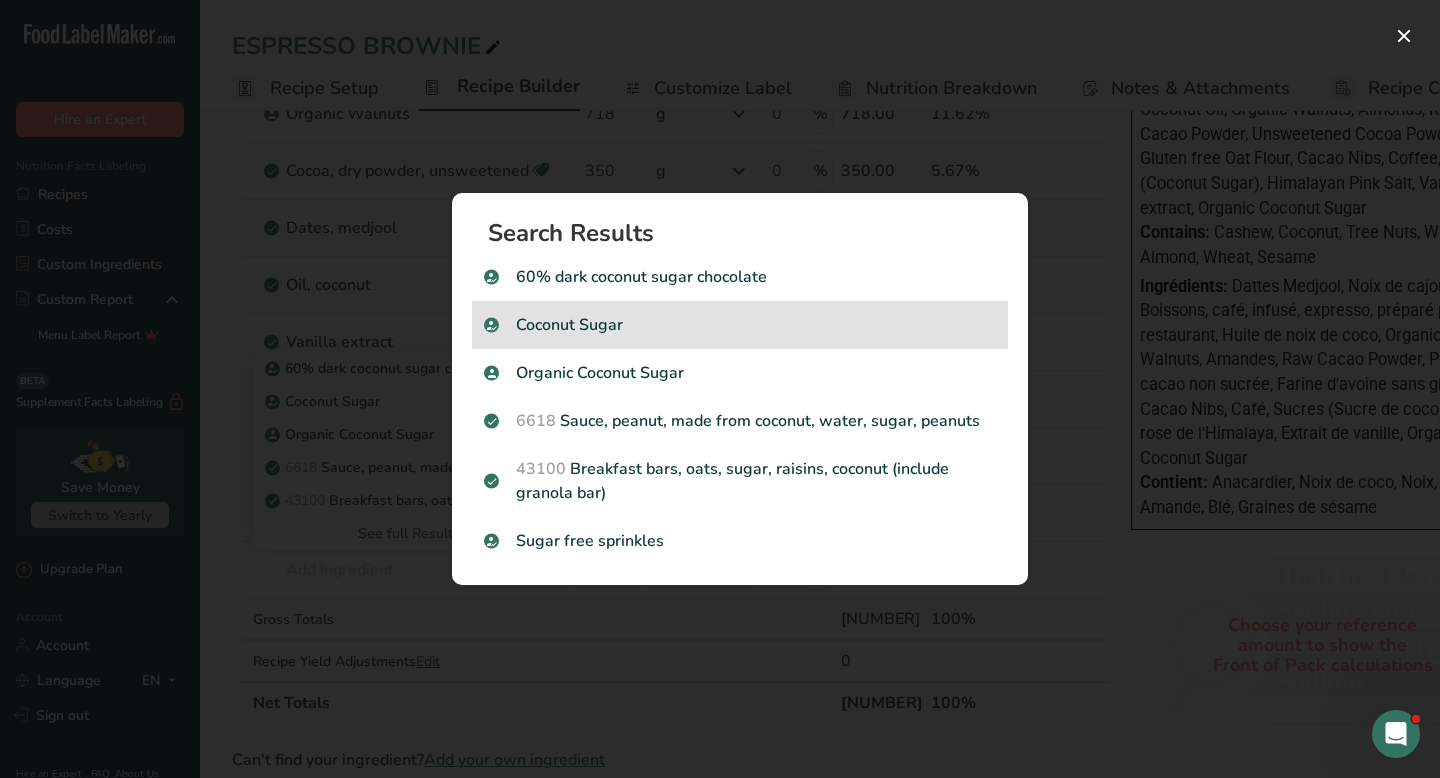 click on "Coconut Sugar" at bounding box center [740, 325] 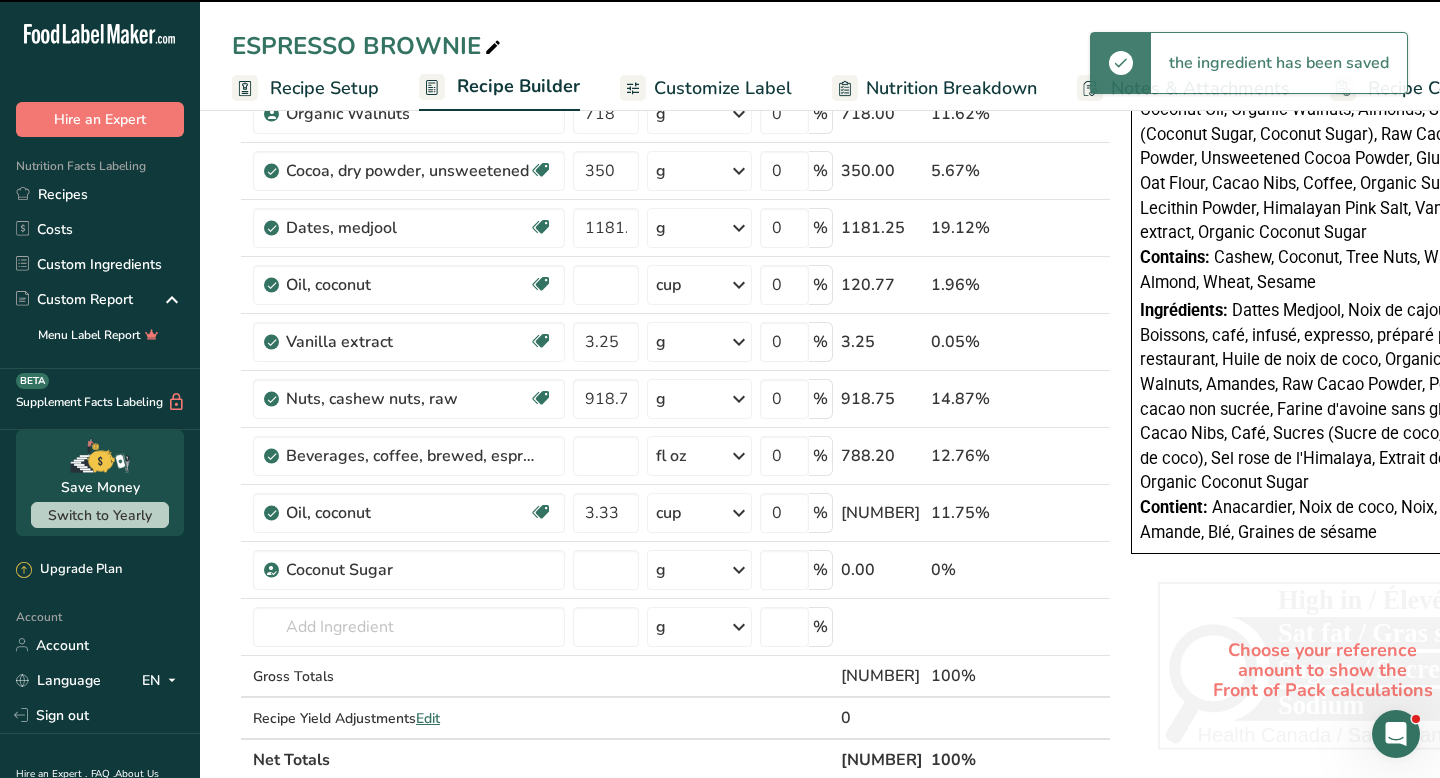 type on "0" 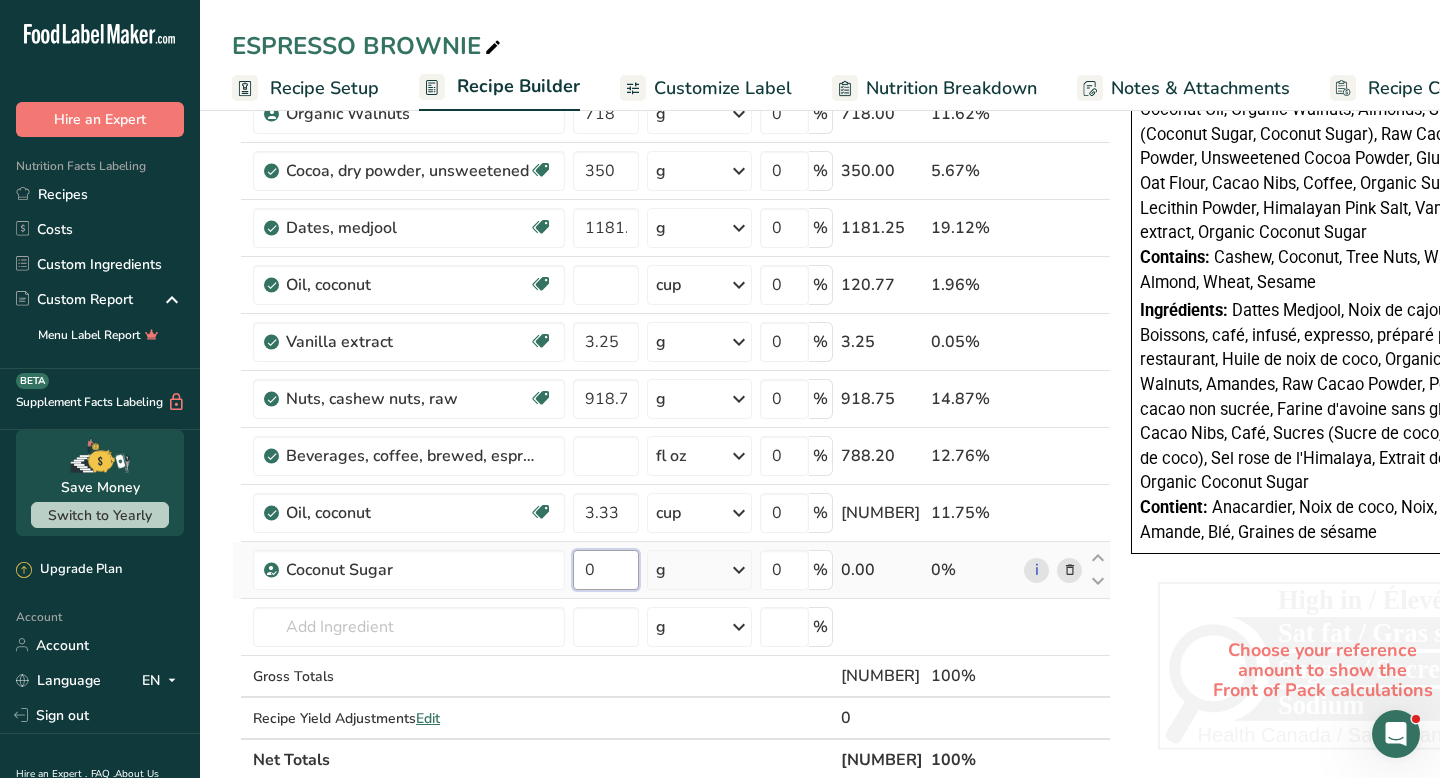 click on "0" at bounding box center (606, 570) 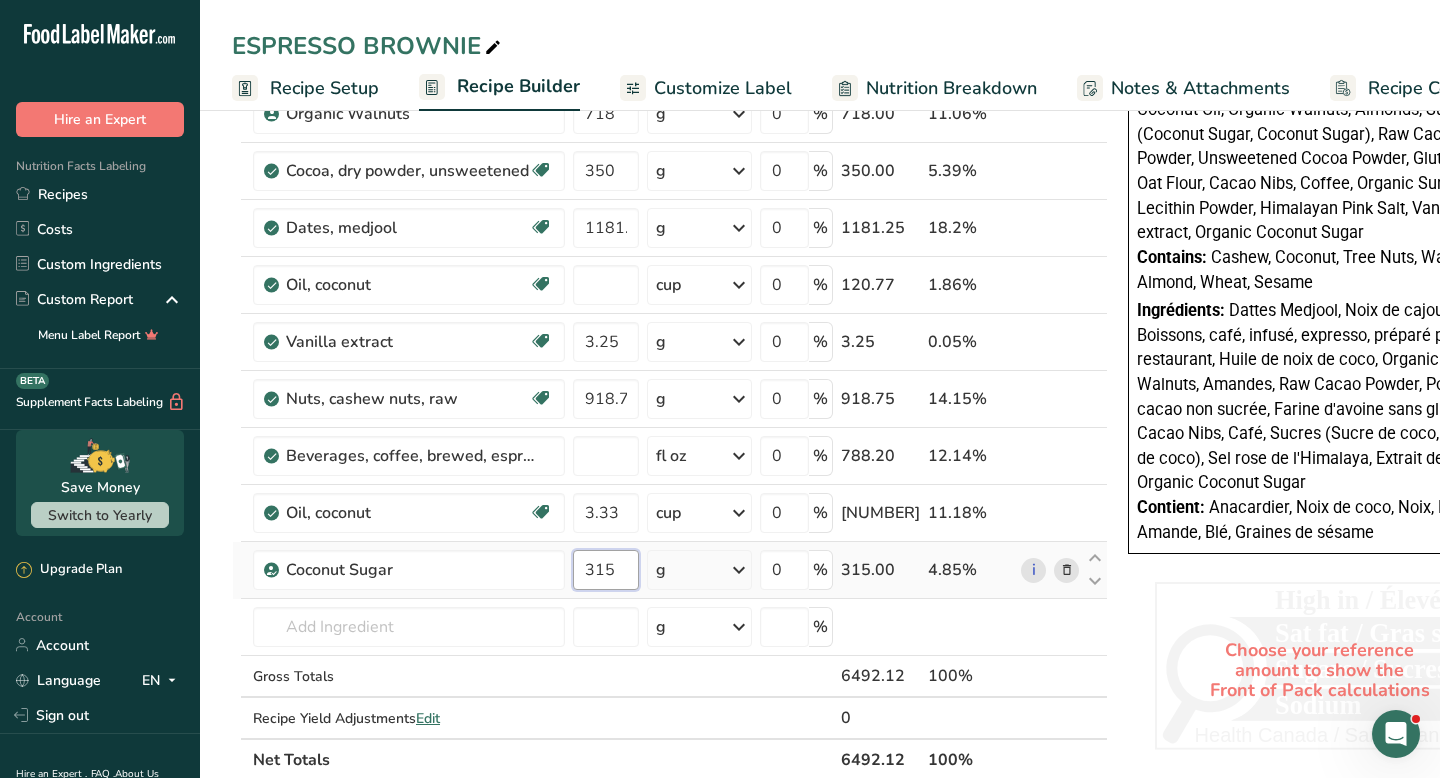 type on "315" 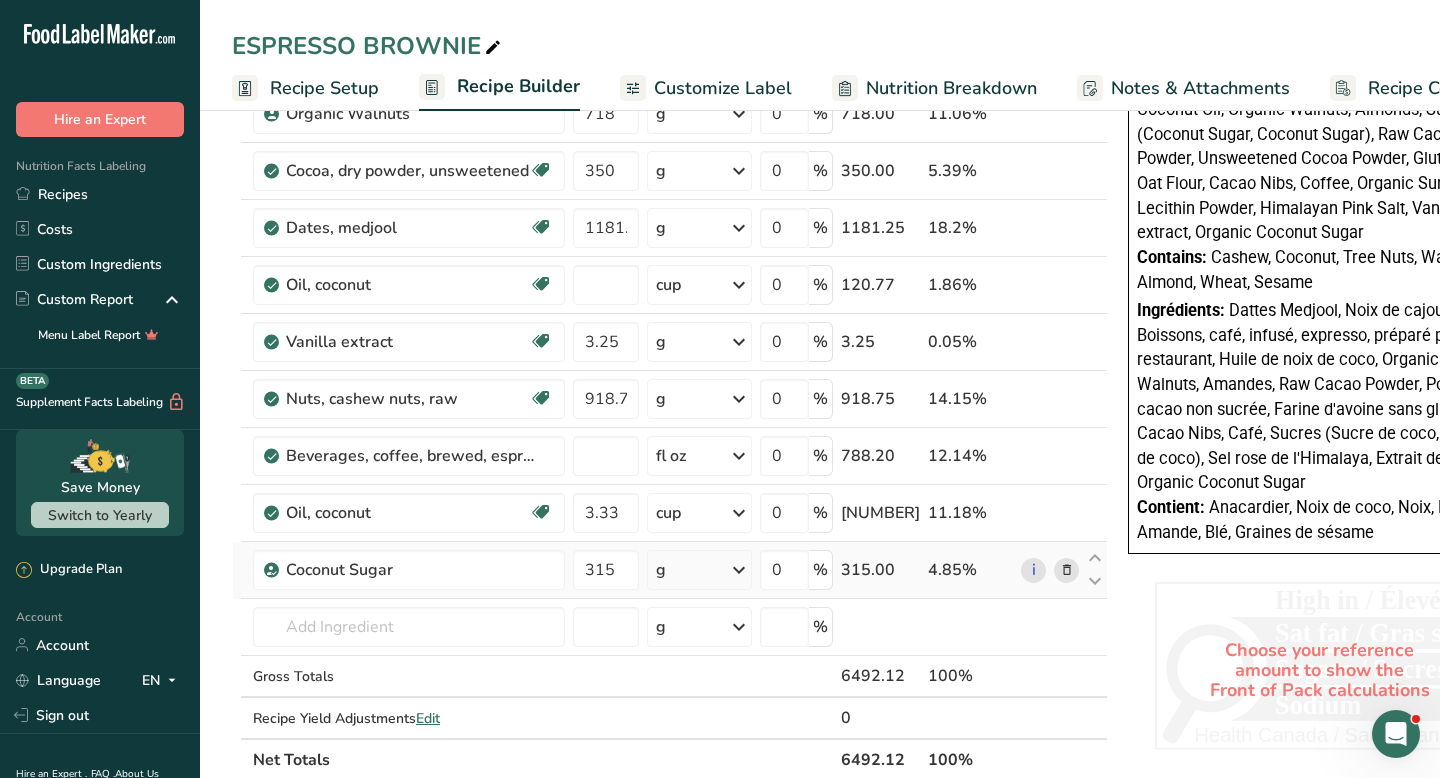 click on "Ingredient *
Amount *
Unit *
Waste *   .a-a{fill:#347362;}.b-a{fill:#fff;}          Grams
Percentage
Cacao Nibs
87.5
g
Weight Units
g
kg
mg
See more
Volume Units
l
Volume units require a density conversion. If you know your ingredient's density enter it below. Otherwise, click on "RIA" our AI Regulatory bot - she will be able to help you
lb/ft3
g/cm3
Confirm
mL
Volume units require a density conversion. If you know your ingredient's density enter it below. Otherwise, click on "RIA" our AI Regulatory bot - she will be able to help you
lb/ft3" at bounding box center [670, 155] 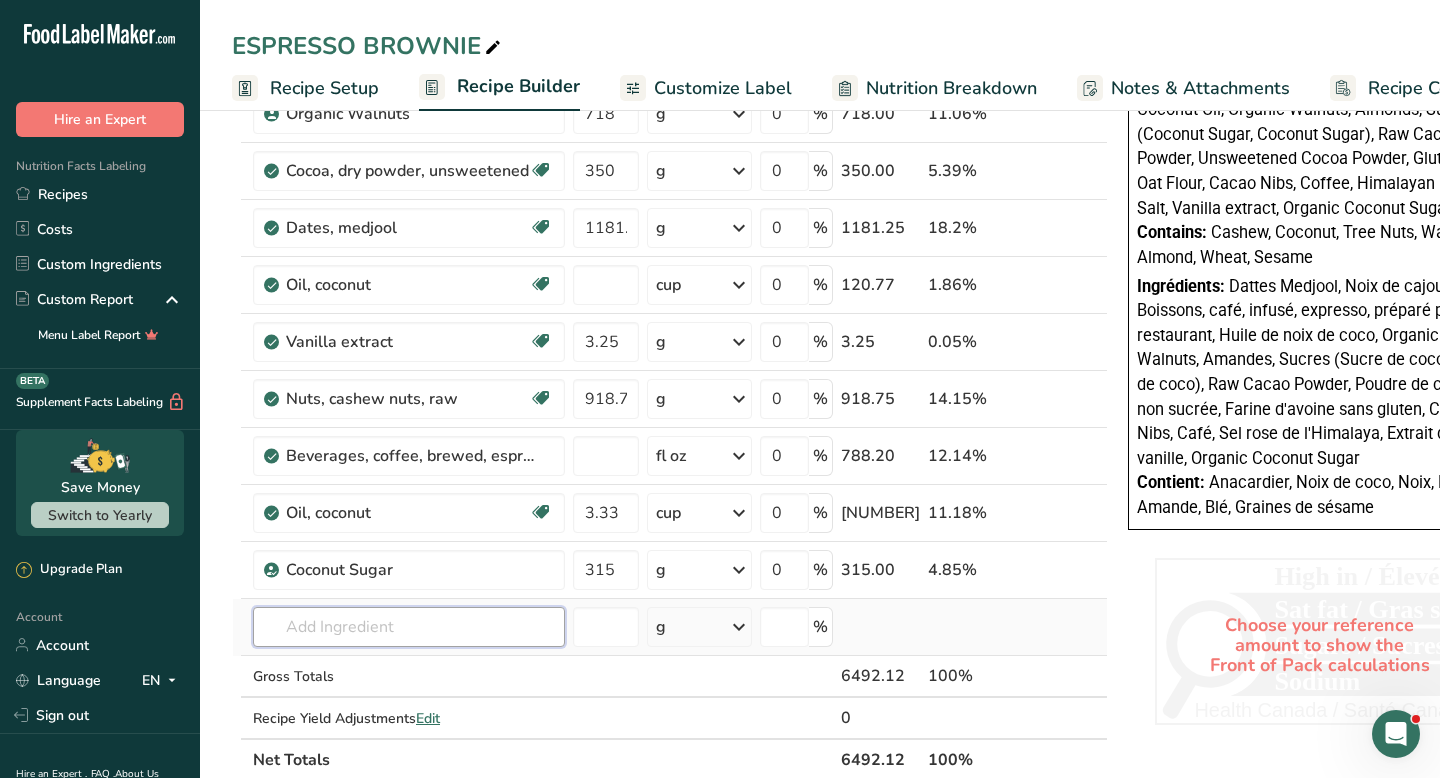 click at bounding box center [409, 627] 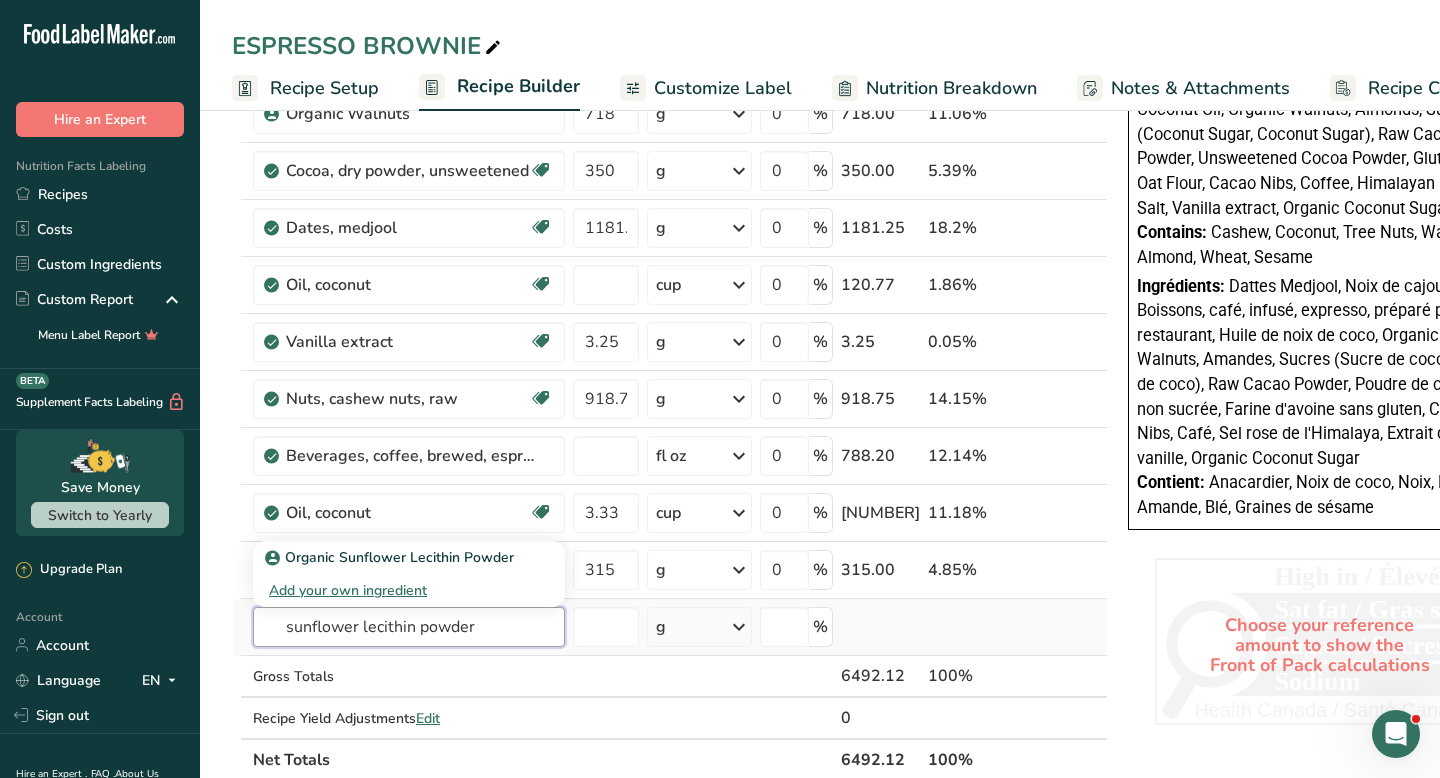 type on "sunflower lecithin powder" 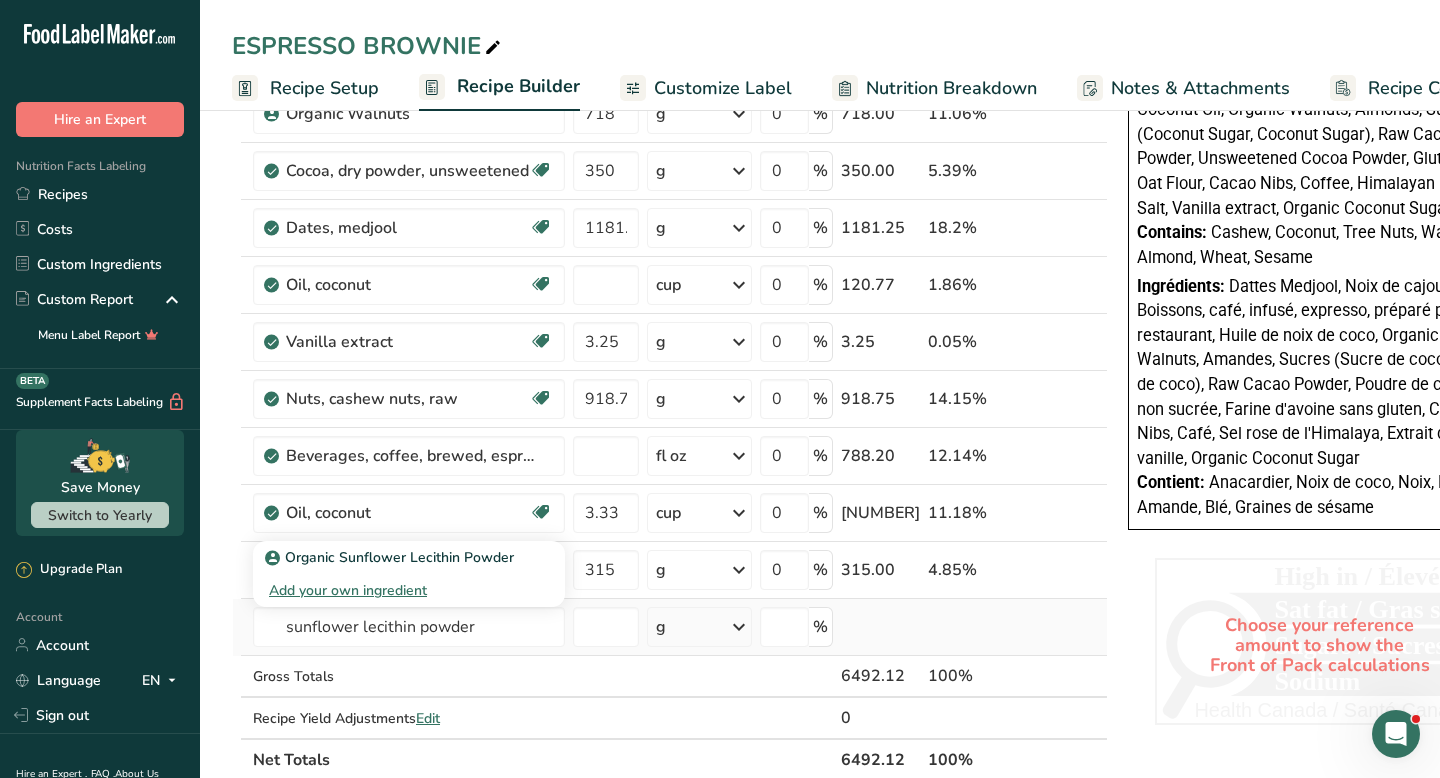 type 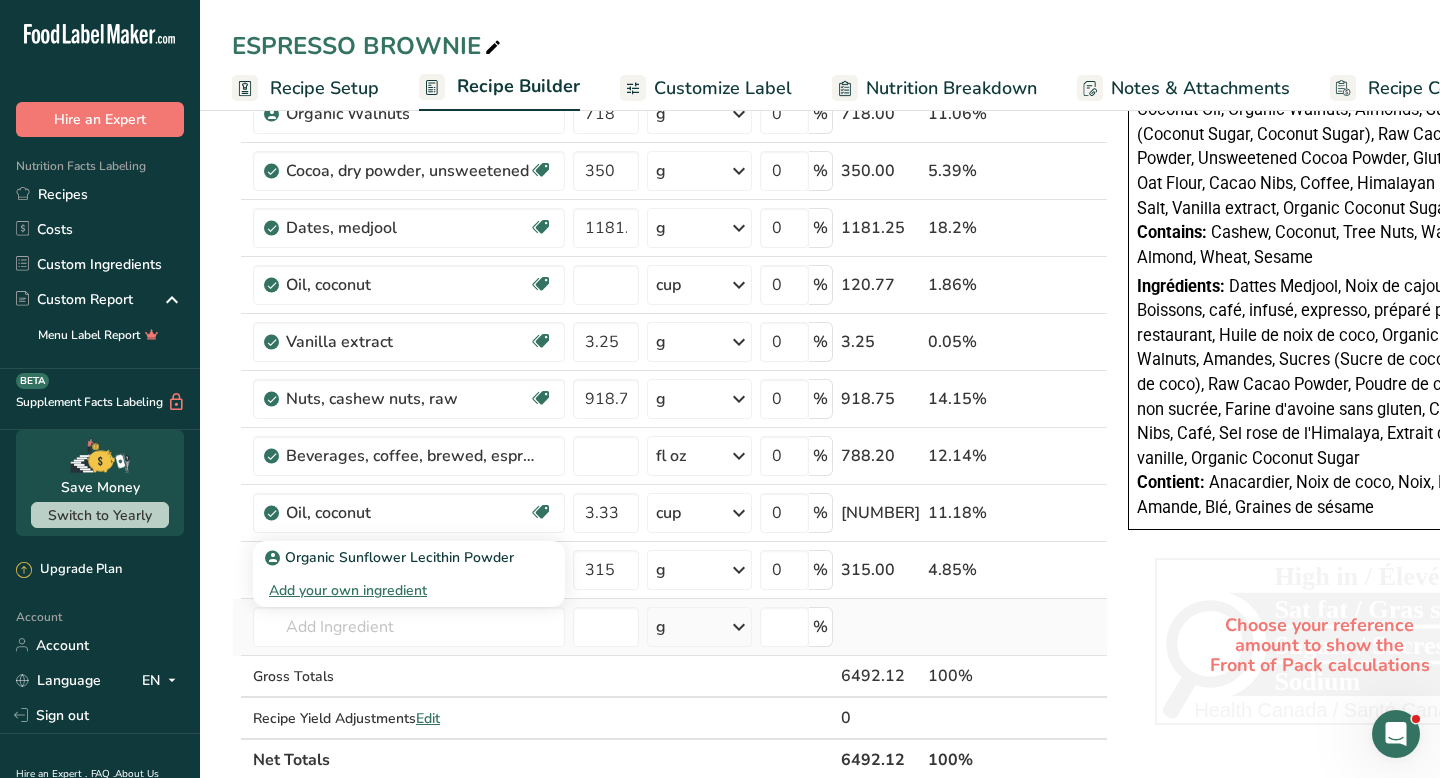 click on "Add your own ingredient" at bounding box center [409, 590] 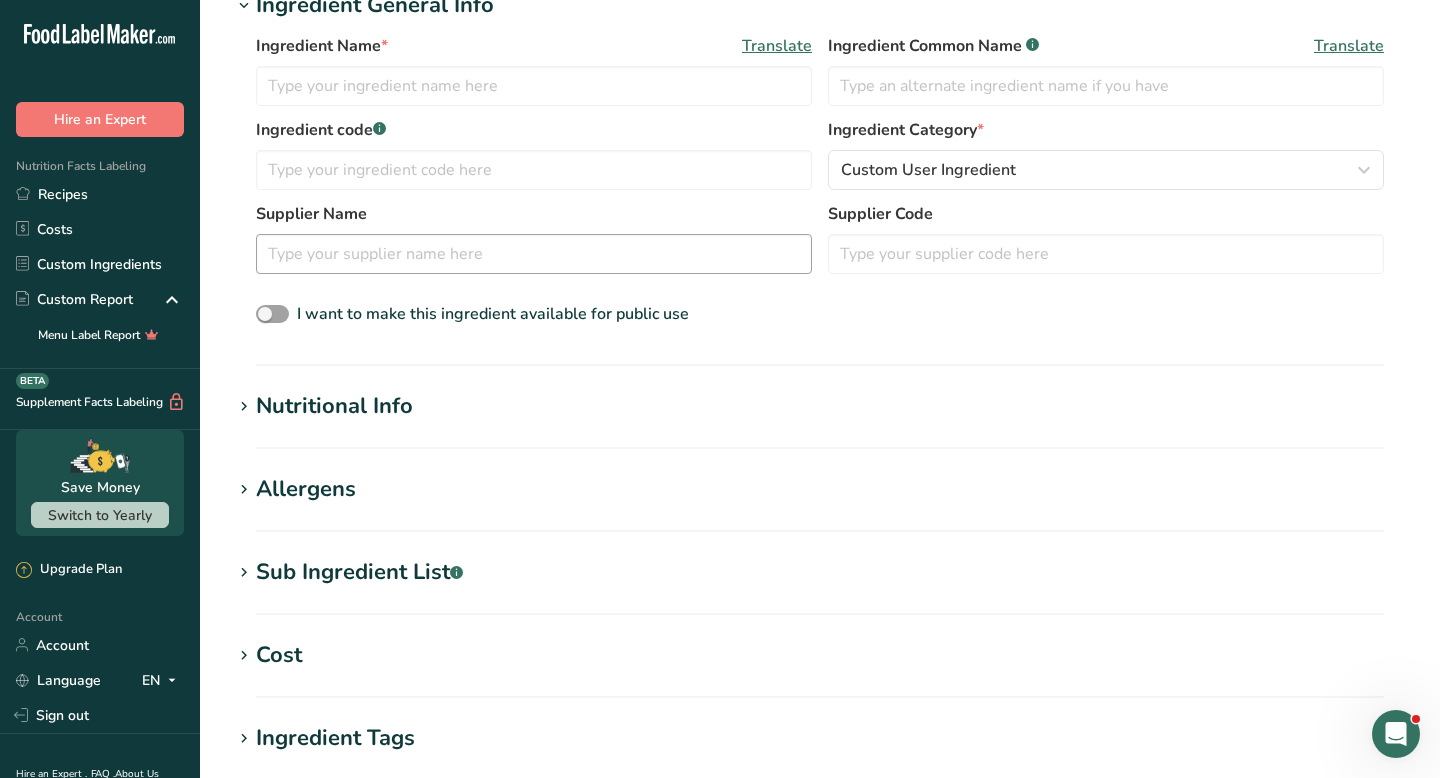 scroll, scrollTop: 0, scrollLeft: 0, axis: both 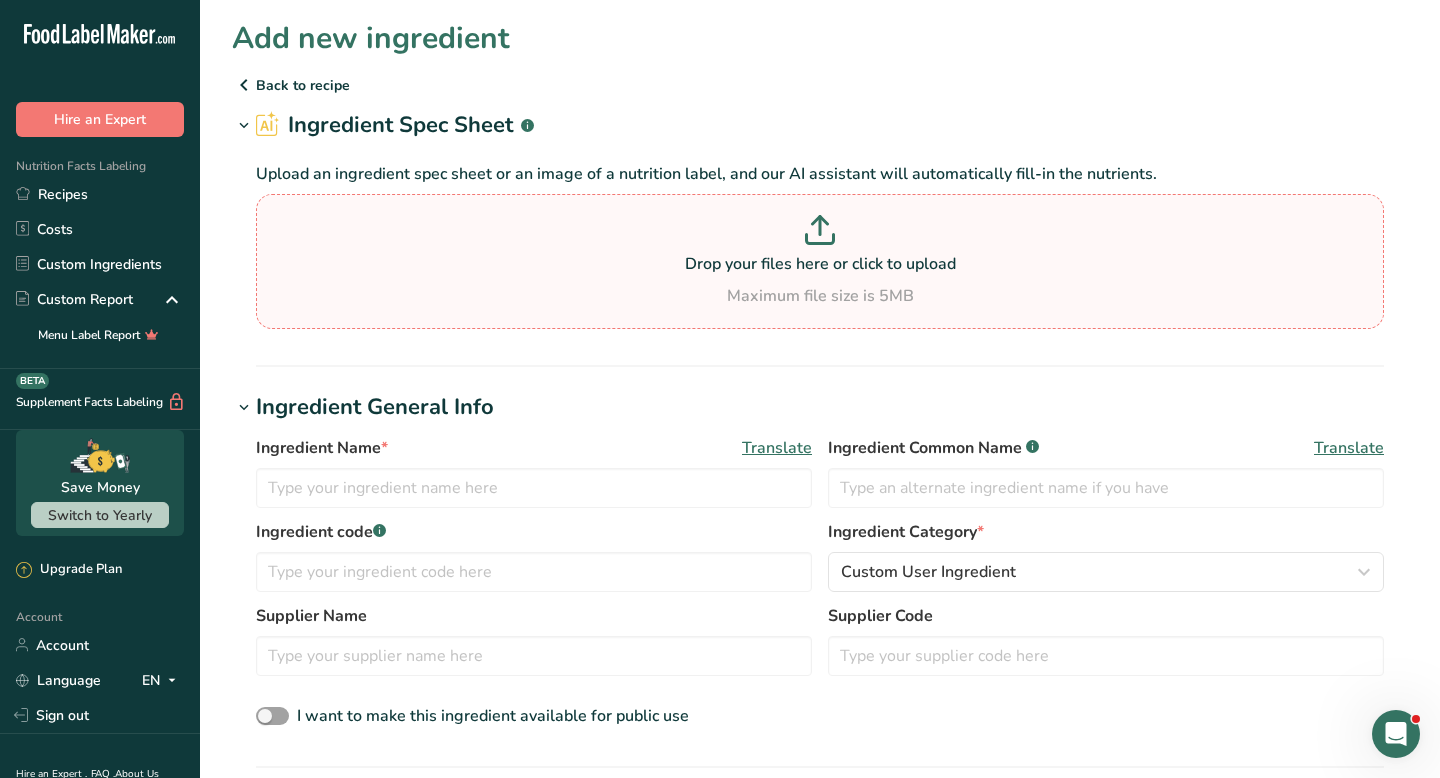 click 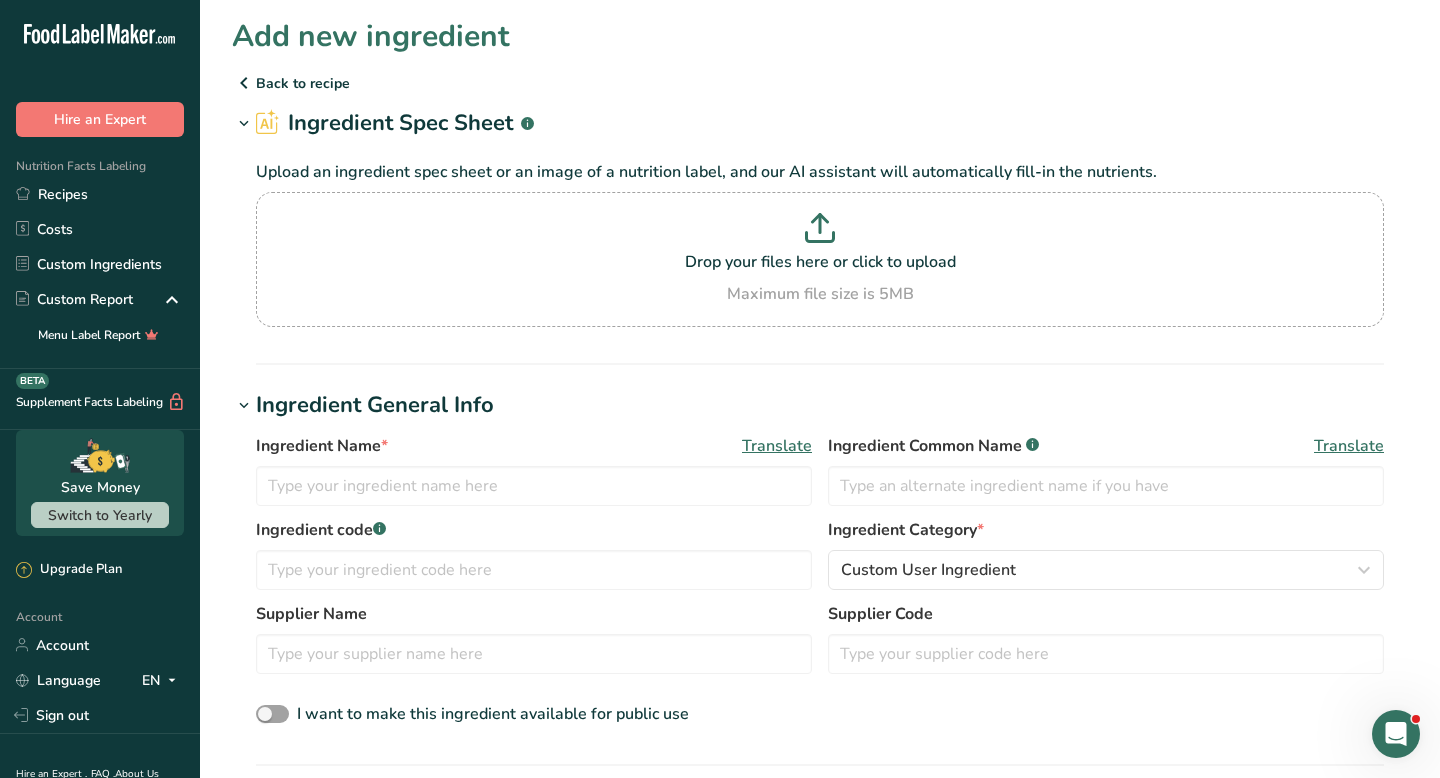 scroll, scrollTop: 0, scrollLeft: 0, axis: both 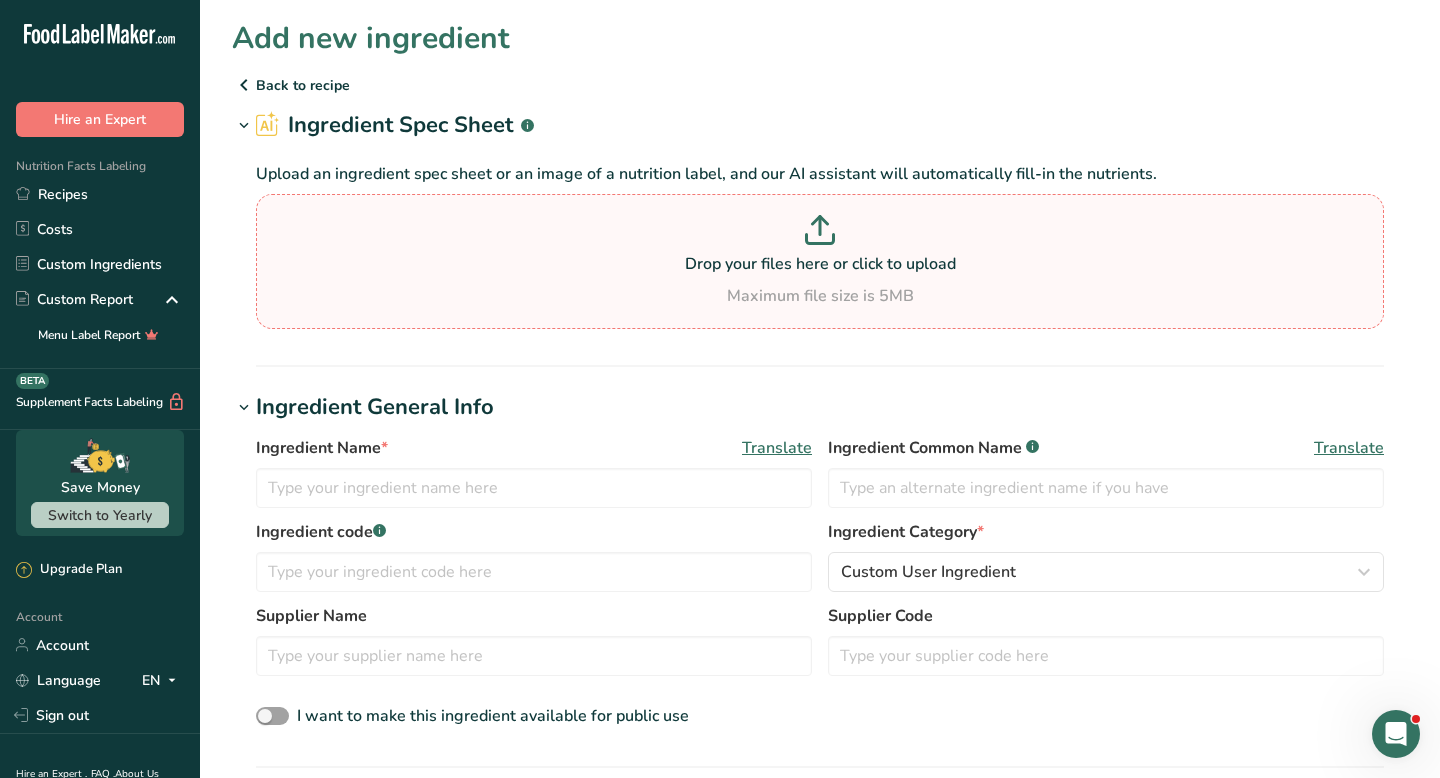 click 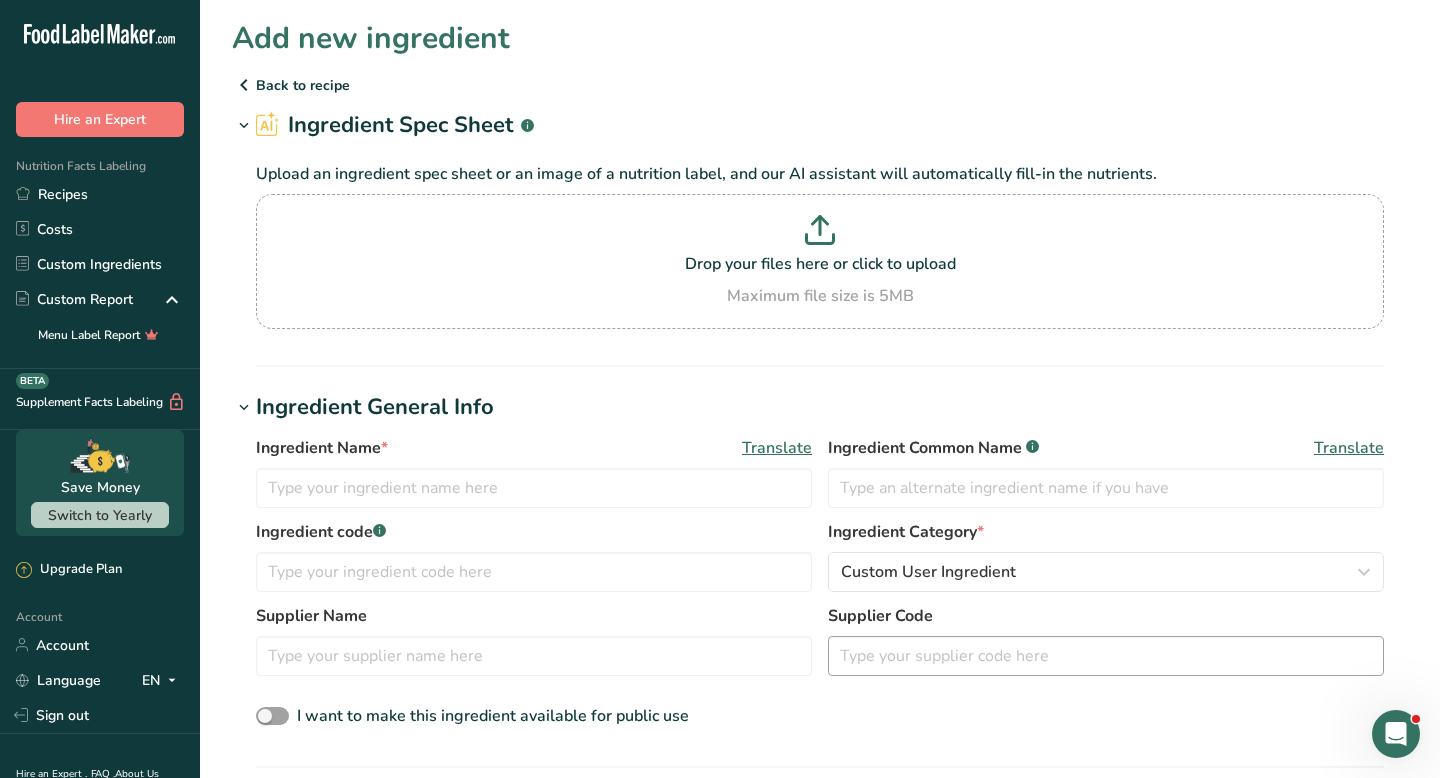 type on "C:\fakepath\[FILENAME]" 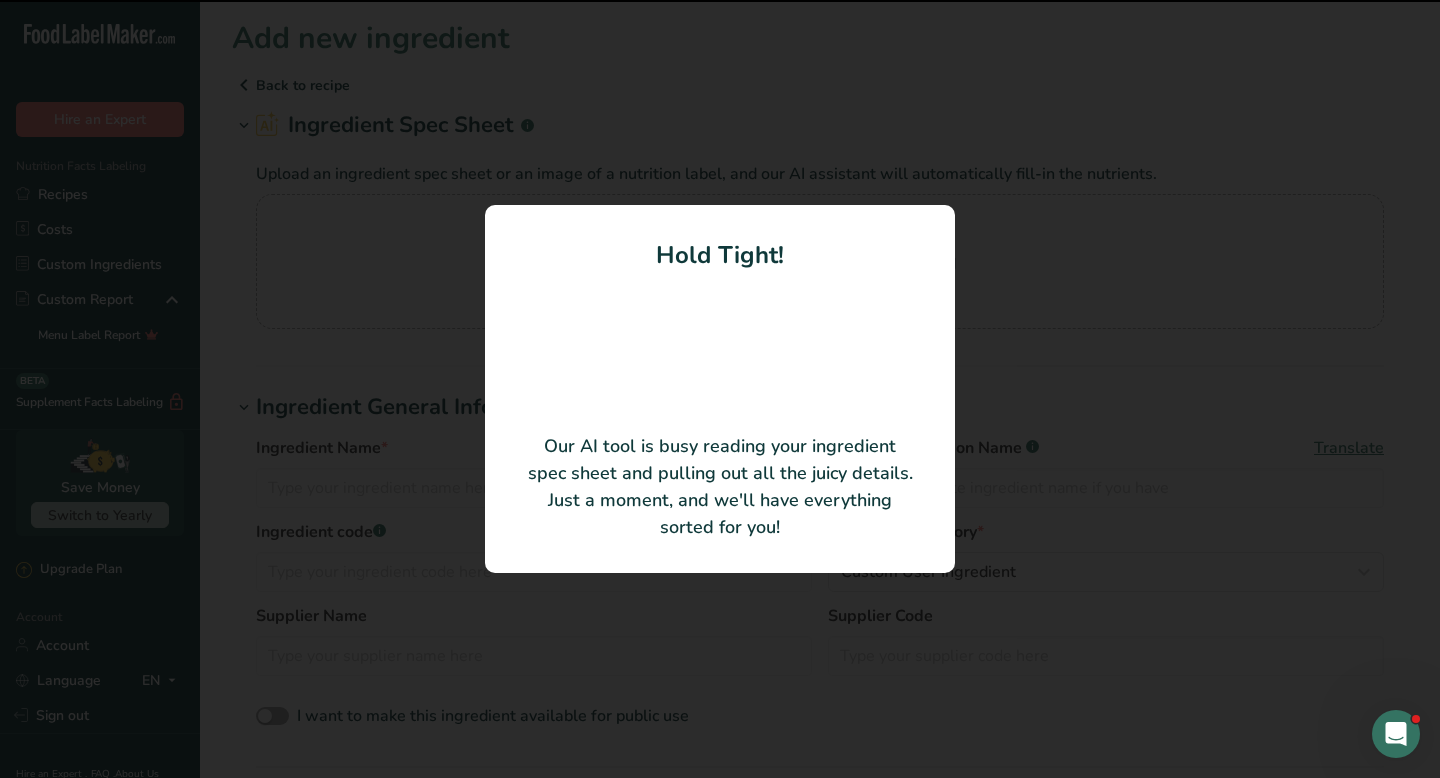 type on "Organic Sunflower Lecithin Powder" 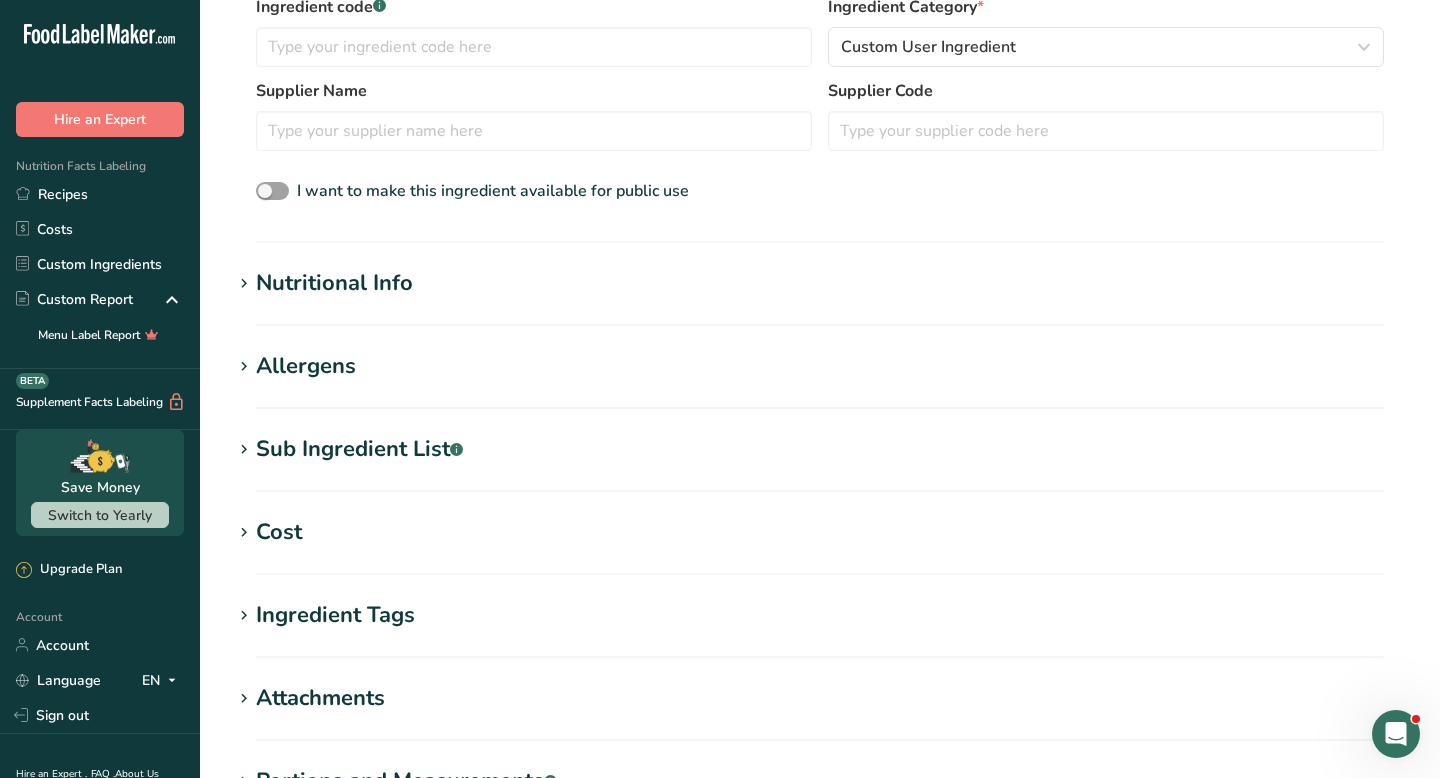scroll, scrollTop: 392, scrollLeft: 0, axis: vertical 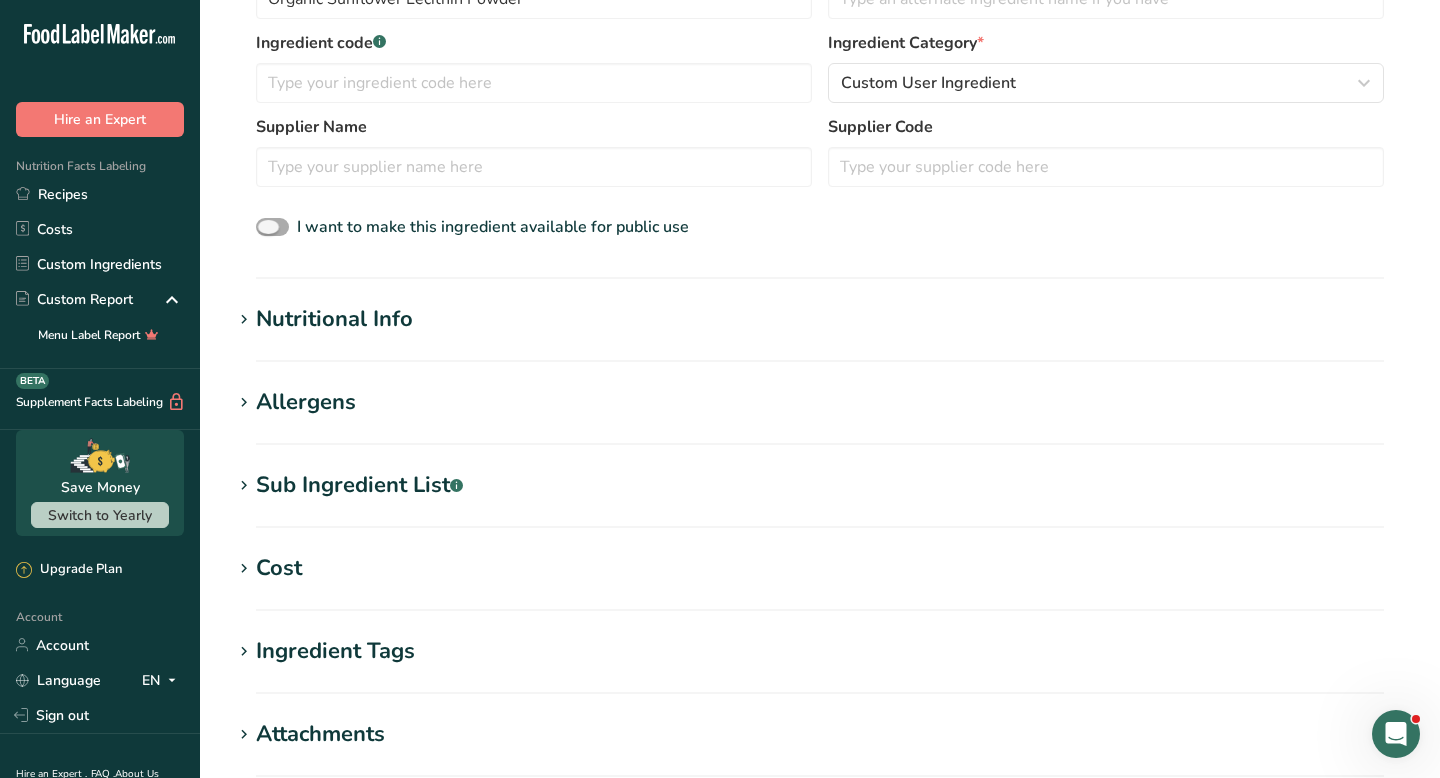 click at bounding box center [272, 227] 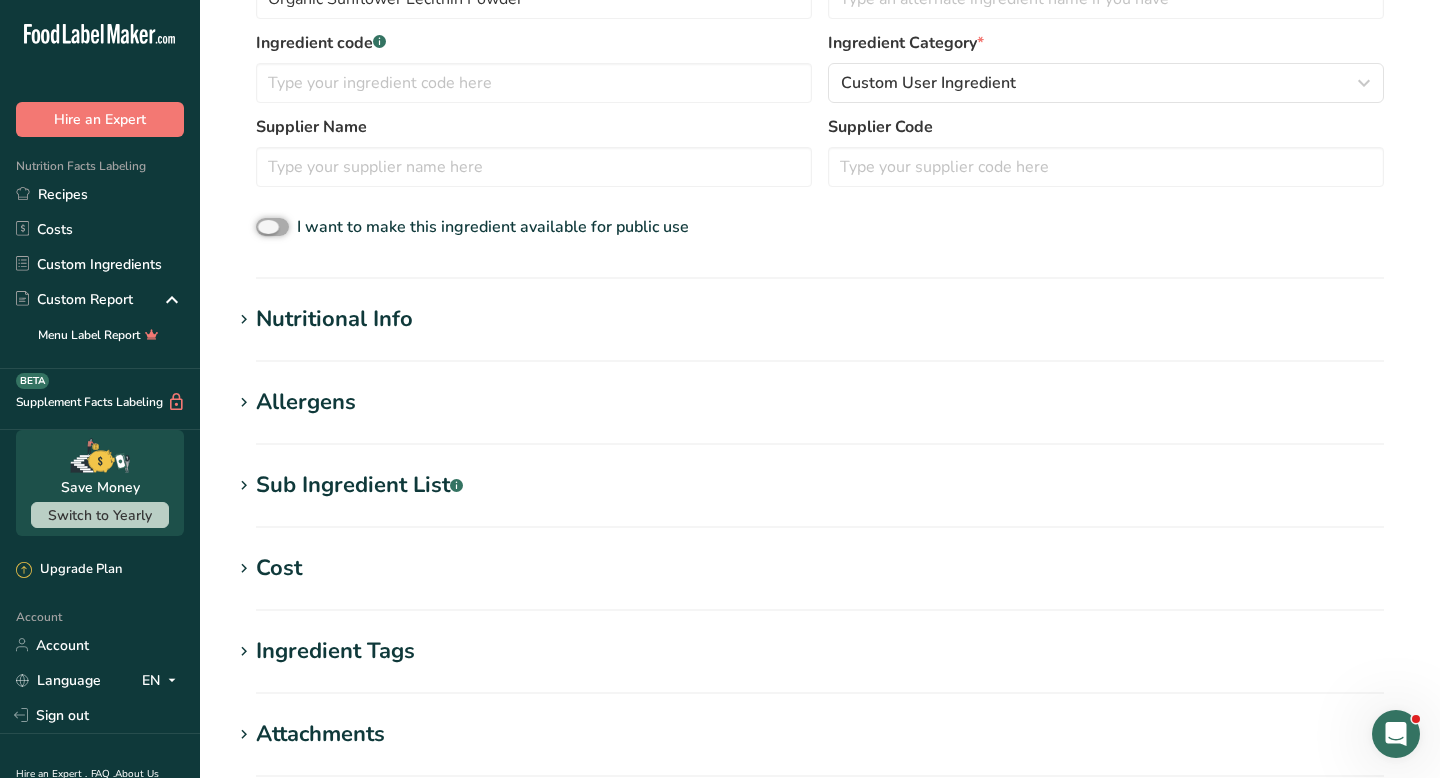 click on "I want to make this ingredient available for public use" at bounding box center (262, 227) 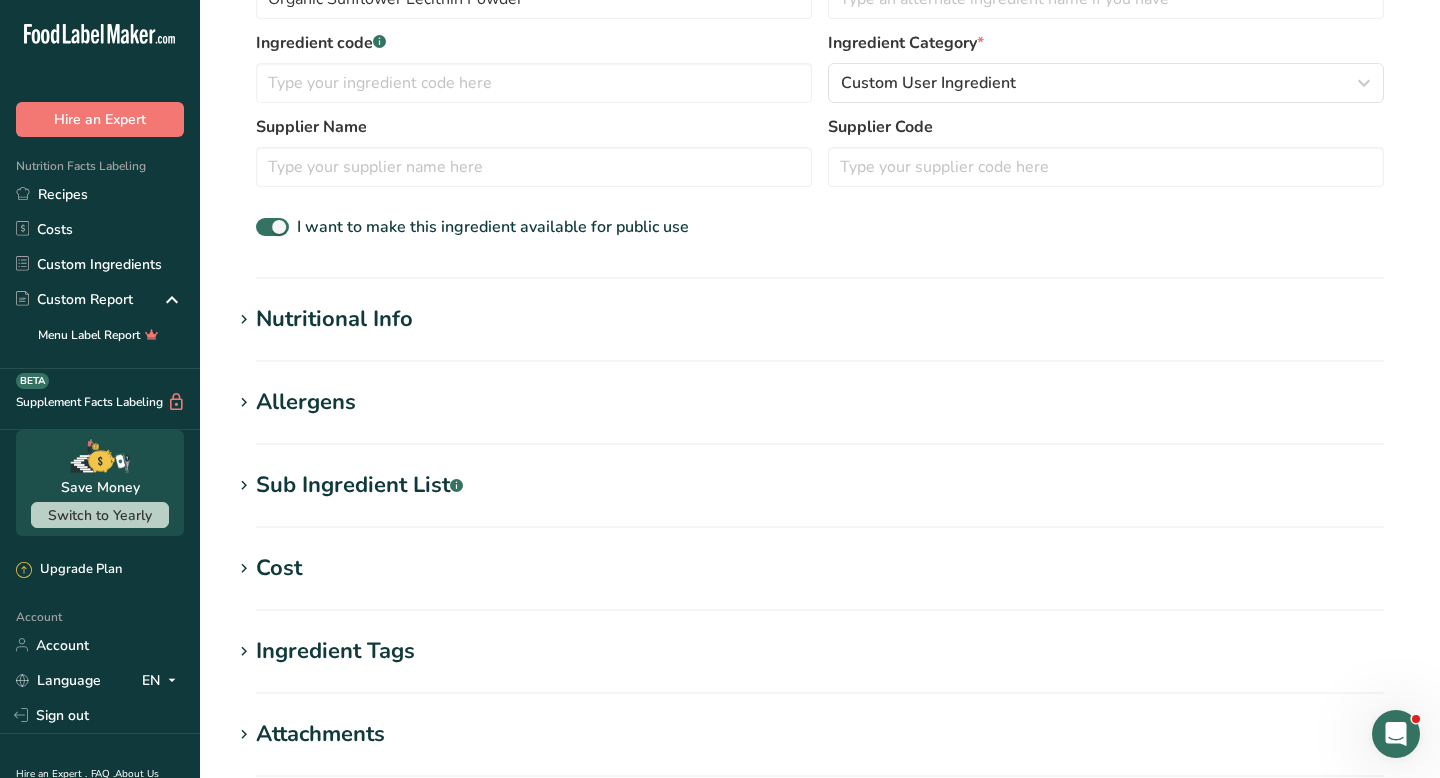 drag, startPoint x: 271, startPoint y: 224, endPoint x: 272, endPoint y: 250, distance: 26.019224 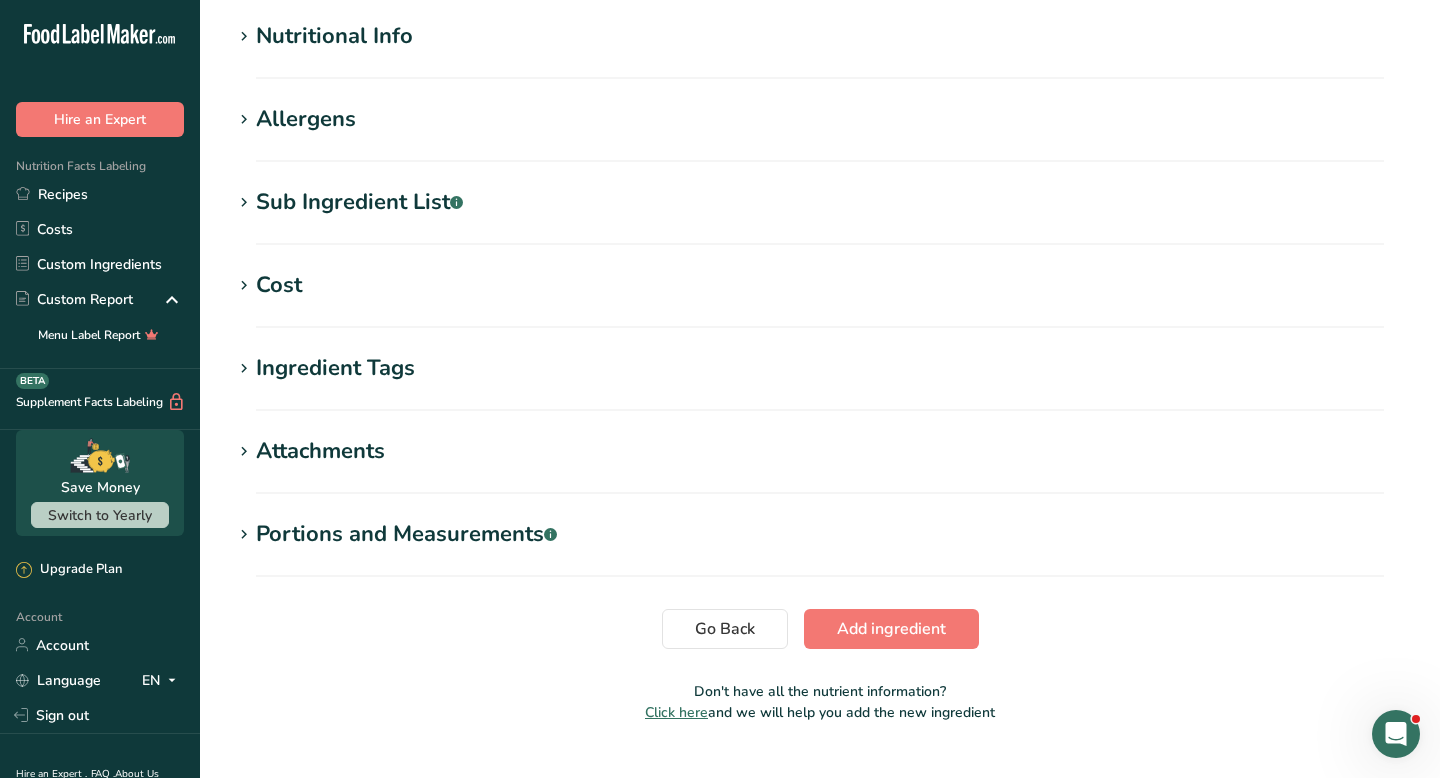 scroll, scrollTop: 716, scrollLeft: 0, axis: vertical 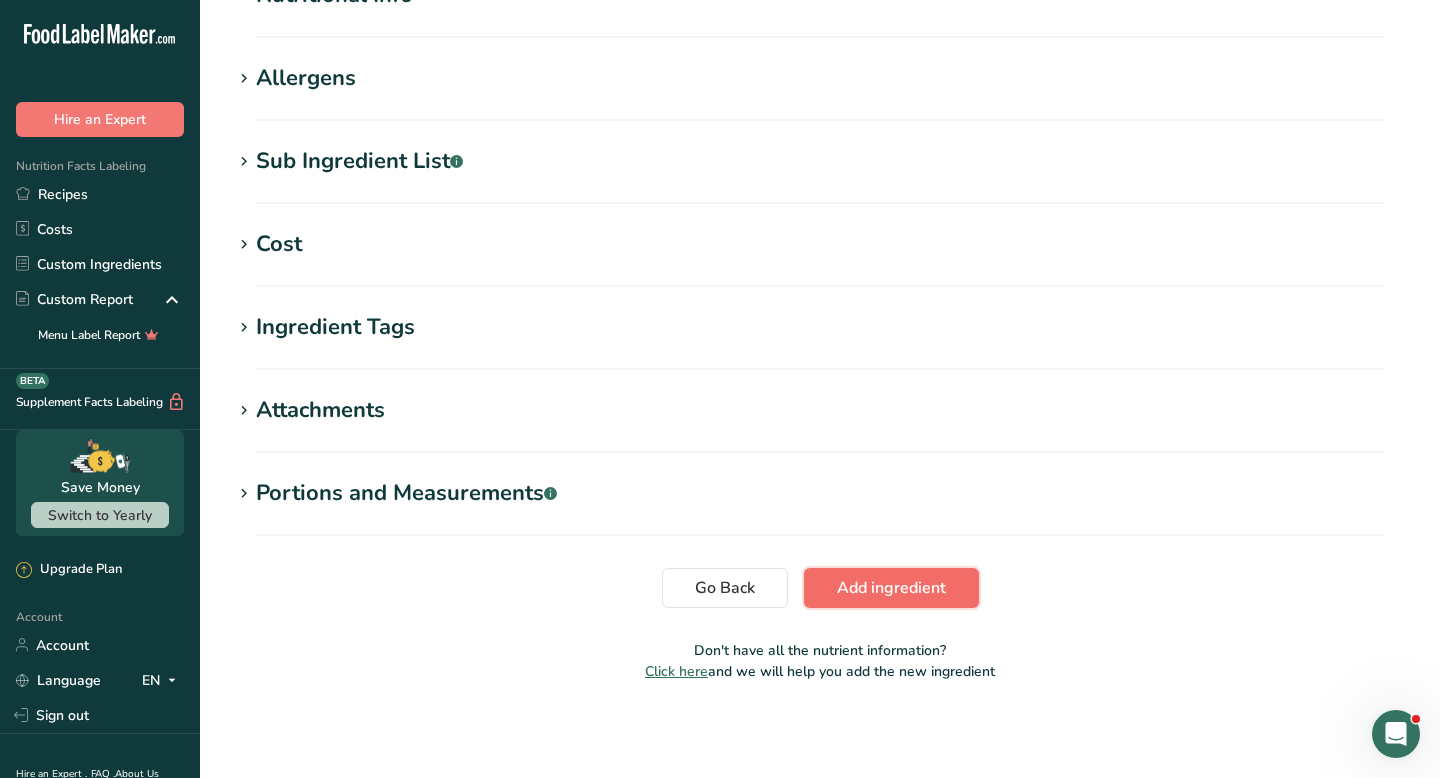click on "Add ingredient" at bounding box center [891, 588] 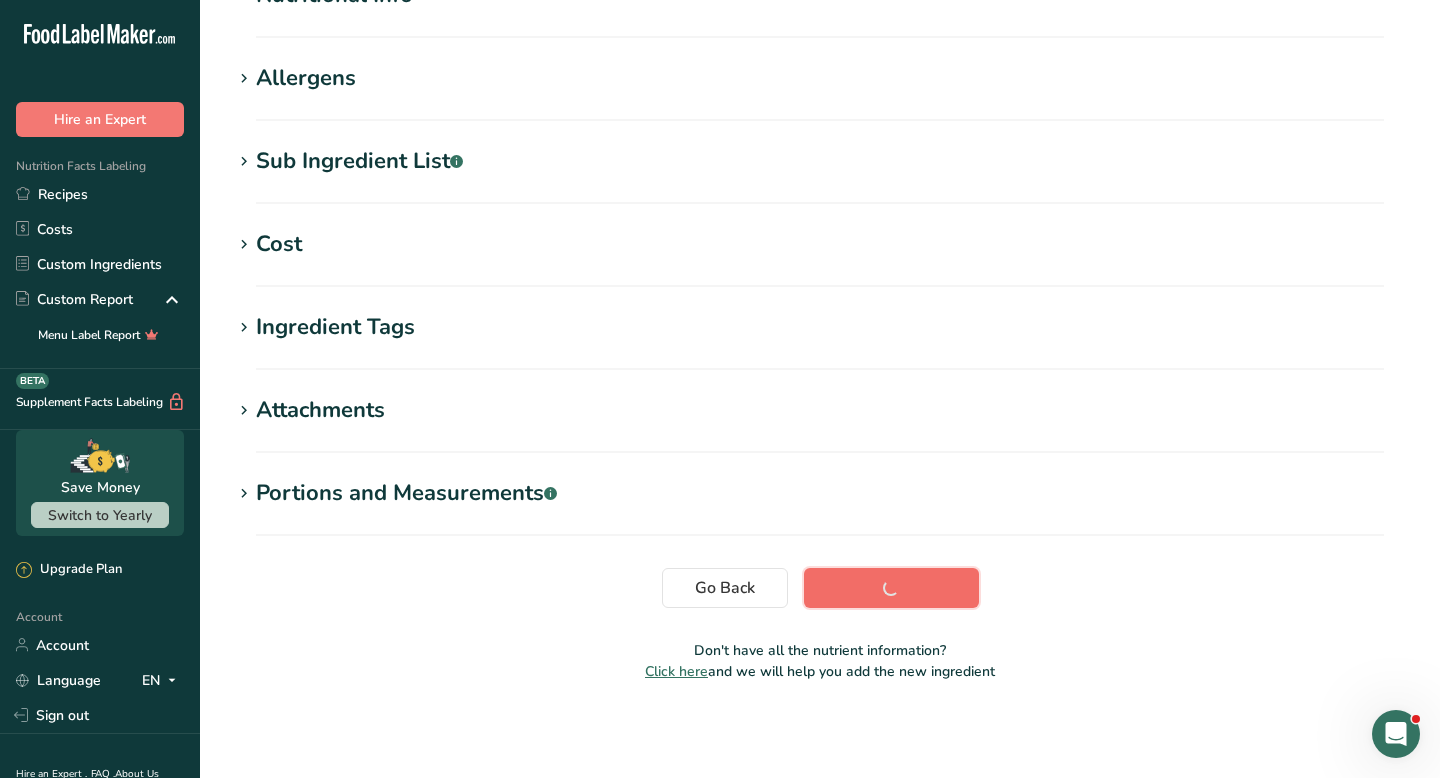scroll, scrollTop: 296, scrollLeft: 0, axis: vertical 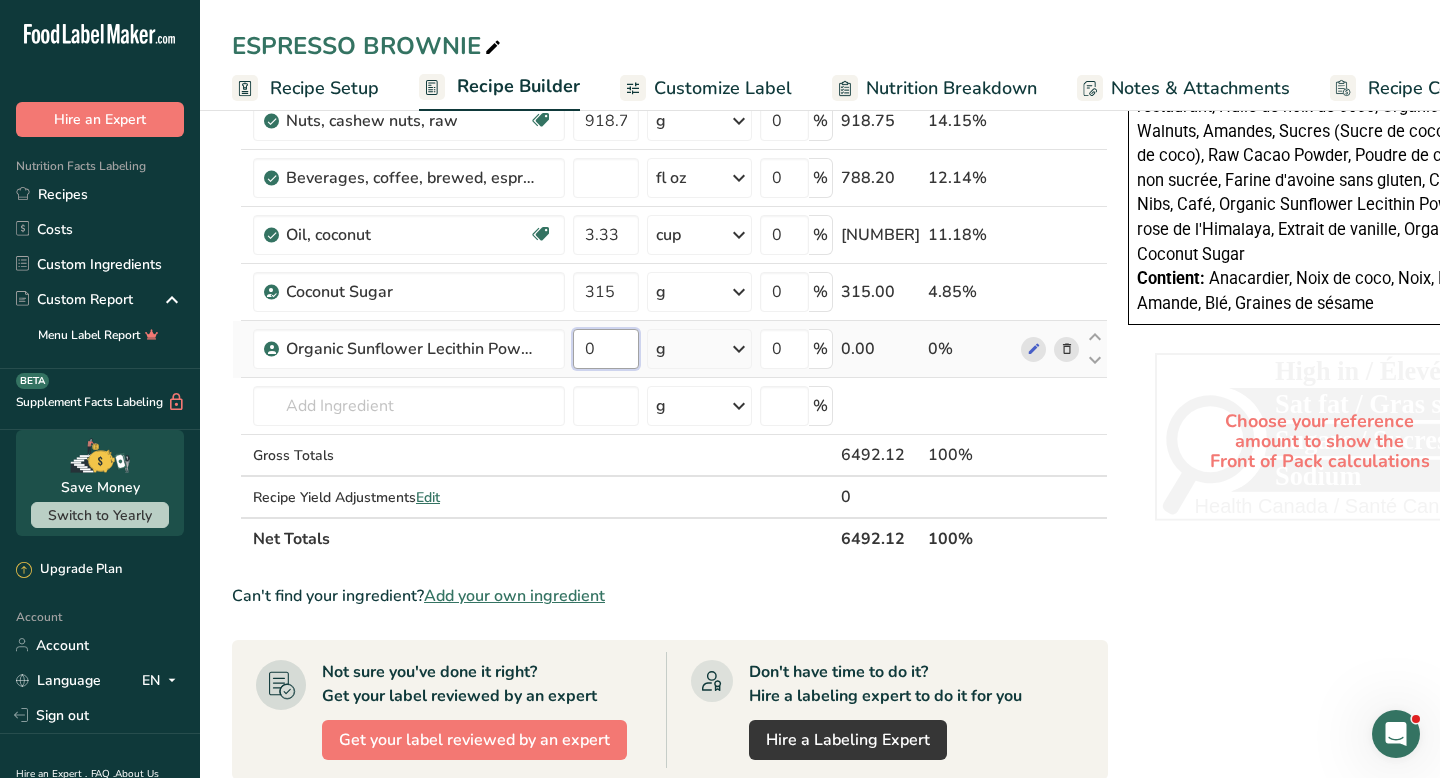click on "0" at bounding box center [606, 349] 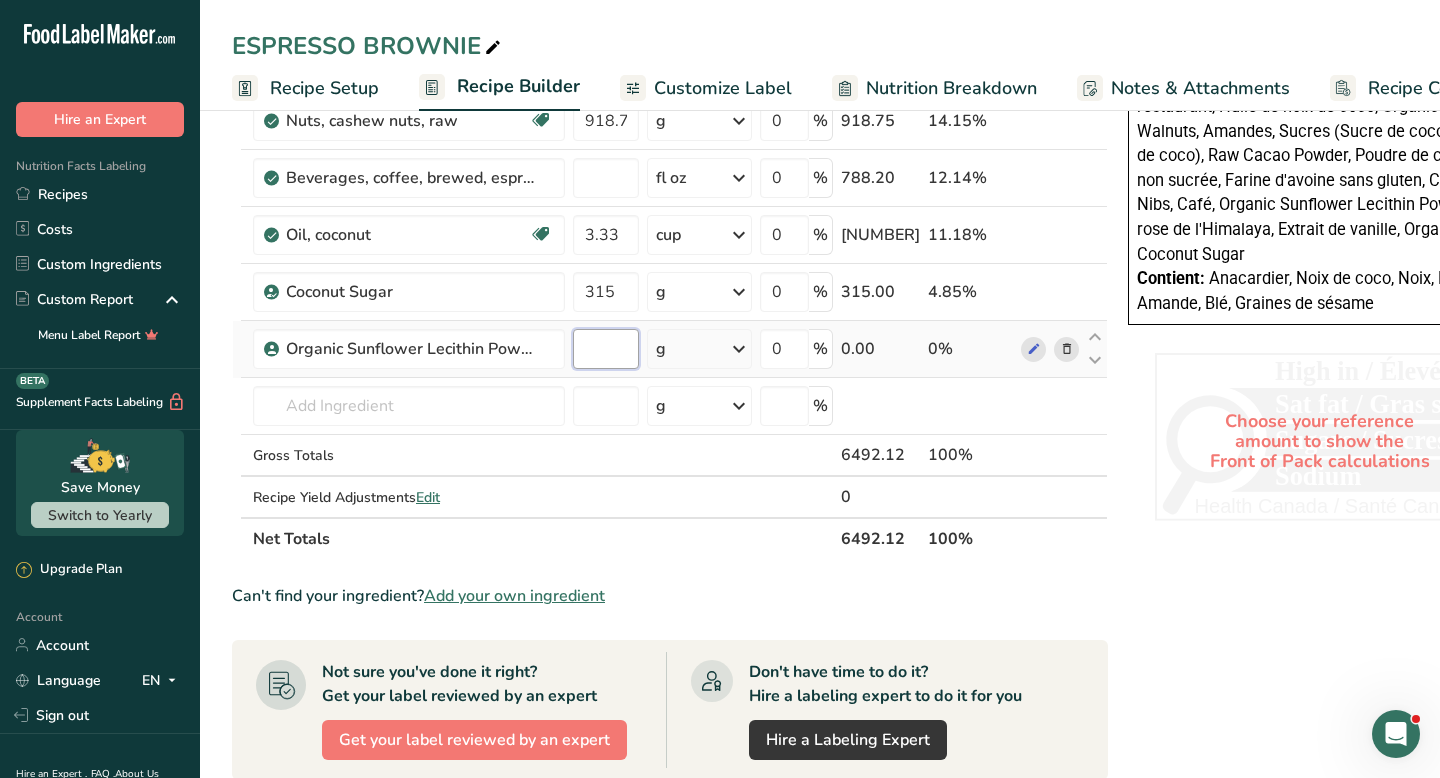paste on "26.25" 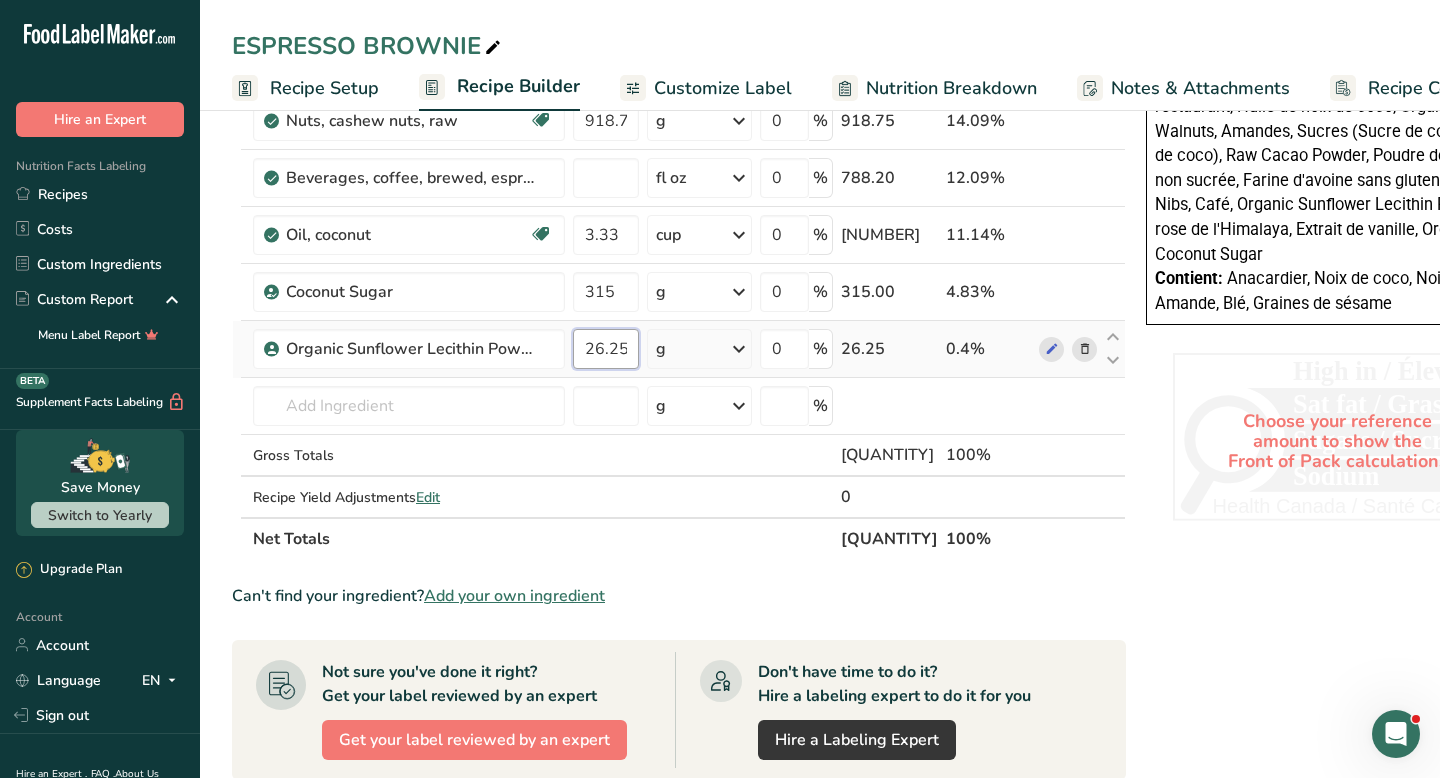 type on "26.25" 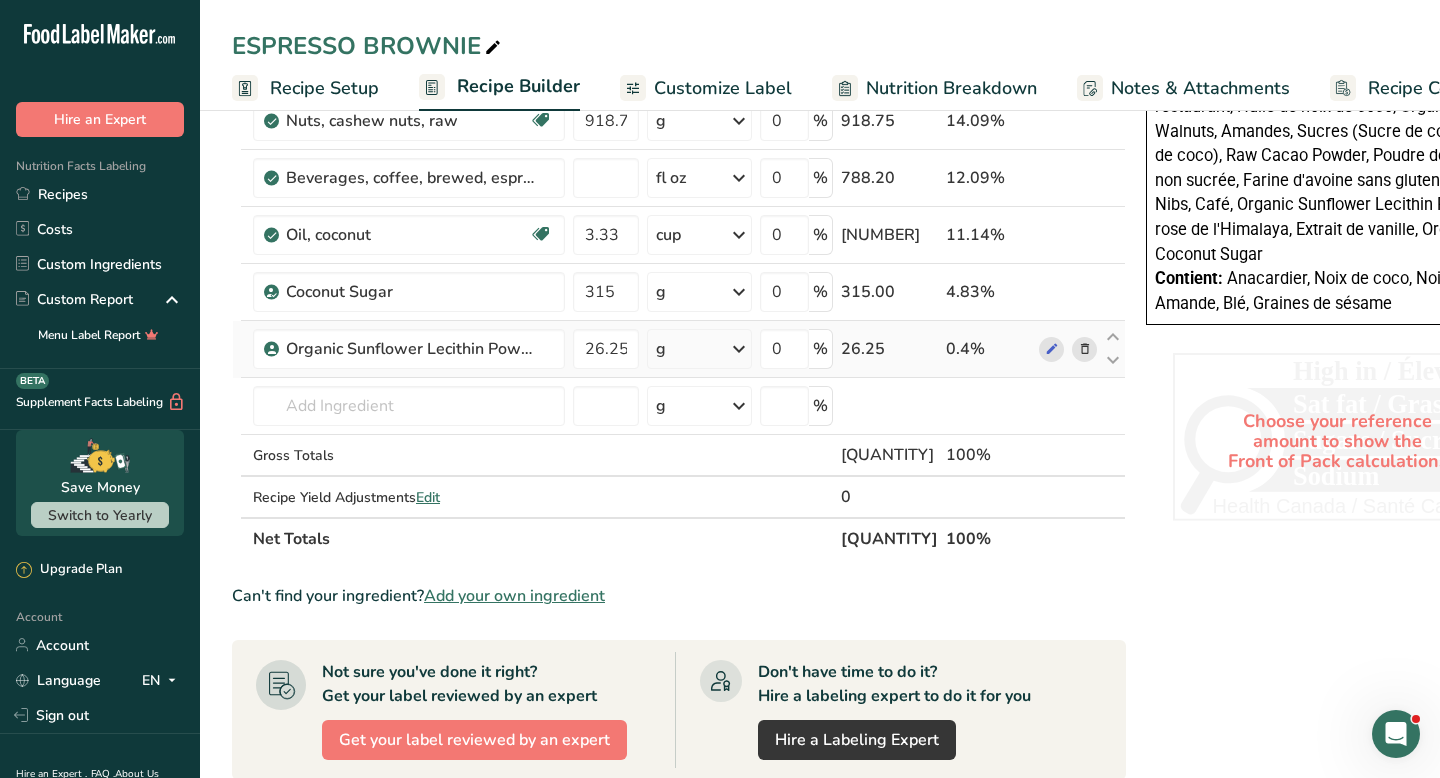 click on "Ingredient *
Amount *
Unit *
Waste *   .a-a{fill:#347362;}.b-a{fill:#fff;}          Grams
Percentage
Cacao Nibs
87.5
g
Weight Units
g
kg
mg
See more
Volume Units
l
Volume units require a density conversion. If you know your ingredient's density enter it below. Otherwise, click on "RIA" our AI Regulatory bot - she will be able to help you
lb/ft3
g/cm3
Confirm
mL
Volume units require a density conversion. If you know your ingredient's density enter it below. Otherwise, click on "RIA" our AI Regulatory bot - she will be able to help you
lb/ft3" at bounding box center [679, -94] 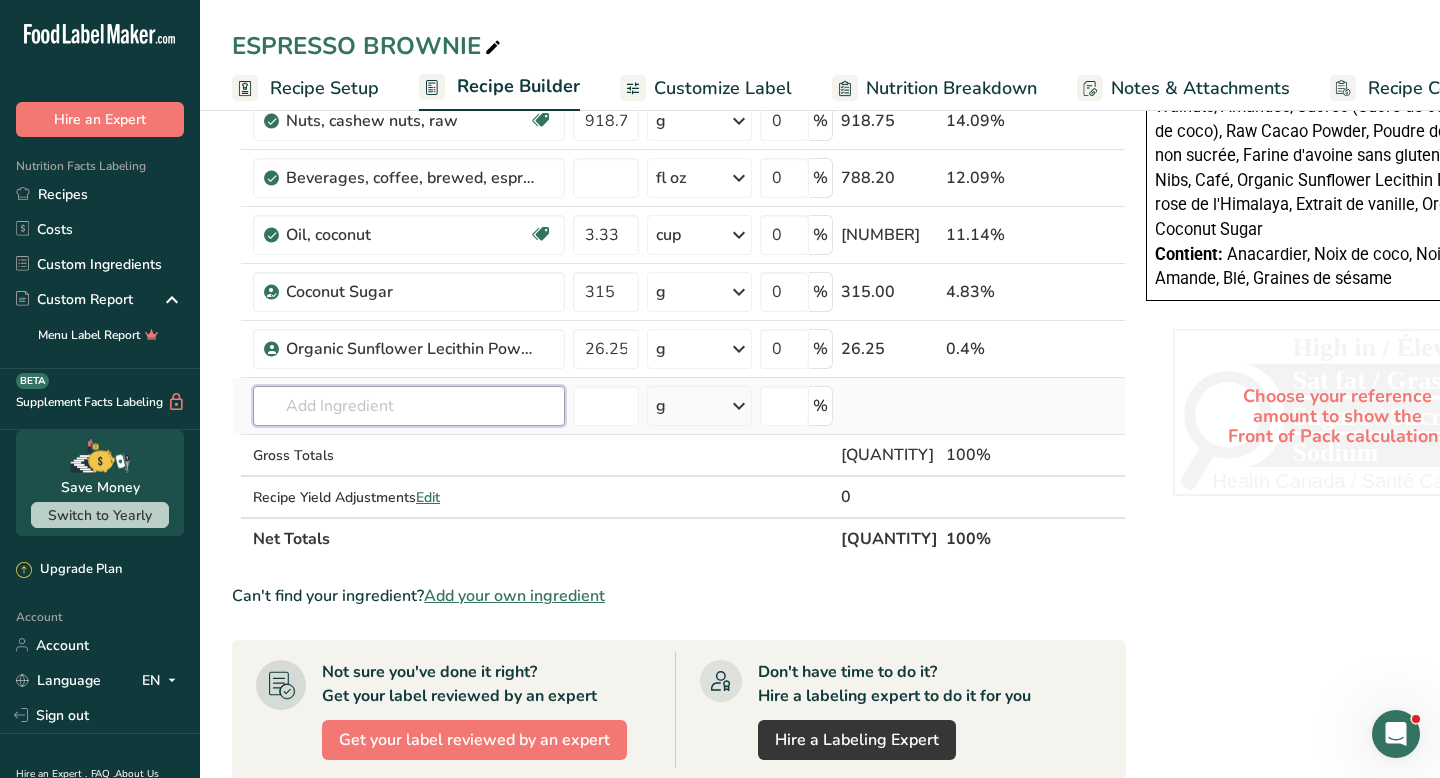 paste on "coffee [PRODUCT] Medicine Flower flavor extract" 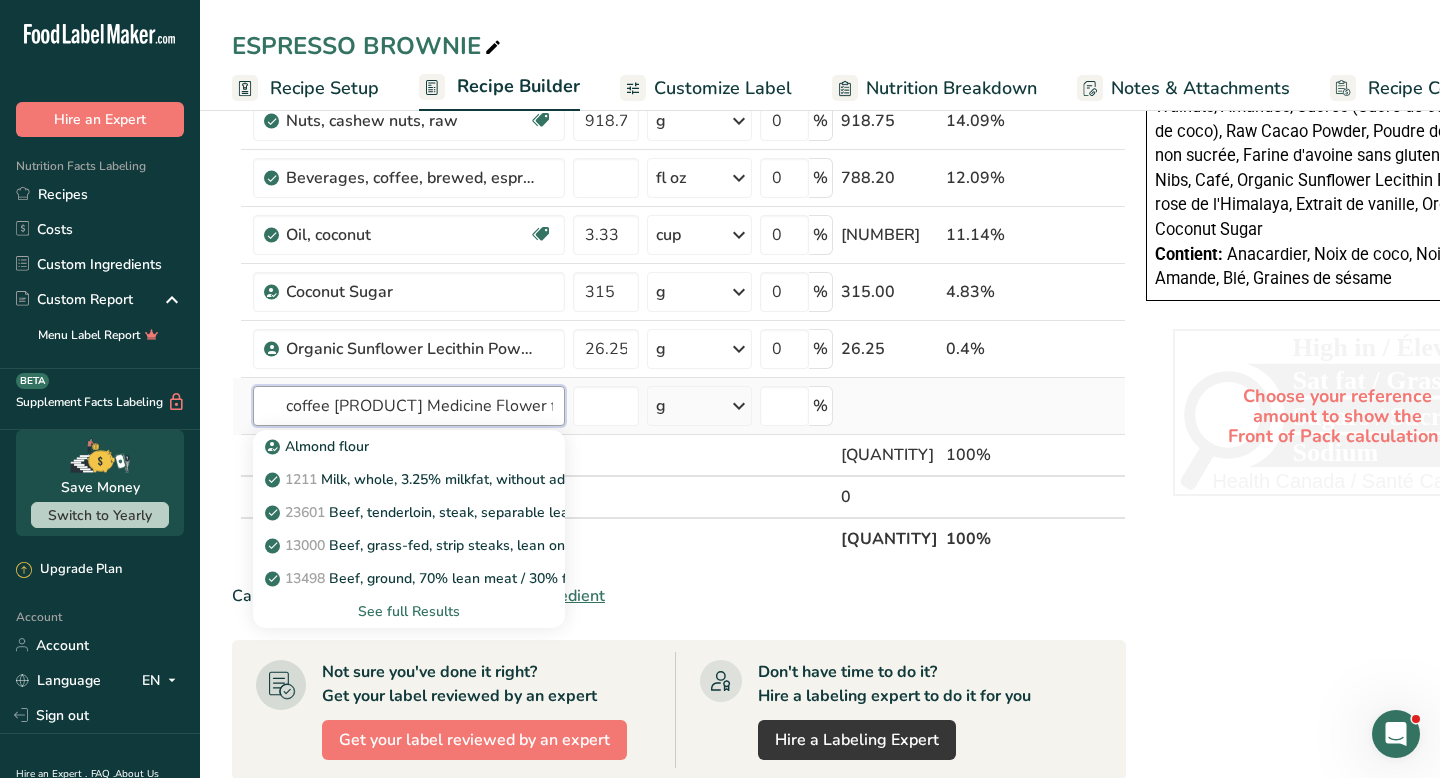 click on "coffee [PRODUCT] Medicine Flower flavor extract" at bounding box center [409, 406] 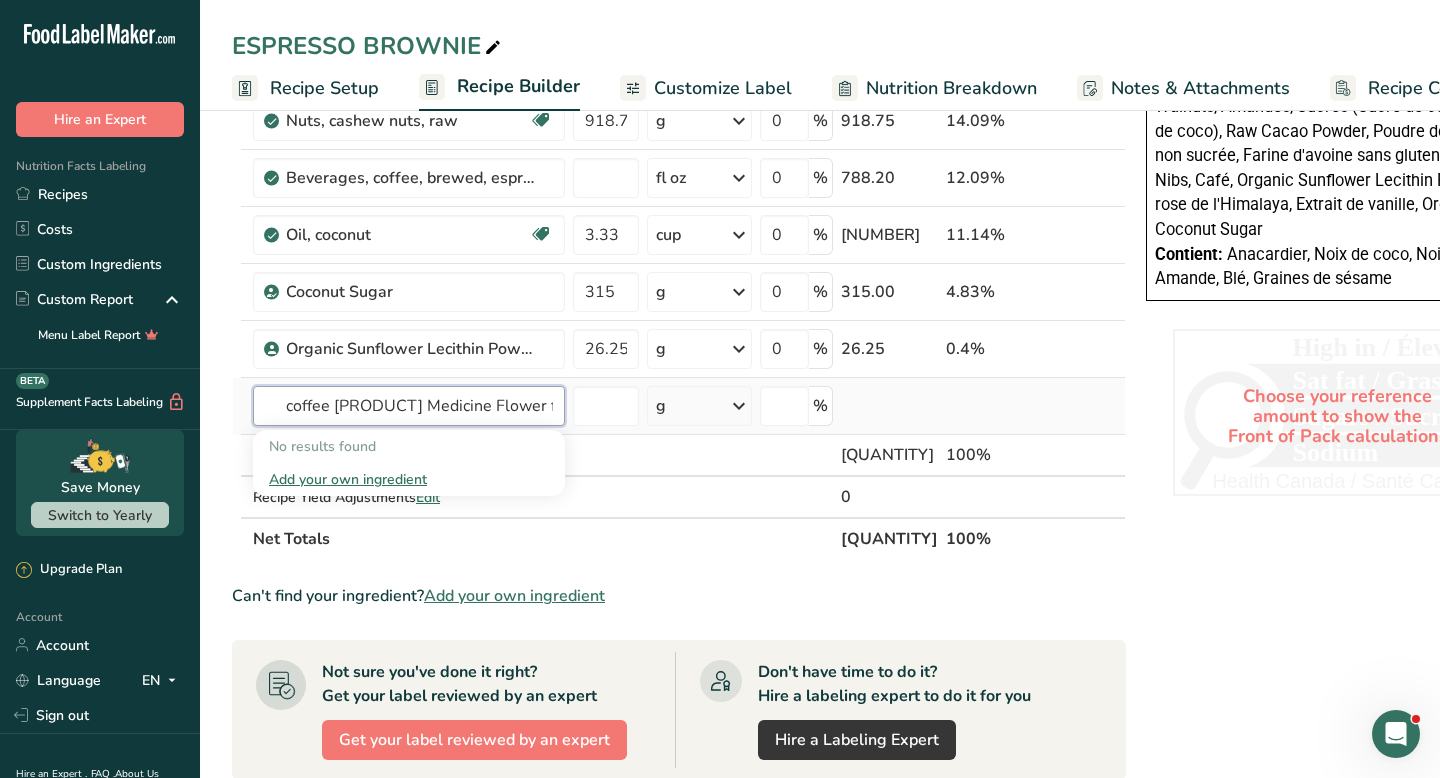 click on "coffee [PRODUCT] Medicine Flower flavor extract" at bounding box center [409, 406] 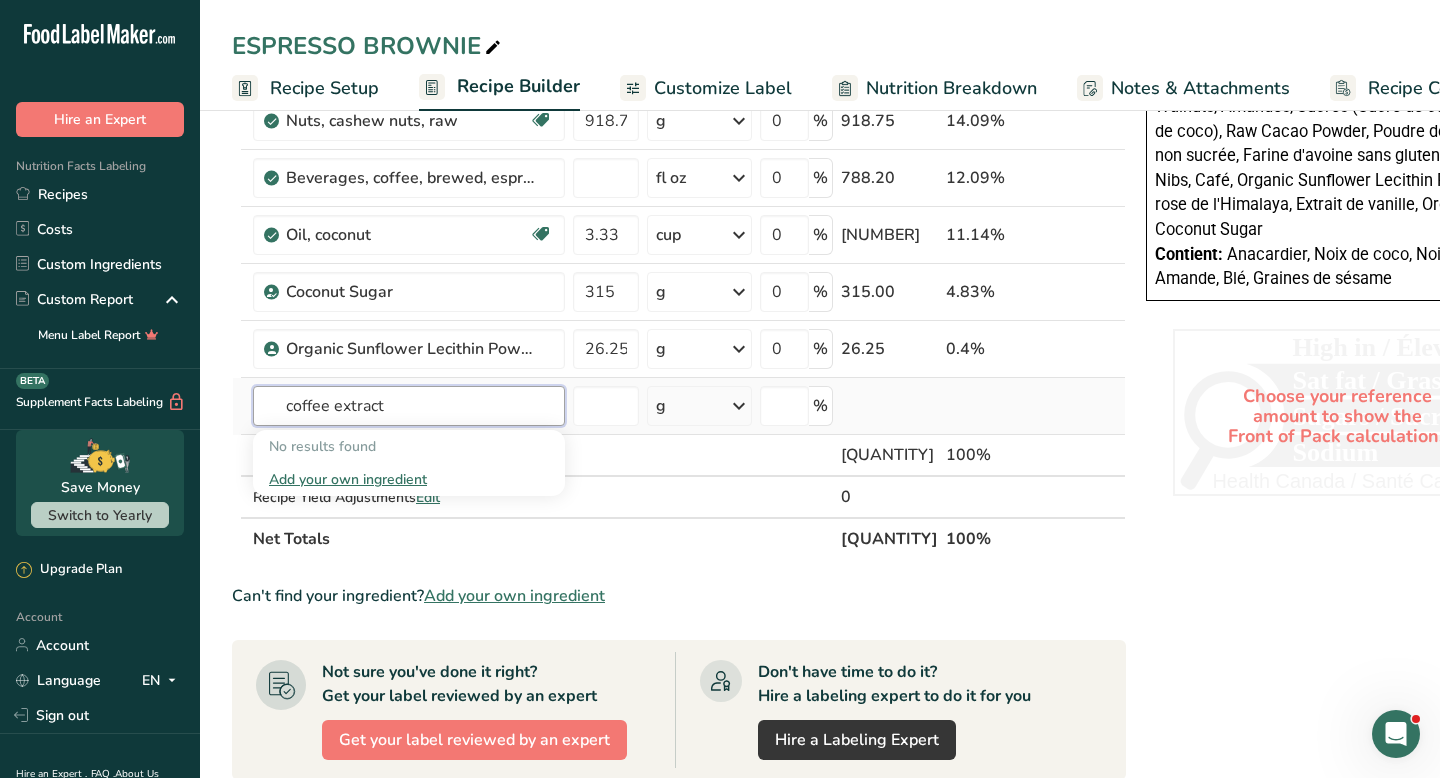 type on "coffee extract" 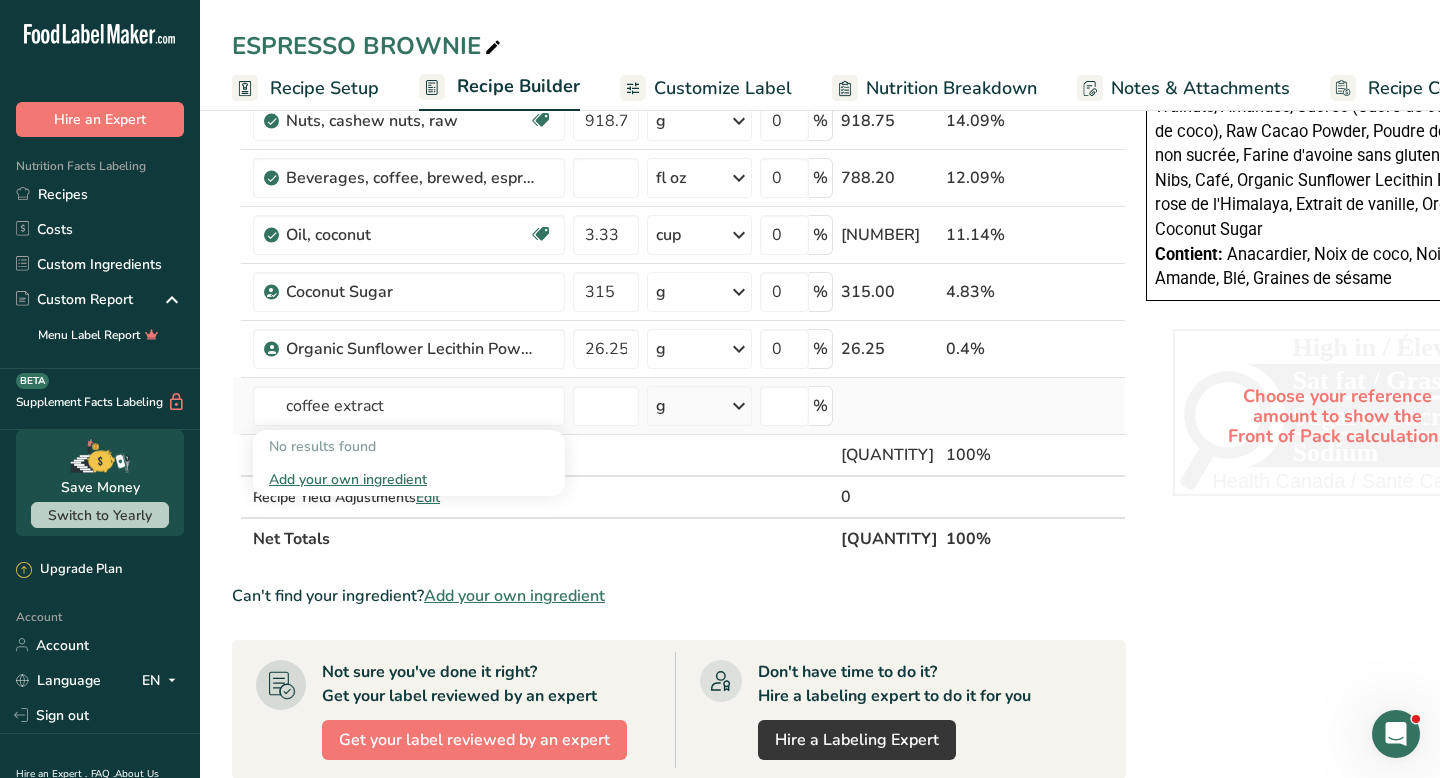 type 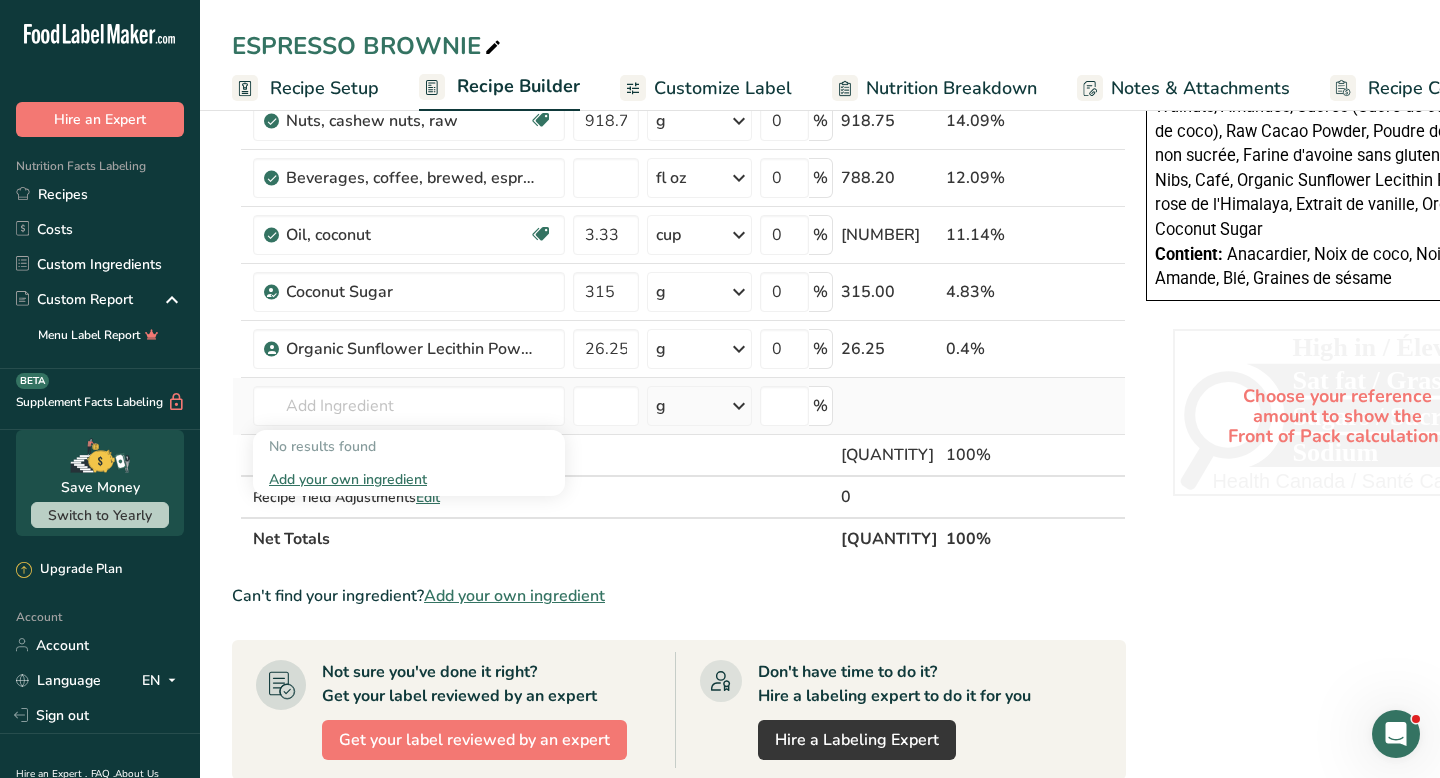click on "Add your own ingredient" at bounding box center (409, 479) 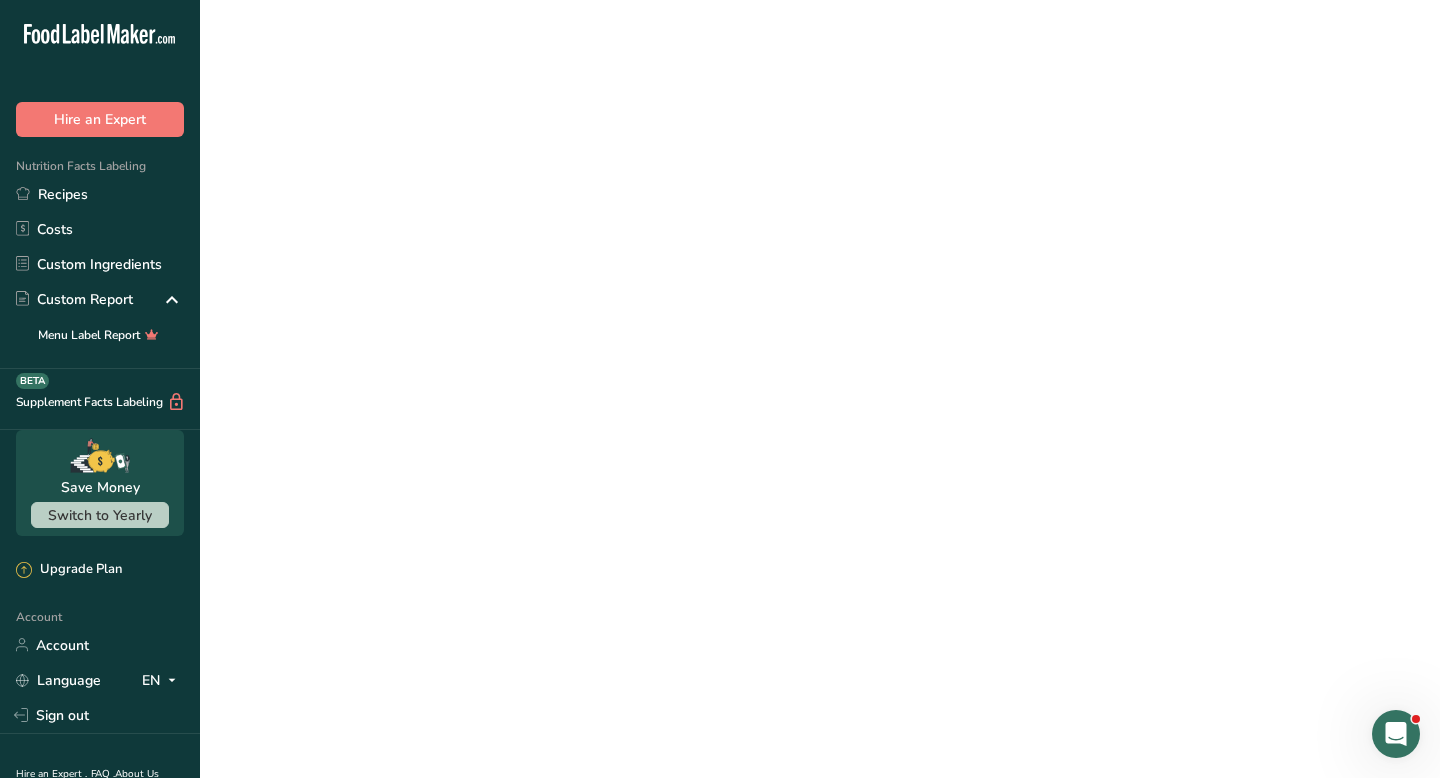 scroll, scrollTop: 0, scrollLeft: 0, axis: both 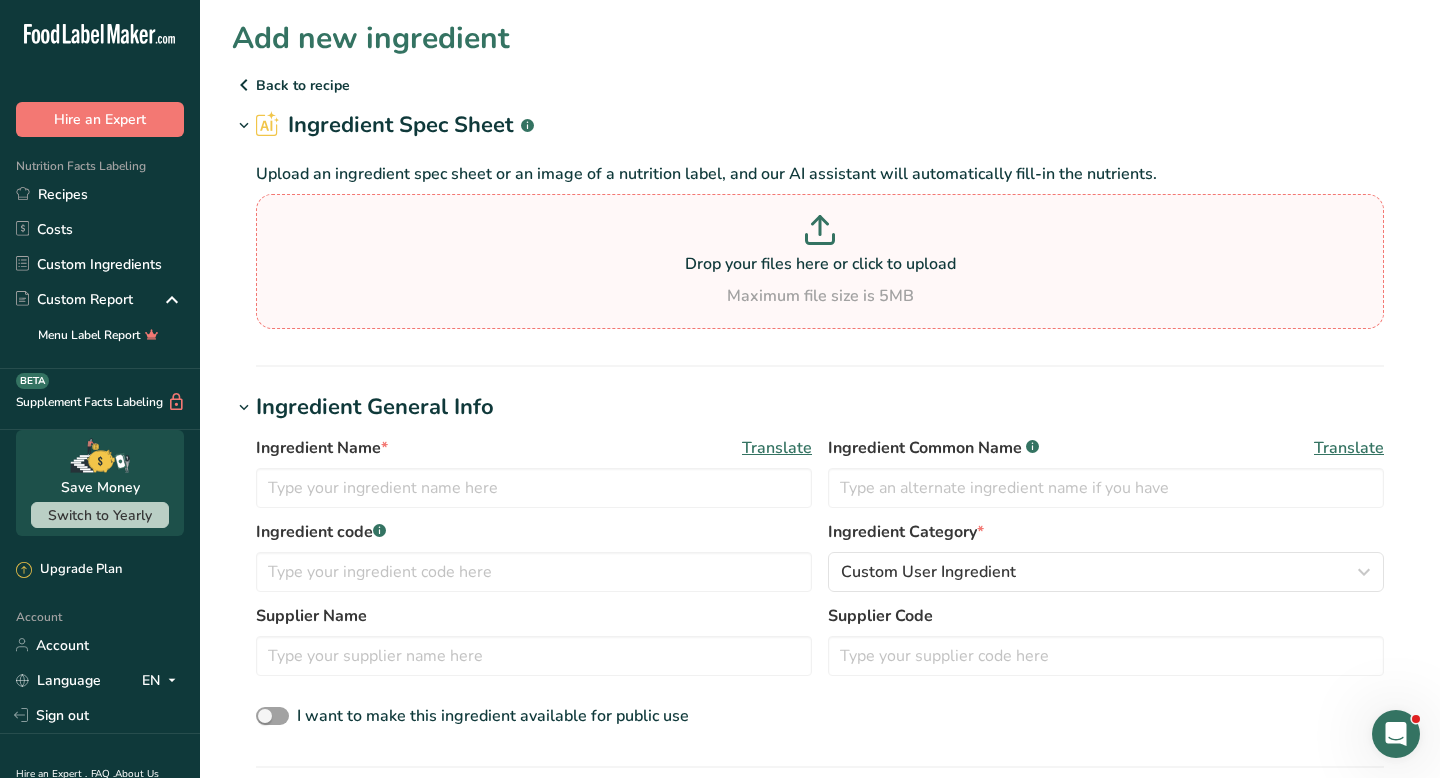 click on "Drop your files here or click to upload" at bounding box center [820, 264] 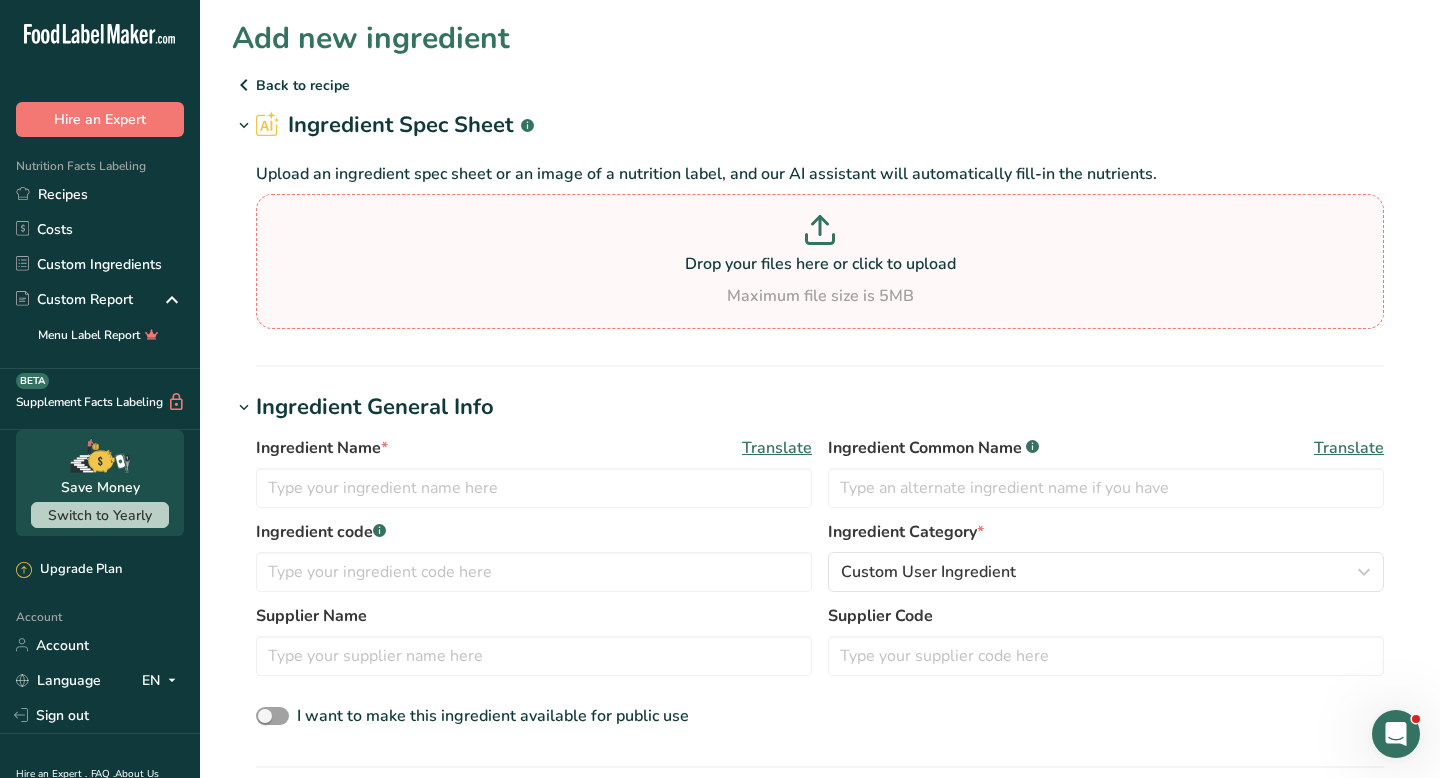 click at bounding box center [820, 233] 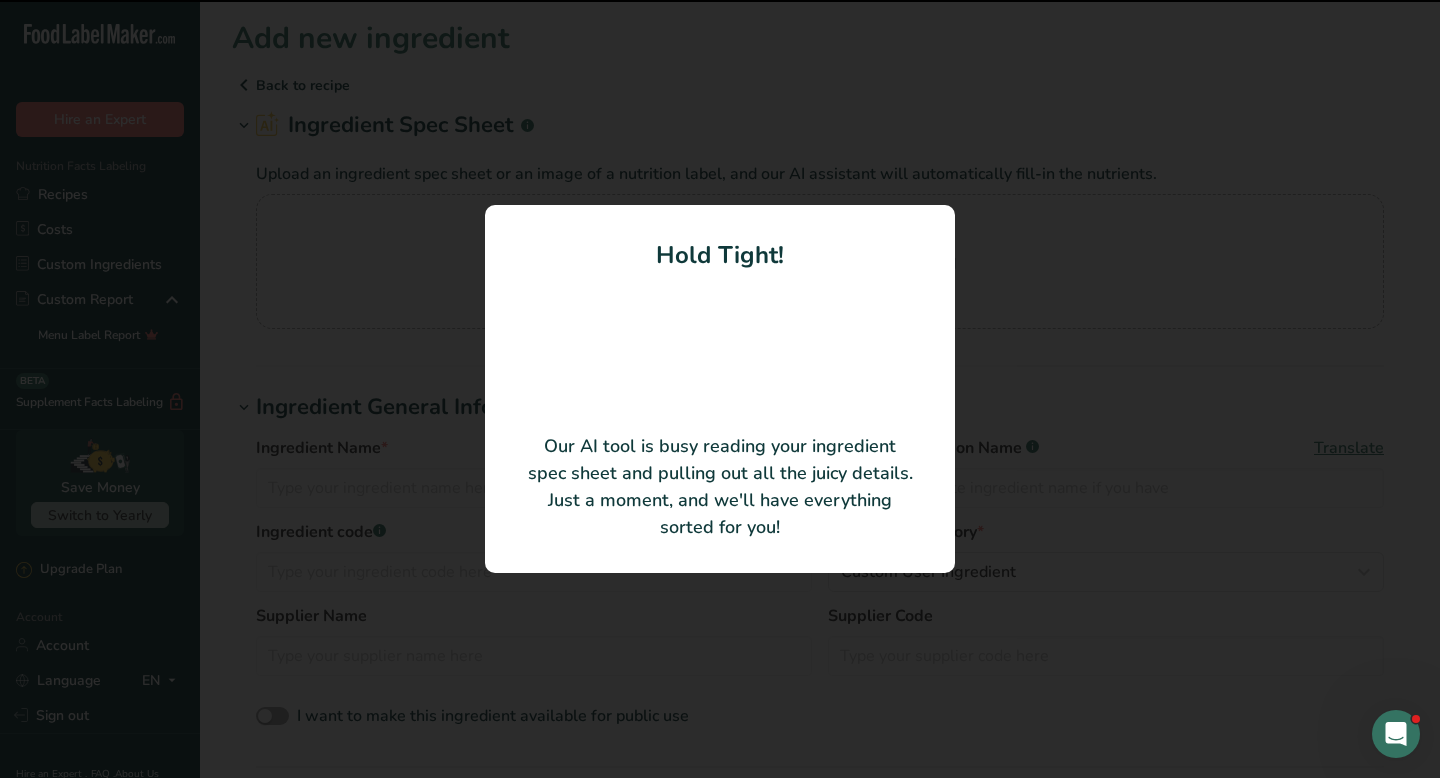 type on "Coffee Flavor - Premium" 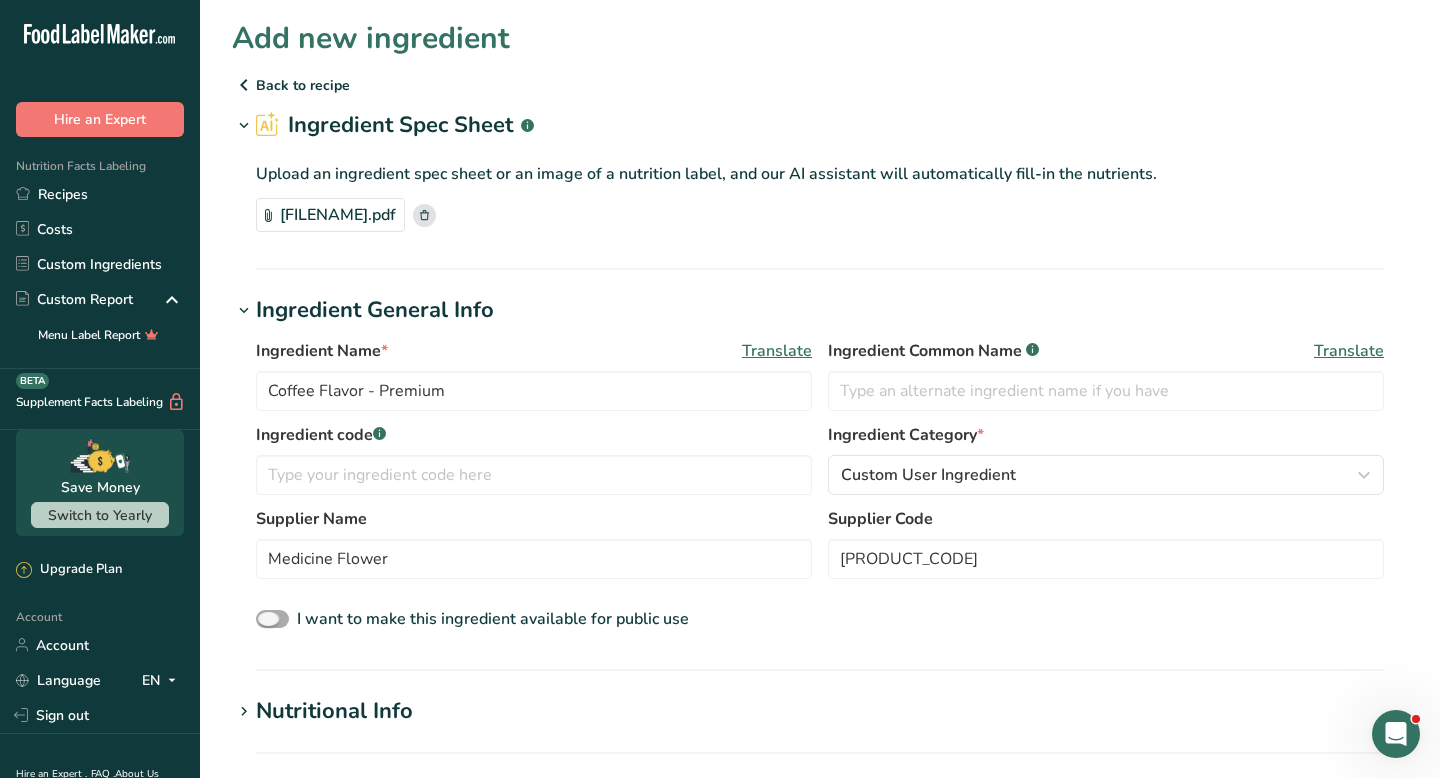 click at bounding box center (272, 619) 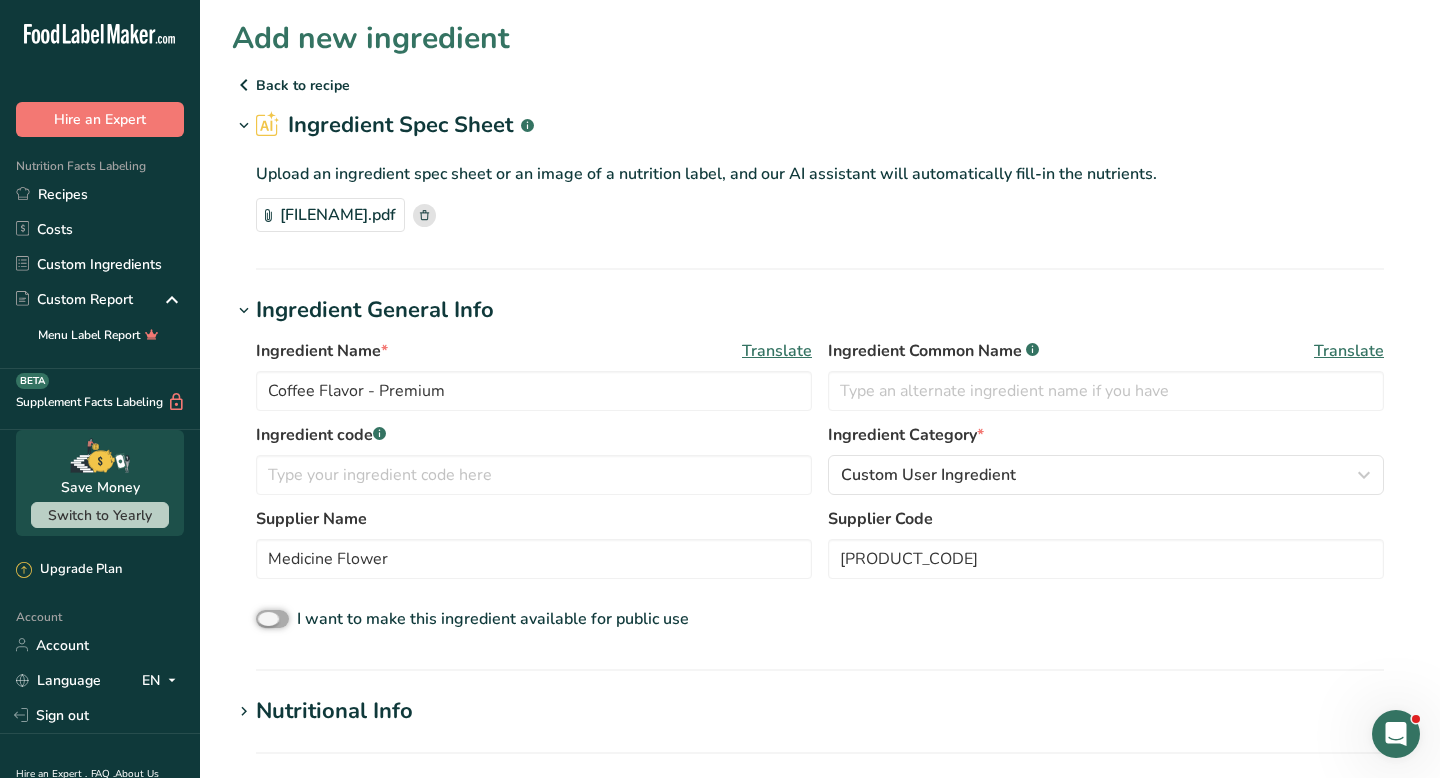 click on "I want to make this ingredient available for public use" at bounding box center [262, 619] 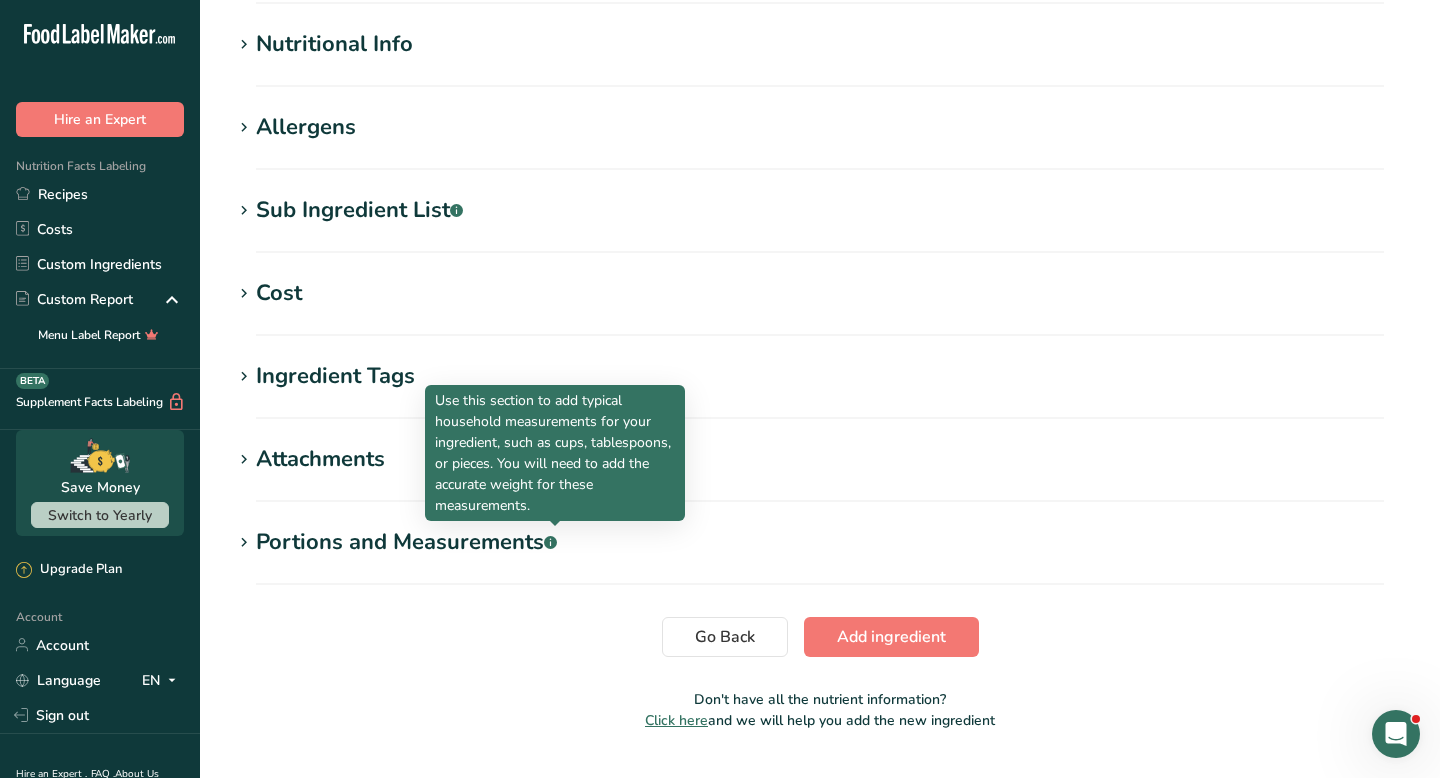 scroll, scrollTop: 716, scrollLeft: 0, axis: vertical 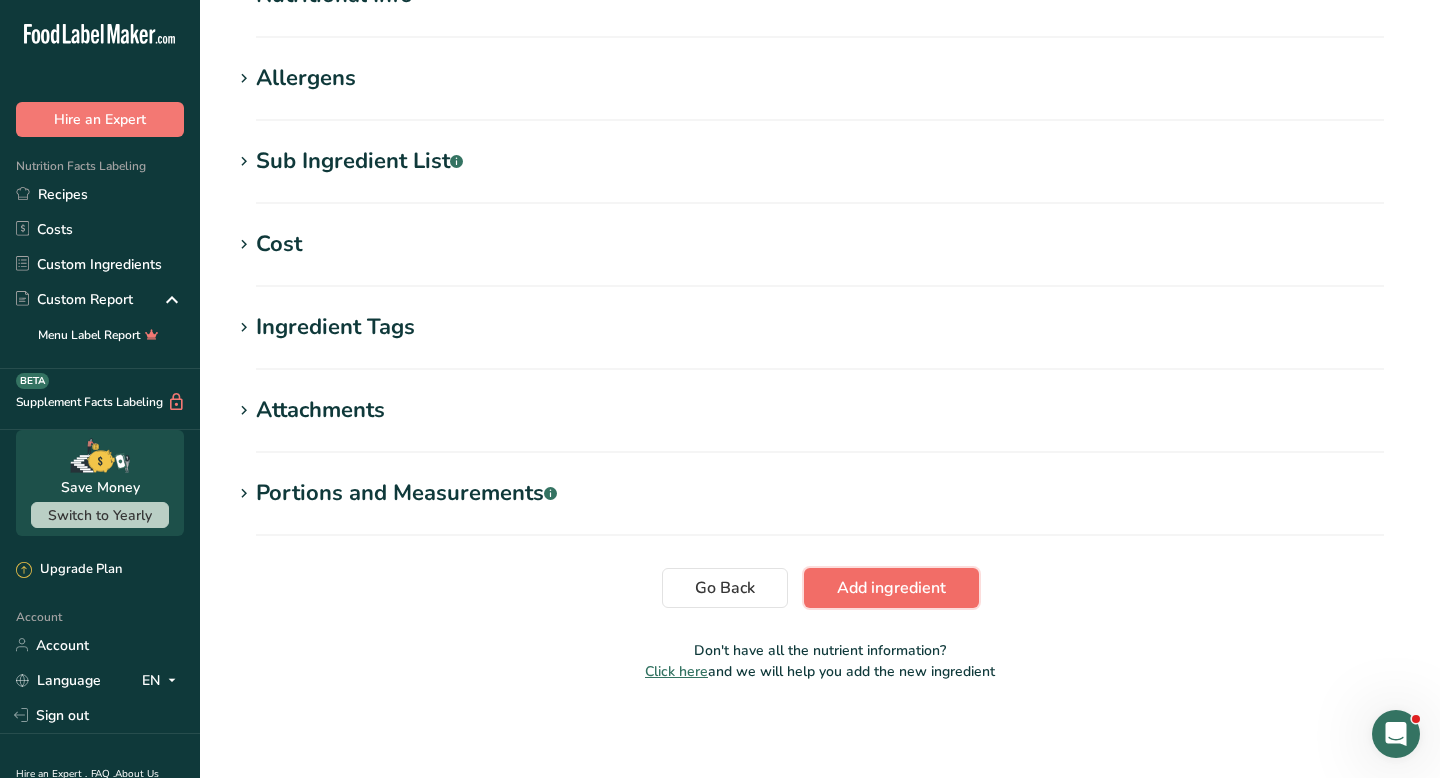 click on "Add ingredient" at bounding box center [891, 588] 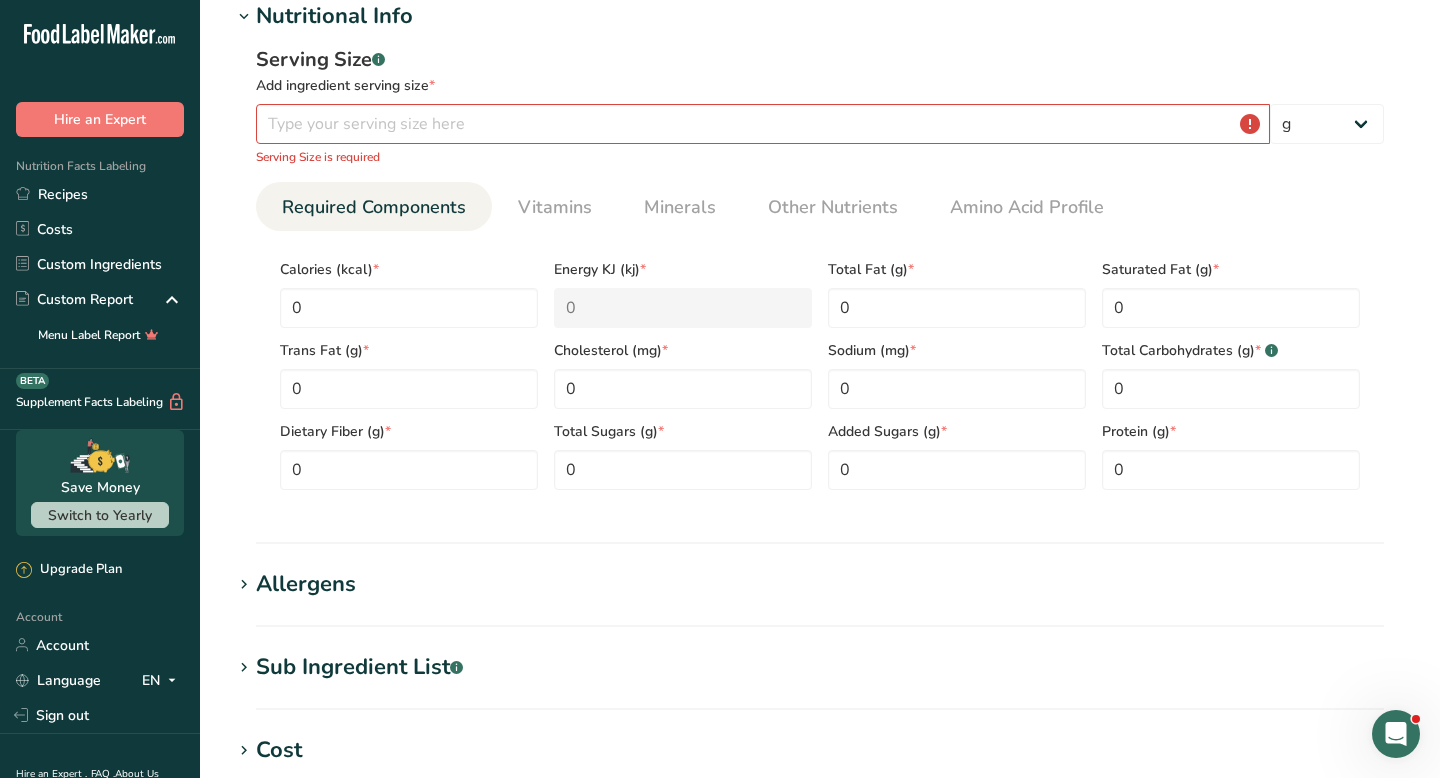 scroll, scrollTop: 275, scrollLeft: 0, axis: vertical 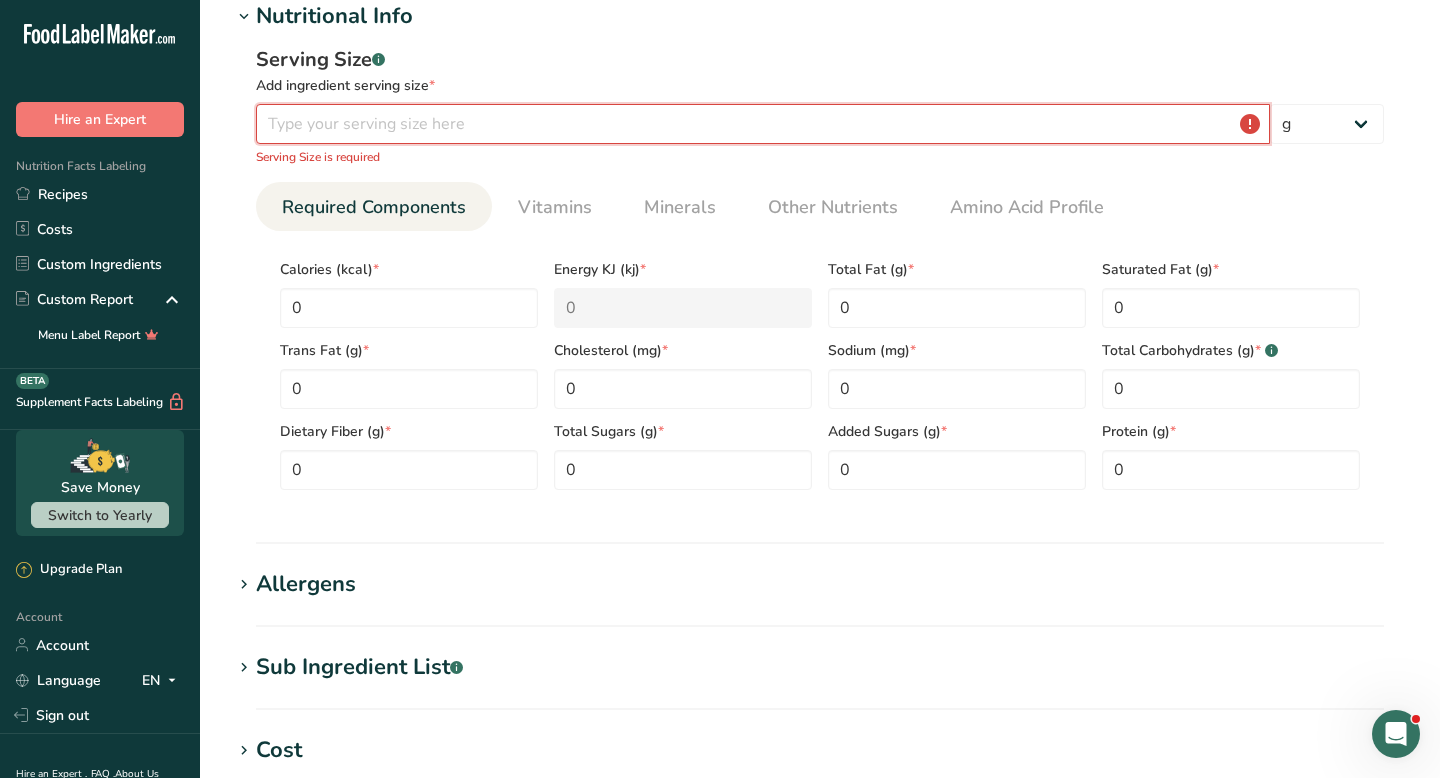 click at bounding box center (763, 124) 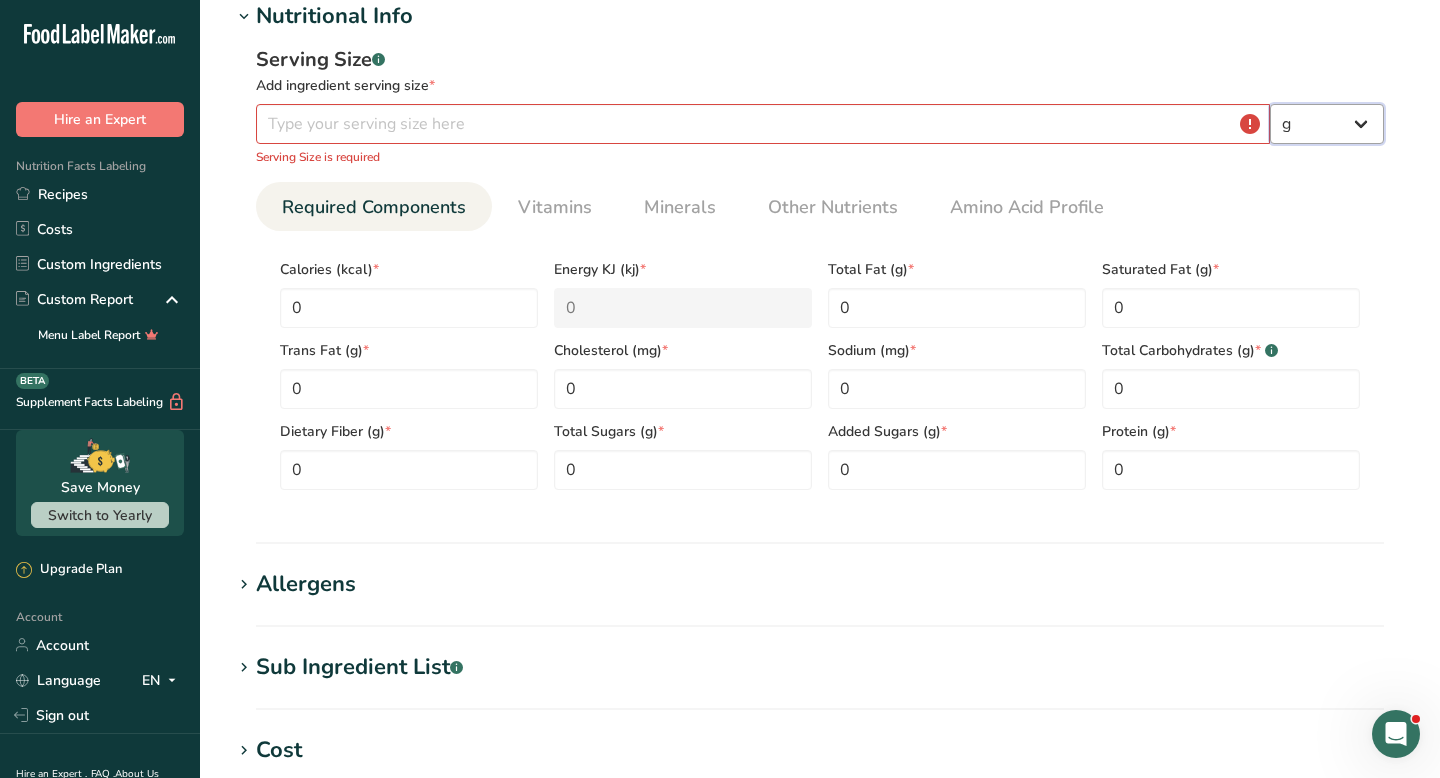 click on "g
kg
mg
mcg
lb
oz
l
mL
fl oz
tbsp
tsp
cup
qt
gallon" at bounding box center [1327, 124] 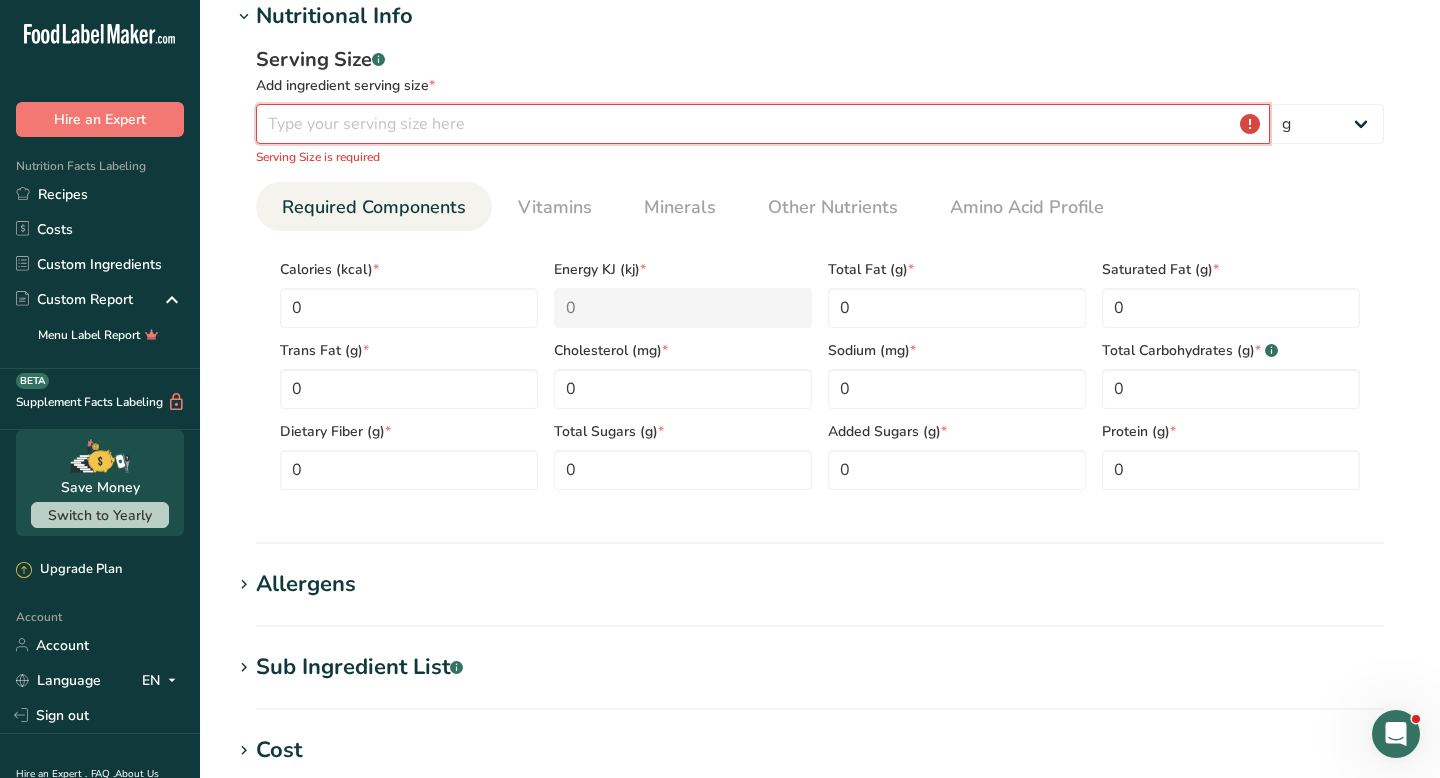 click at bounding box center (763, 124) 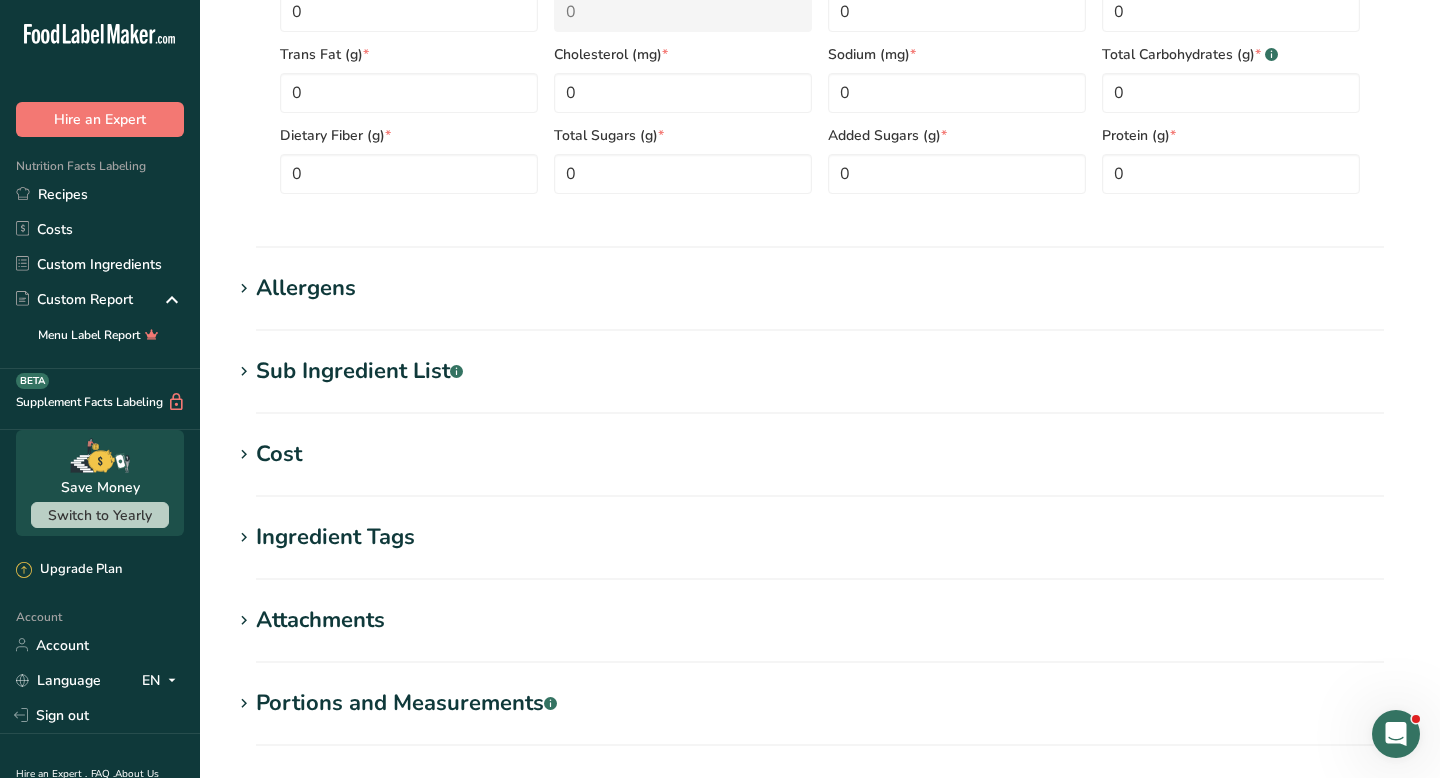 scroll, scrollTop: 759, scrollLeft: 0, axis: vertical 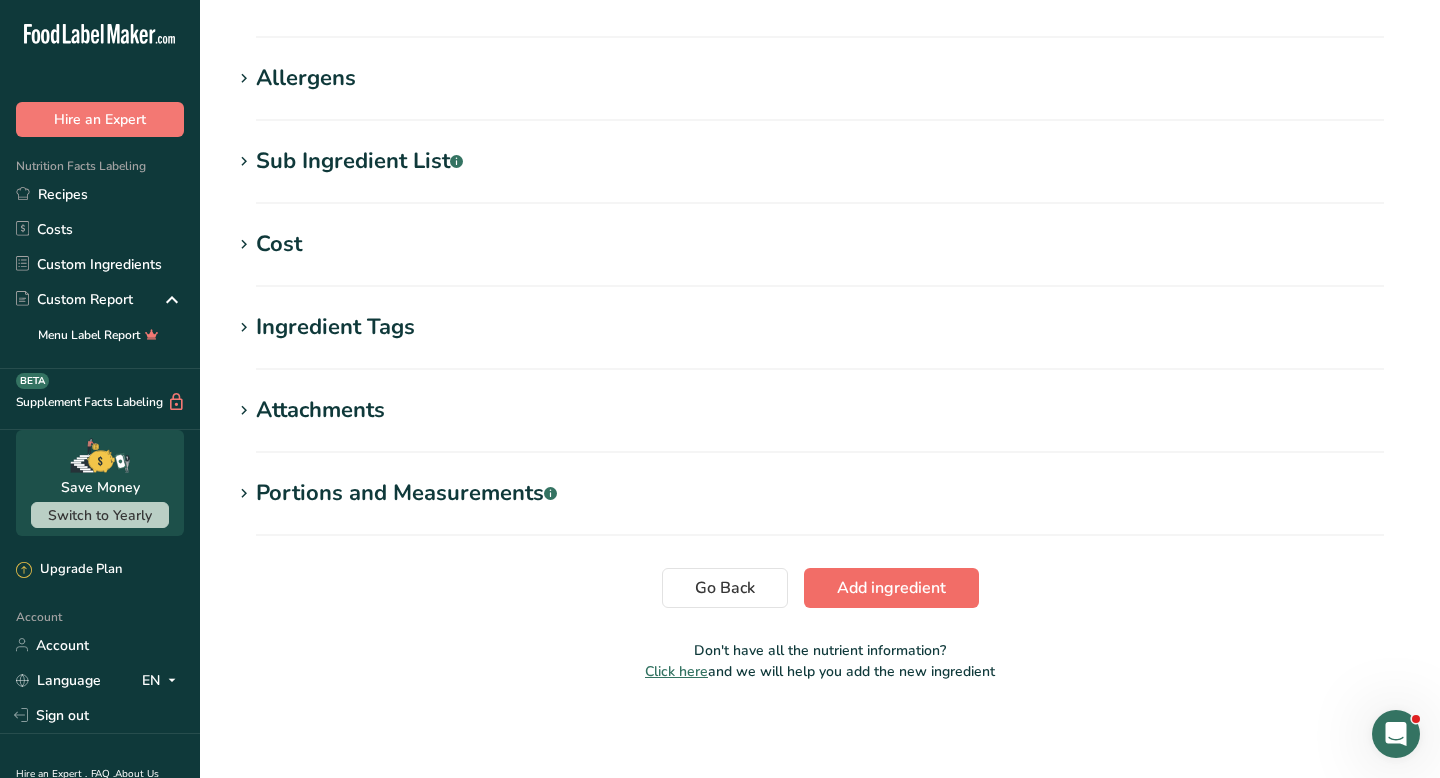 type on "3.25" 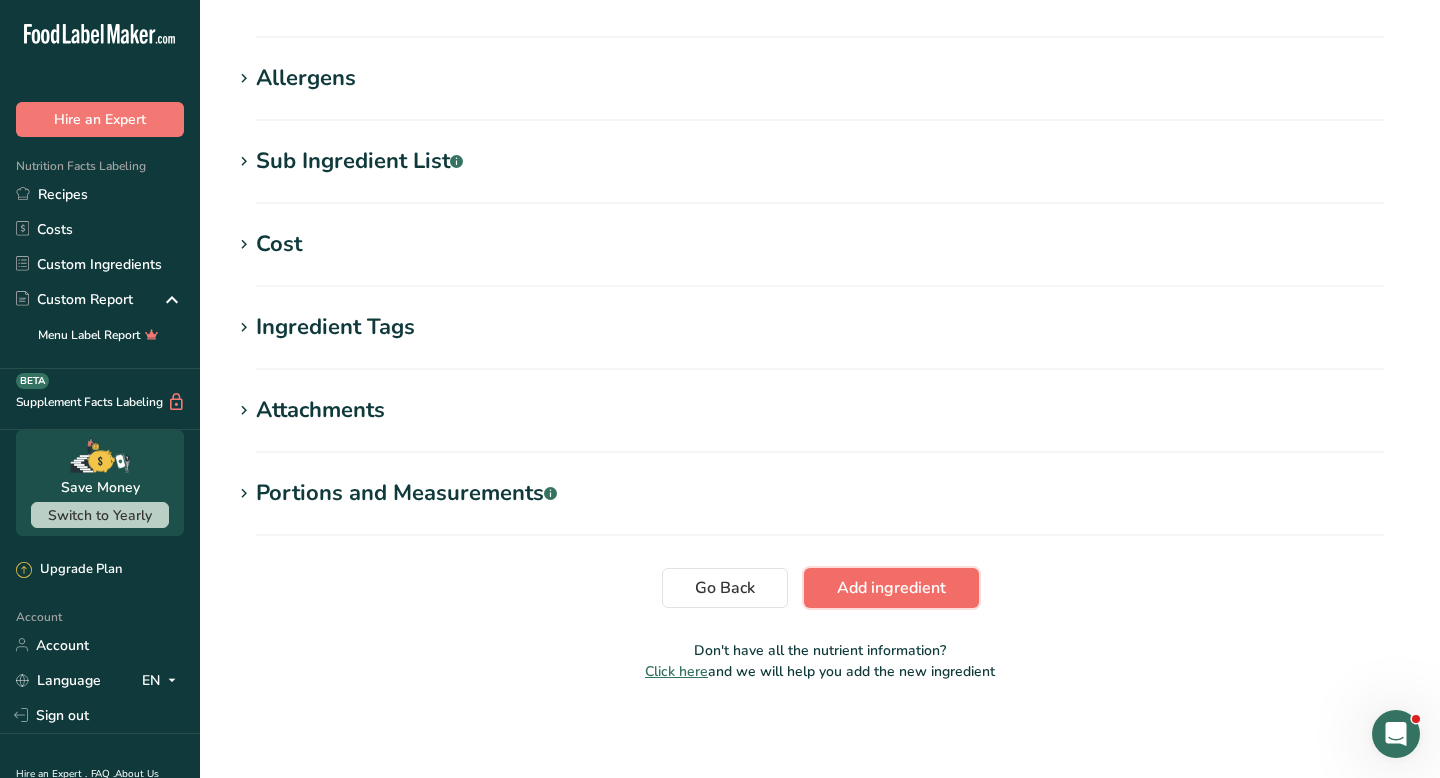 click on "Add ingredient" at bounding box center (891, 588) 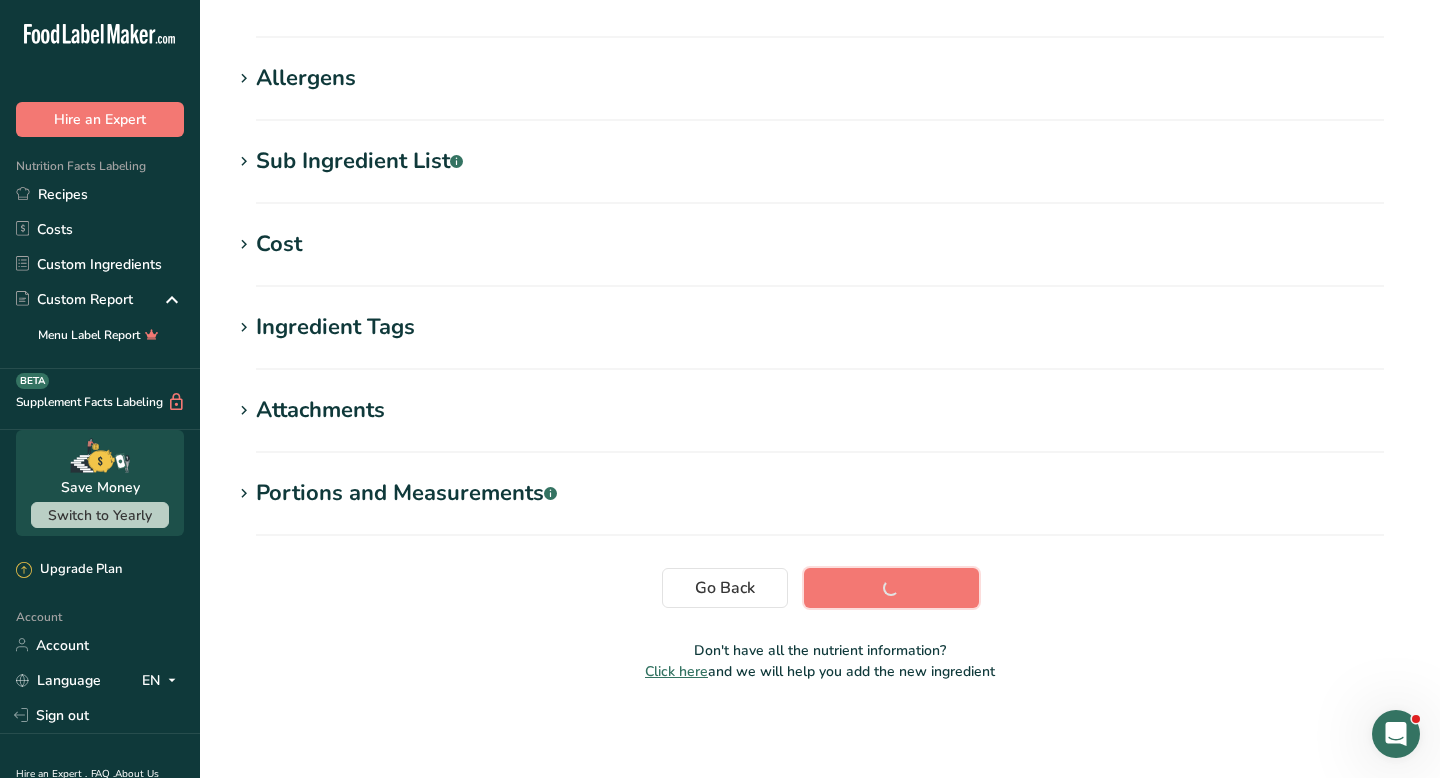 scroll, scrollTop: 296, scrollLeft: 0, axis: vertical 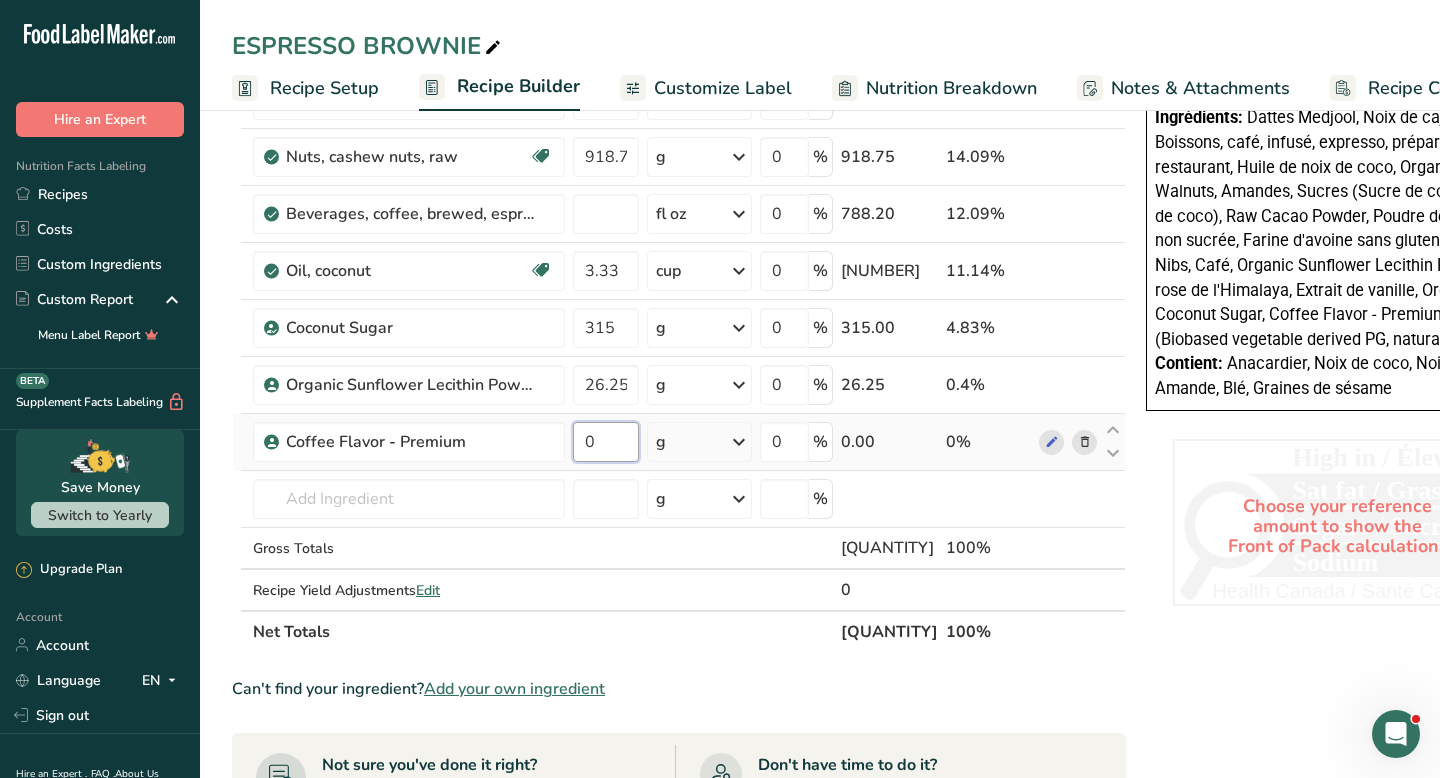 click on "0" at bounding box center (606, 442) 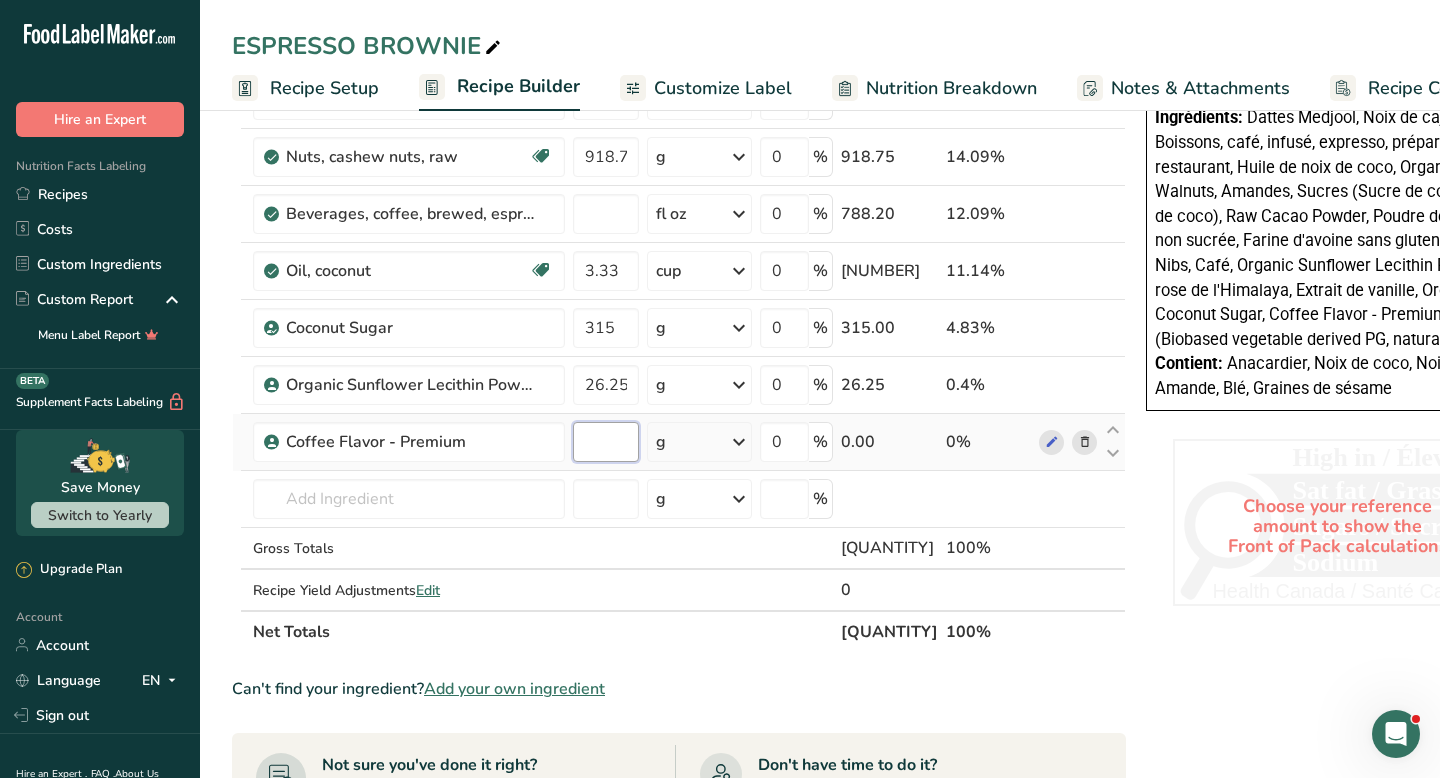 paste on "3.25" 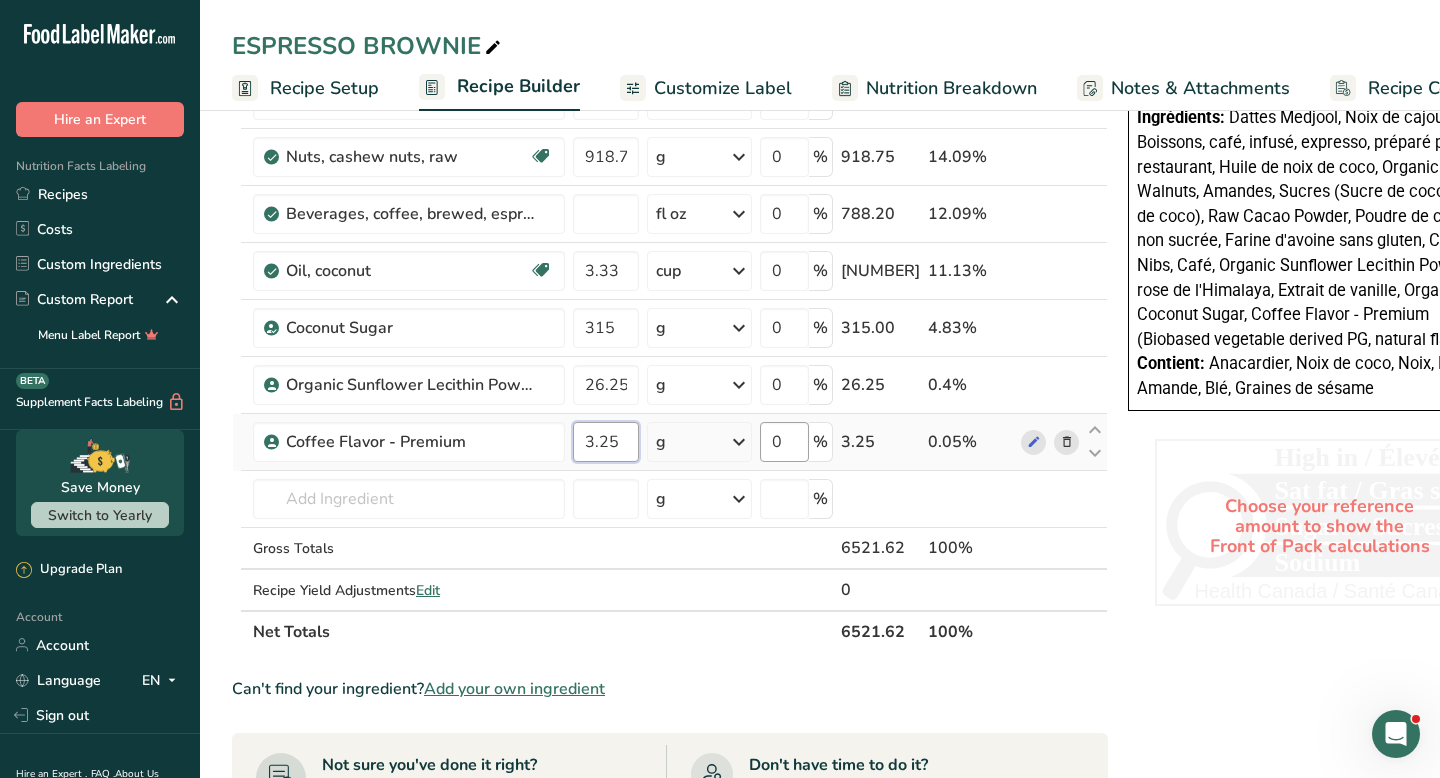 type on "3.25" 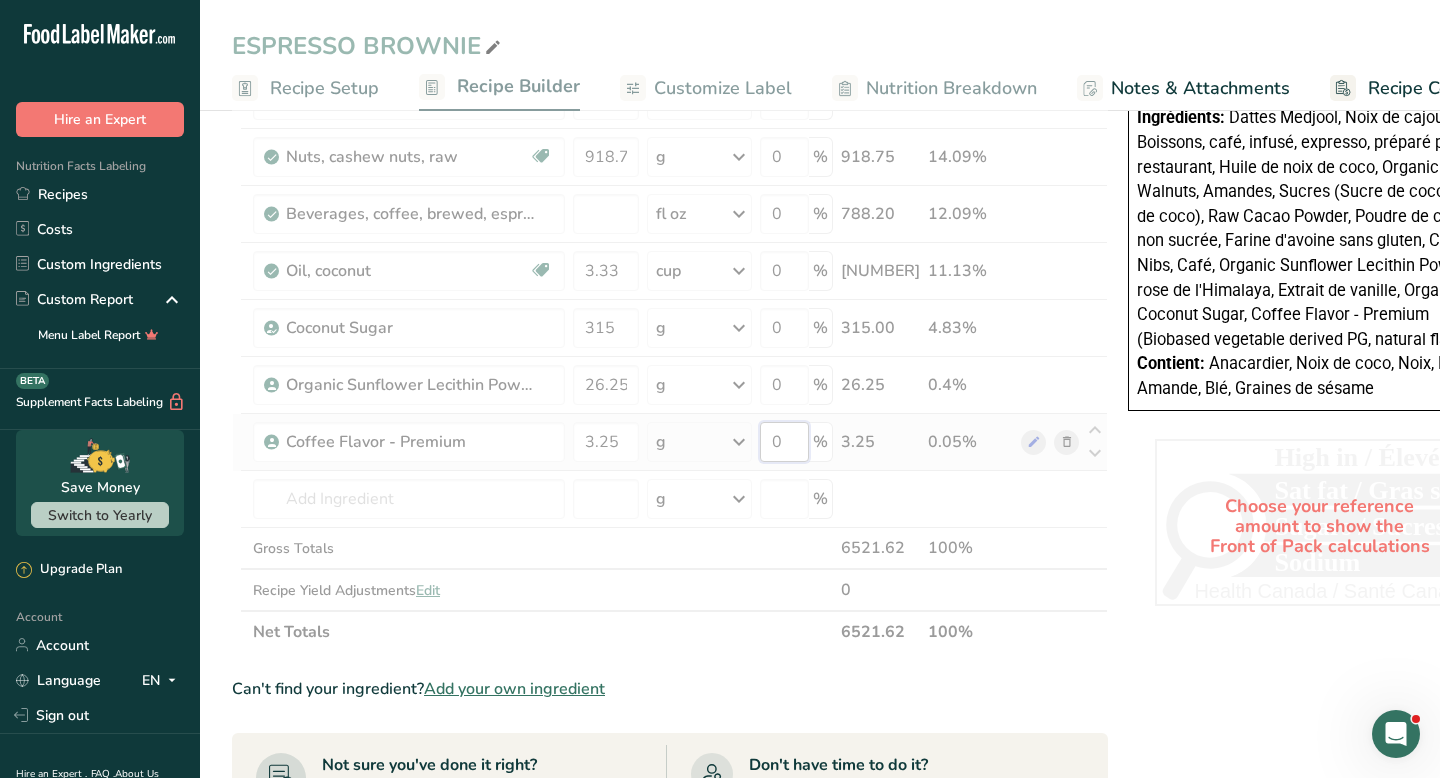 click on "Ingredient *
Amount *
Unit *
Waste *   .a-a{fill:#347362;}.b-a{fill:#fff;}          Grams
Percentage
Cacao Nibs
87.5
g
Weight Units
g
kg
mg
See more
Volume Units
l
Volume units require a density conversion. If you know your ingredient's density enter it below. Otherwise, click on "RIA" our AI Regulatory bot - she will be able to help you
lb/ft3
g/cm3
Confirm
mL
Volume units require a density conversion. If you know your ingredient's density enter it below. Otherwise, click on "RIA" our AI Regulatory bot - she will be able to help you
lb/ft3" at bounding box center (670, -30) 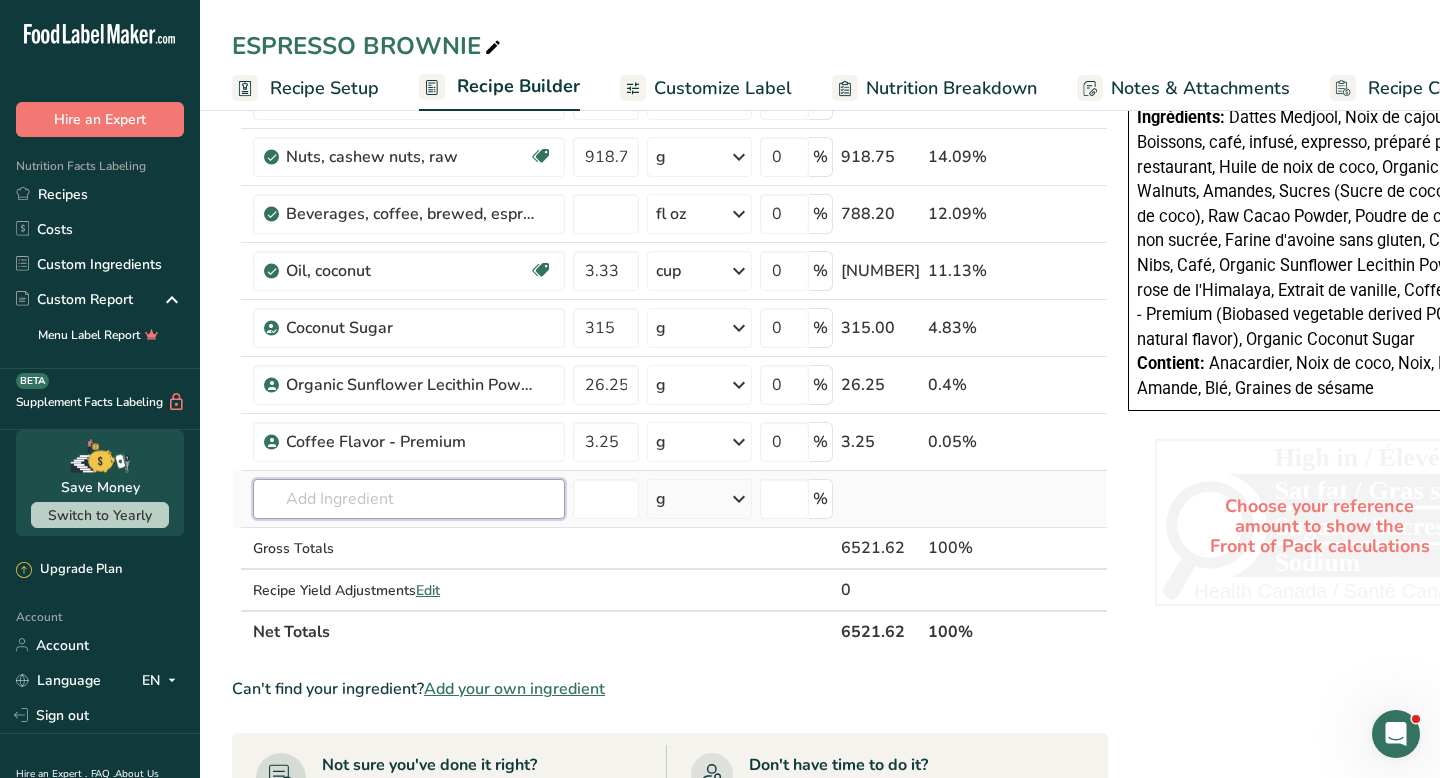 click on "Ingredient *
Amount *
Unit *
Waste *   .a-a{fill:#347362;}.b-a{fill:#fff;}          Grams
Percentage
Cacao Nibs
87.5
g
Weight Units
g
kg
mg
See more
Volume Units
l
Volume units require a density conversion. If you know your ingredient's density enter it below. Otherwise, click on "RIA" our AI Regulatory bot - she will be able to help you
lb/ft3
g/cm3
Confirm
mL
Volume units require a density conversion. If you know your ingredient's density enter it below. Otherwise, click on "RIA" our AI Regulatory bot - she will be able to help you
lb/ft3" at bounding box center (670, -30) 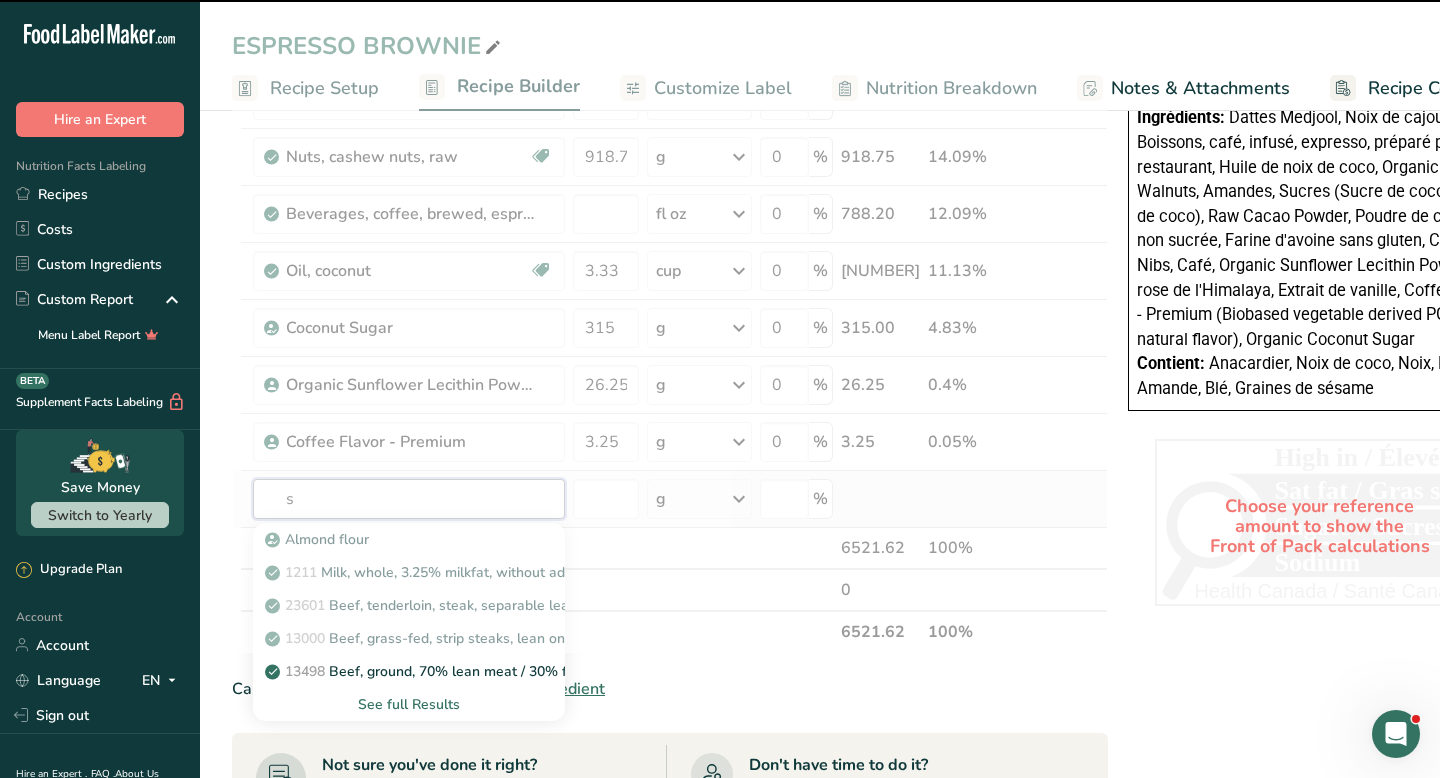 type on "st" 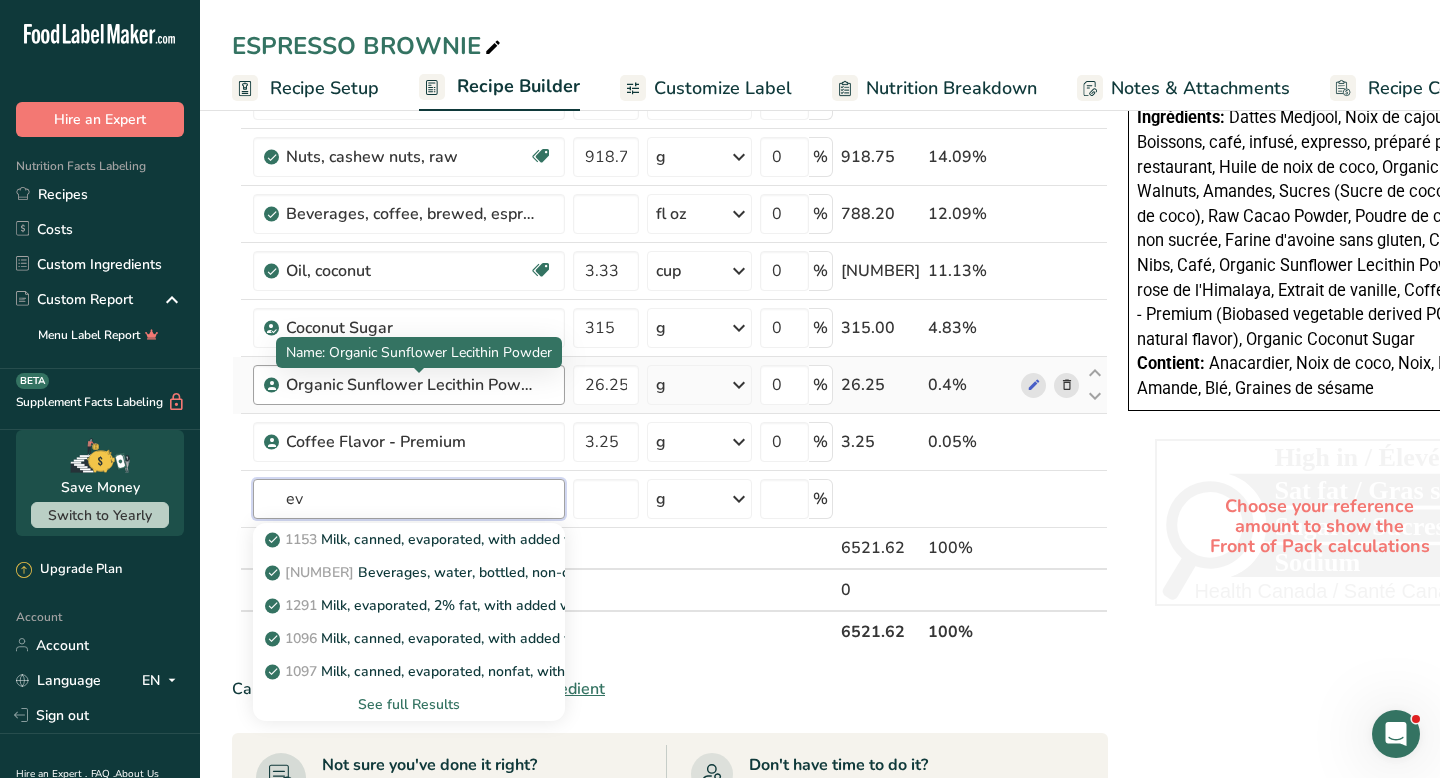 type on "e" 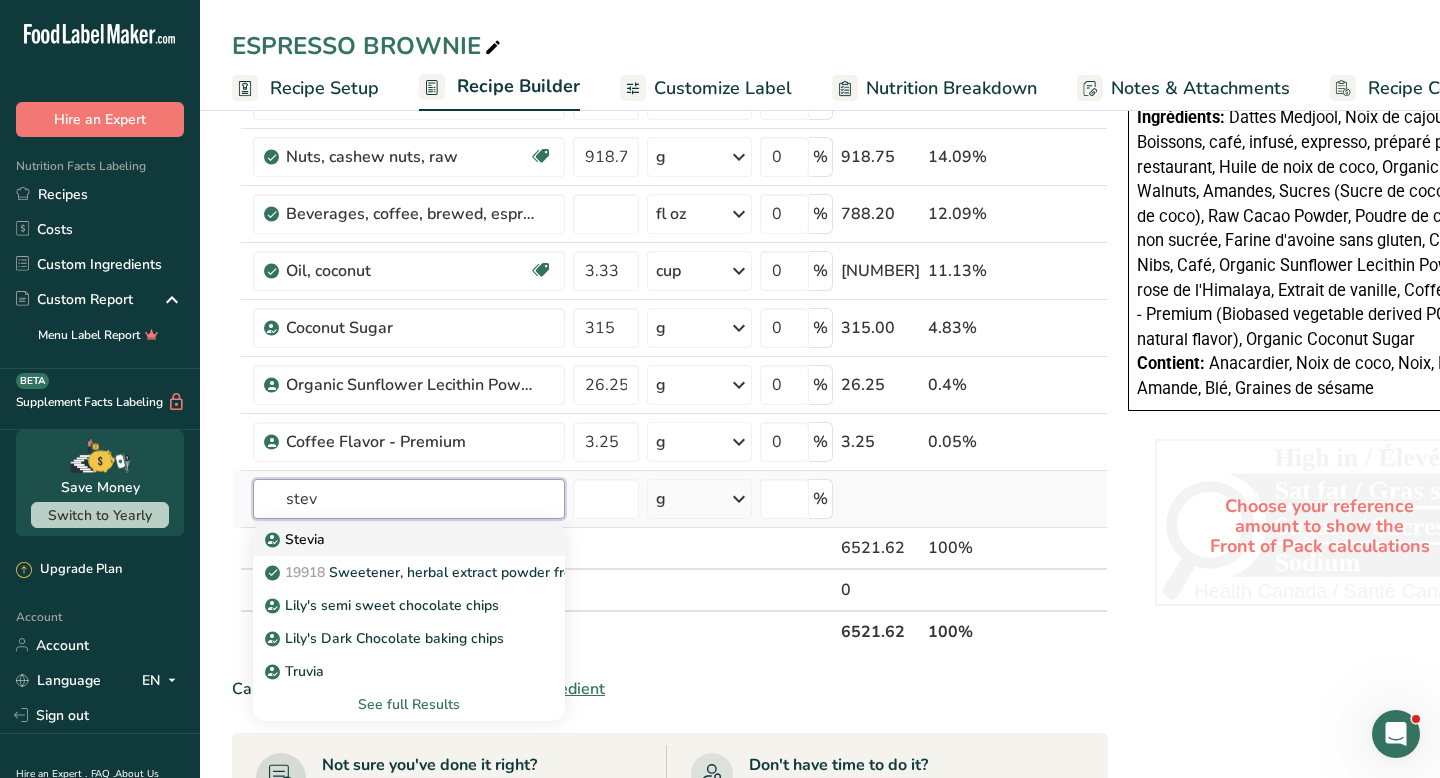 type on "stev" 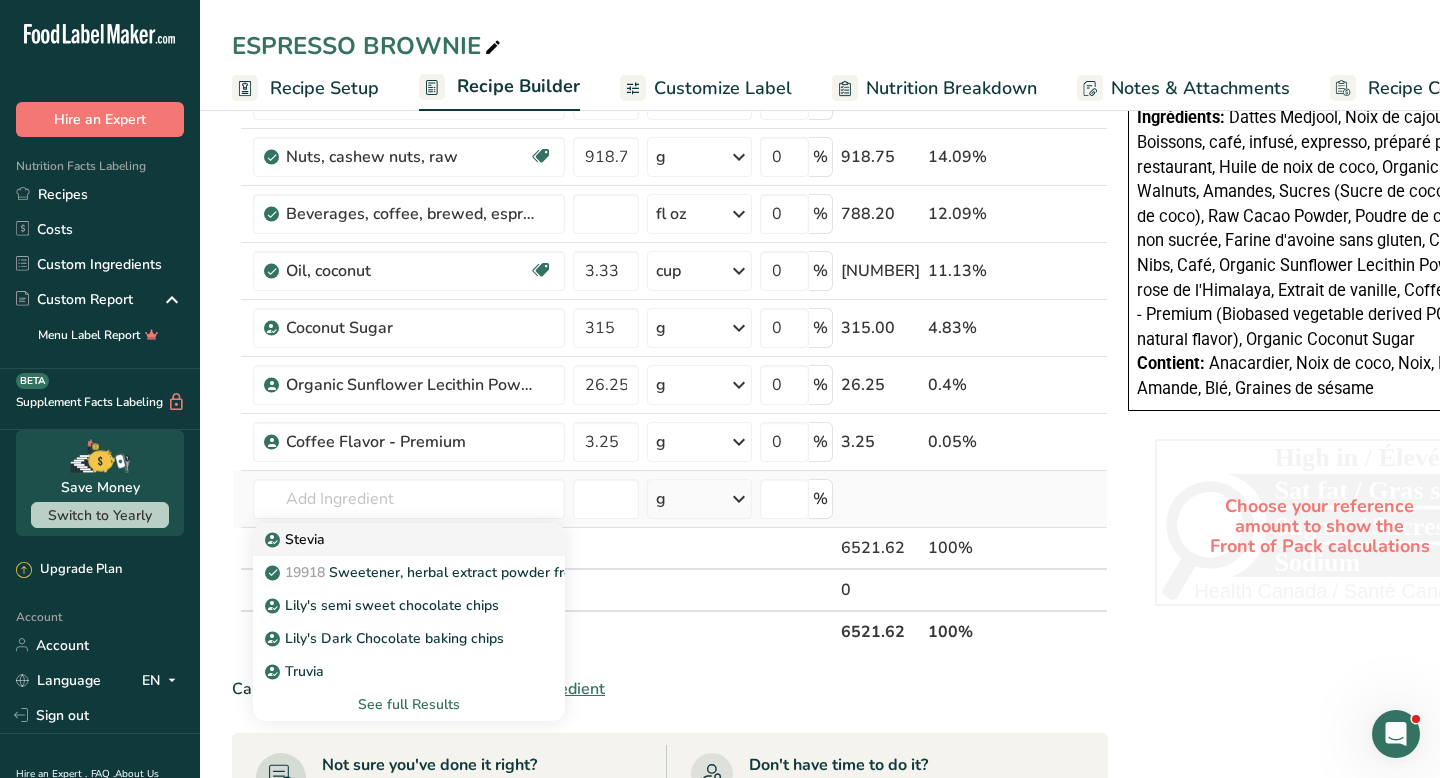 click on "Stevia" at bounding box center [393, 539] 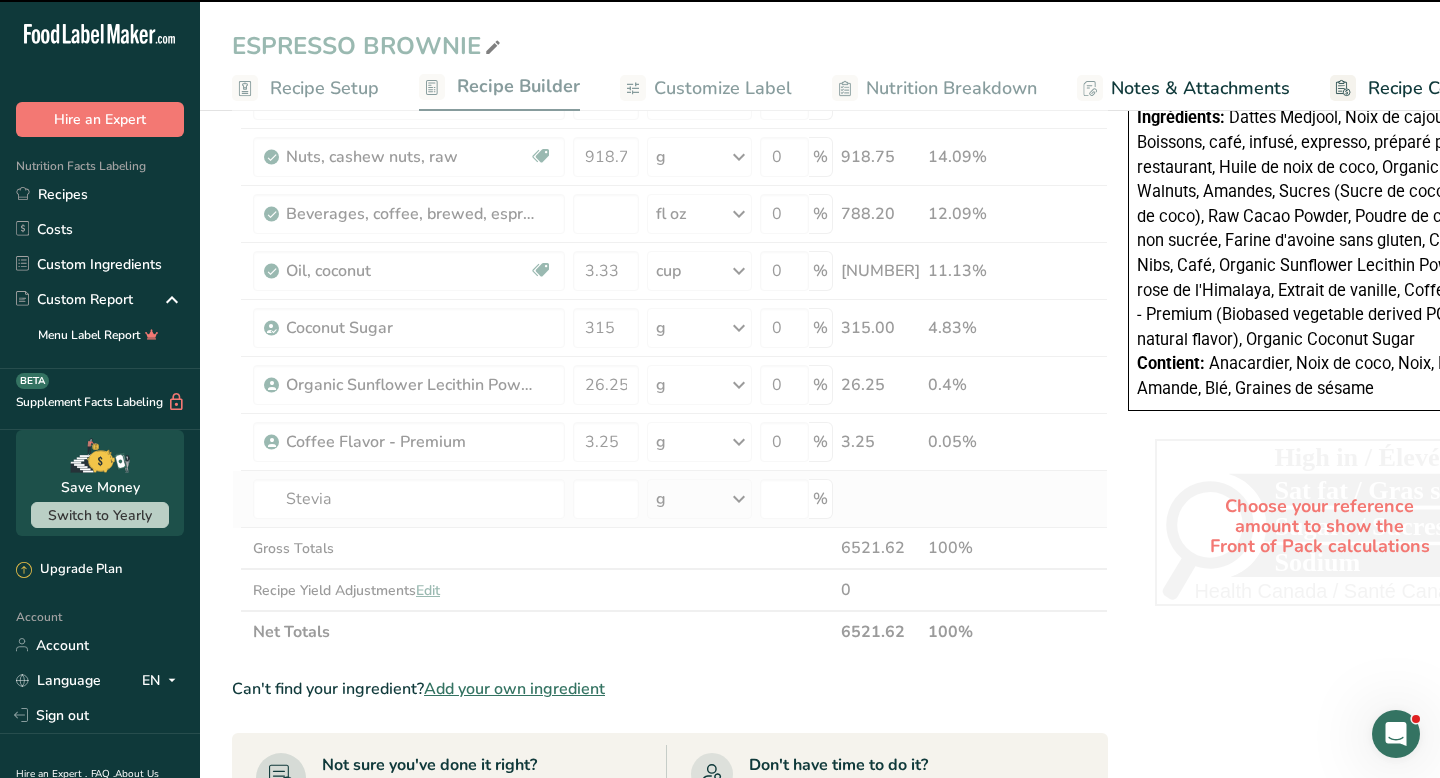 type on "0" 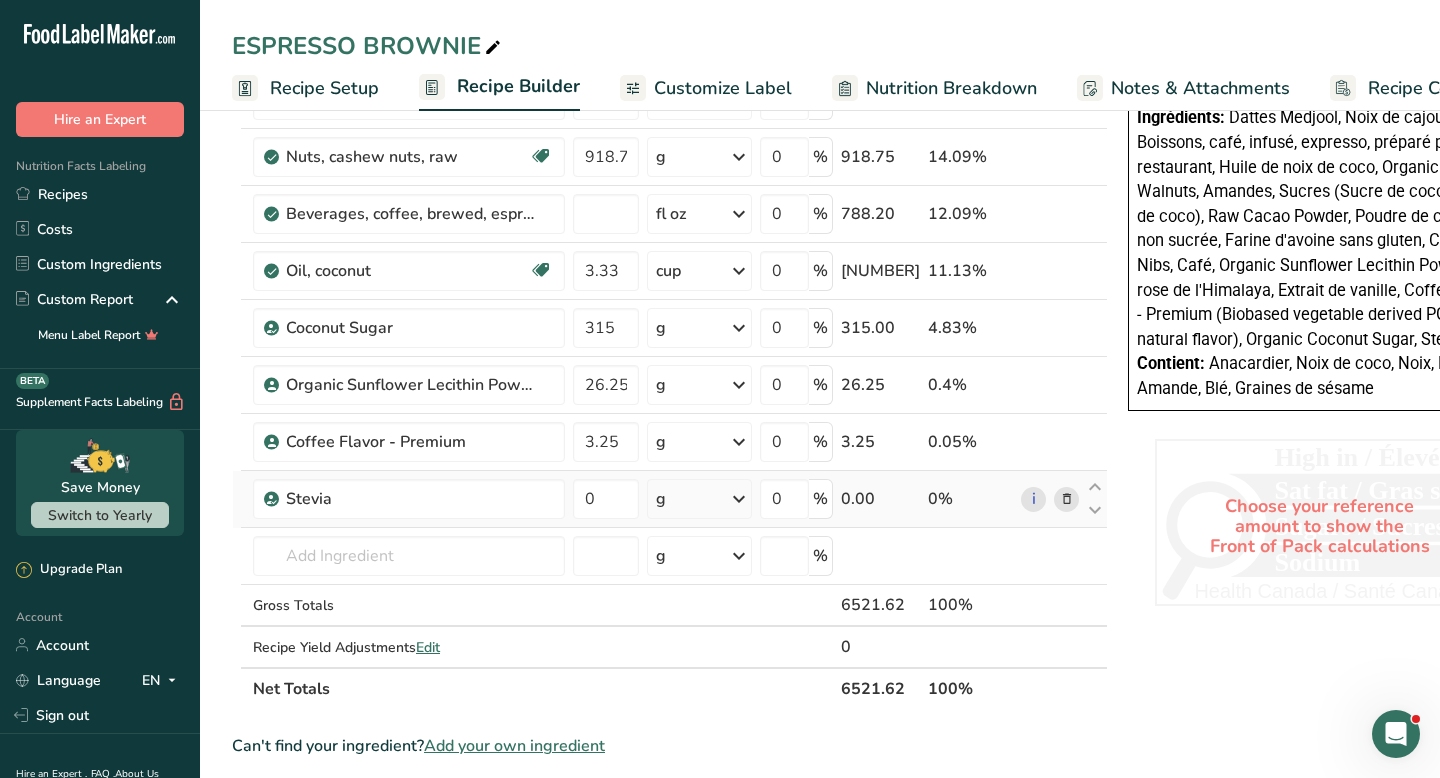 click at bounding box center [739, 499] 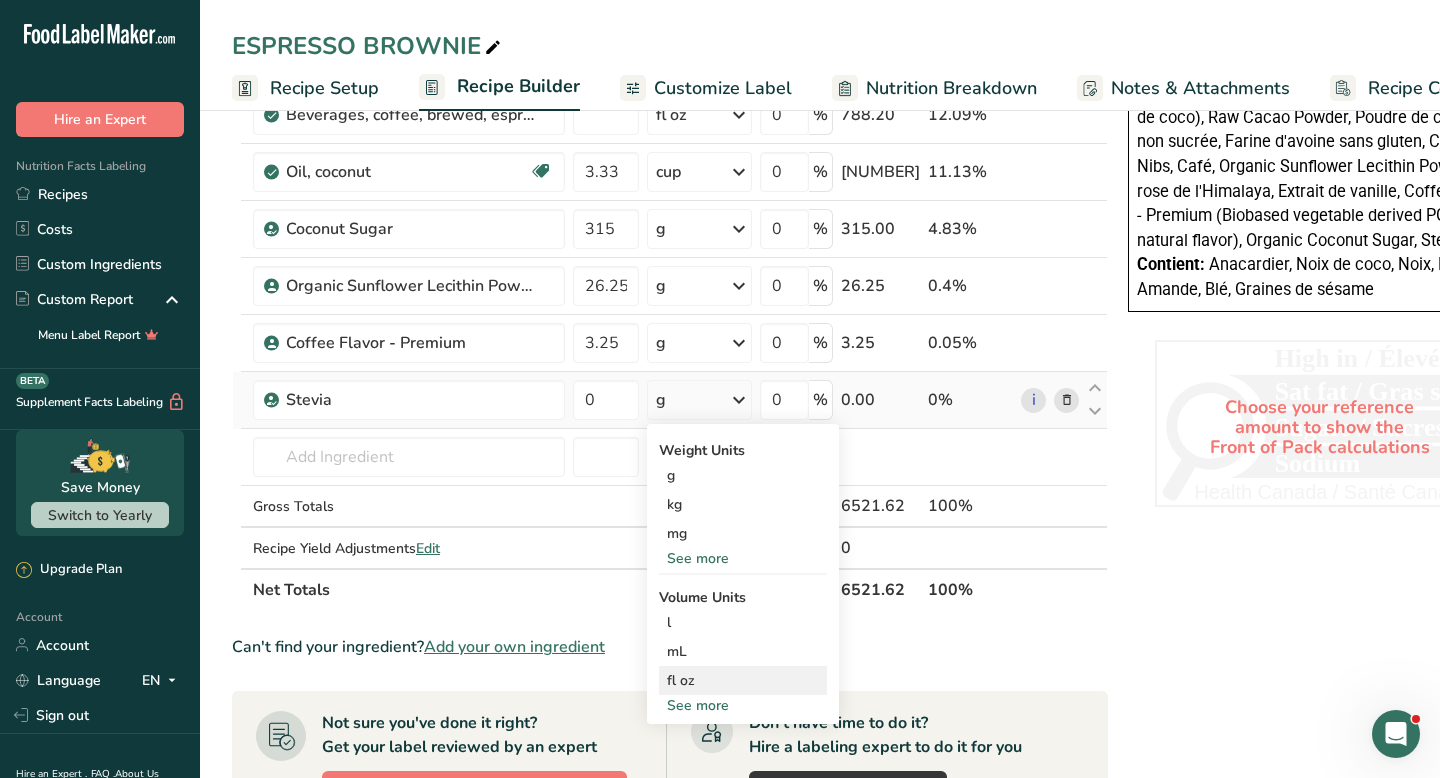 scroll, scrollTop: 1029, scrollLeft: 0, axis: vertical 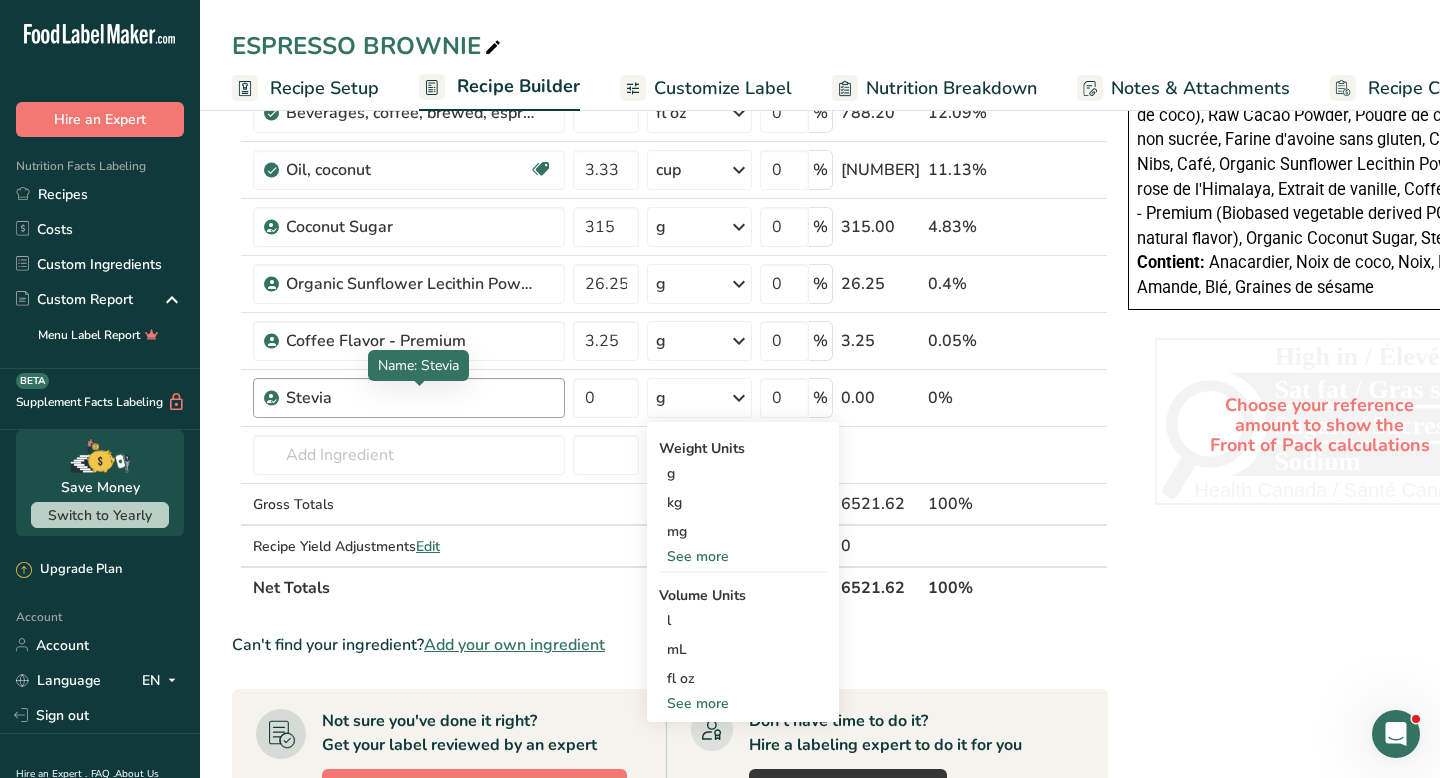 click on "Stevia" at bounding box center (411, 398) 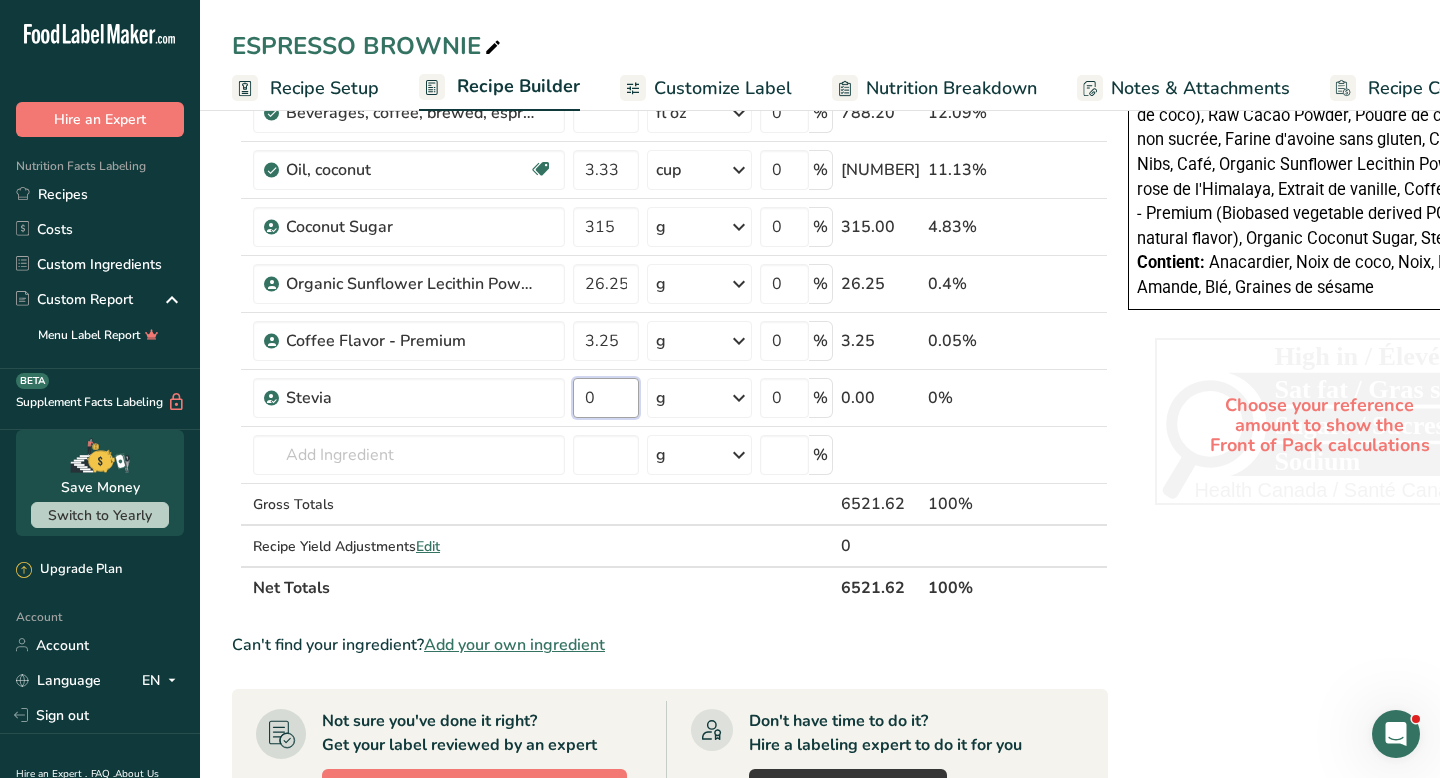 click on "0" at bounding box center (606, 398) 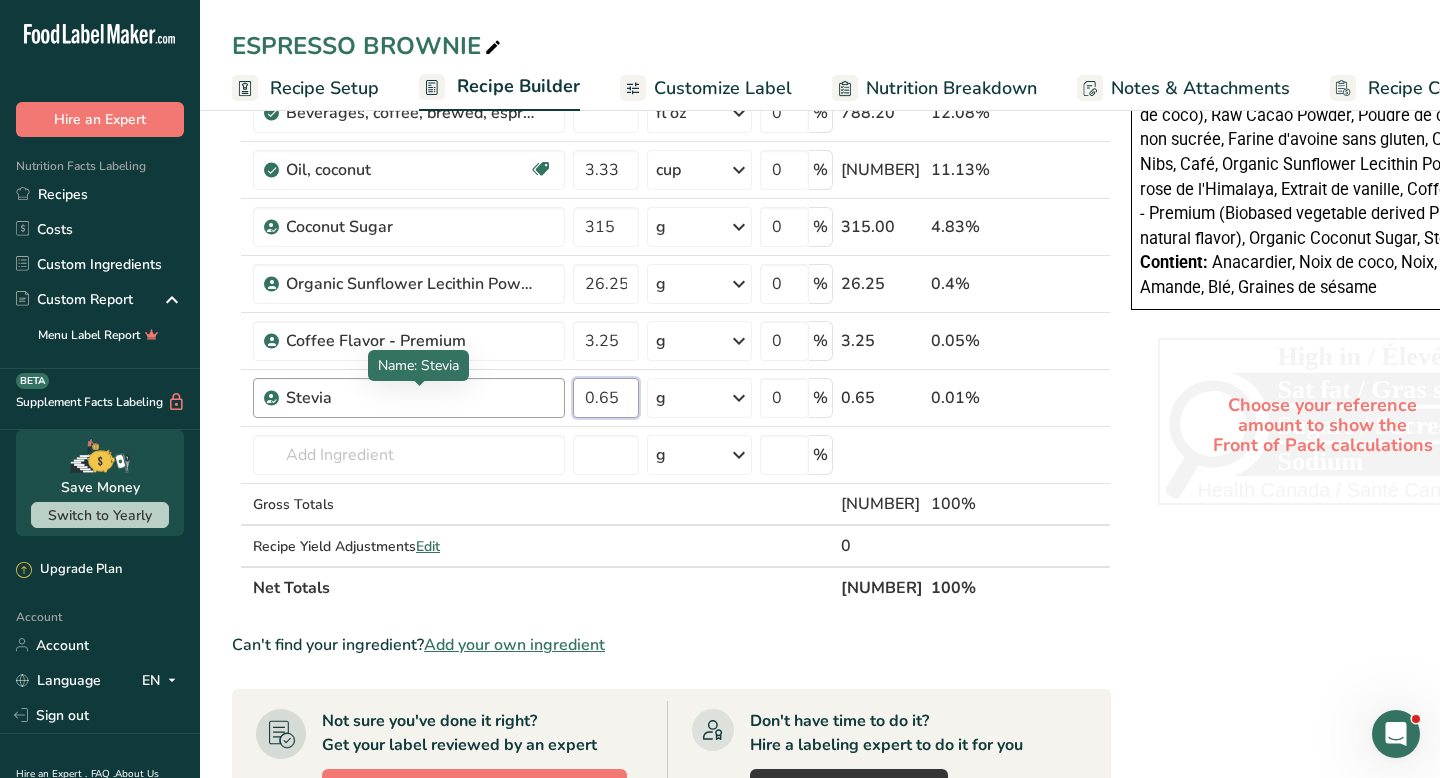 type on "0.65" 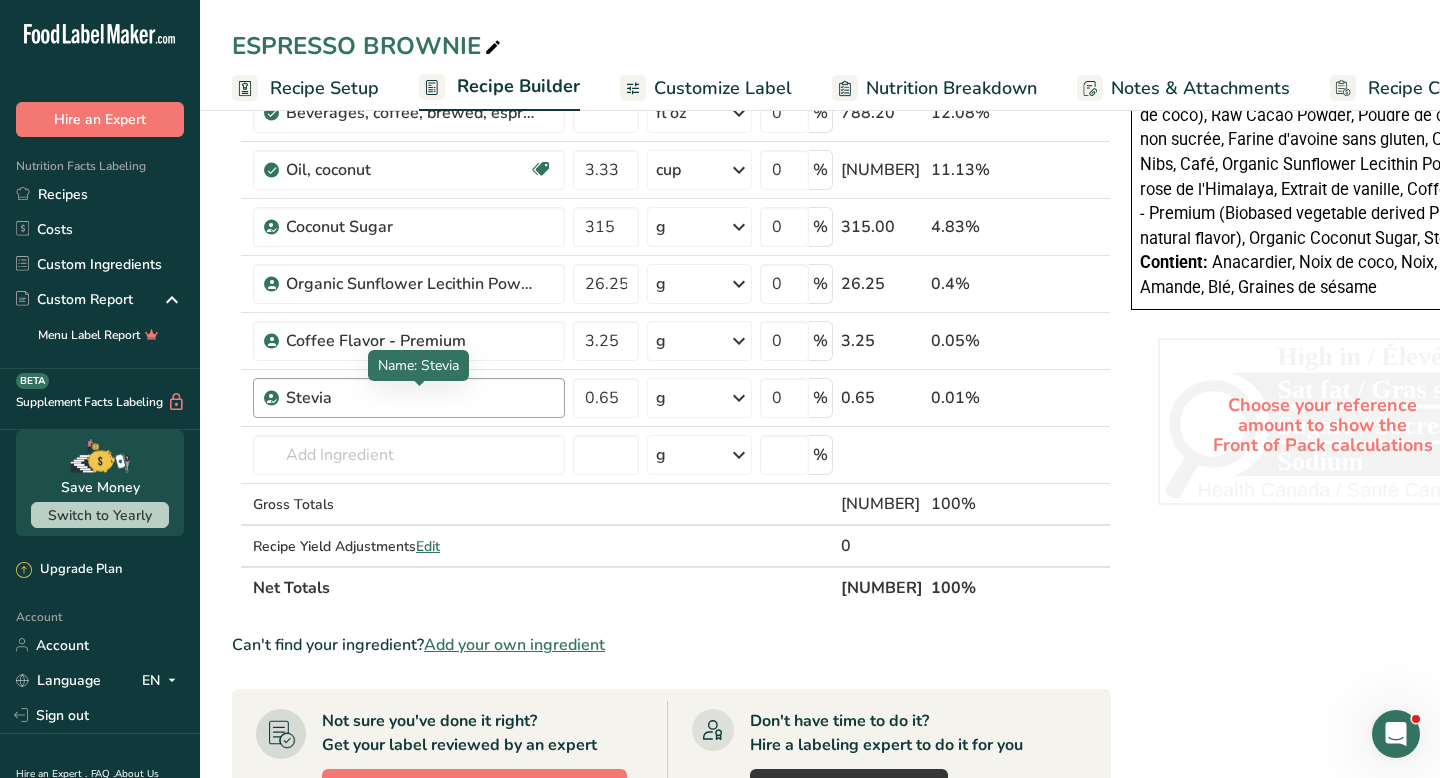 click on "Ingredient *
Amount *
Unit *
Waste *   .a-a{fill:#347362;}.b-a{fill:#fff;}          Grams
Percentage
Cacao Nibs
87.5
g
Weight Units
g
kg
mg
See more
Volume Units
l
Volume units require a density conversion. If you know your ingredient's density enter it below. Otherwise, click on "RIA" our AI Regulatory bot - she will be able to help you
lb/ft3
g/cm3
Confirm
mL
Volume units require a density conversion. If you know your ingredient's density enter it below. Otherwise, click on "RIA" our AI Regulatory bot - she will be able to help you
lb/ft3" at bounding box center [671, -102] 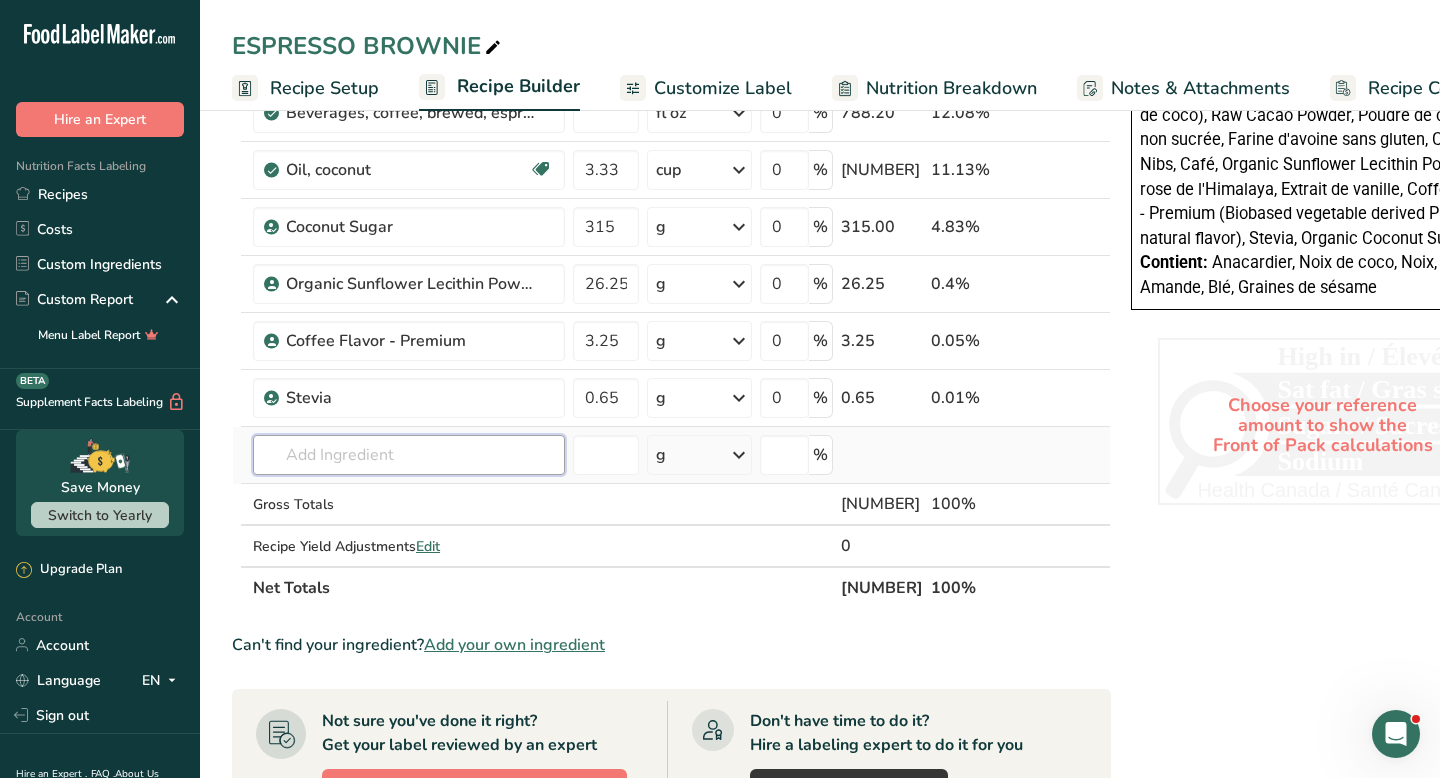 click at bounding box center (409, 455) 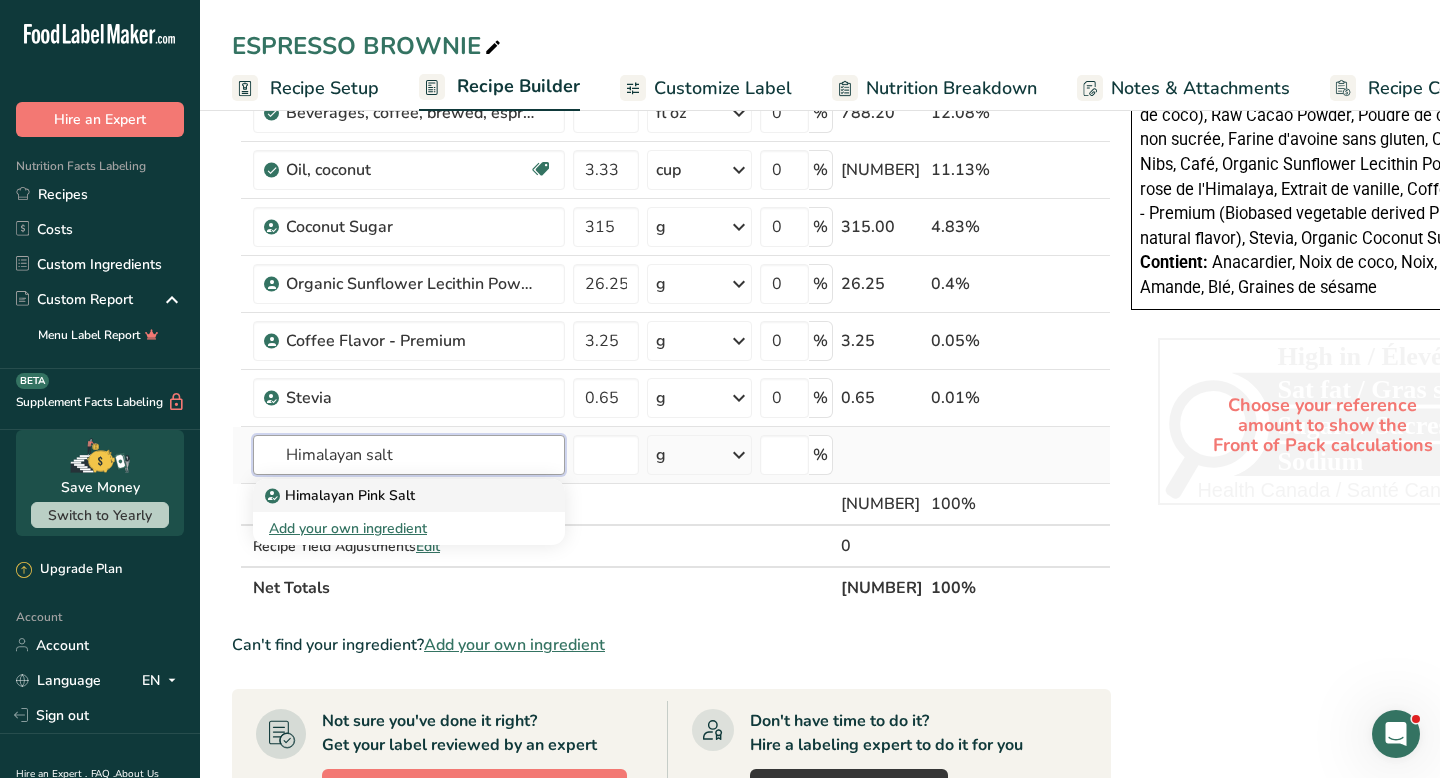 type on "Himalayan salt" 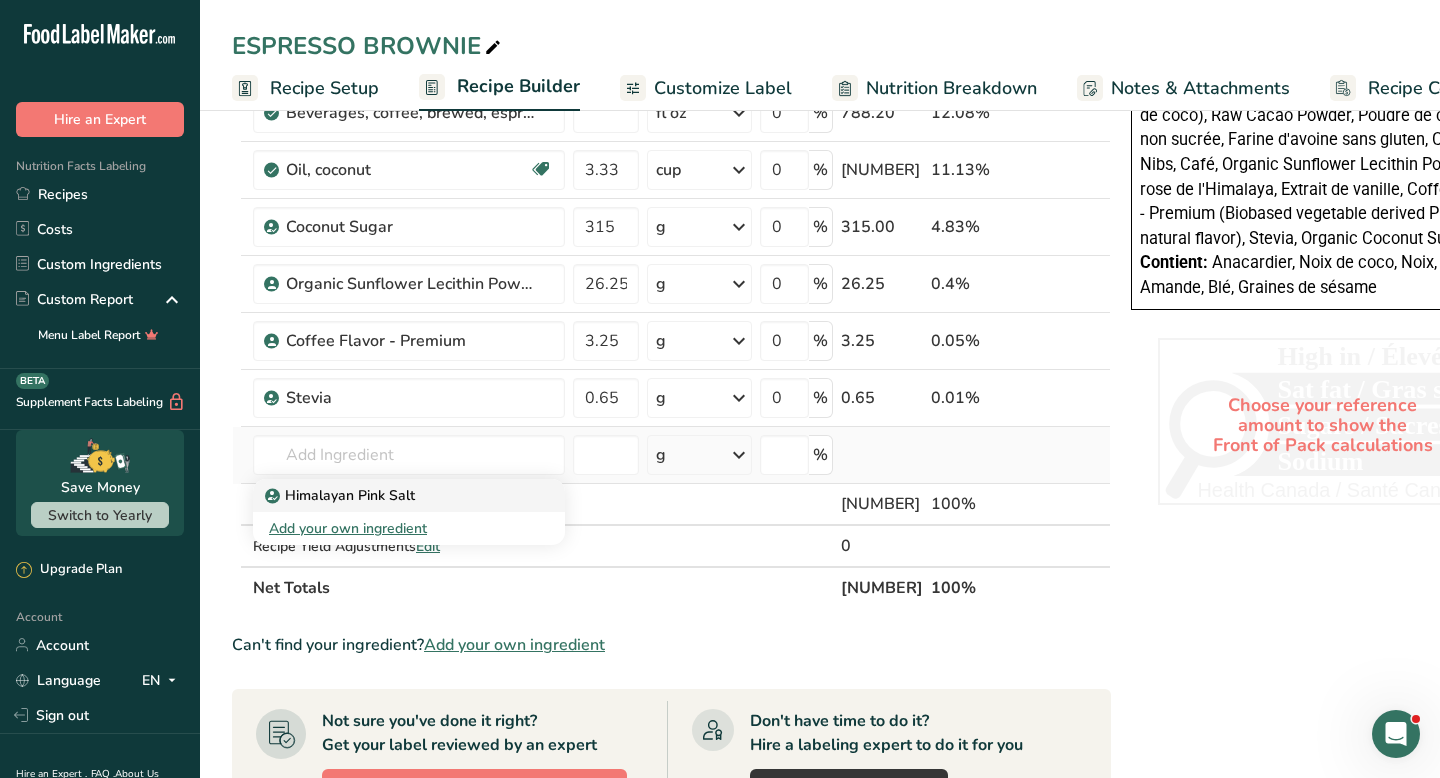click on "Himalayan Pink Salt" at bounding box center (342, 495) 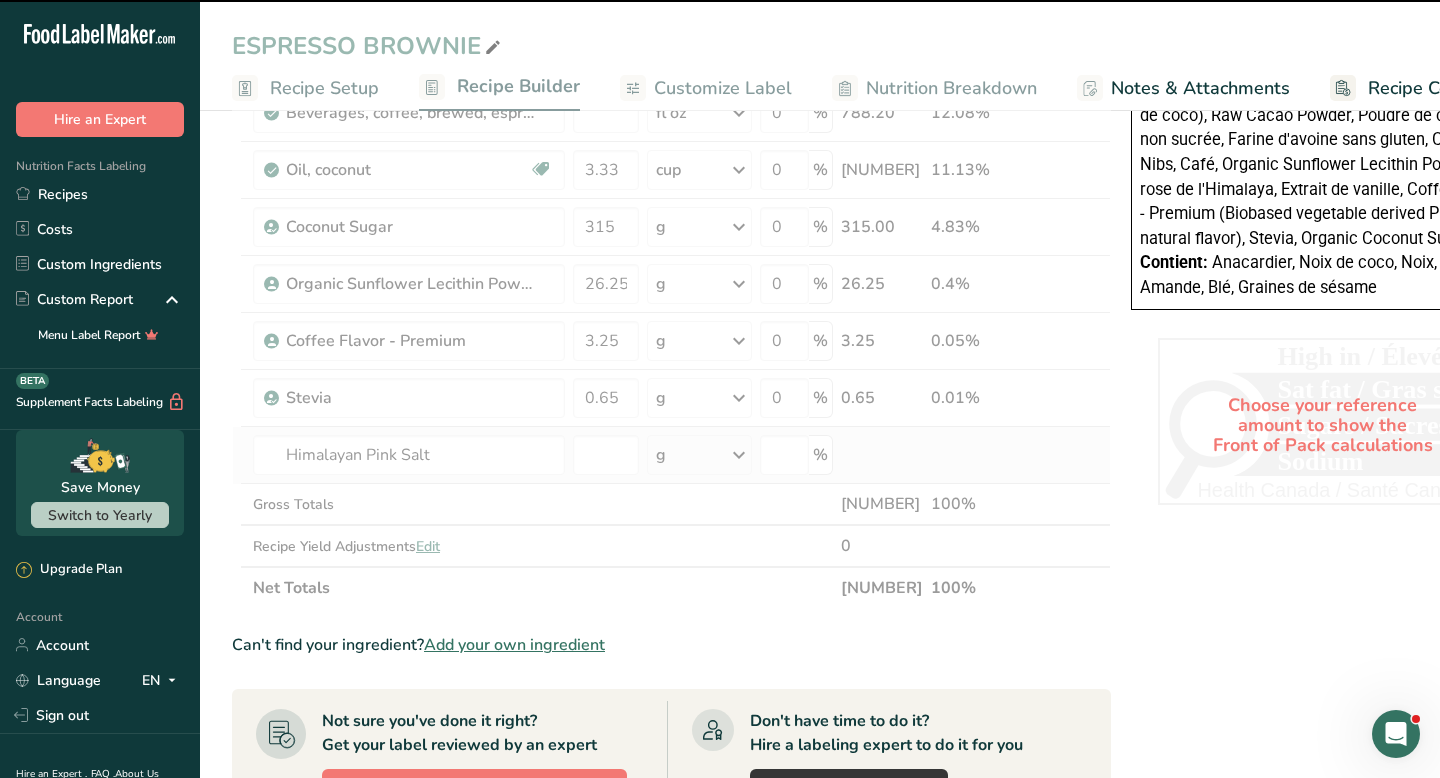 type on "0" 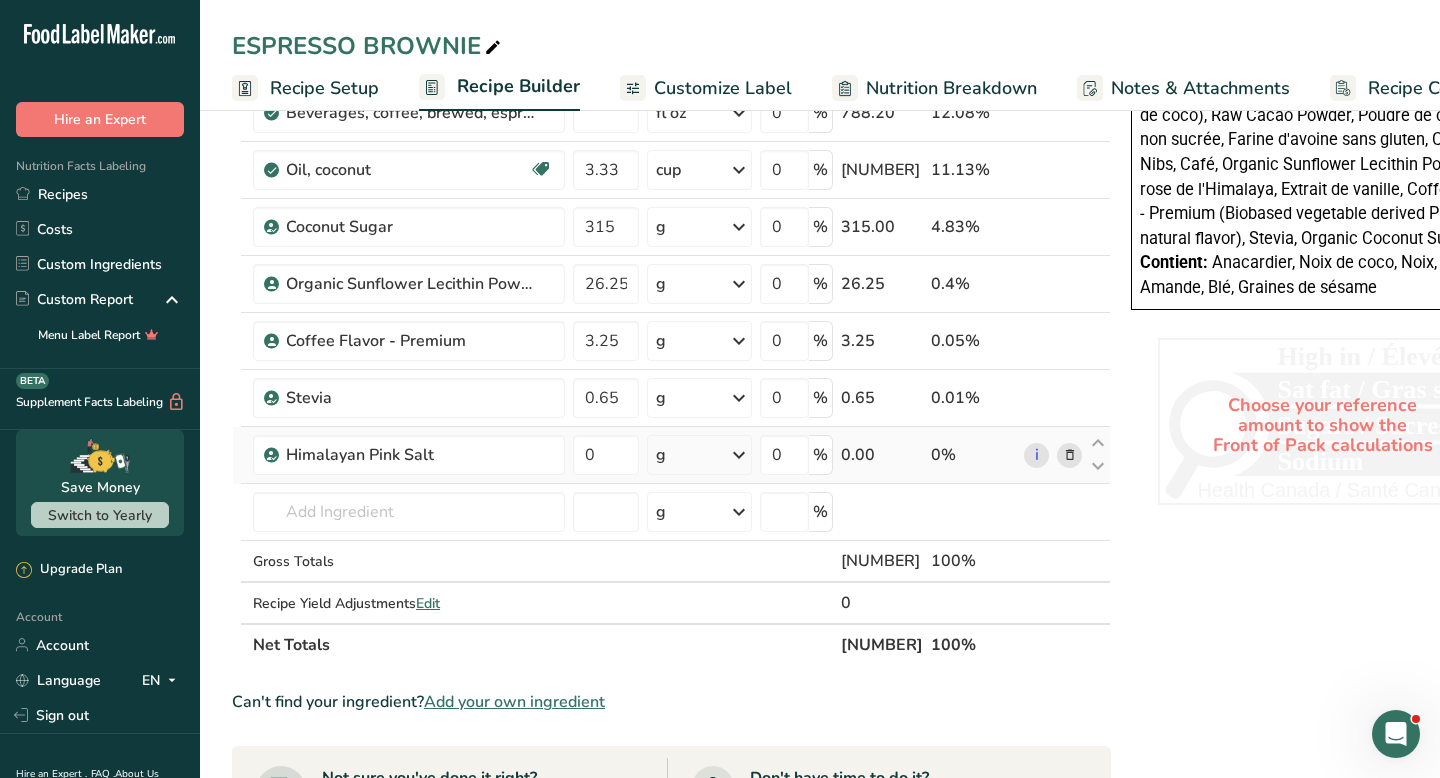 click at bounding box center [739, 455] 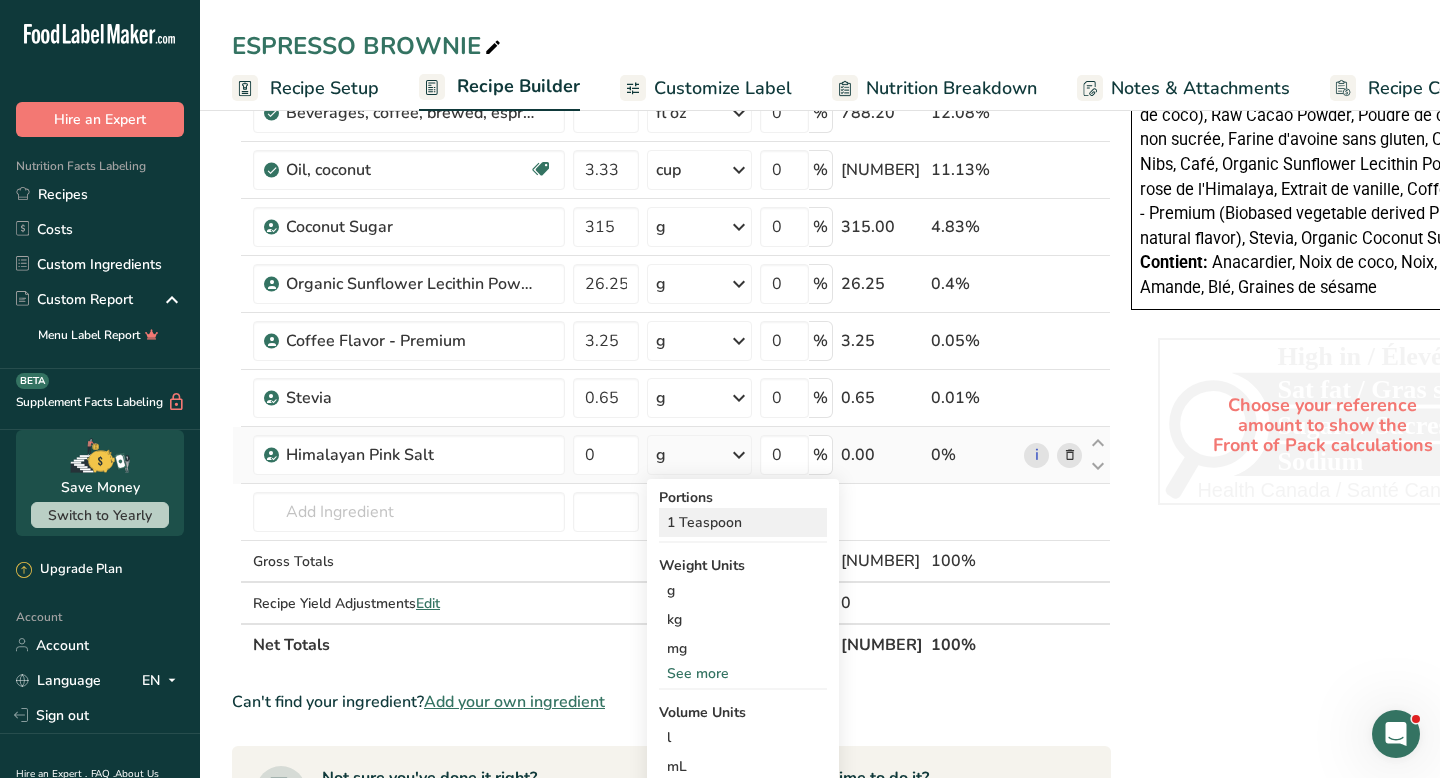 click on "1 Teaspoon" at bounding box center (743, 522) 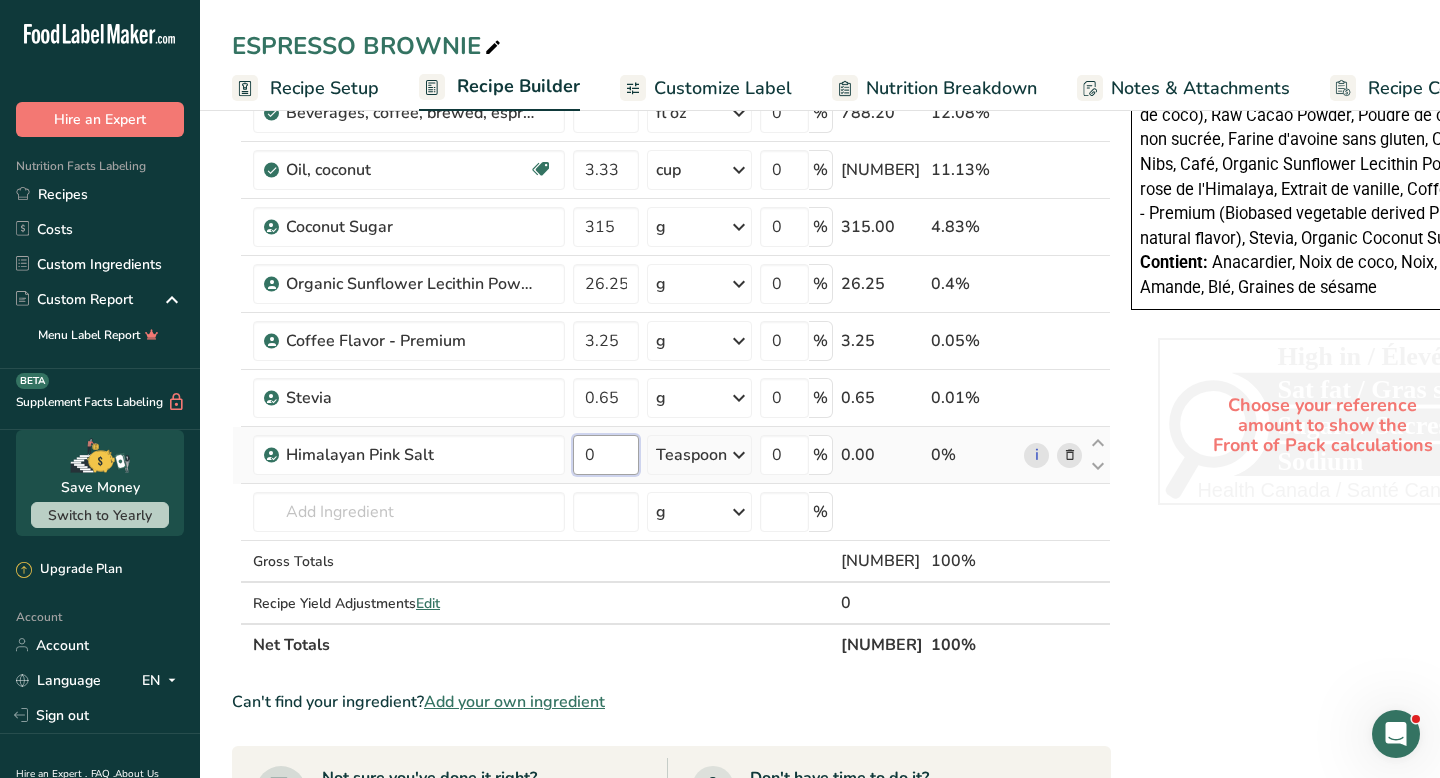 click on "0" at bounding box center [606, 455] 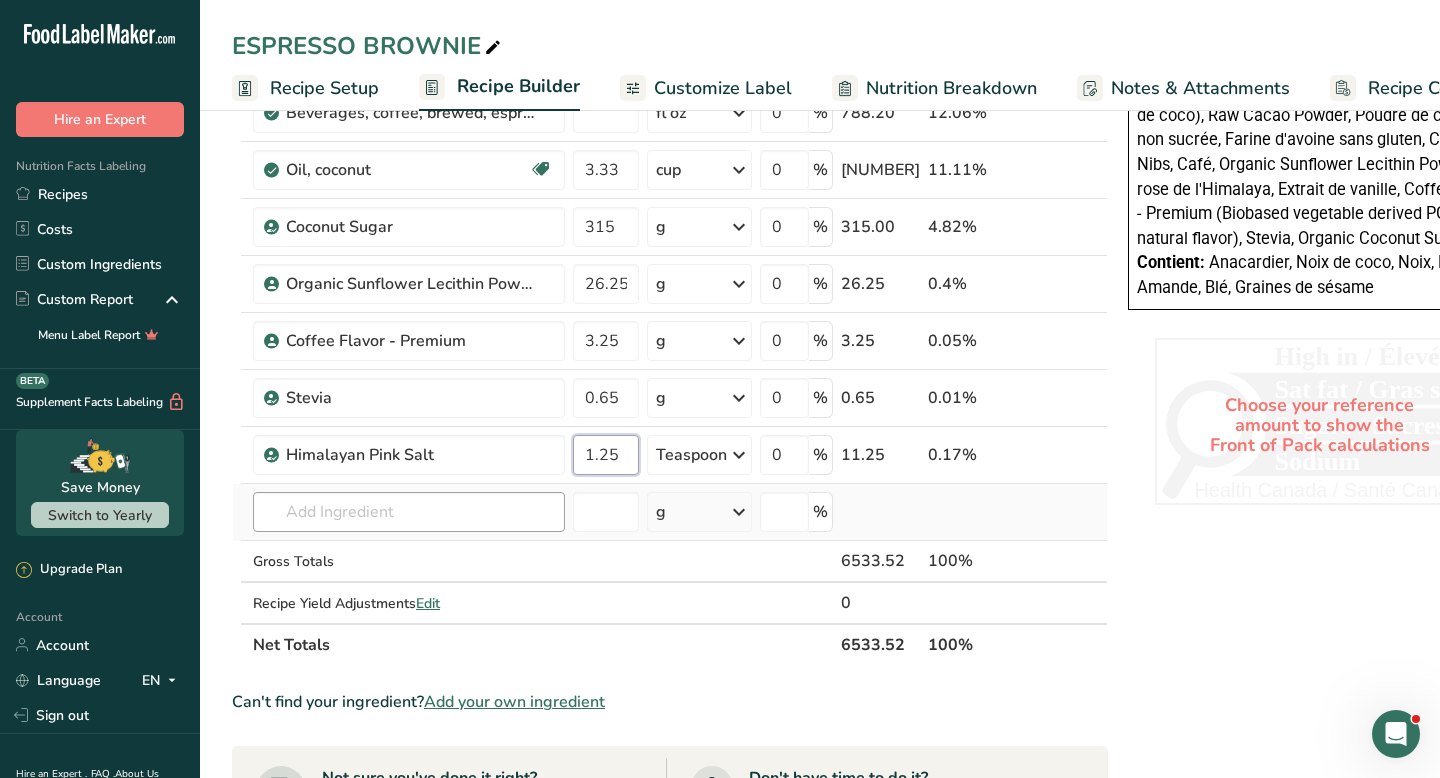 type on "1.25" 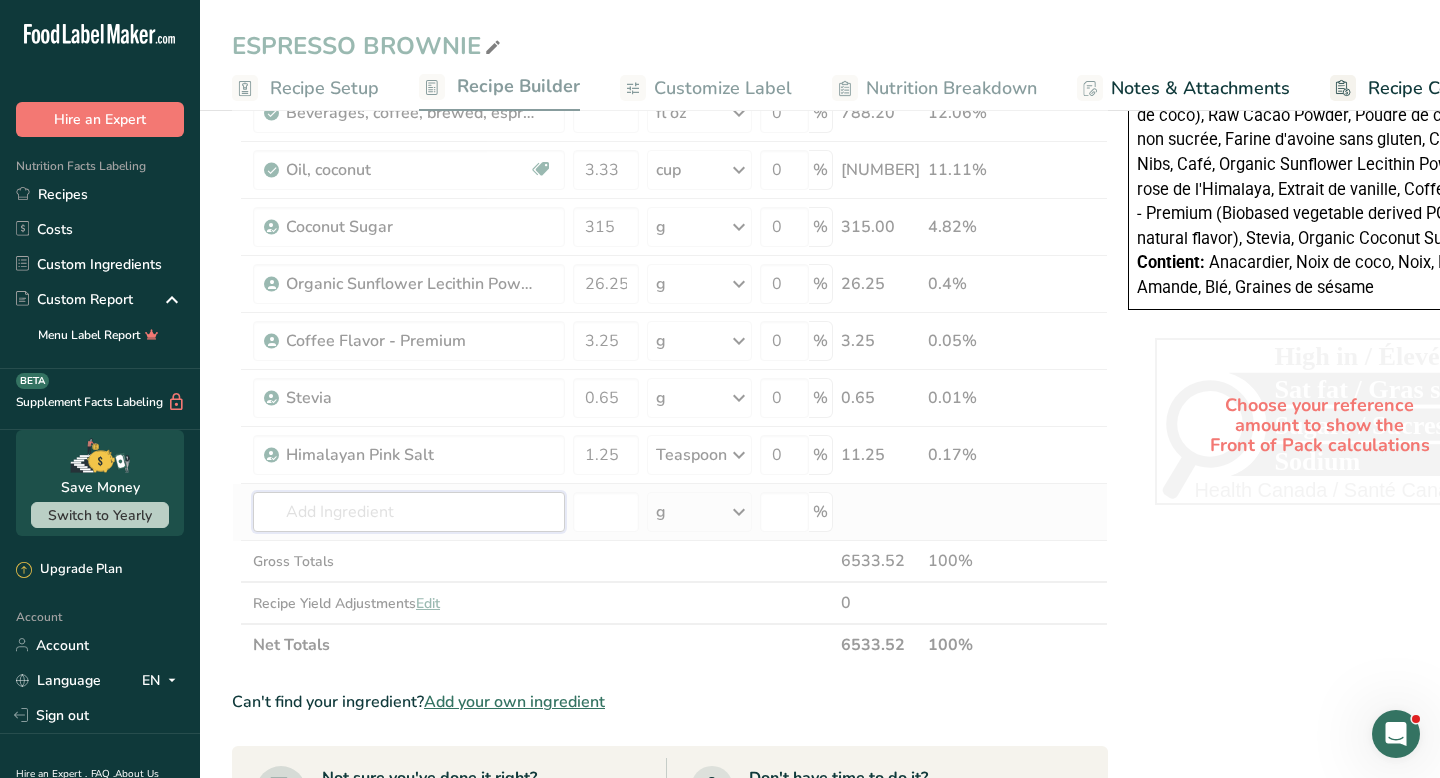 click on "Ingredient *
Amount *
Unit *
Waste *   .a-a{fill:#347362;}.b-a{fill:#fff;}          Grams
Percentage
Cacao Nibs
87.5
g
Weight Units
g
kg
mg
See more
Volume Units
l
Volume units require a density conversion. If you know your ingredient's density enter it below. Otherwise, click on "RIA" our AI Regulatory bot - she will be able to help you
lb/ft3
g/cm3
Confirm
mL
Volume units require a density conversion. If you know your ingredient's density enter it below. Otherwise, click on "RIA" our AI Regulatory bot - she will be able to help you
lb/ft3" at bounding box center (670, -74) 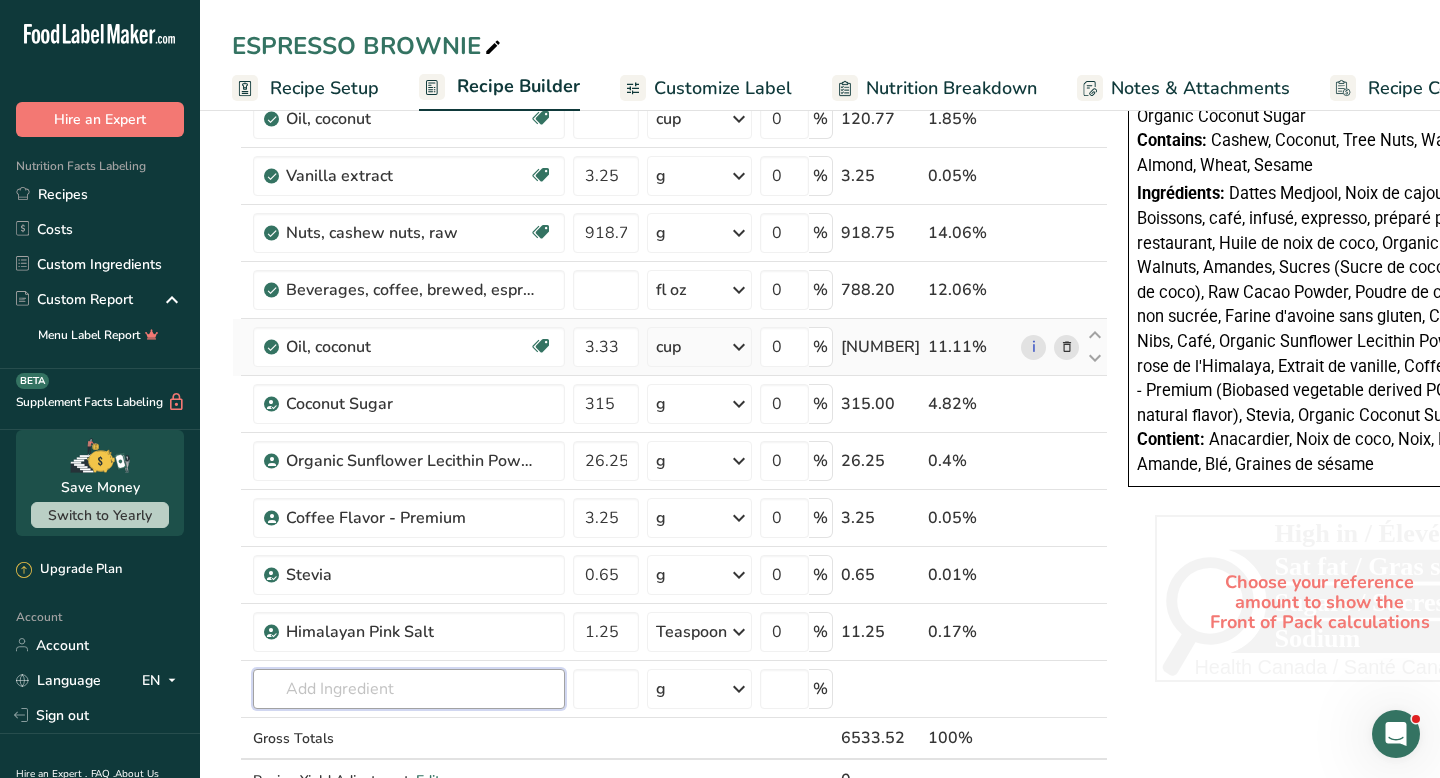 scroll, scrollTop: 859, scrollLeft: 0, axis: vertical 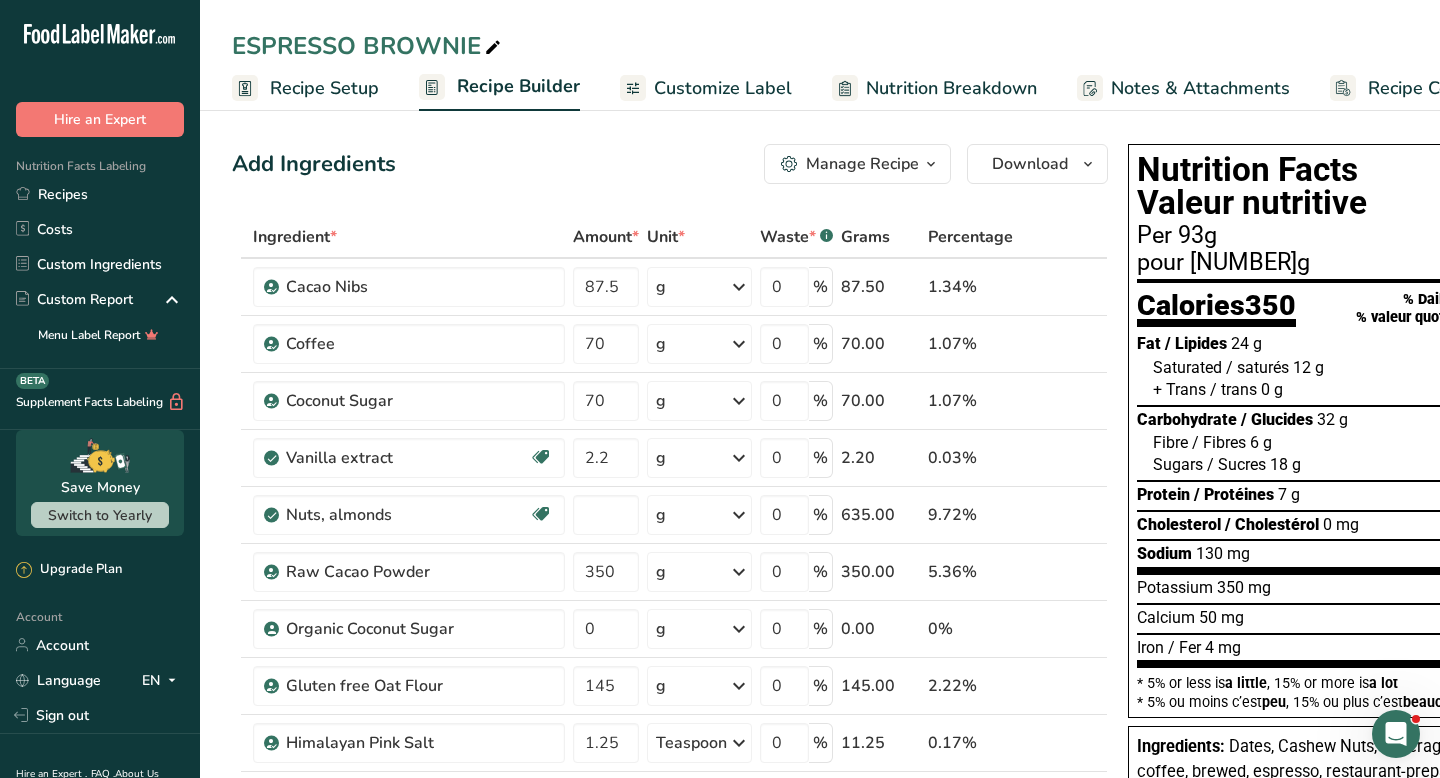 click on "Recipe Setup" at bounding box center (324, 88) 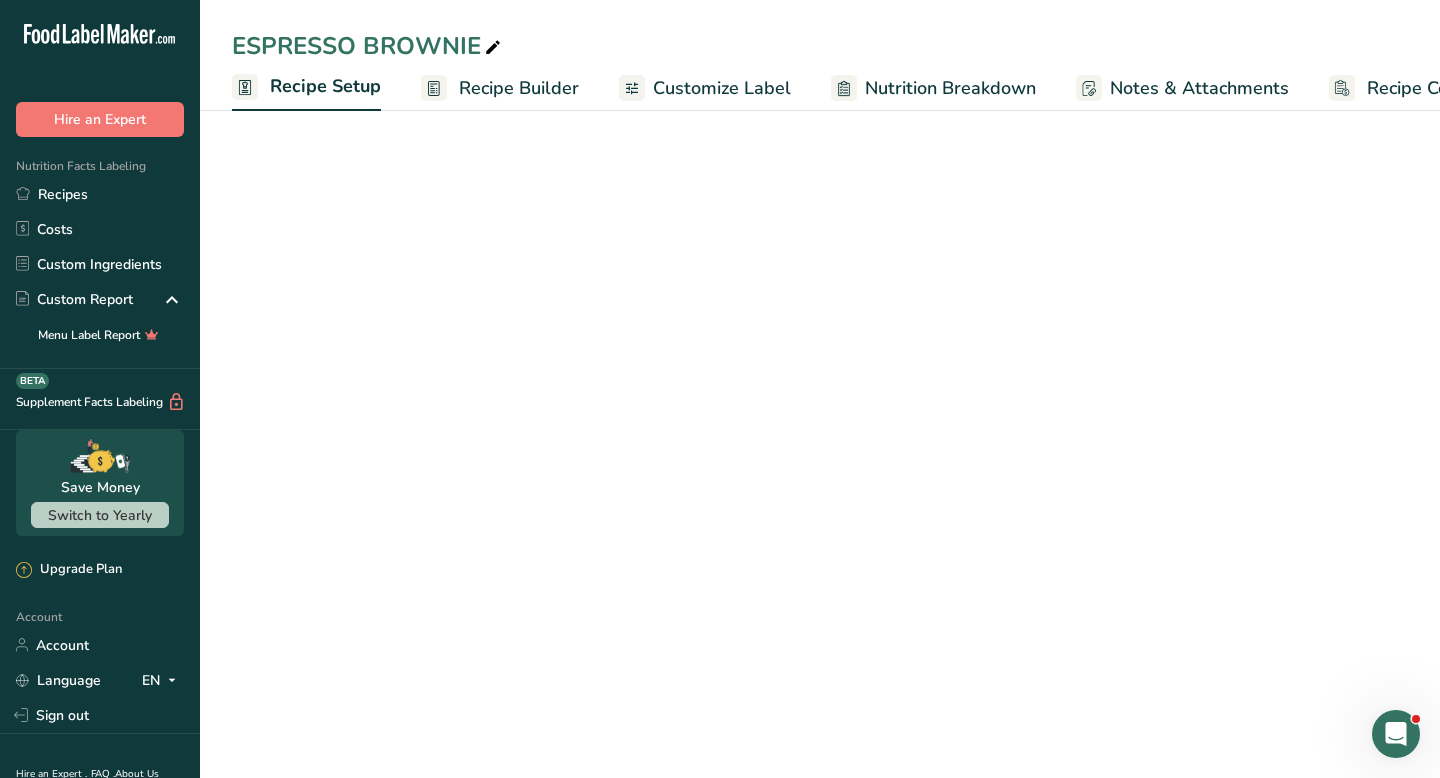 scroll, scrollTop: 0, scrollLeft: 7, axis: horizontal 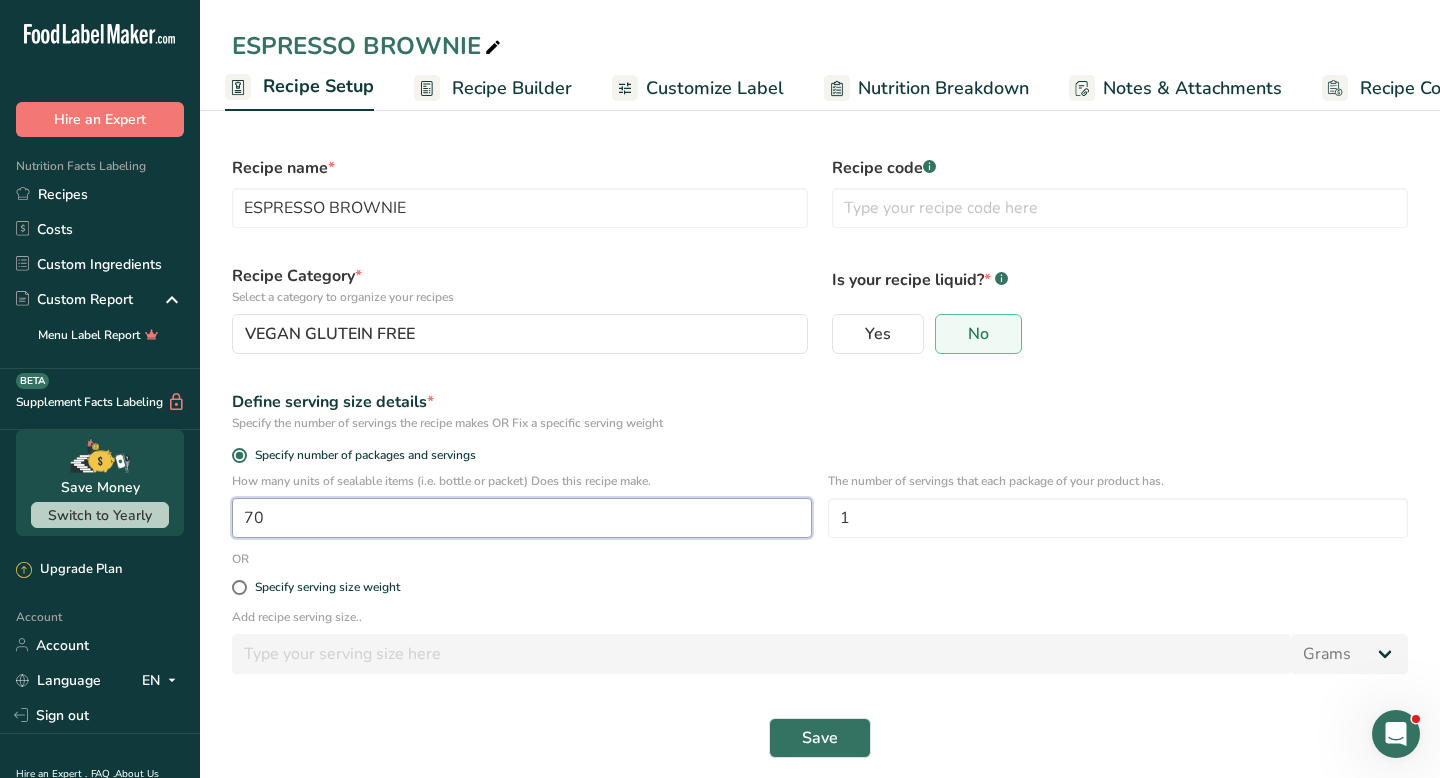 click on "70" at bounding box center (522, 518) 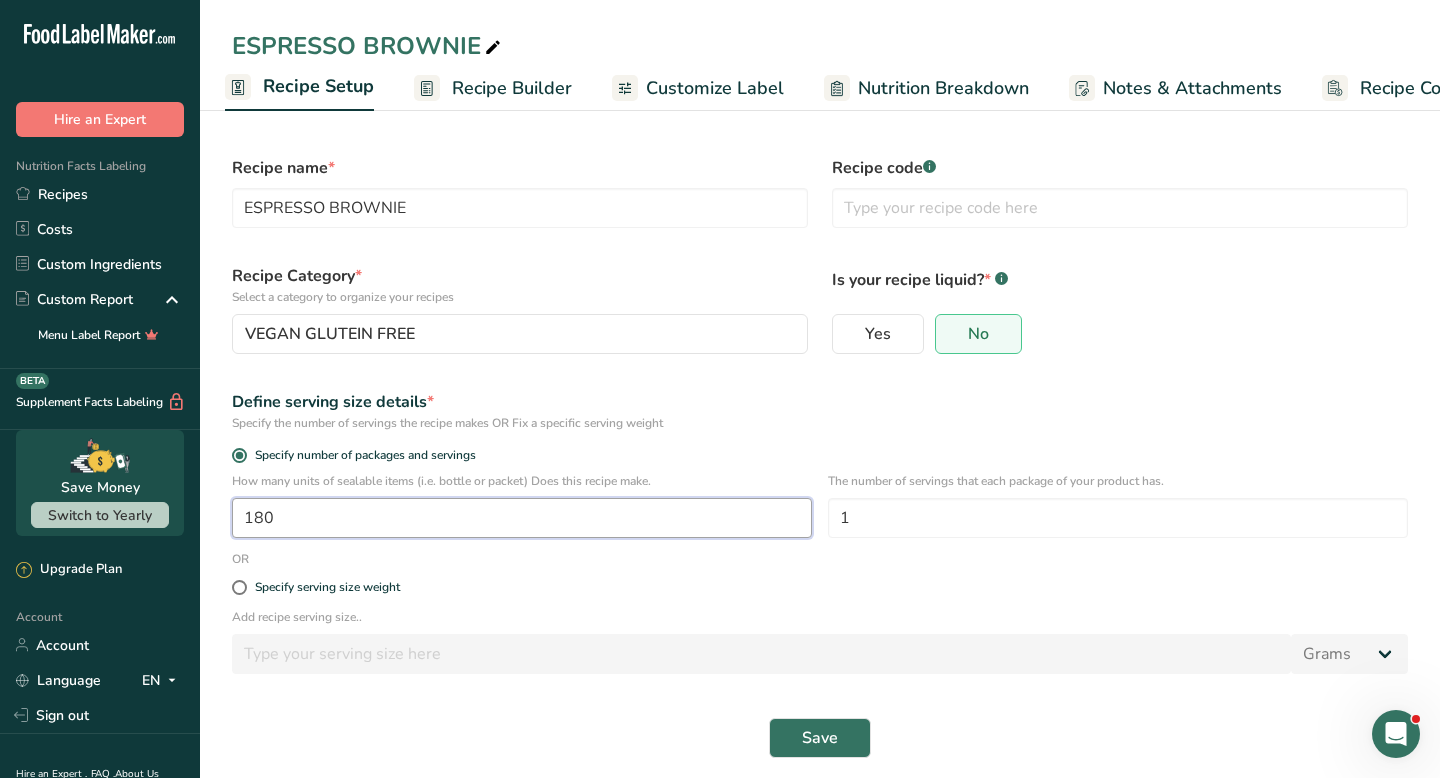click on "180" at bounding box center [522, 518] 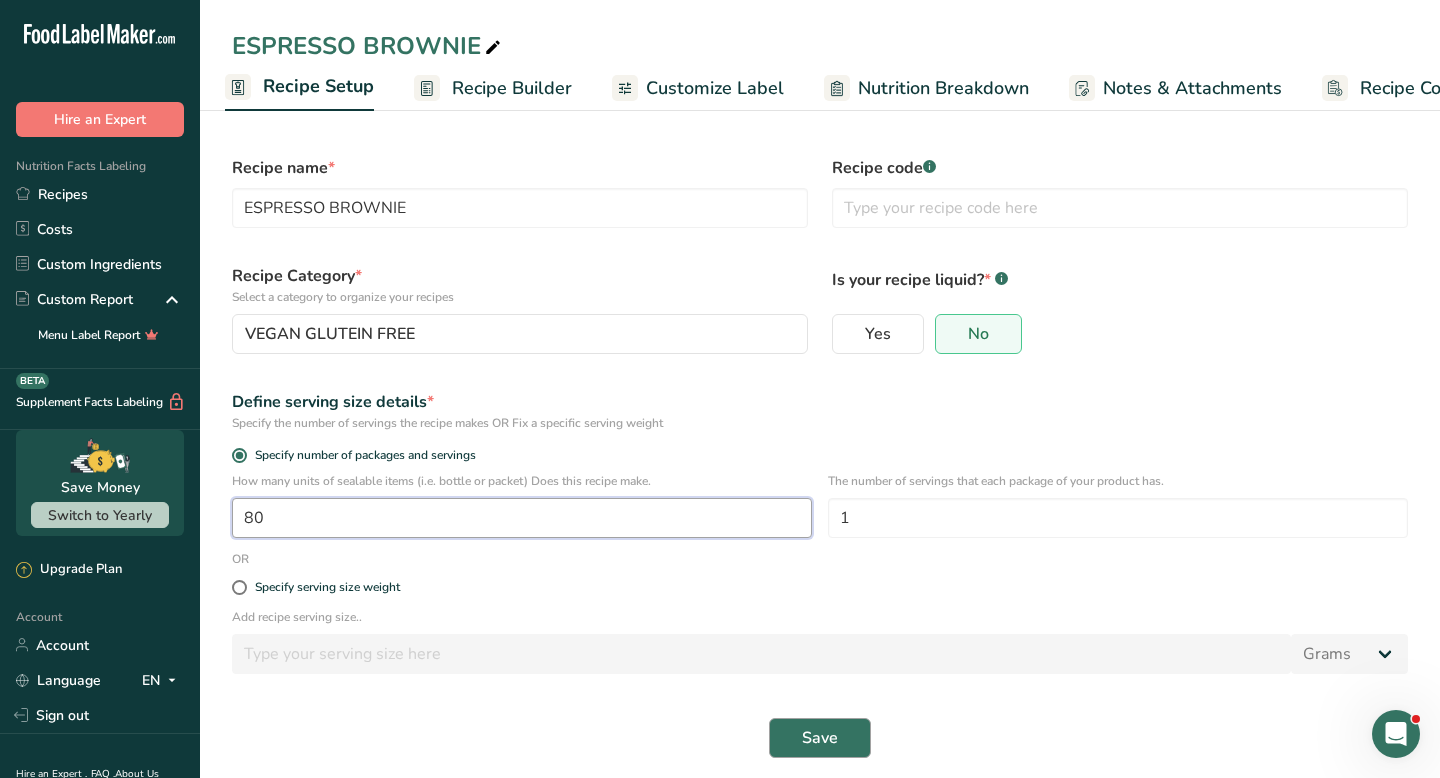 type on "80" 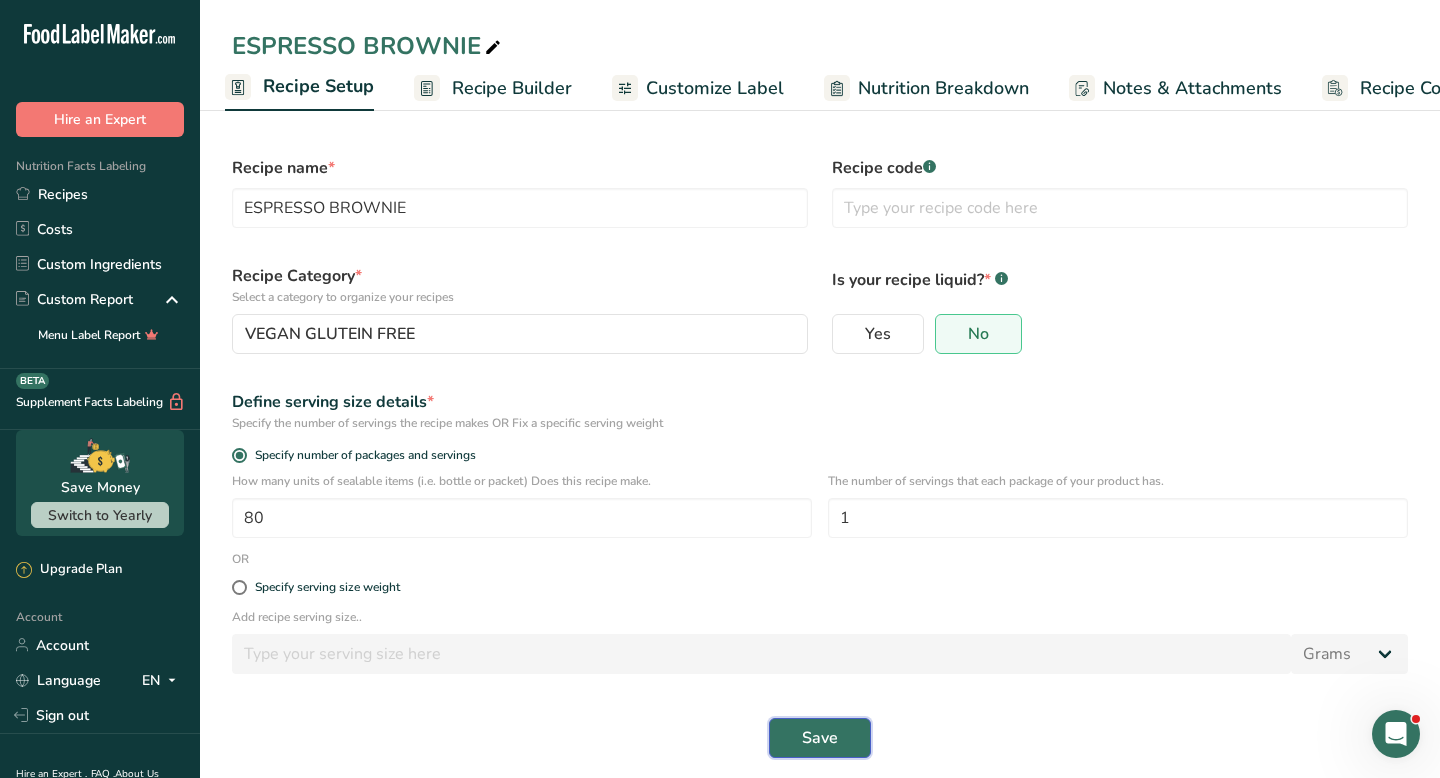 click on "Save" at bounding box center [820, 738] 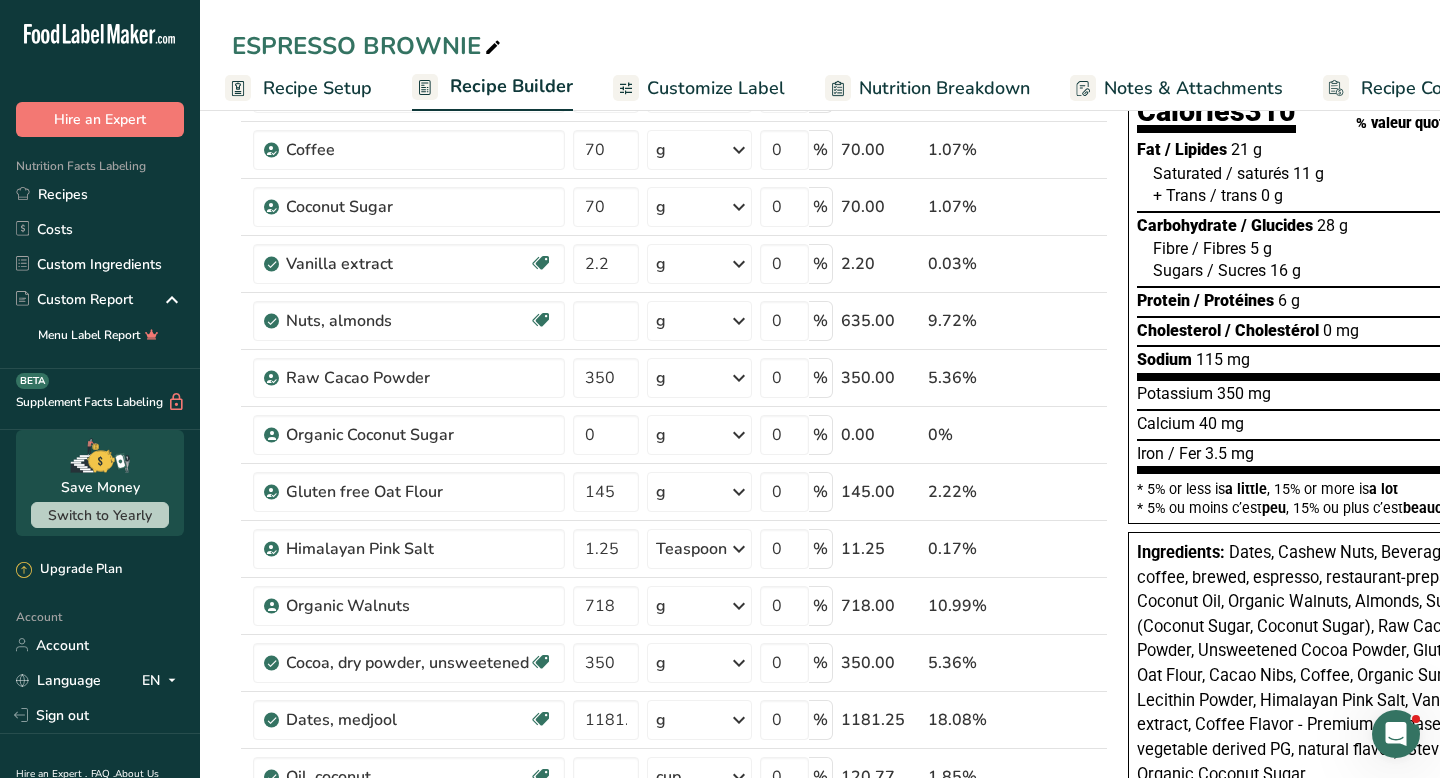 scroll, scrollTop: 0, scrollLeft: 0, axis: both 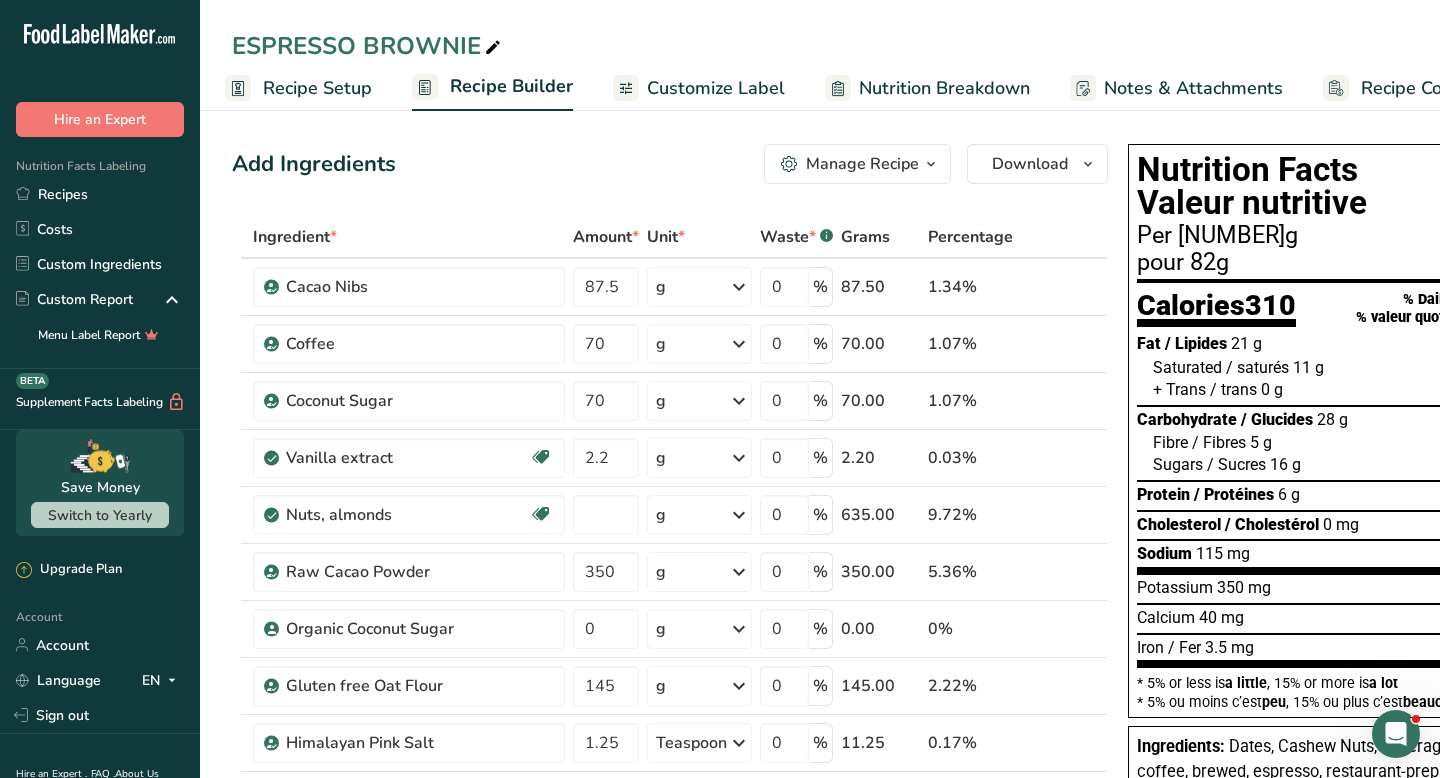 click on "Nutrition Breakdown" at bounding box center [944, 88] 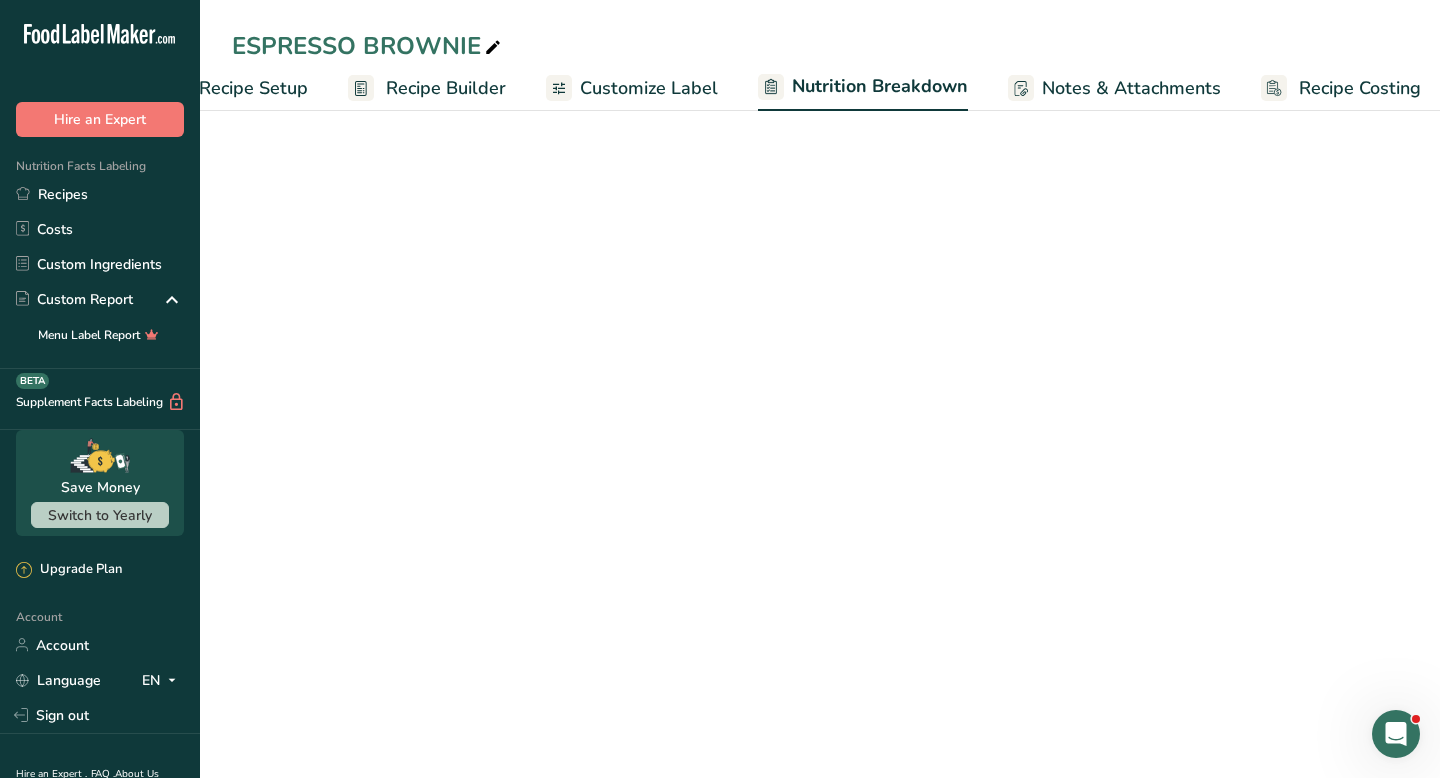 select on "Calories" 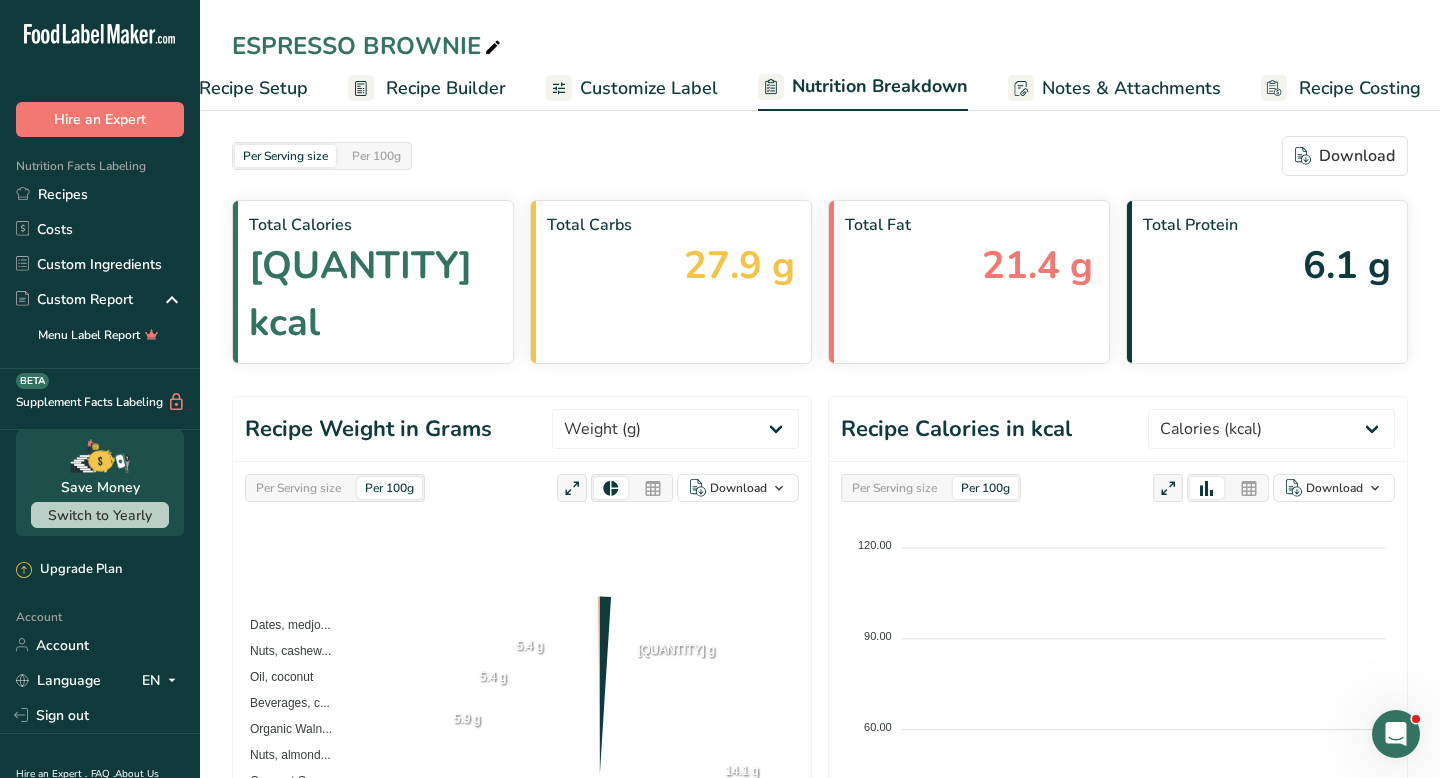 scroll, scrollTop: 0, scrollLeft: 83, axis: horizontal 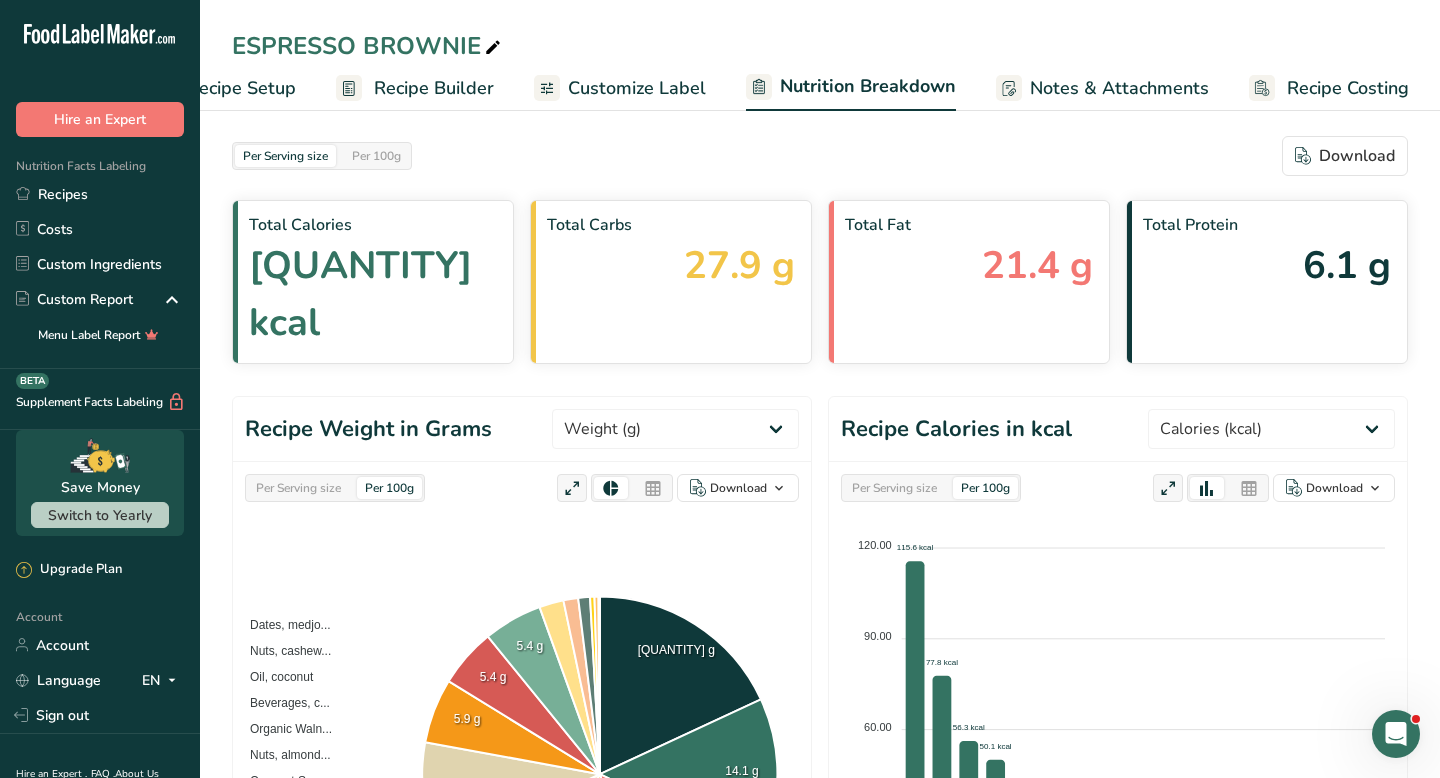 click on "Notes & Attachments" at bounding box center [1119, 88] 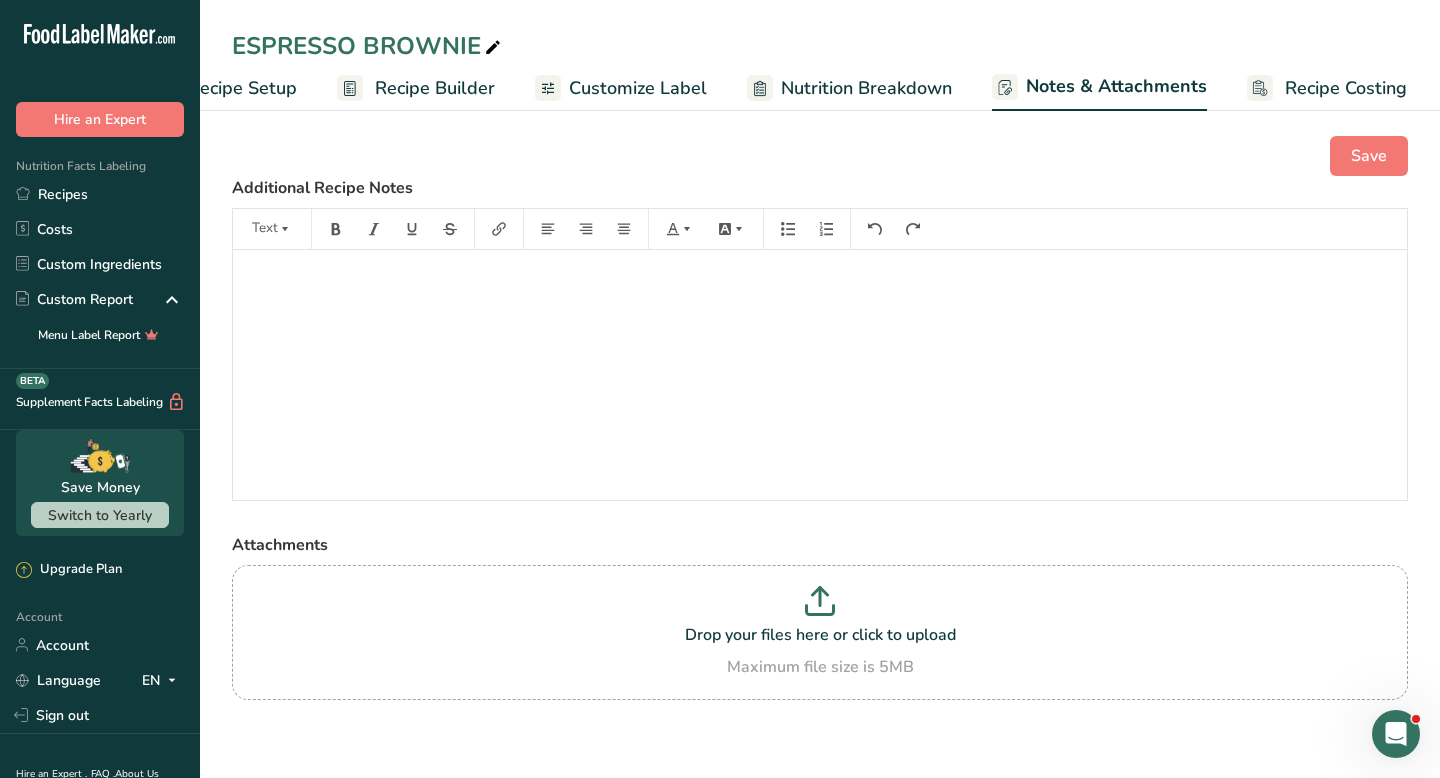 click on "Recipe Costing" at bounding box center (1346, 88) 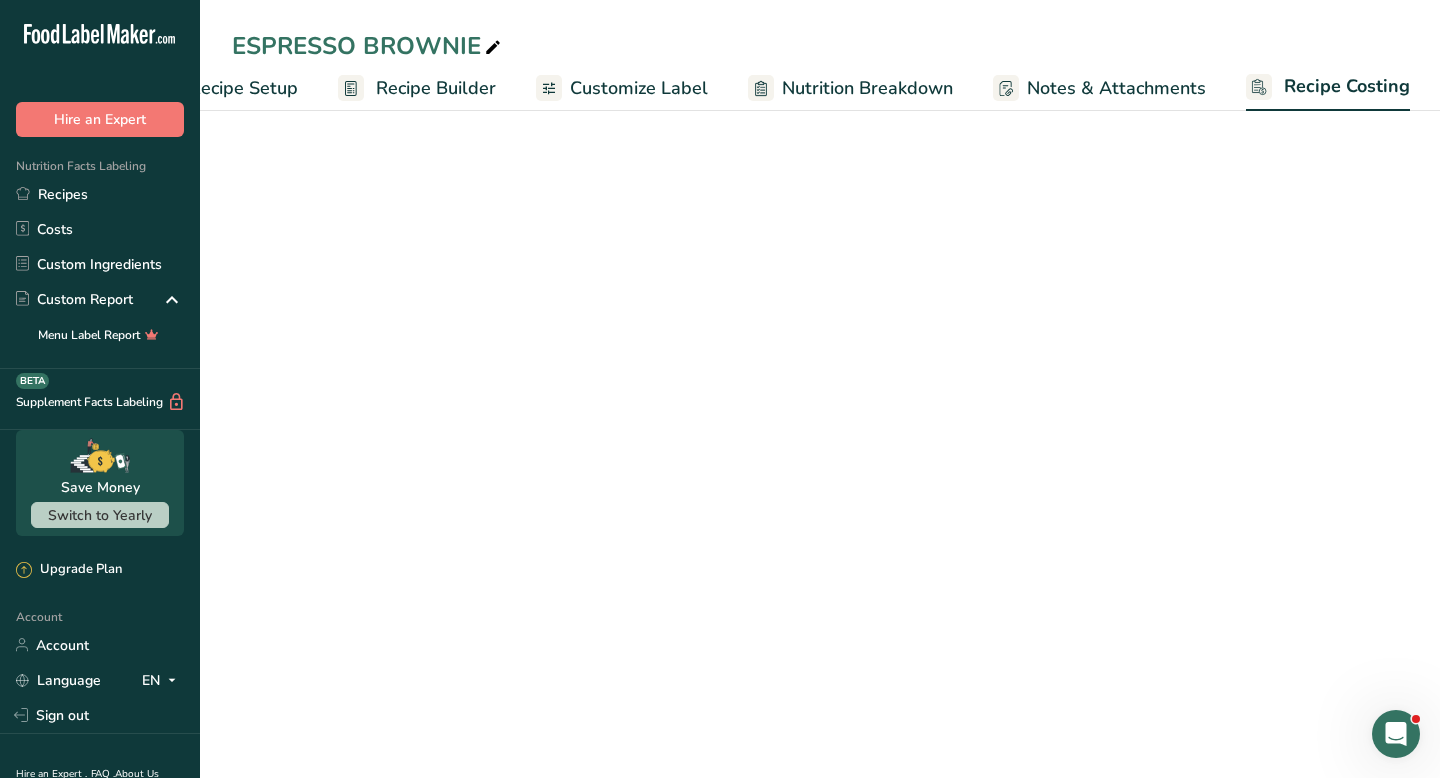 select on "1" 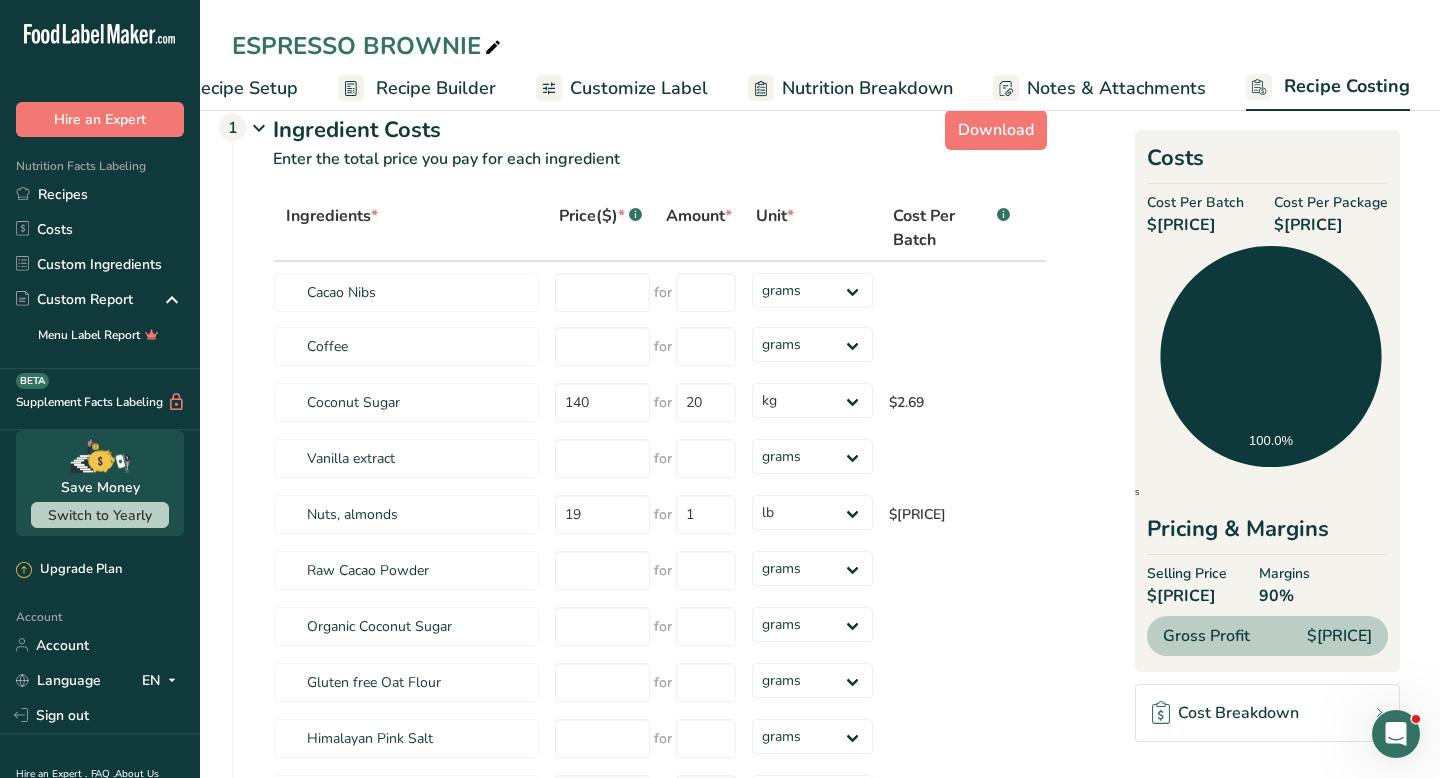 scroll, scrollTop: 30, scrollLeft: 0, axis: vertical 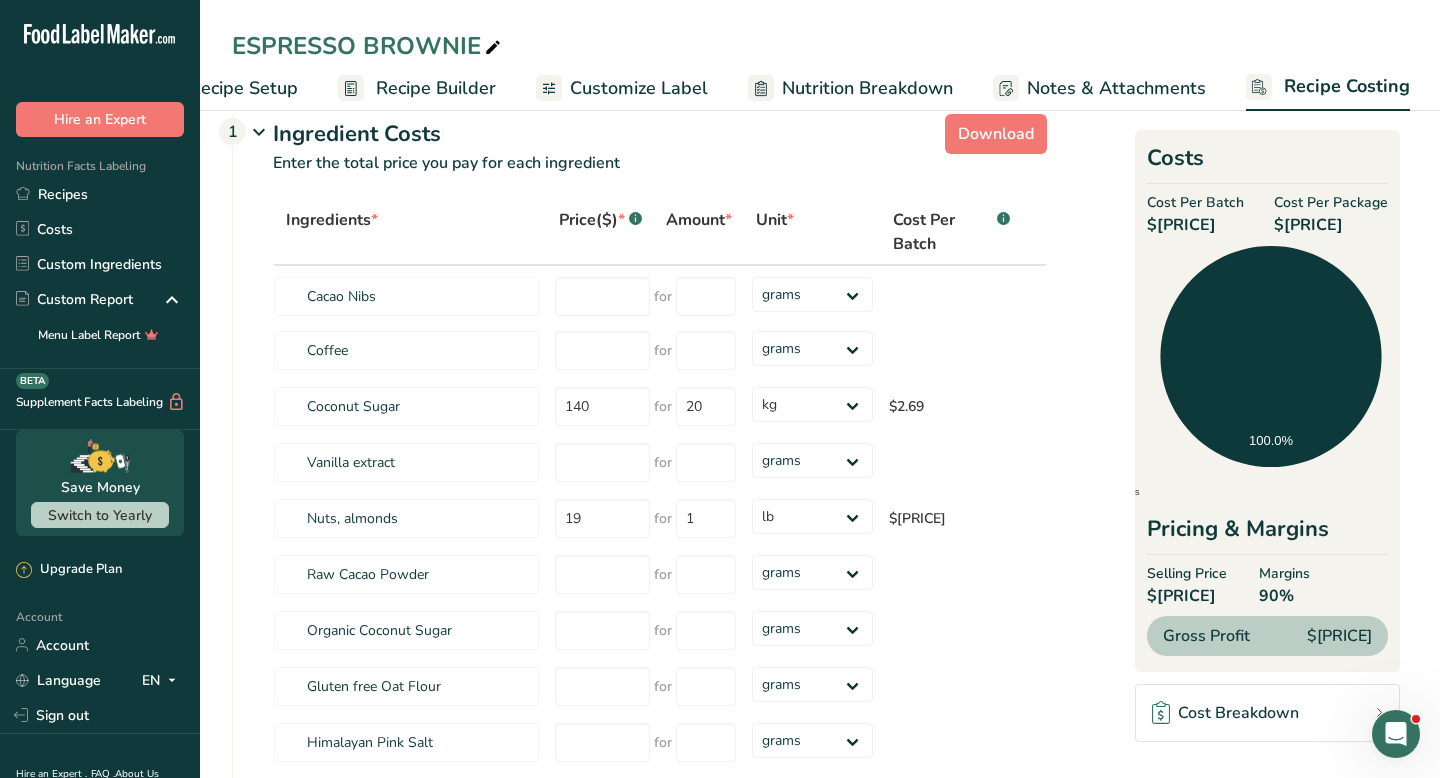 click on "Cost Breakdown" at bounding box center (1225, 713) 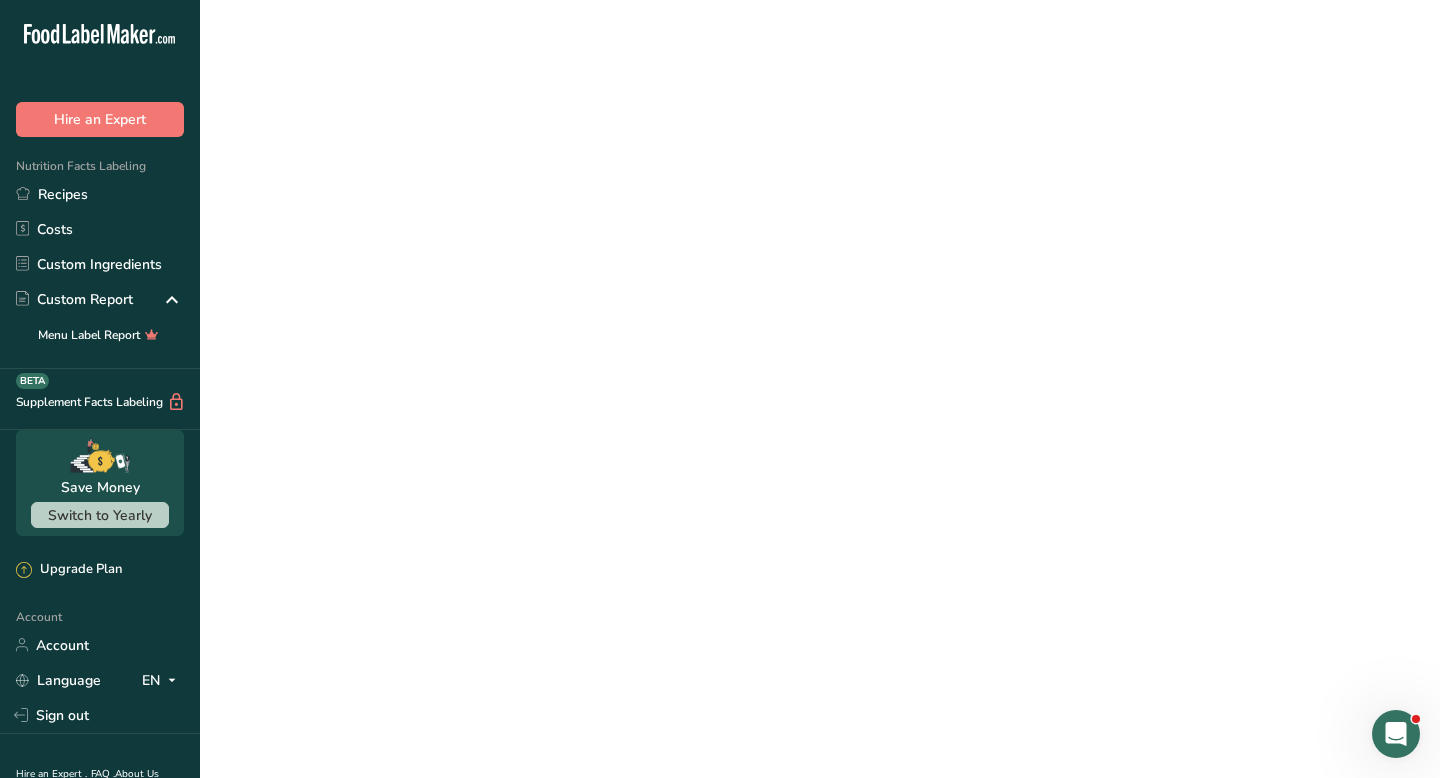 scroll, scrollTop: 0, scrollLeft: 0, axis: both 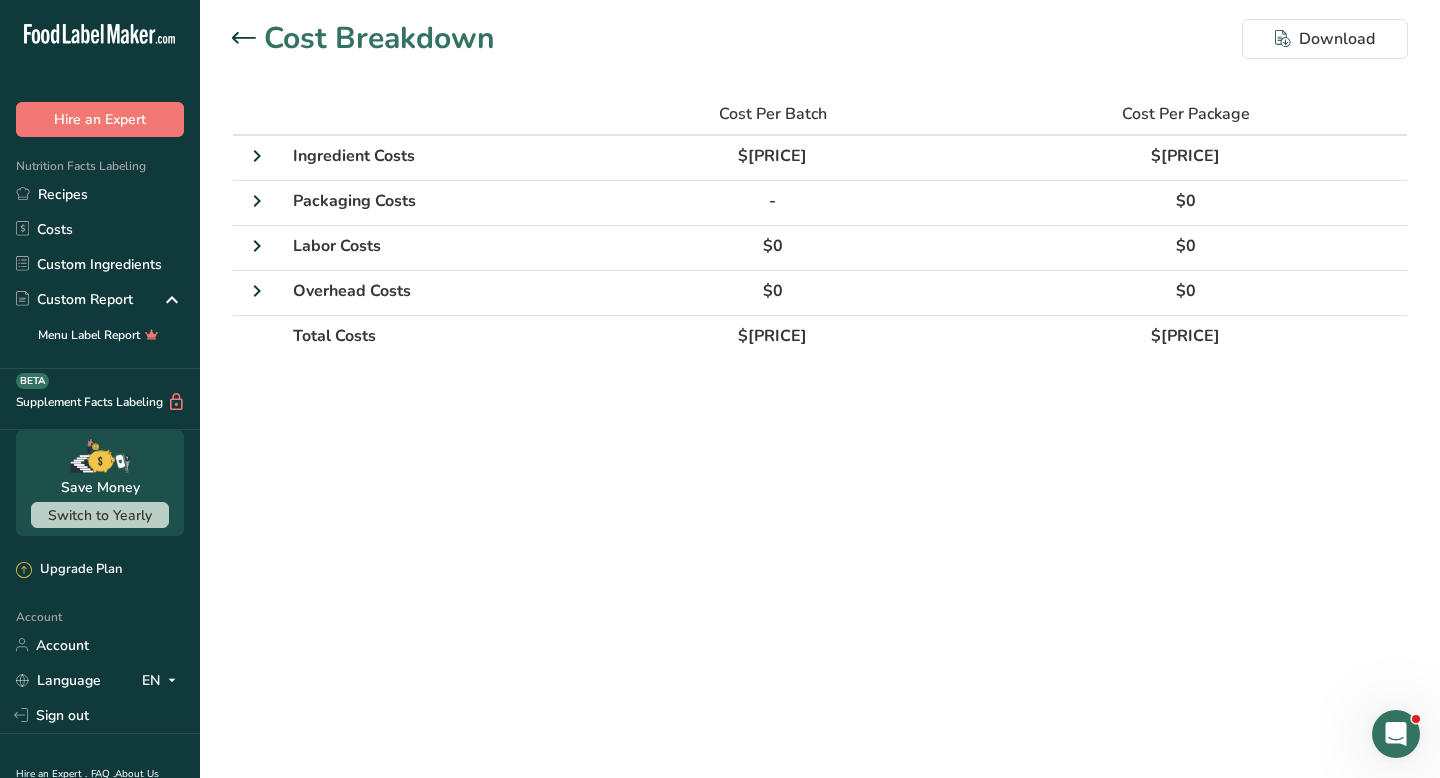 click 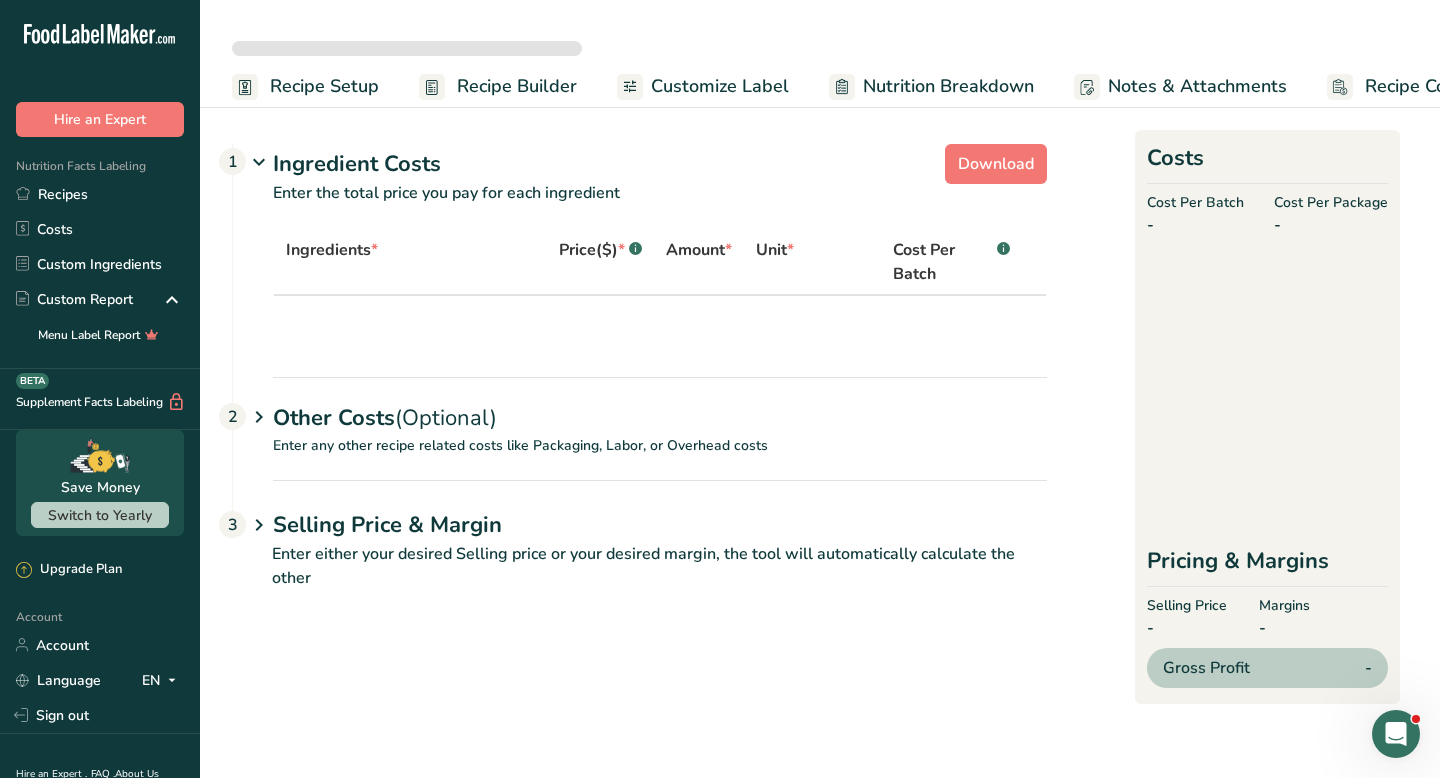 select on "1" 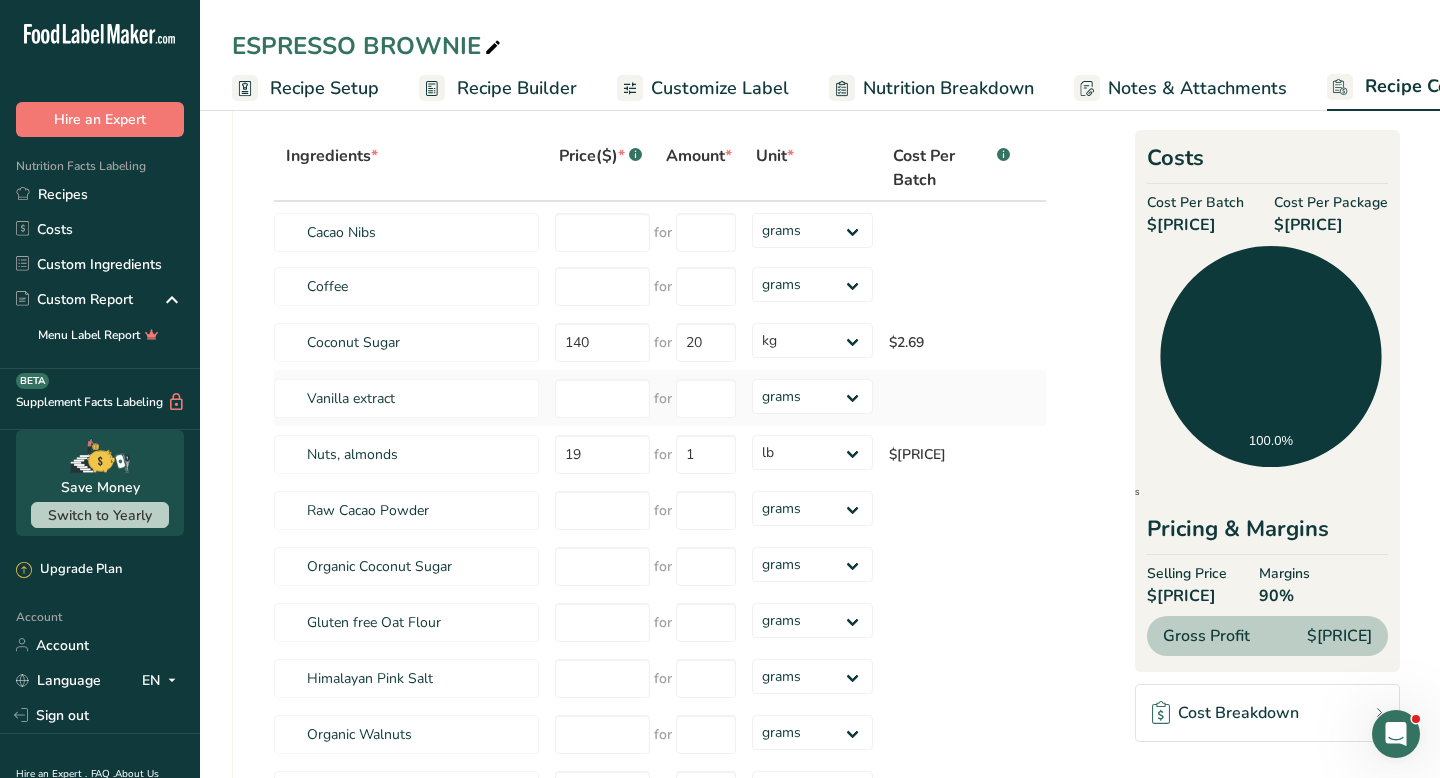 scroll, scrollTop: 0, scrollLeft: 0, axis: both 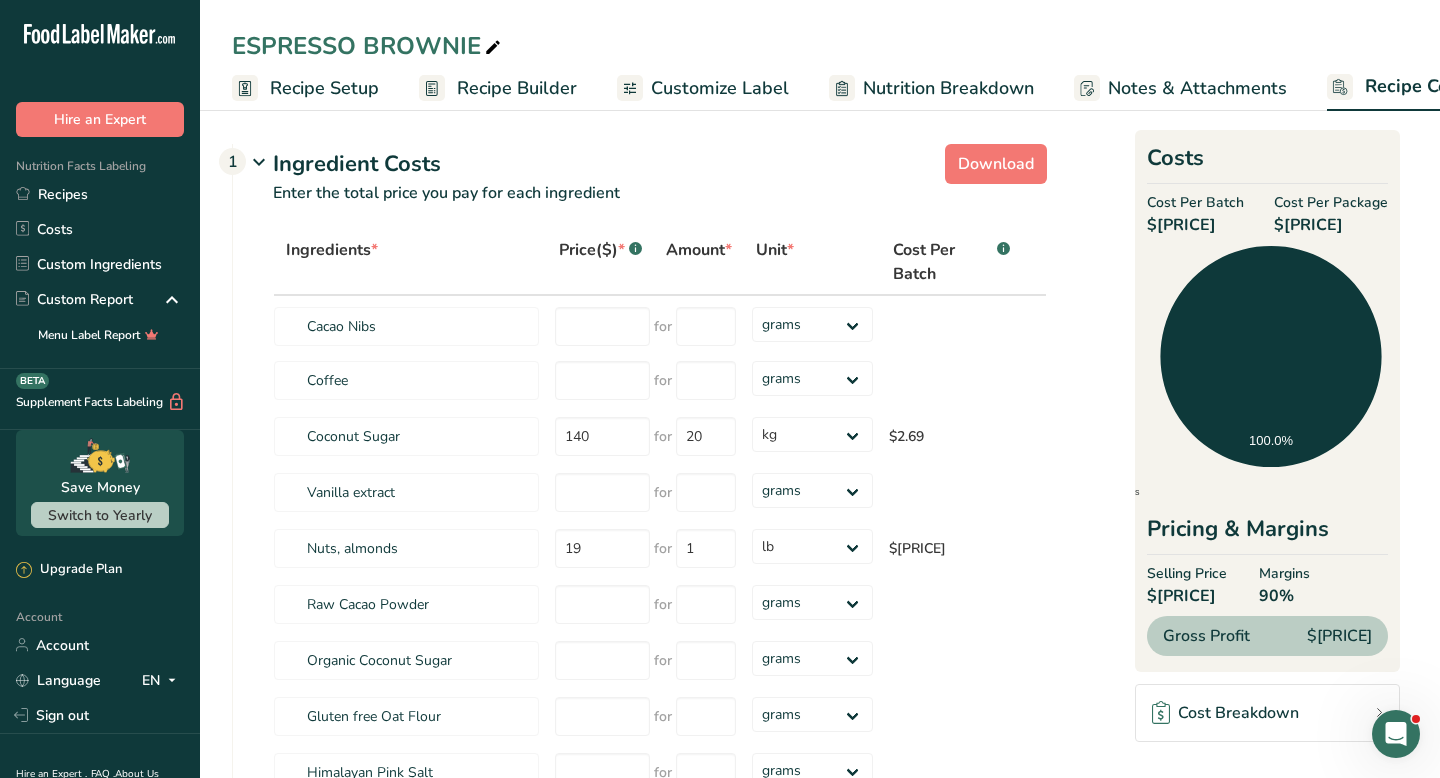 click on "Nutrition Breakdown" at bounding box center [948, 88] 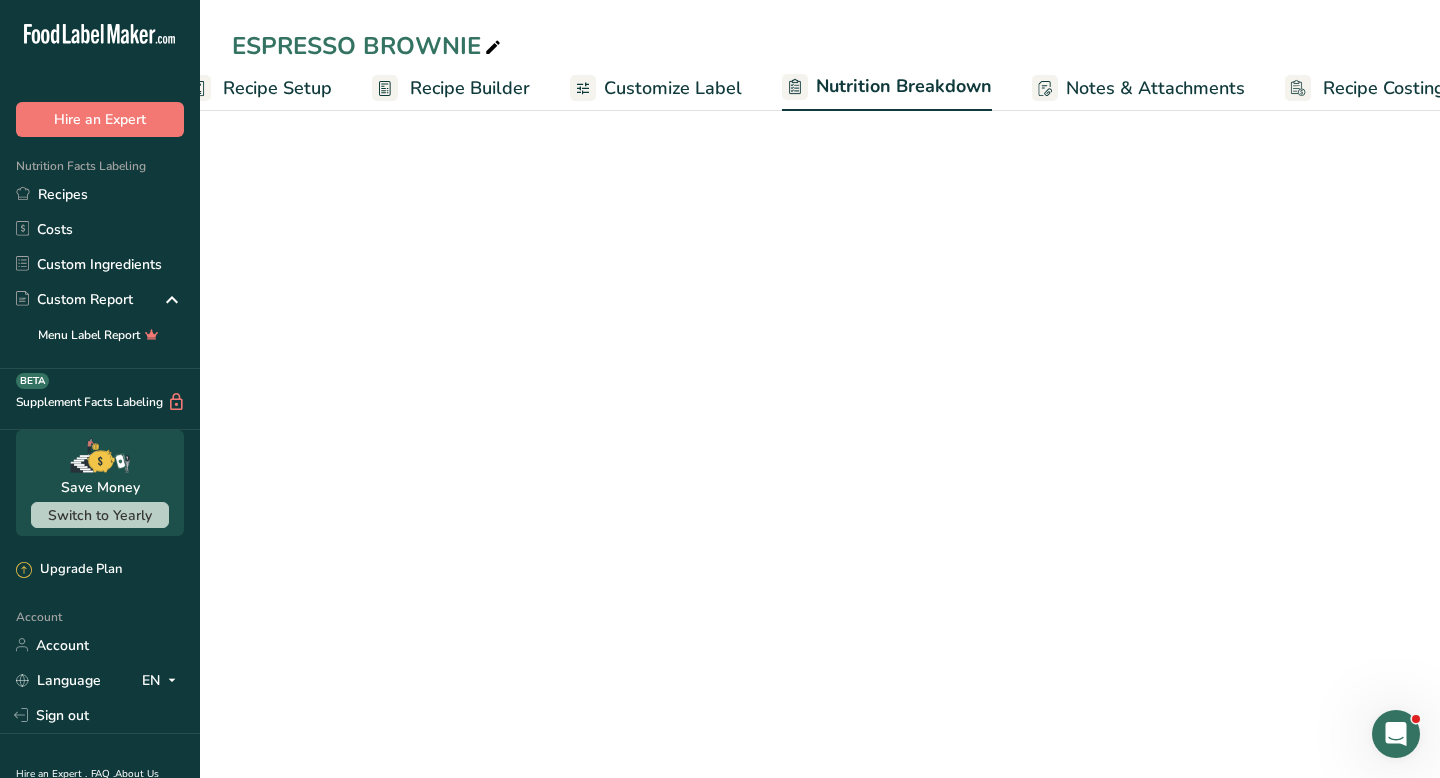select on "Calories" 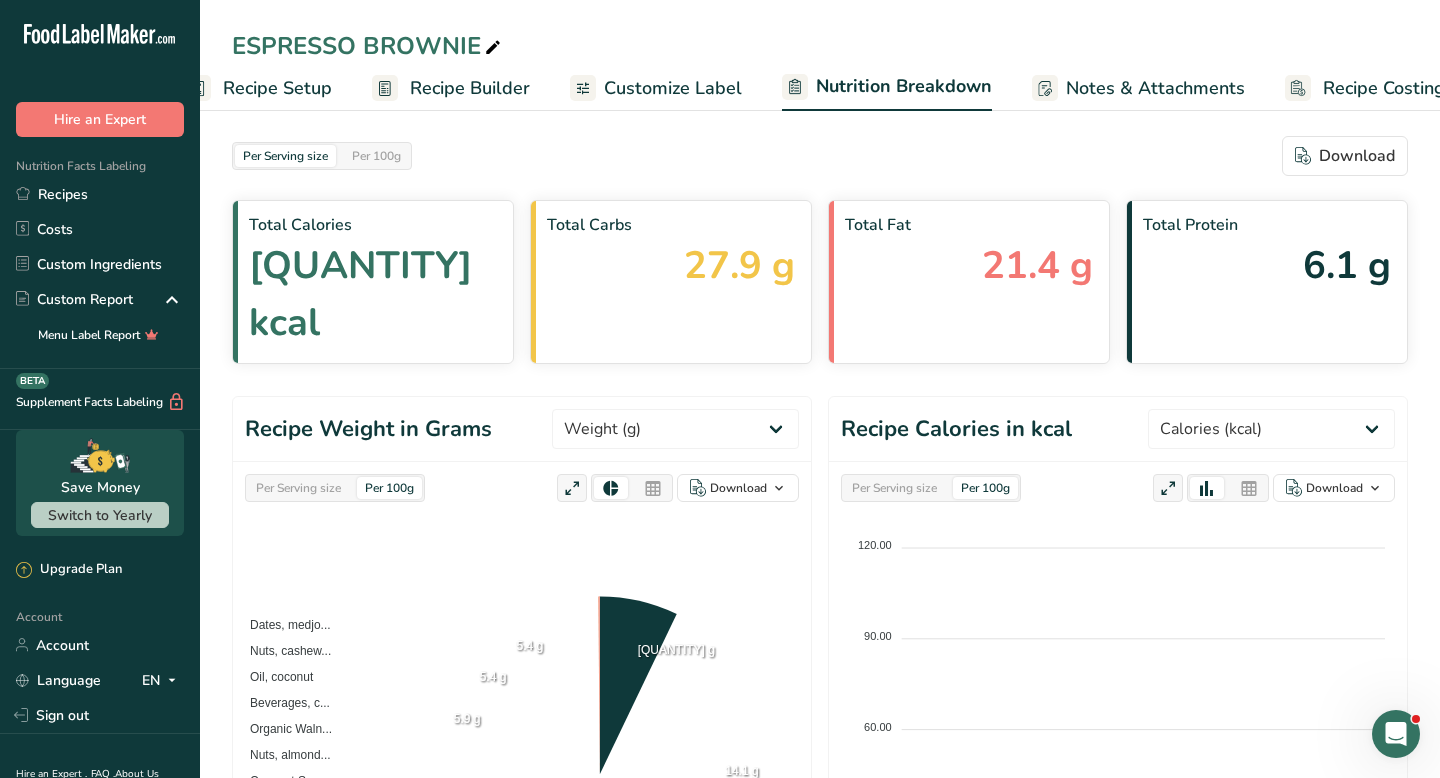 scroll, scrollTop: 0, scrollLeft: 83, axis: horizontal 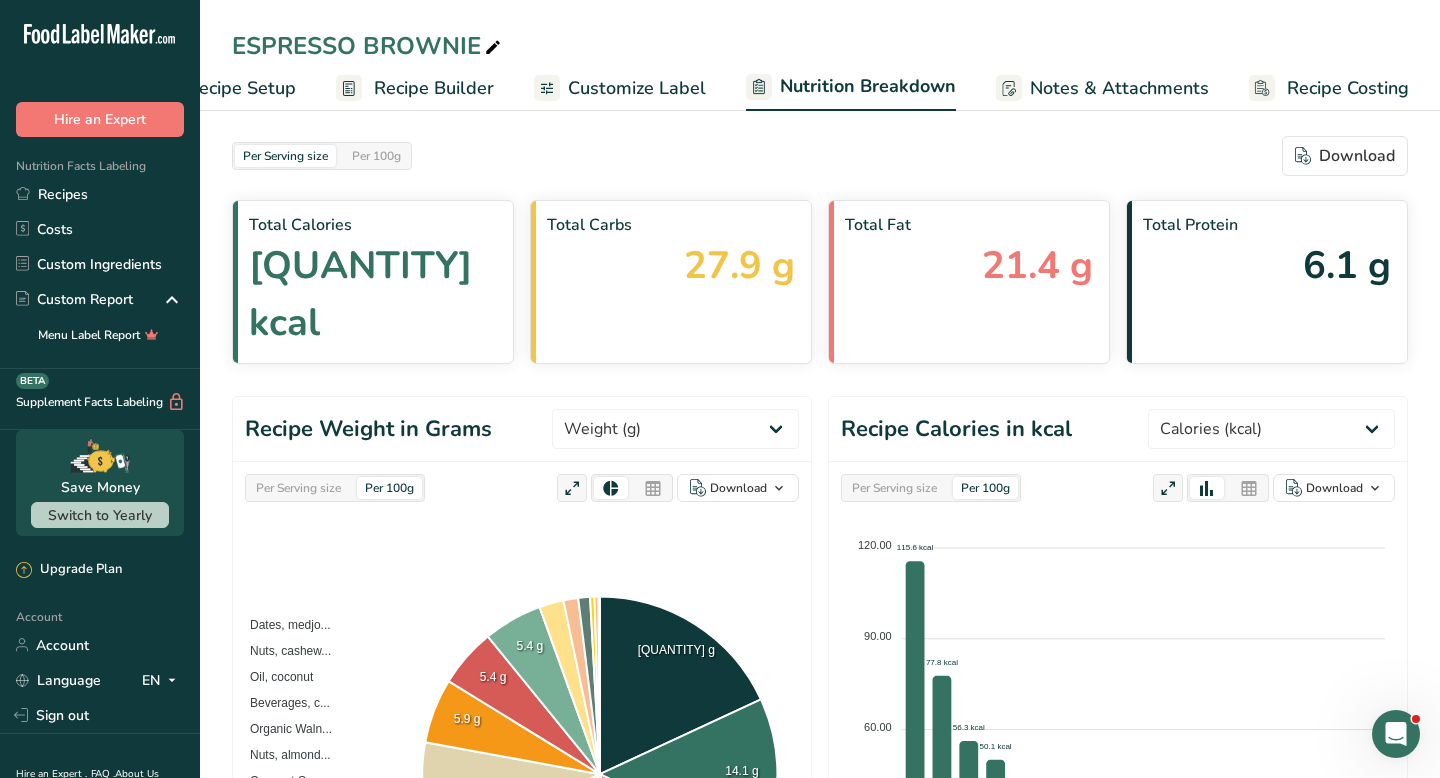click on "Nutrition Breakdown" at bounding box center [868, 86] 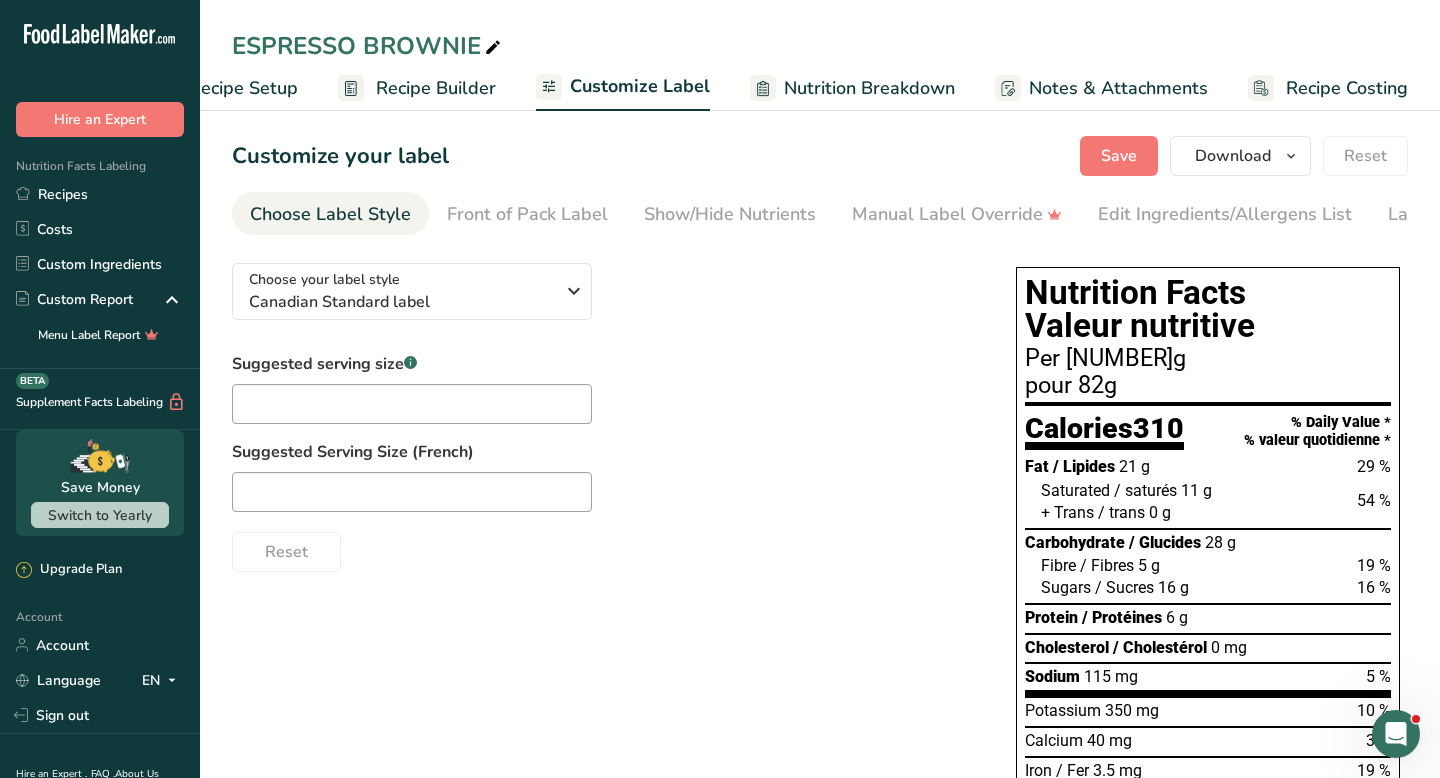 click on "Recipe Builder" at bounding box center (436, 88) 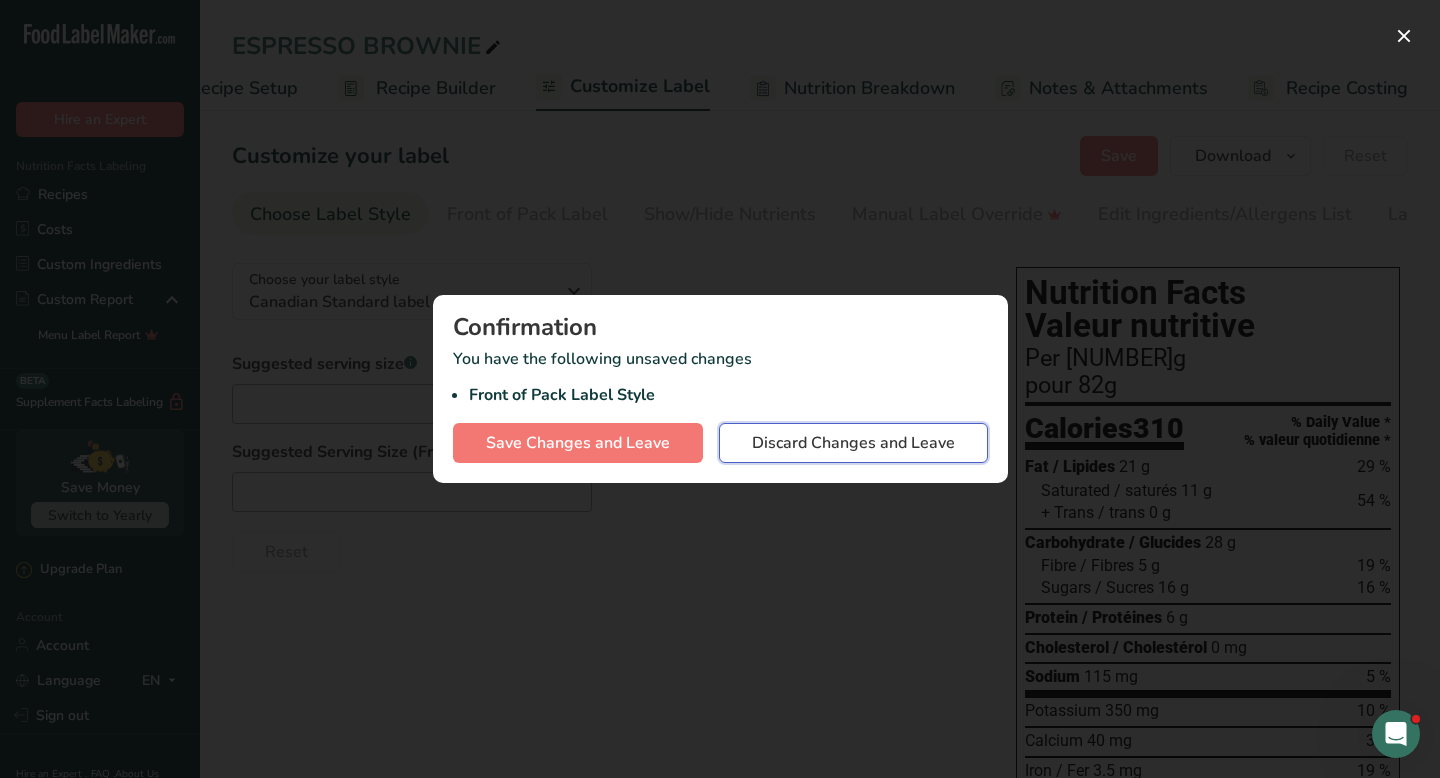 click on "Discard Changes and Leave" at bounding box center [853, 443] 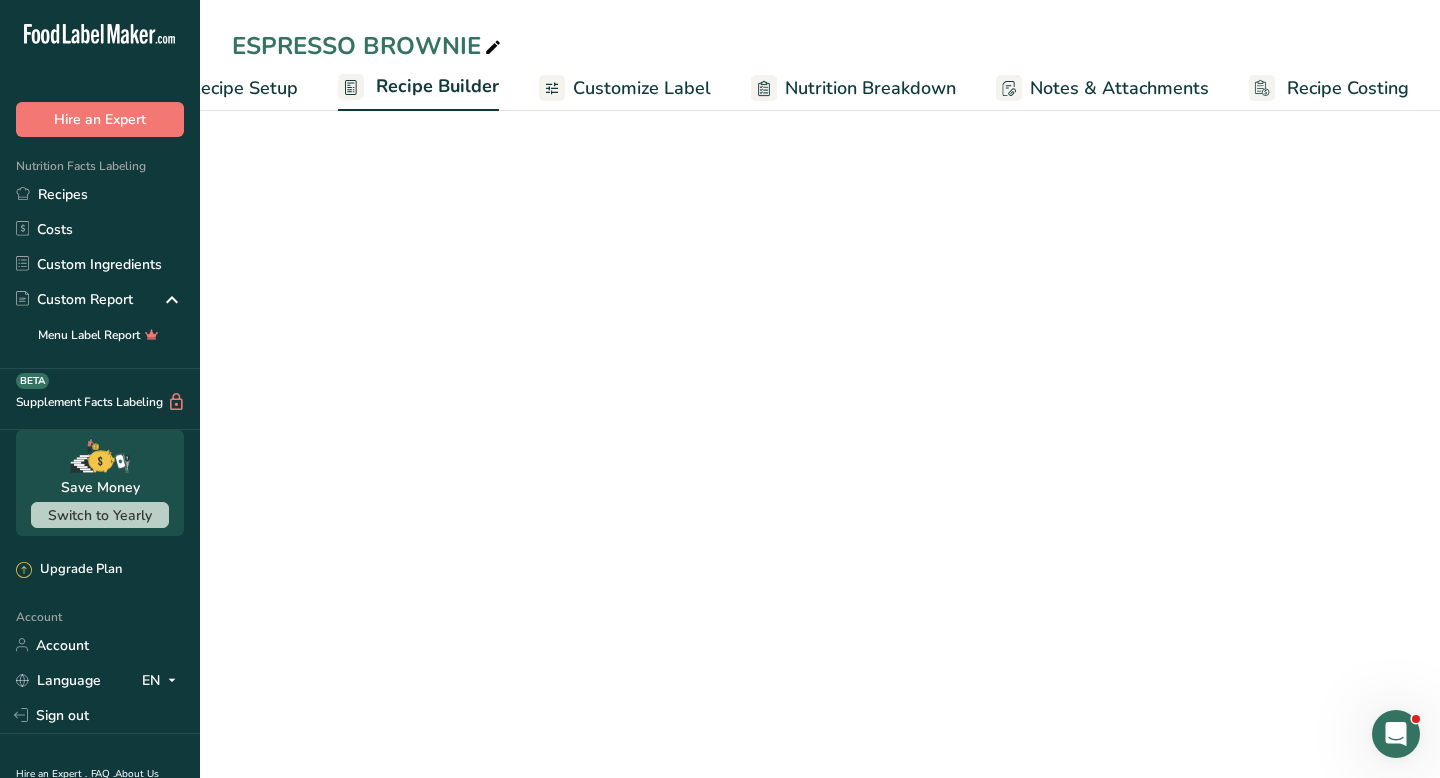 scroll, scrollTop: 0, scrollLeft: 81, axis: horizontal 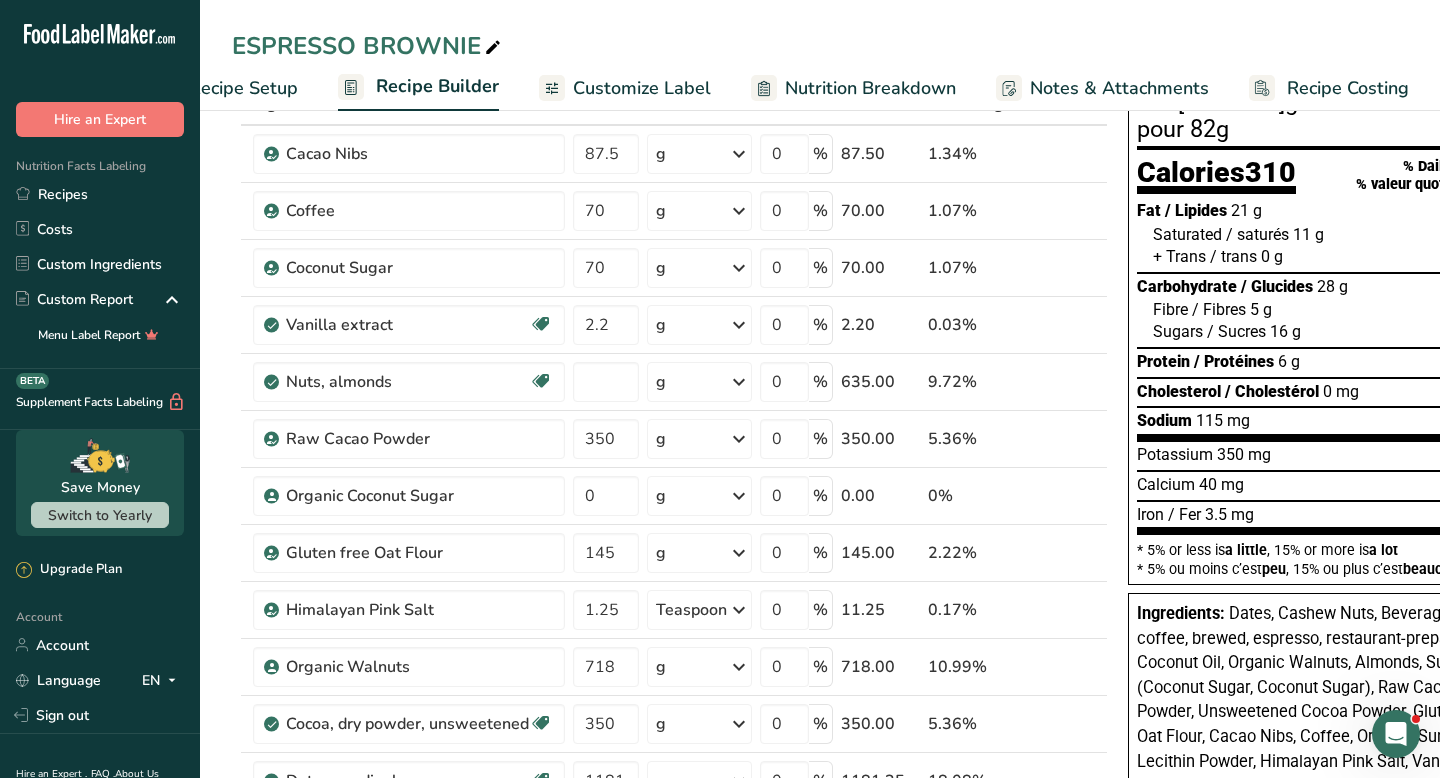 click on "Recipe Costing" at bounding box center (1348, 88) 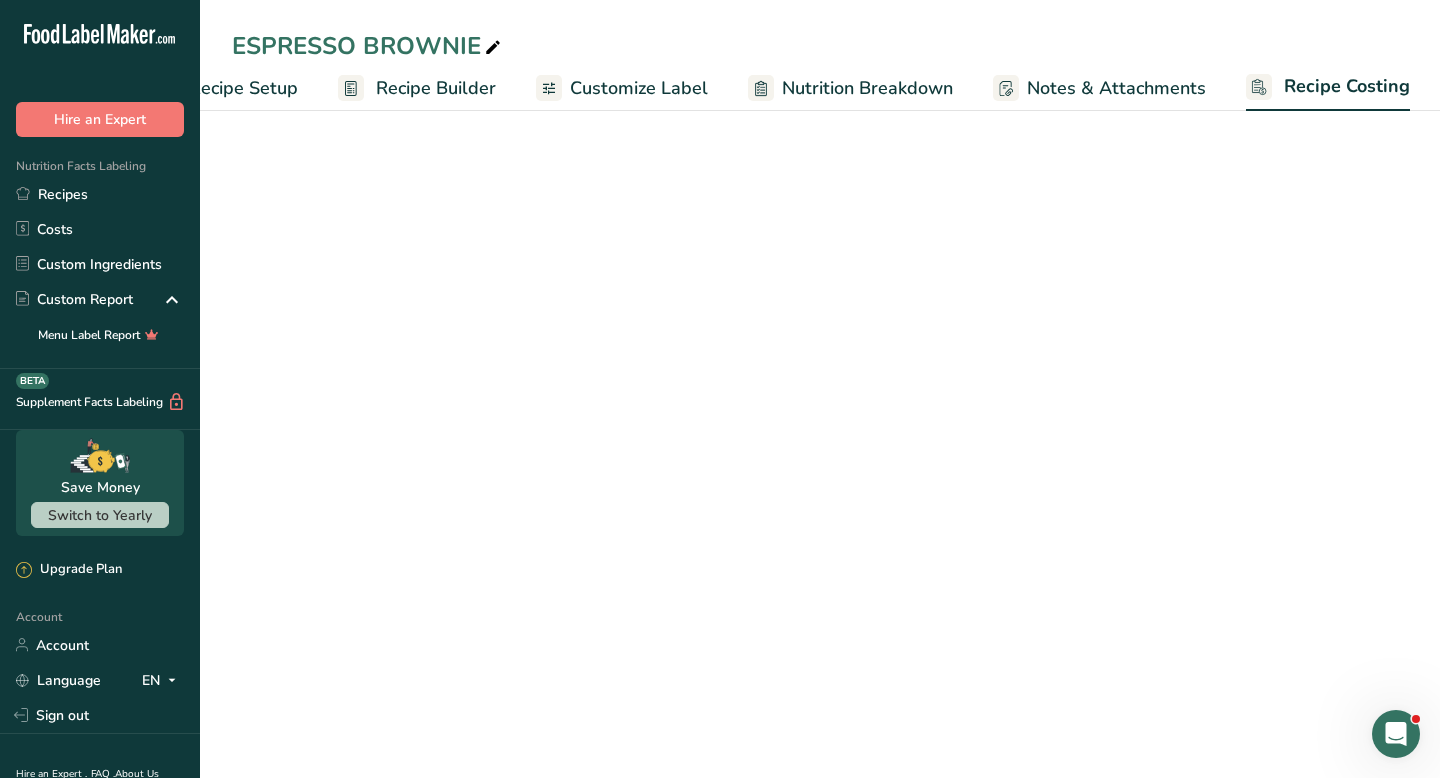 select on "1" 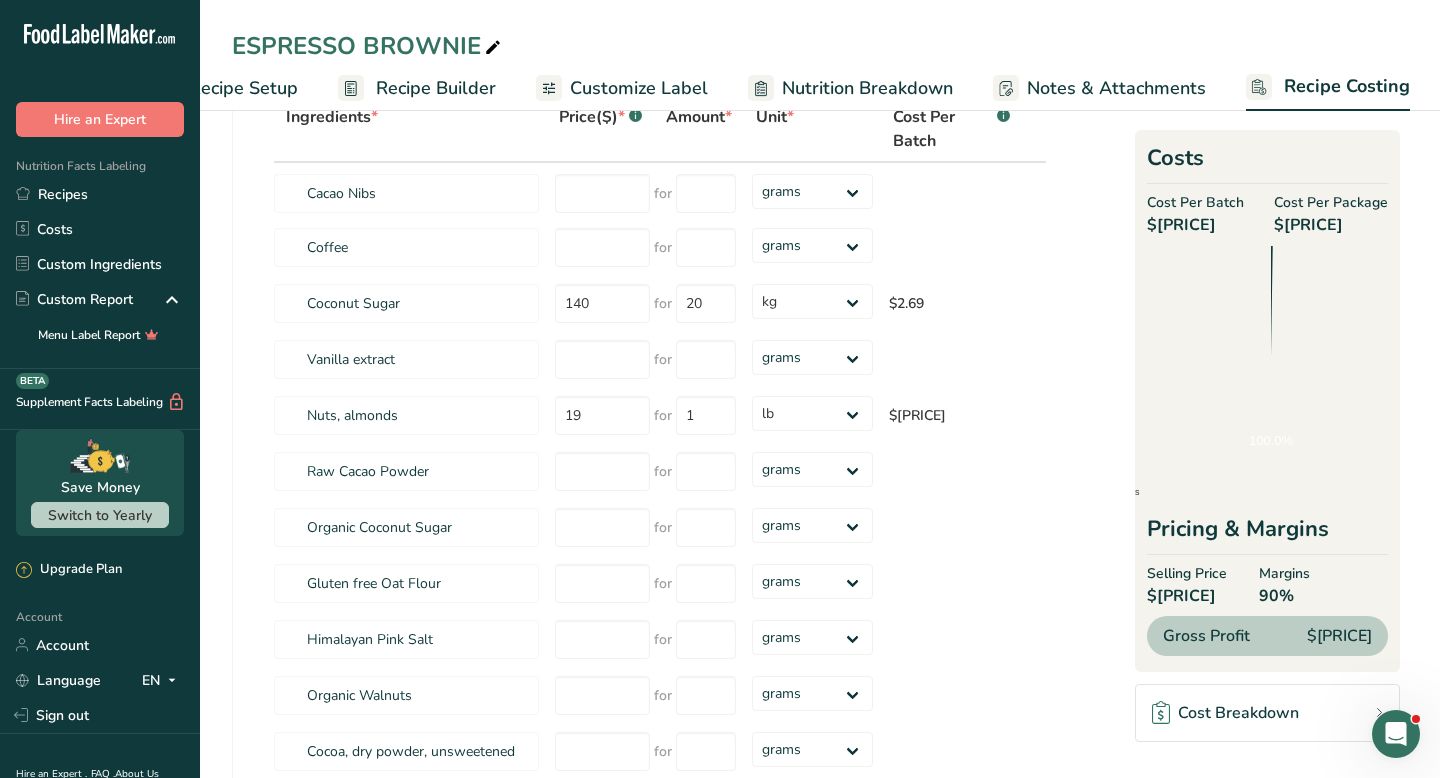 scroll, scrollTop: 0, scrollLeft: 0, axis: both 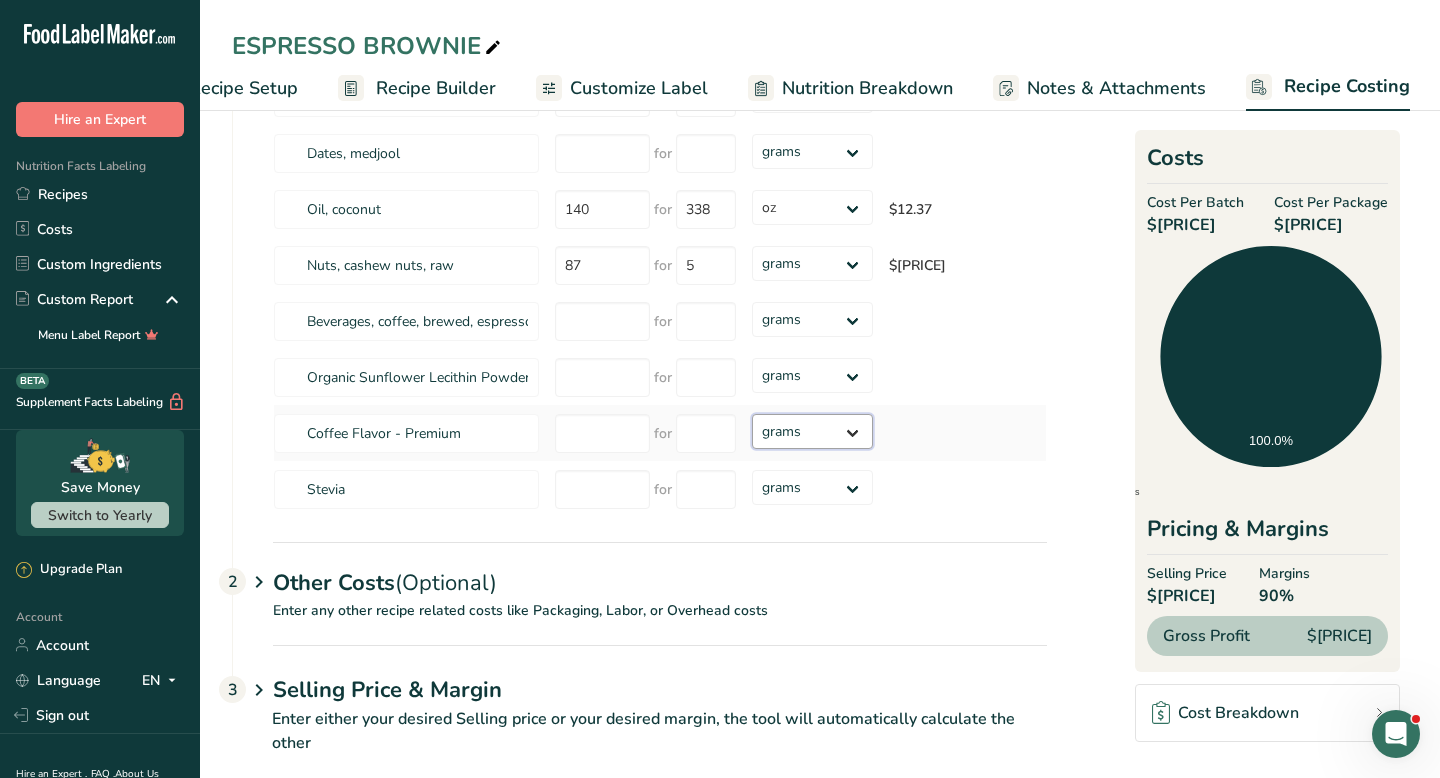 click on "grams
kg
mg
mcg
lb
oz" at bounding box center (812, 431) 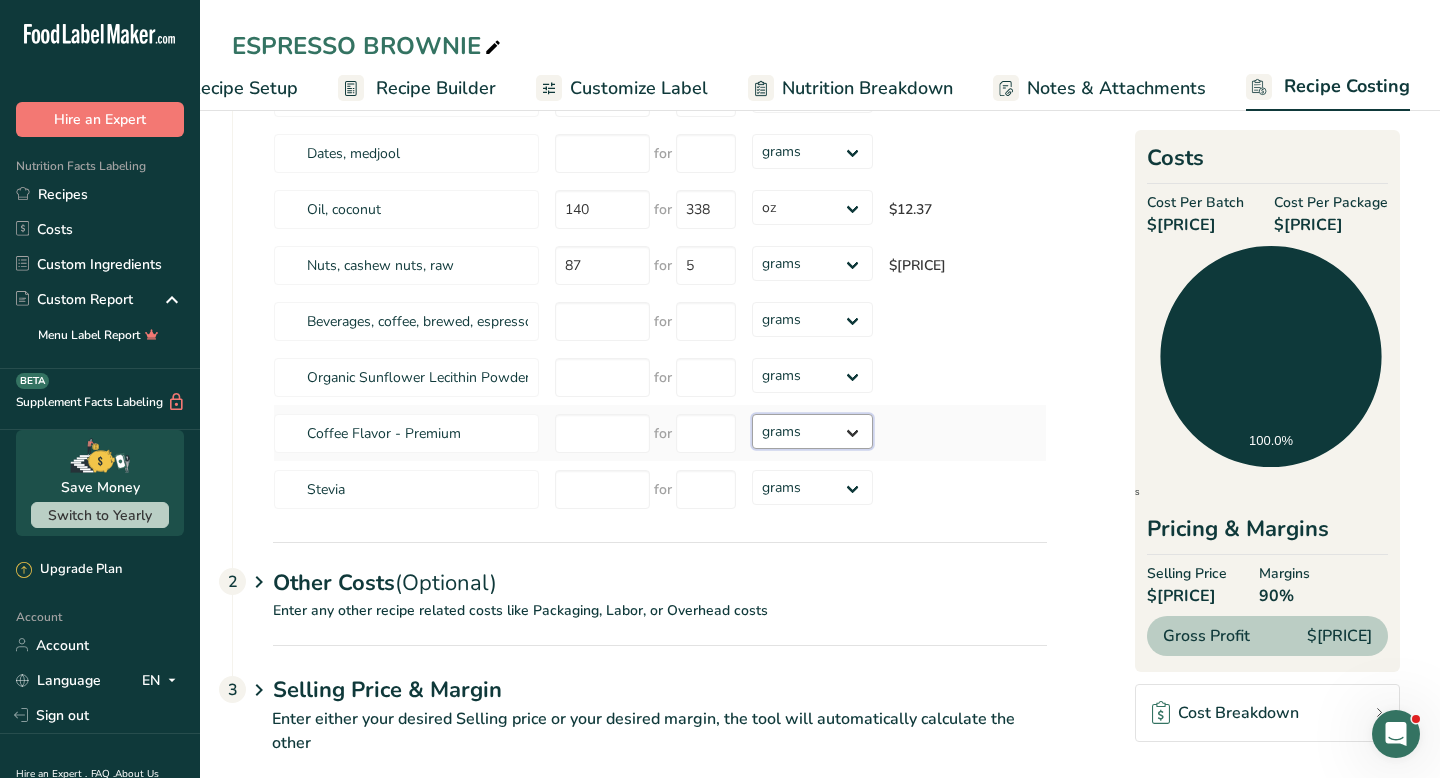 select on "5" 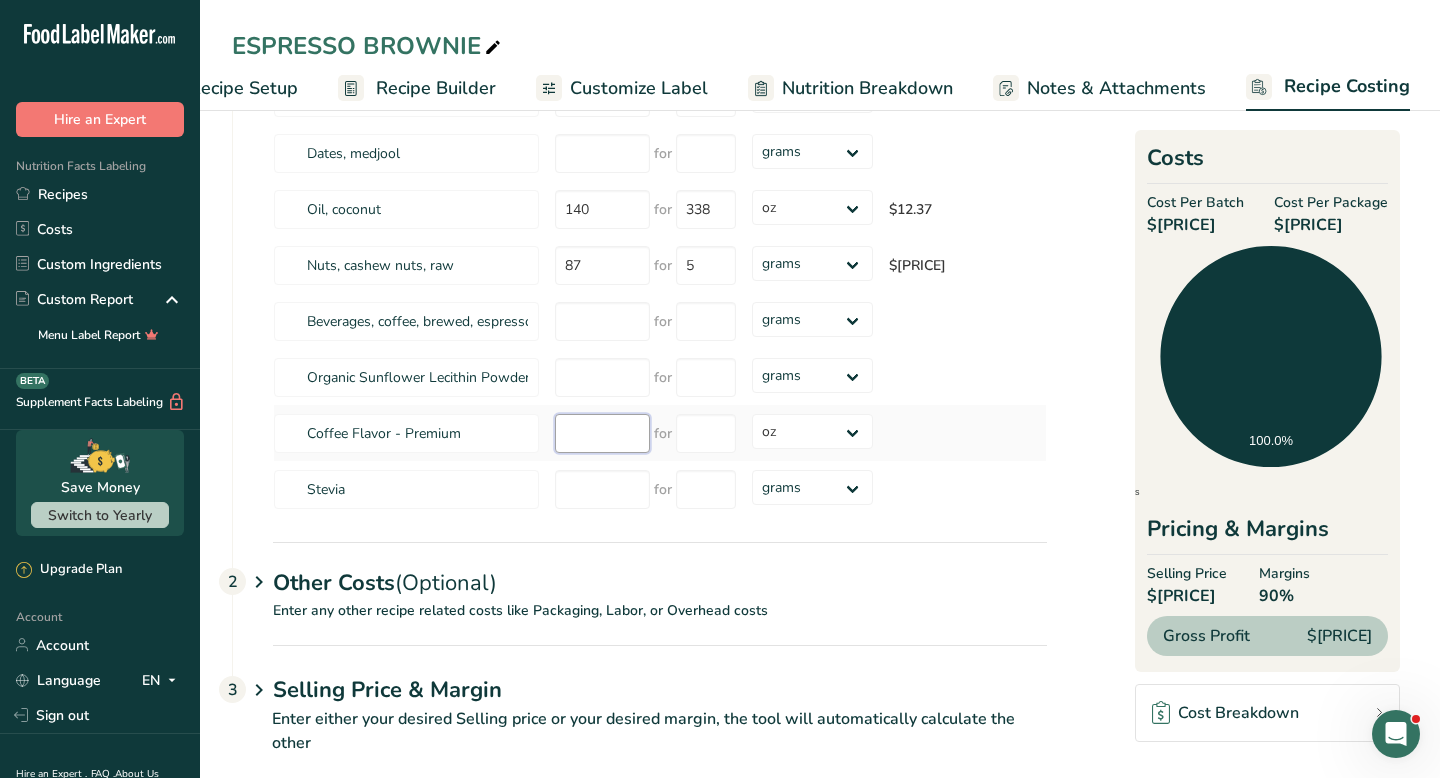 click at bounding box center [602, 433] 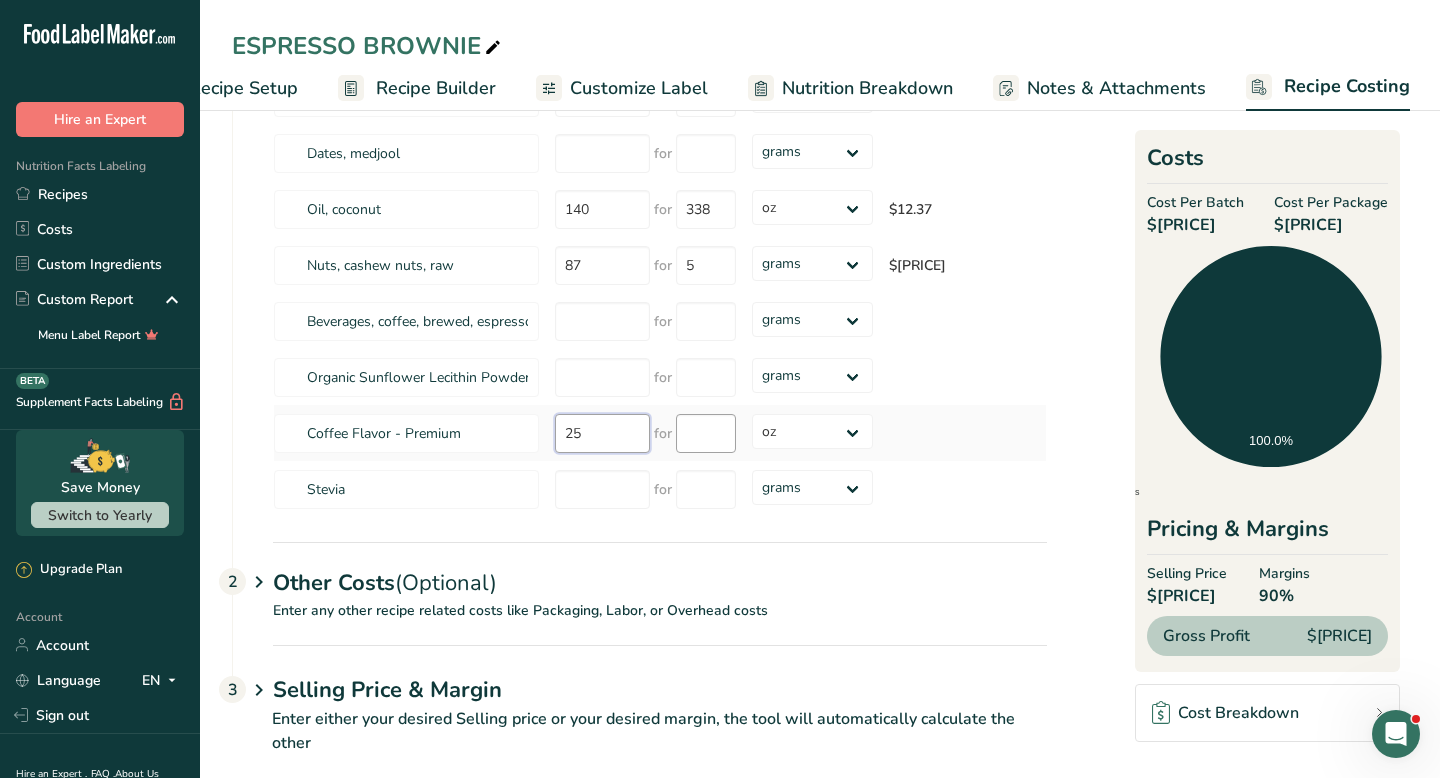 type on "25" 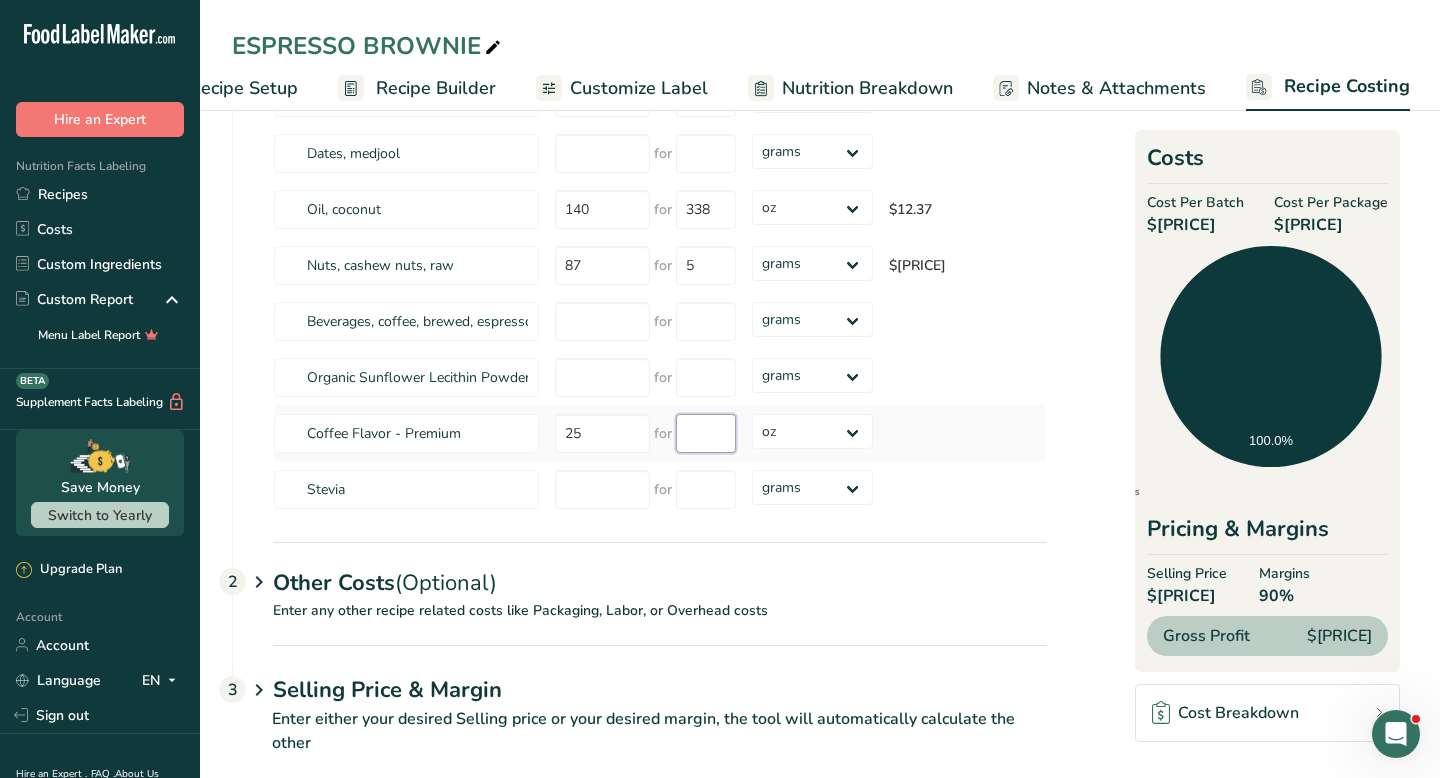 click at bounding box center (706, 433) 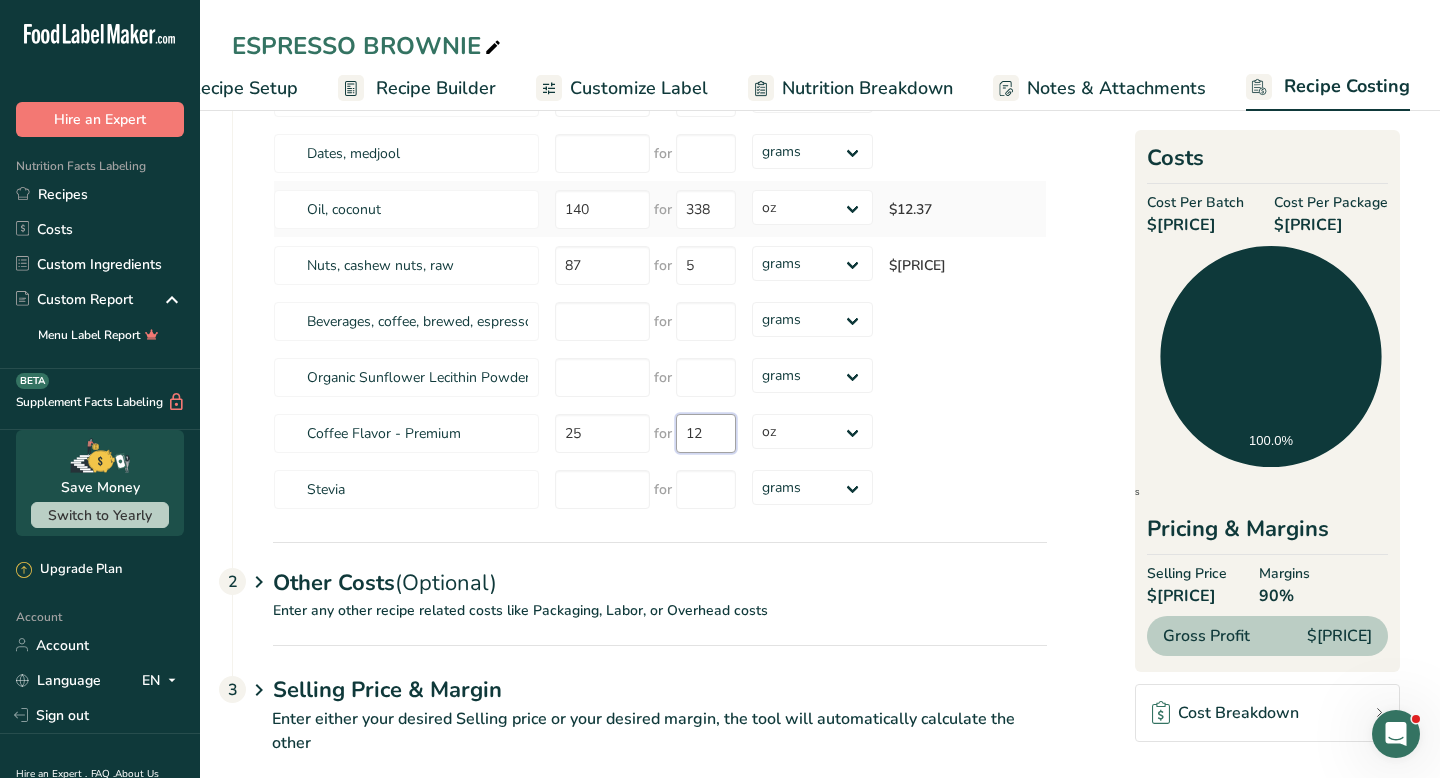 type on "1" 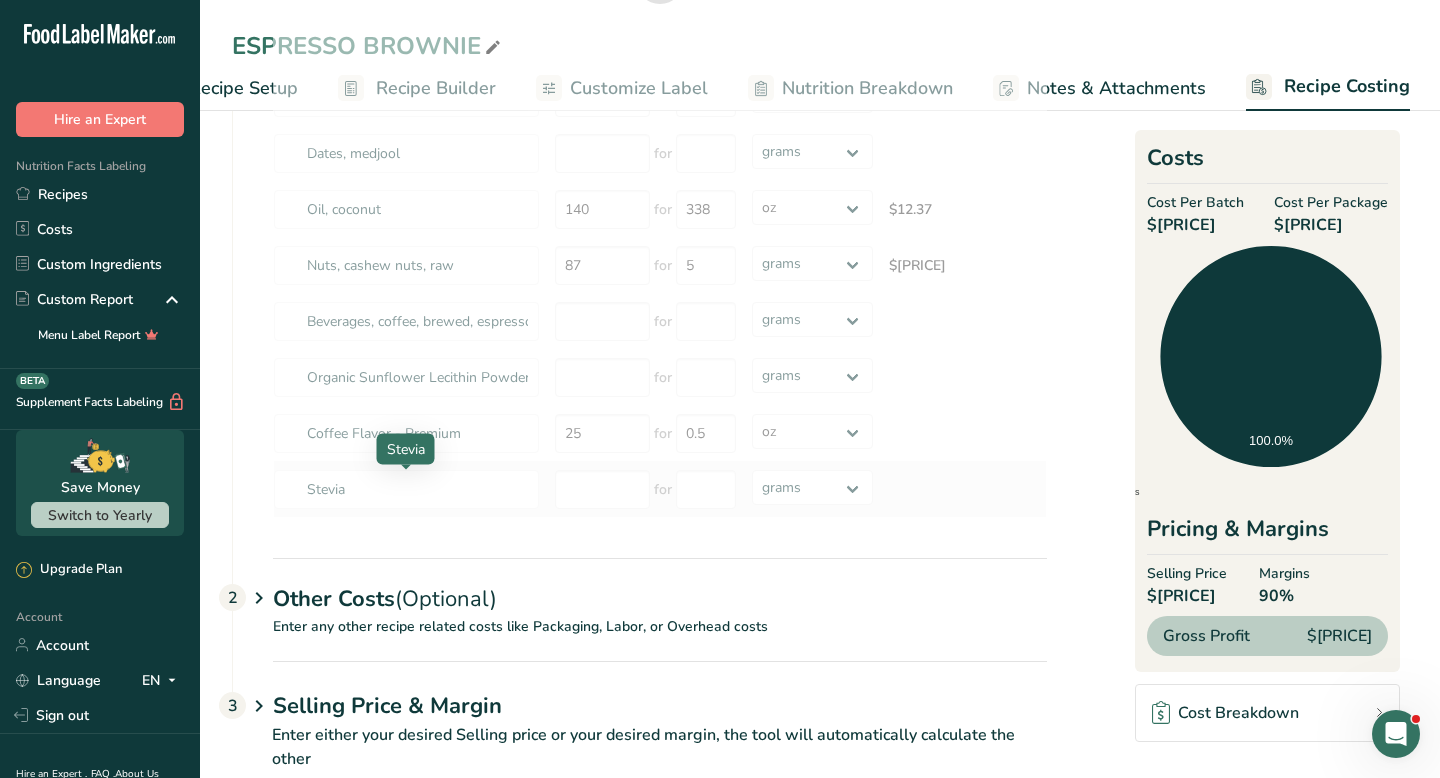 click on "Ingredients *
Price($) *   .a-a{fill:#347362;}.b-a{fill:#fff;}
Amount *
Unit *
Cost Per Batch
.a-a{fill:#347362;}.b-a{fill:#fff;}            Cacao Nibs
for
grams
kg
mg
mcg
lb
oz
Coffee
for
grams
kg
mg
mcg
lb
oz
Coconut Sugar   140
for
20
grams
kg
mg
mcg
lb
oz
$2.69
Vanilla extract
for
grams
kg
mg
mcg" at bounding box center (660, -20) 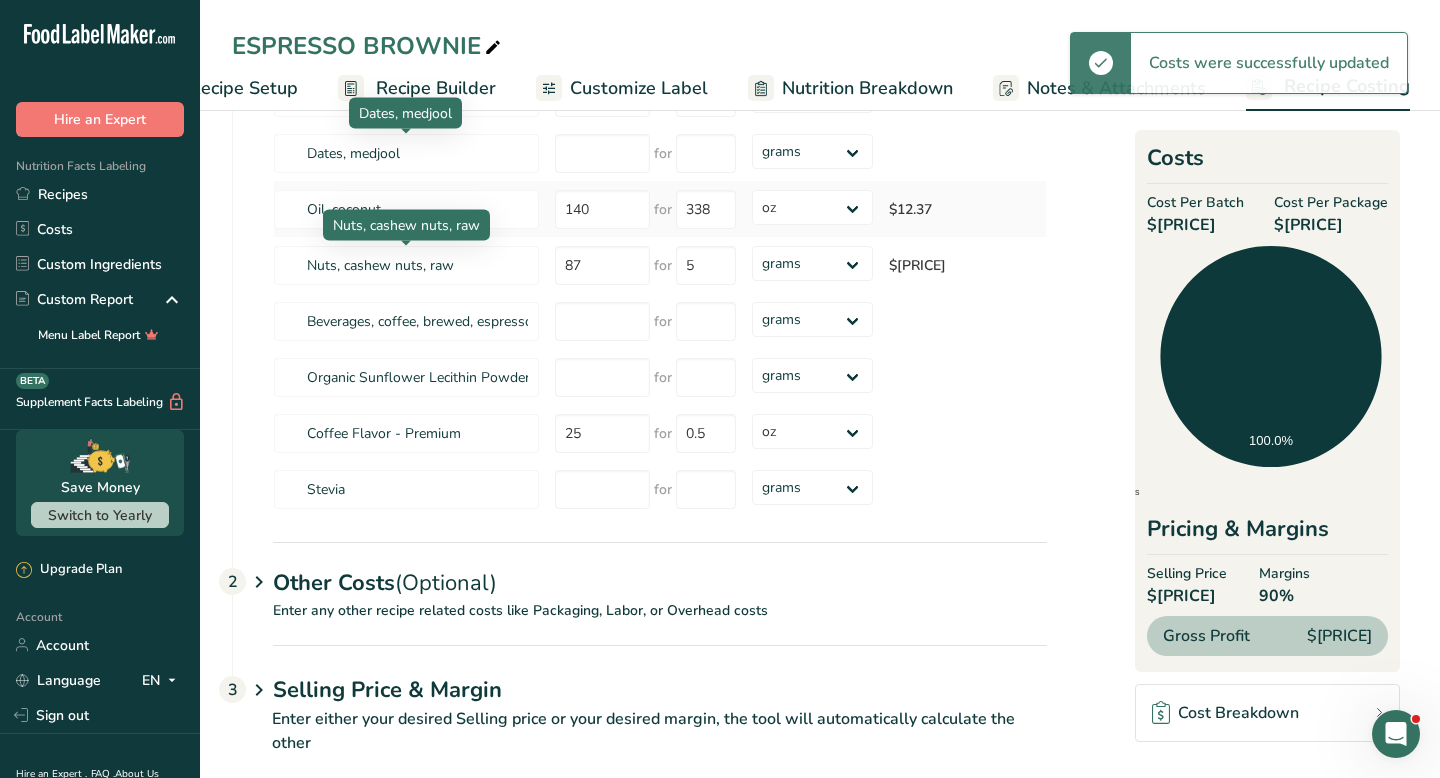 type on "1" 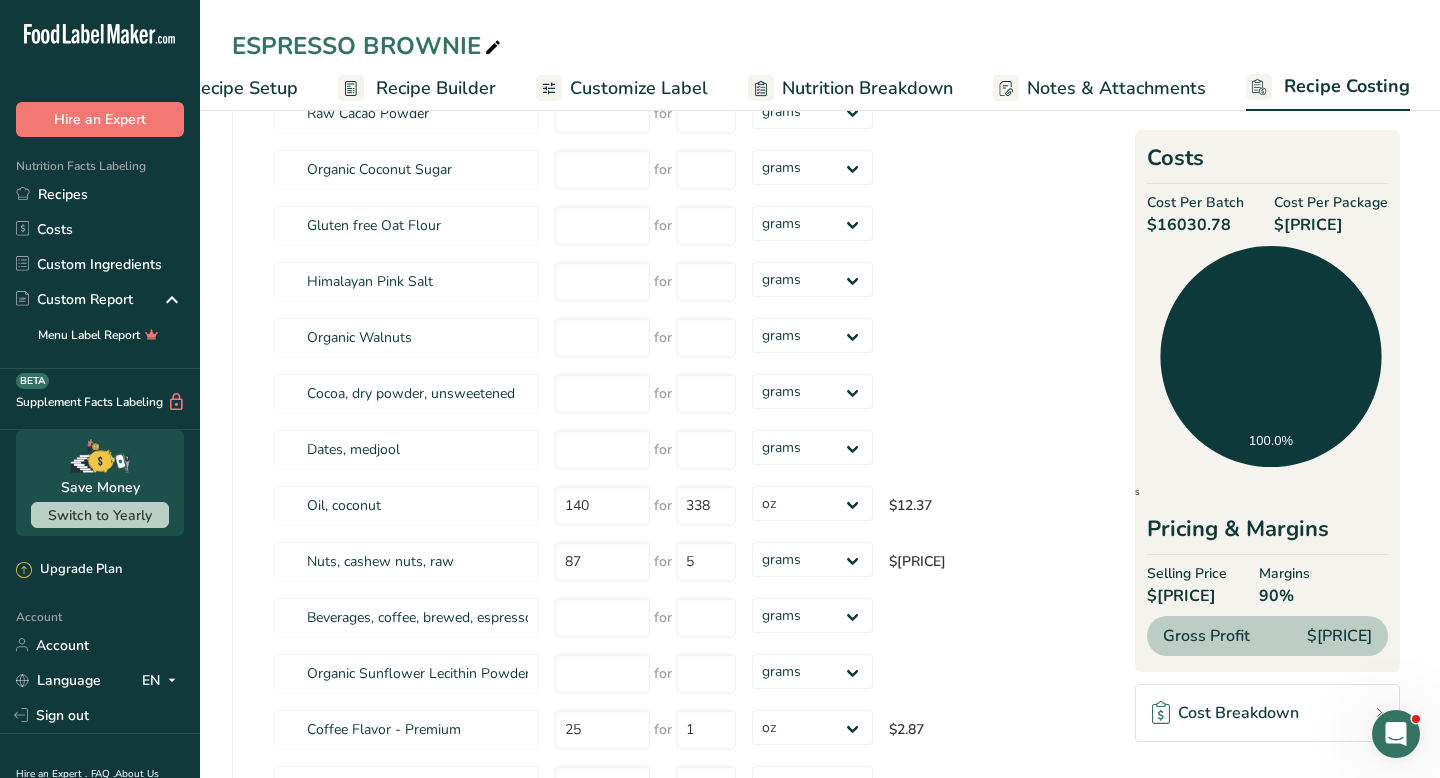 scroll, scrollTop: 489, scrollLeft: 0, axis: vertical 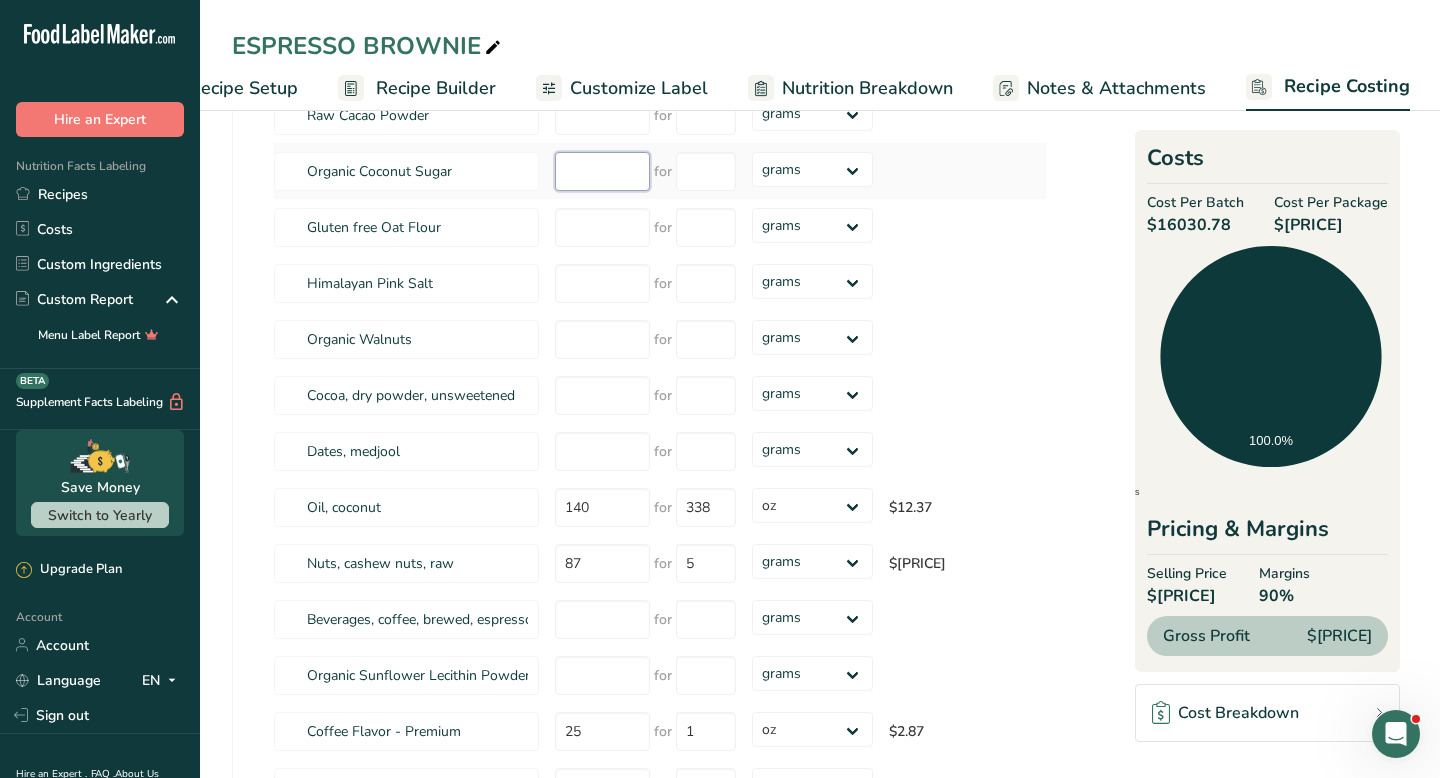 click at bounding box center [602, 171] 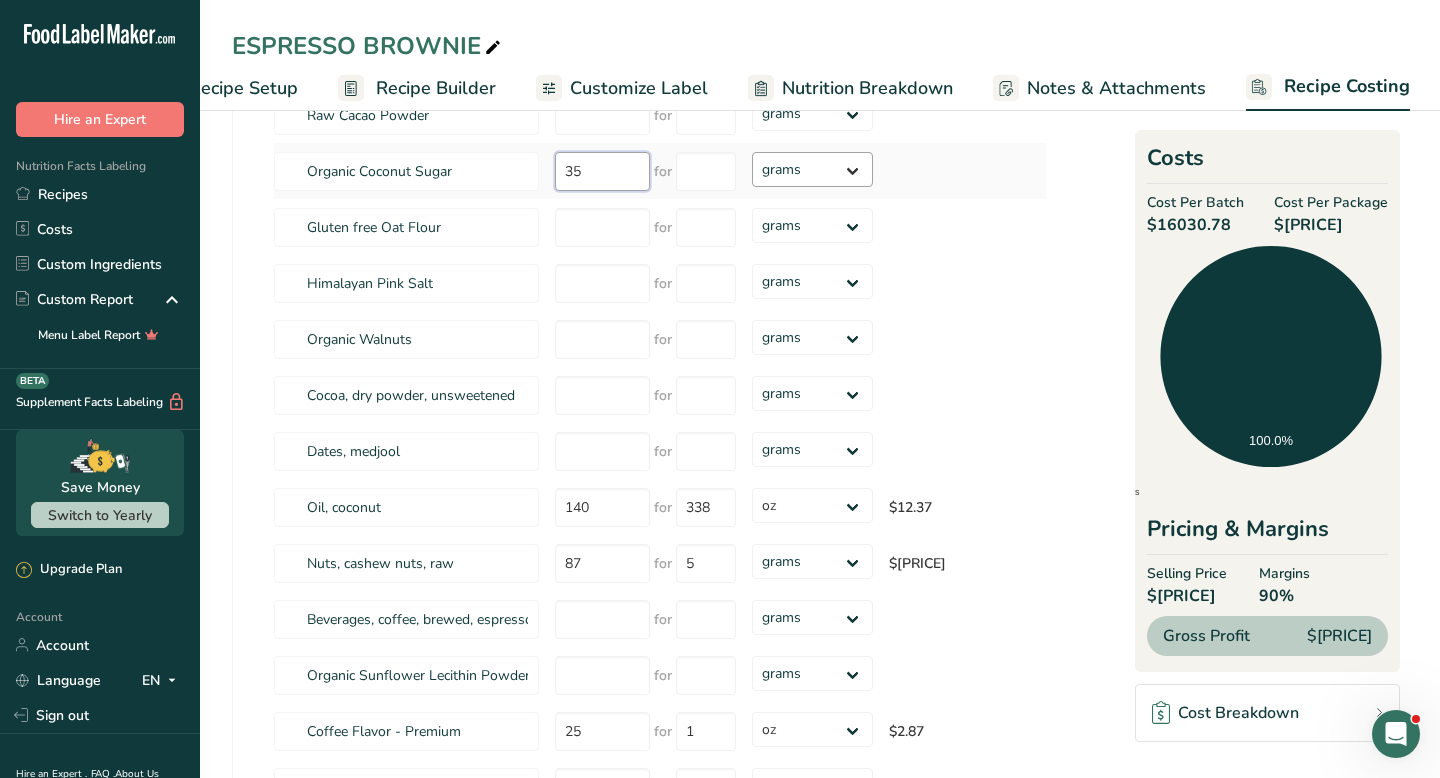 type on "35" 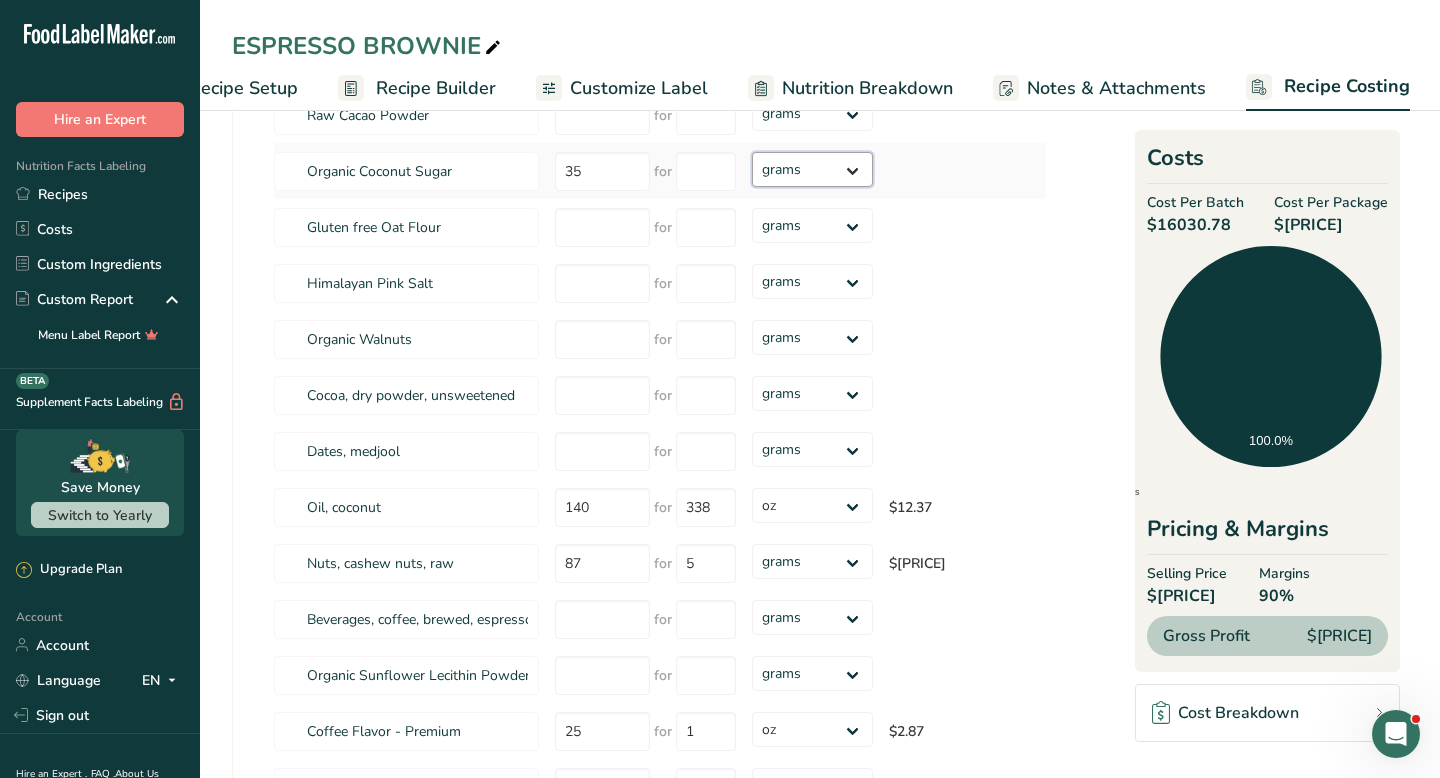 click on "grams
kg
mg
mcg
lb
oz" at bounding box center (812, 169) 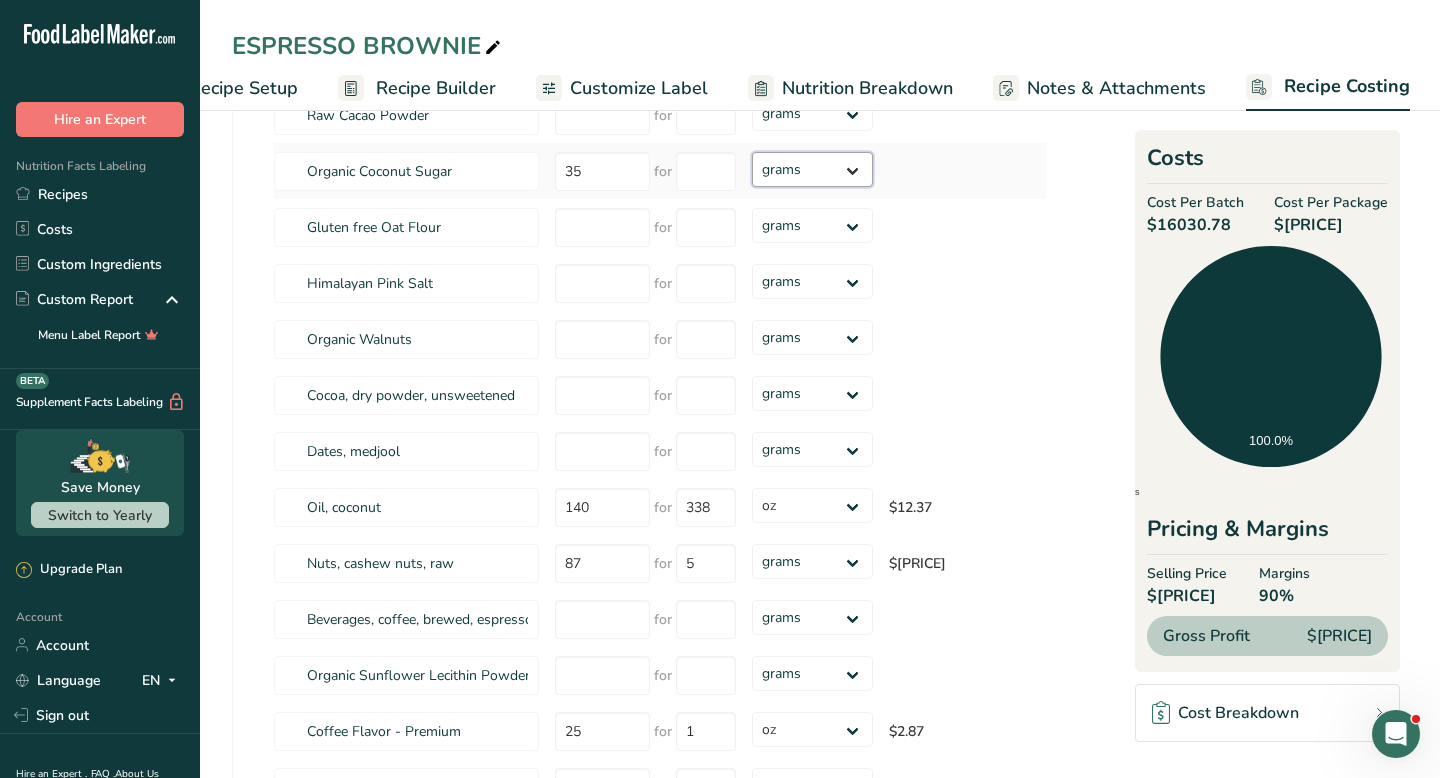 select on "1" 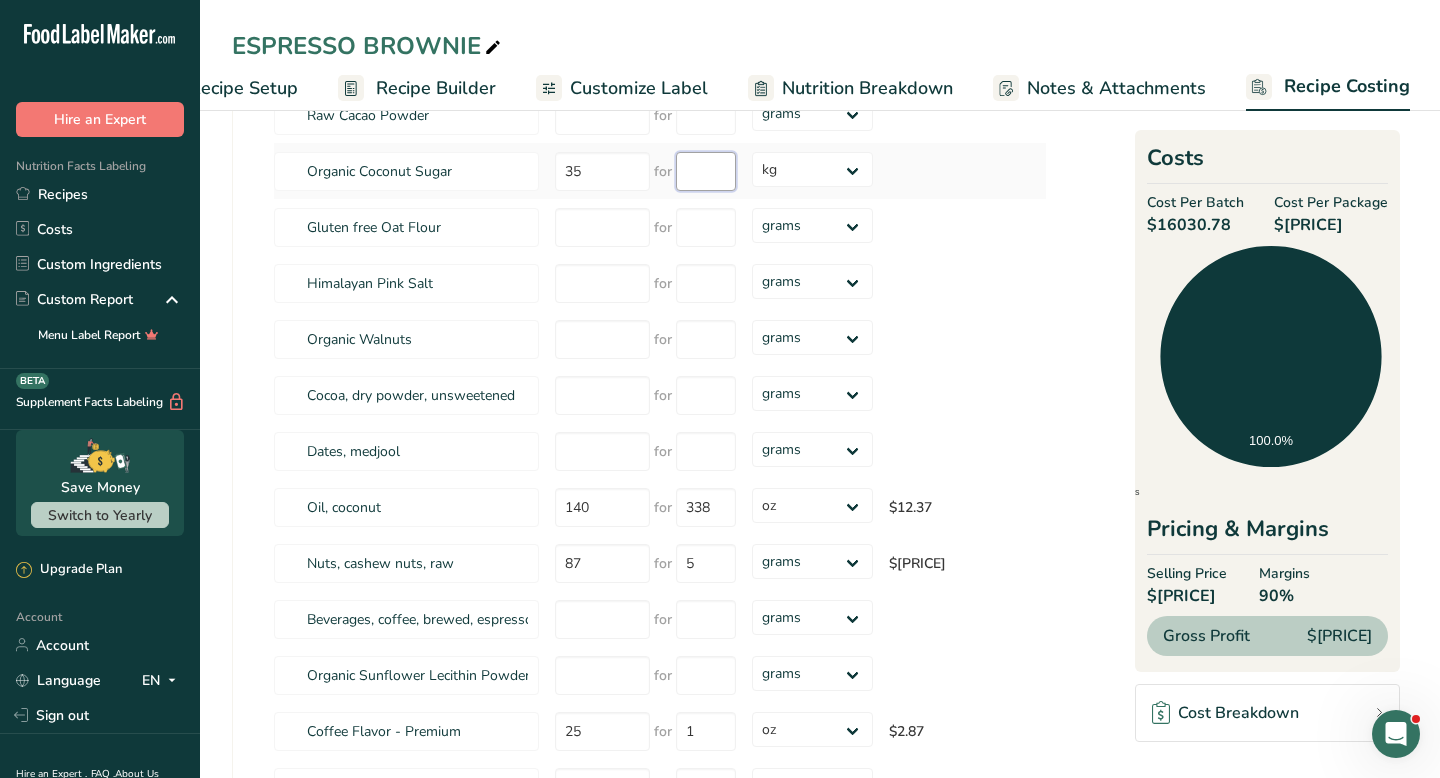 click at bounding box center (706, 171) 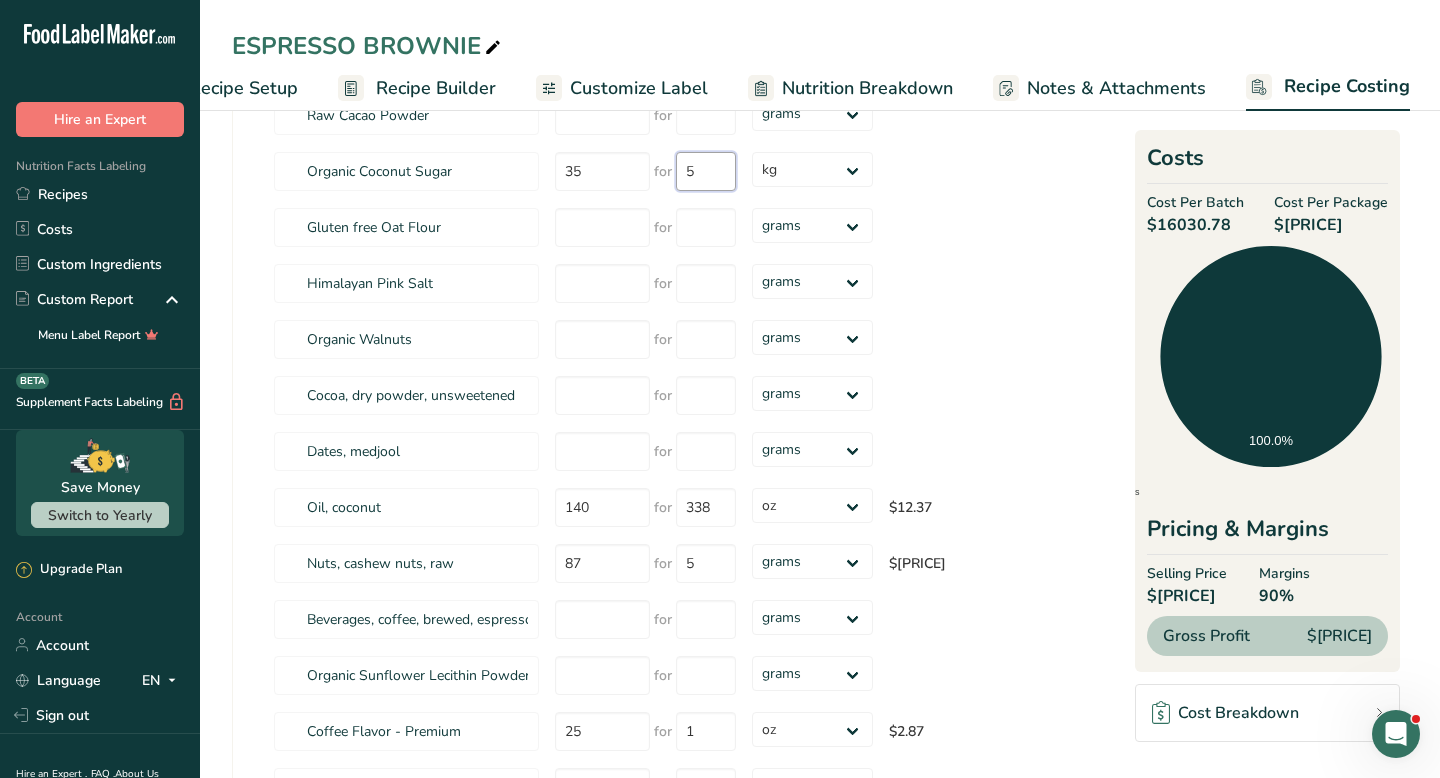 type on "5" 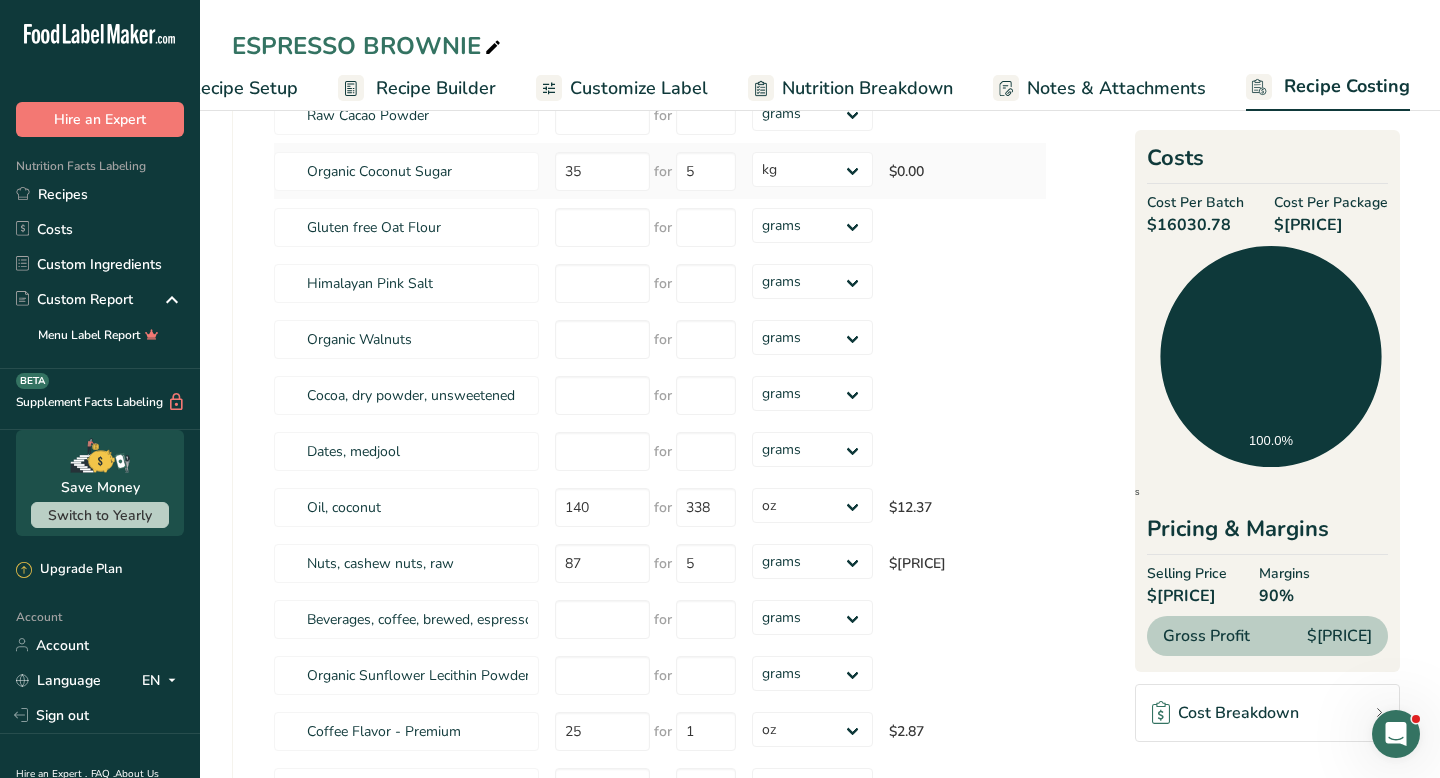 click on "$0.00" at bounding box center [951, 171] 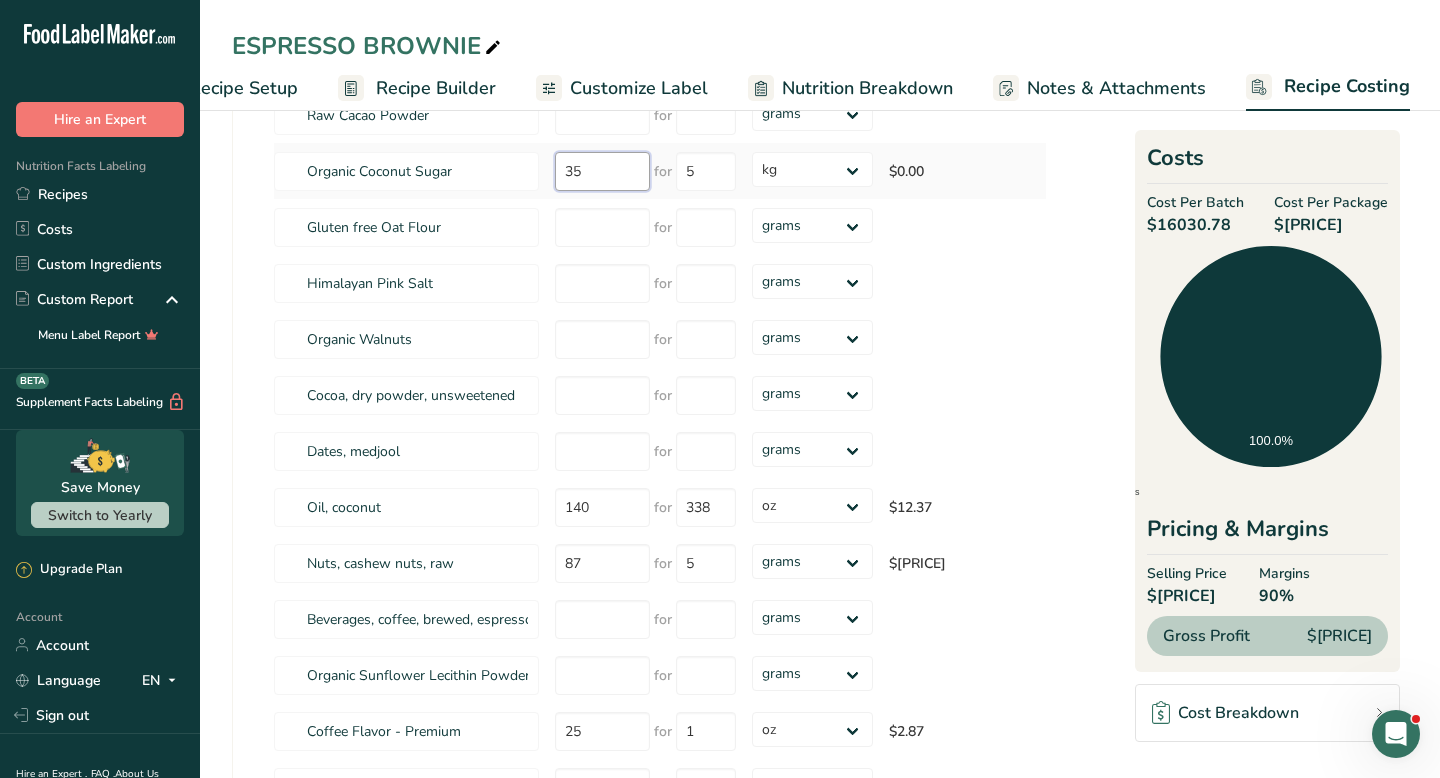 click on "35" at bounding box center (602, 171) 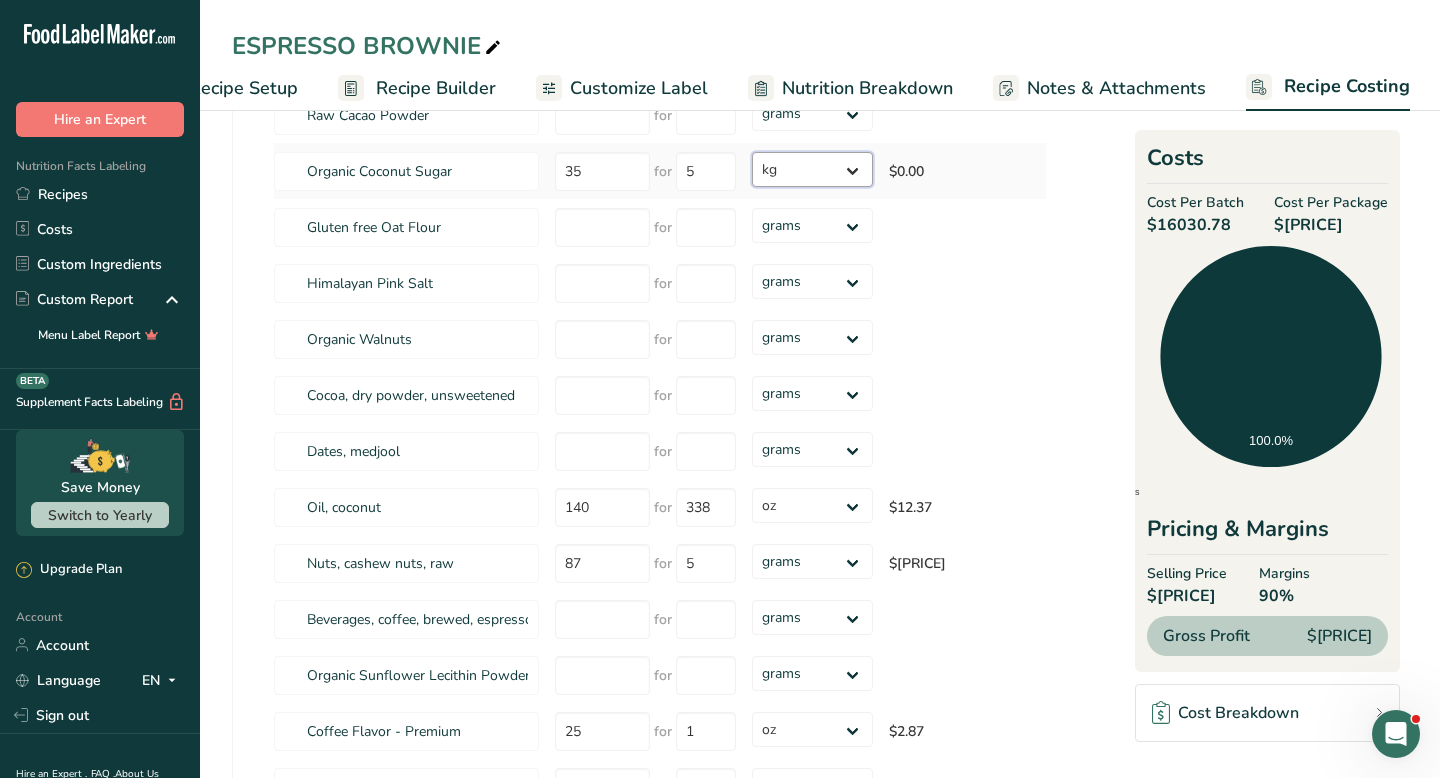 click on "grams
kg
mg
mcg
lb
oz" at bounding box center (812, 169) 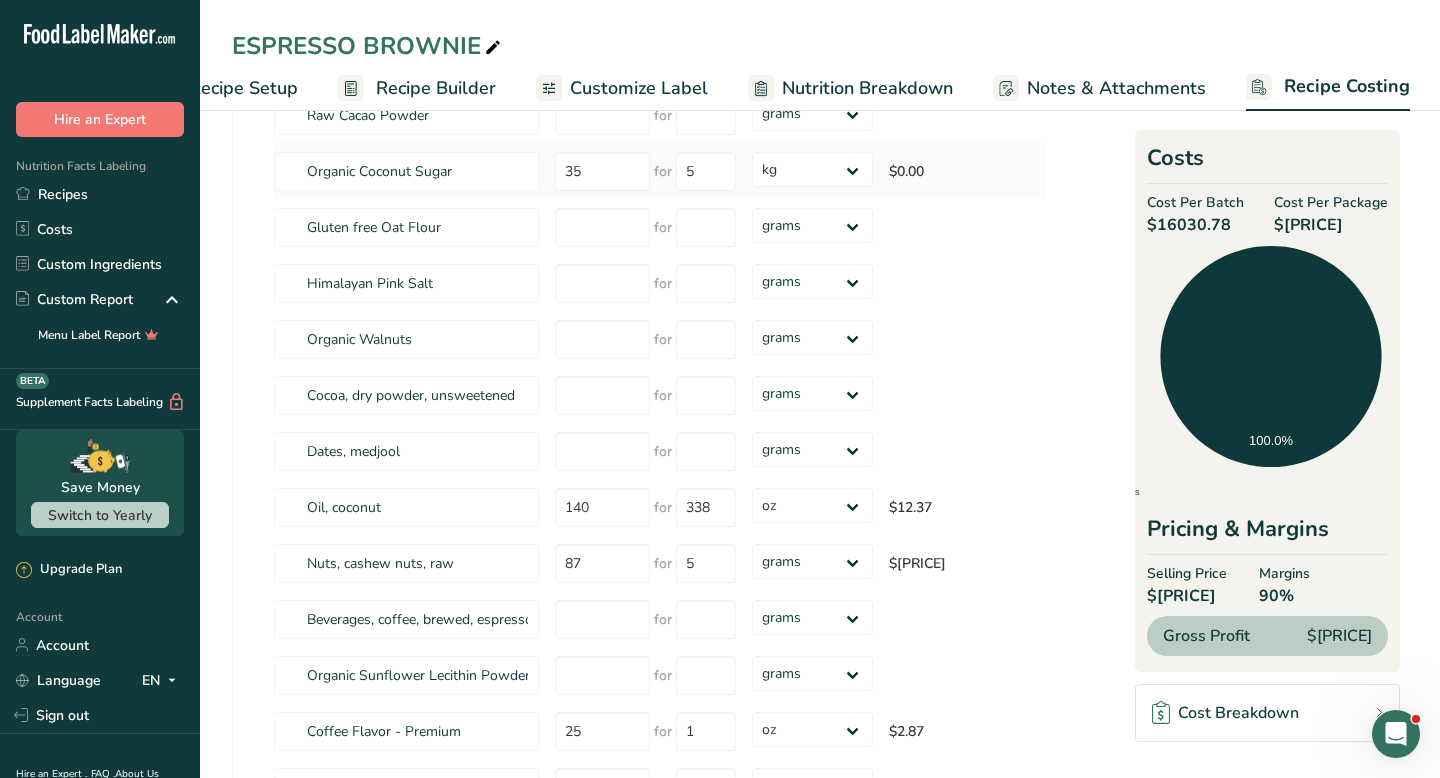 click on "$0.00" at bounding box center [951, 171] 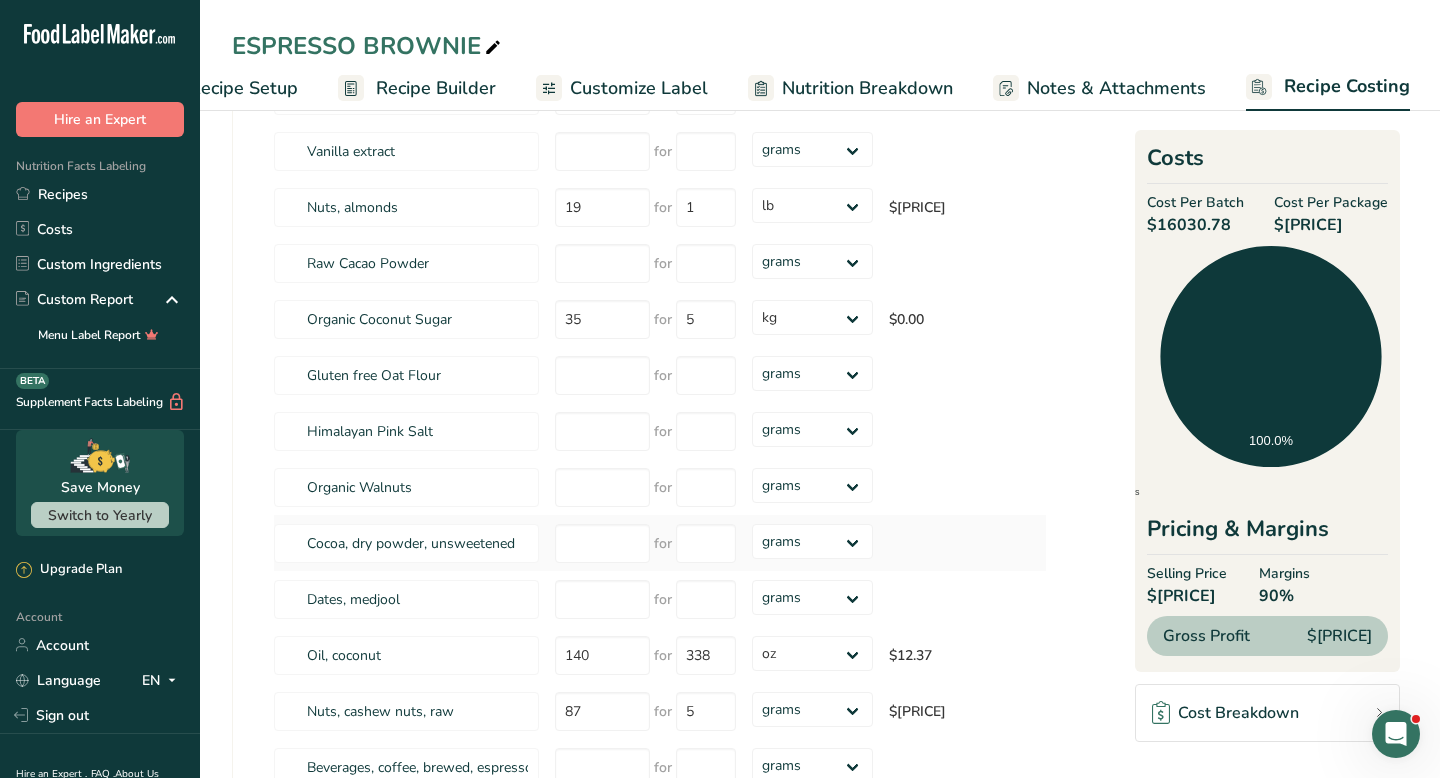 scroll, scrollTop: 247, scrollLeft: 0, axis: vertical 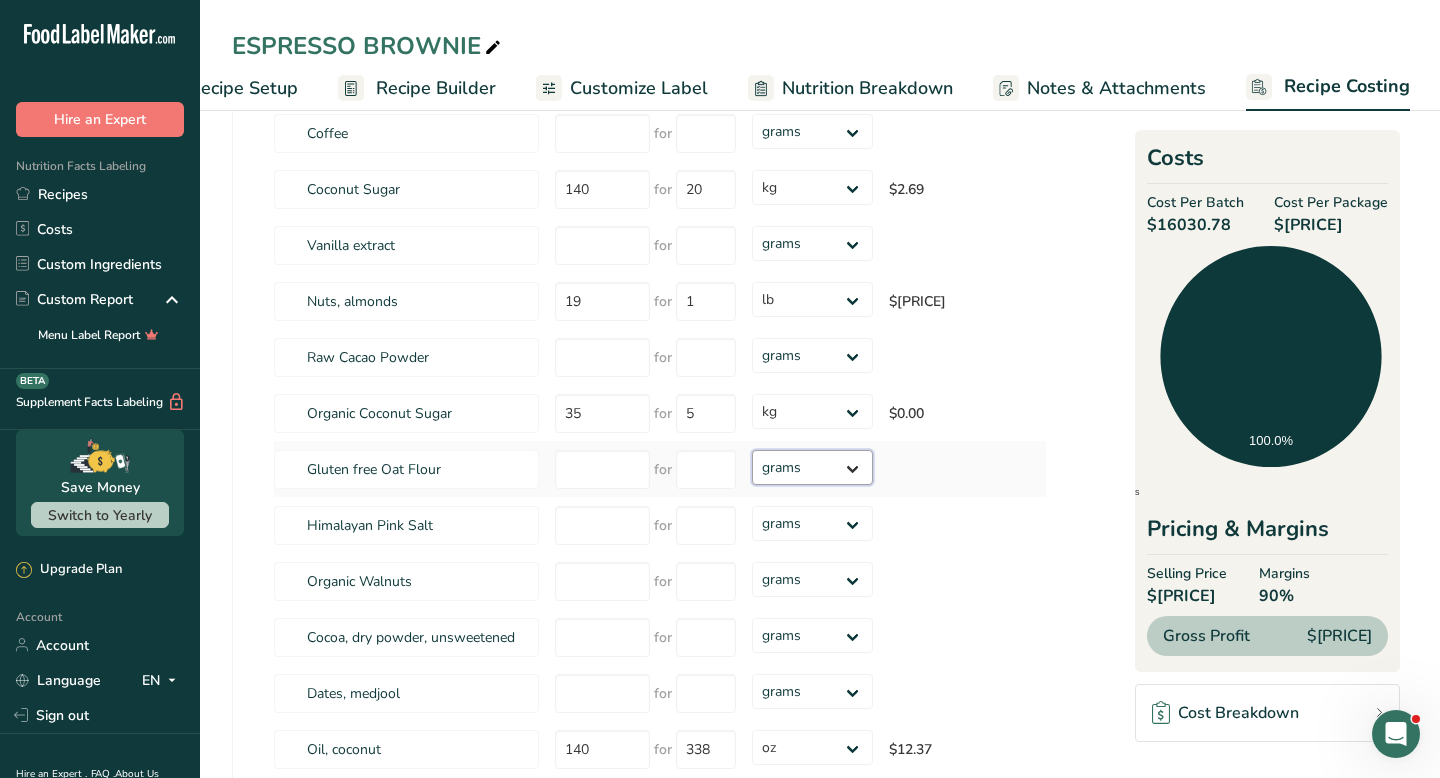 click on "grams
kg
mg
mcg
lb
oz" at bounding box center [812, 467] 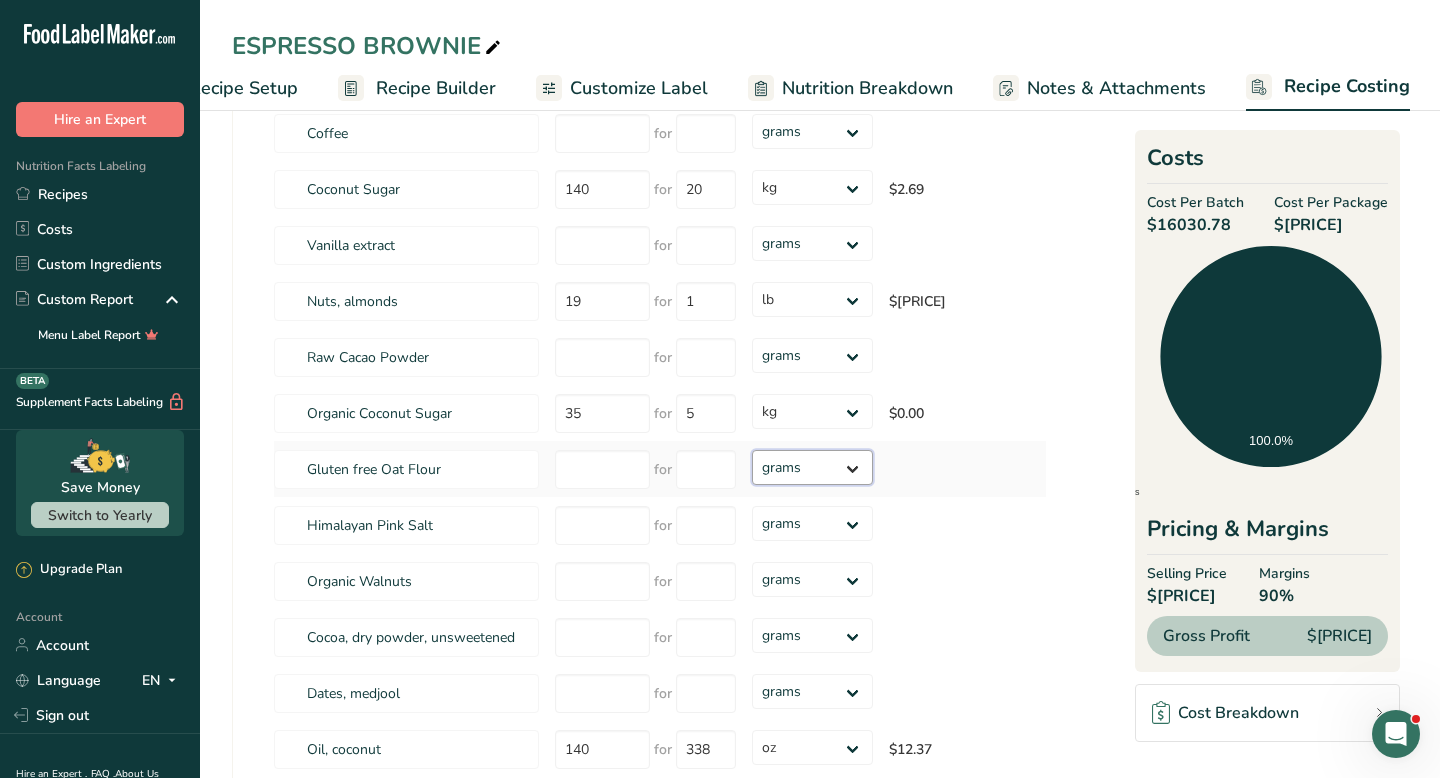 select on "12" 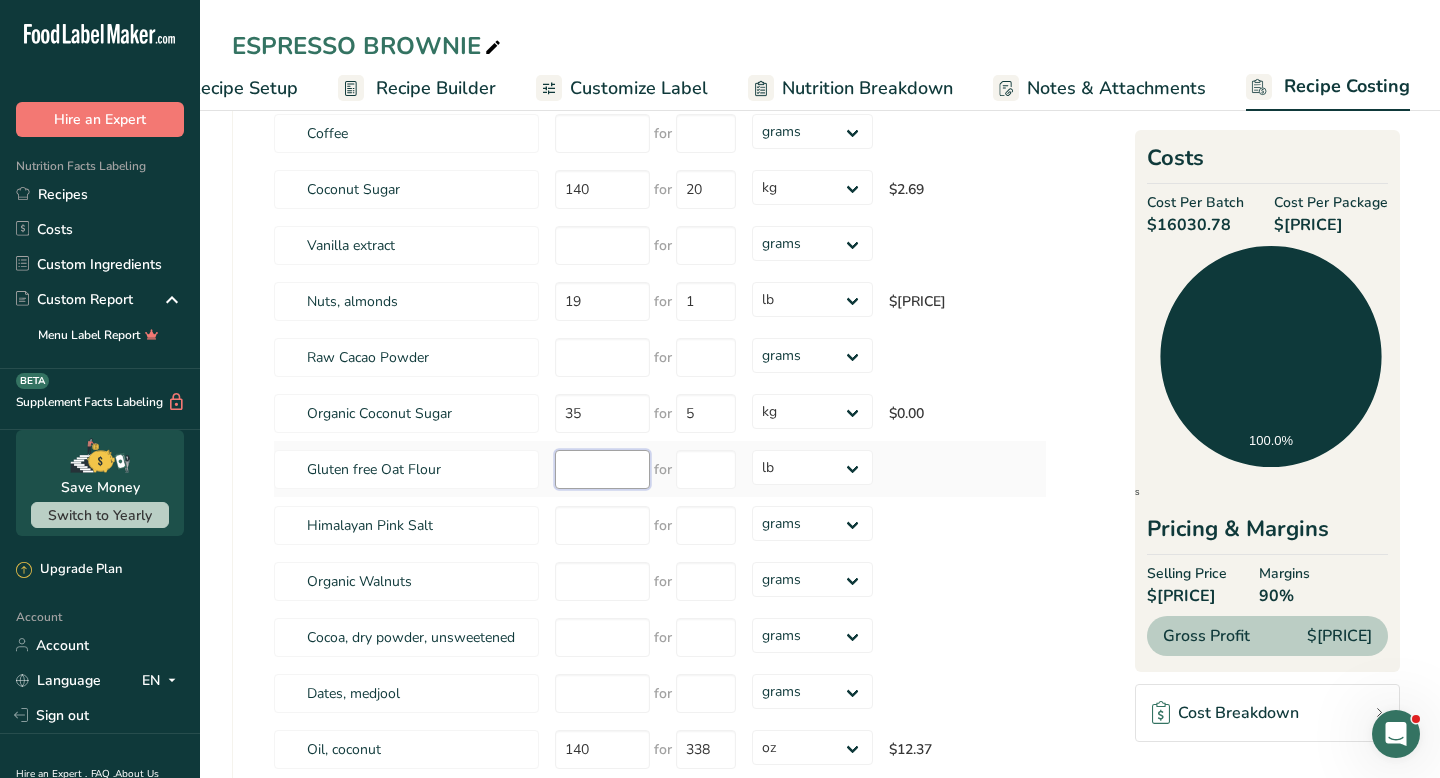 click at bounding box center [602, 469] 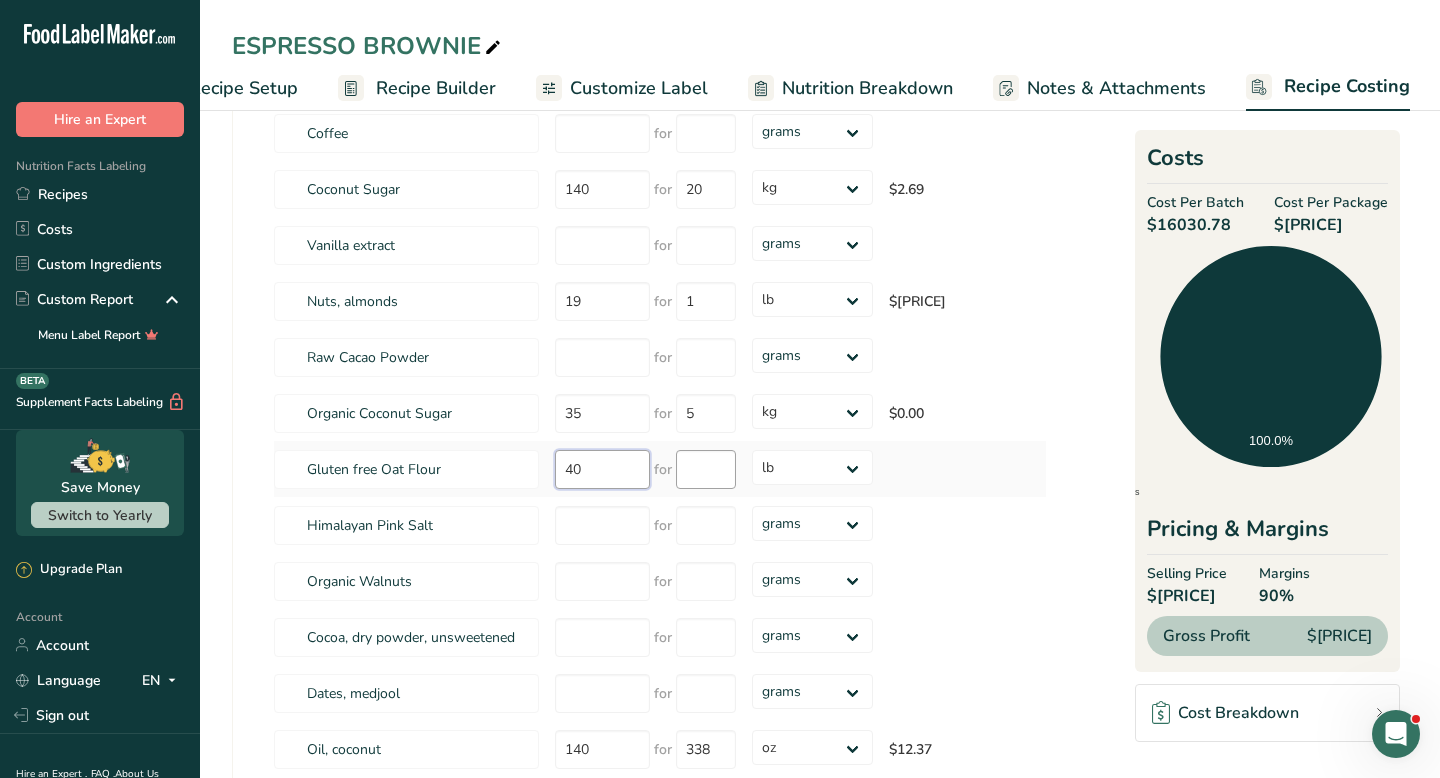 type on "40" 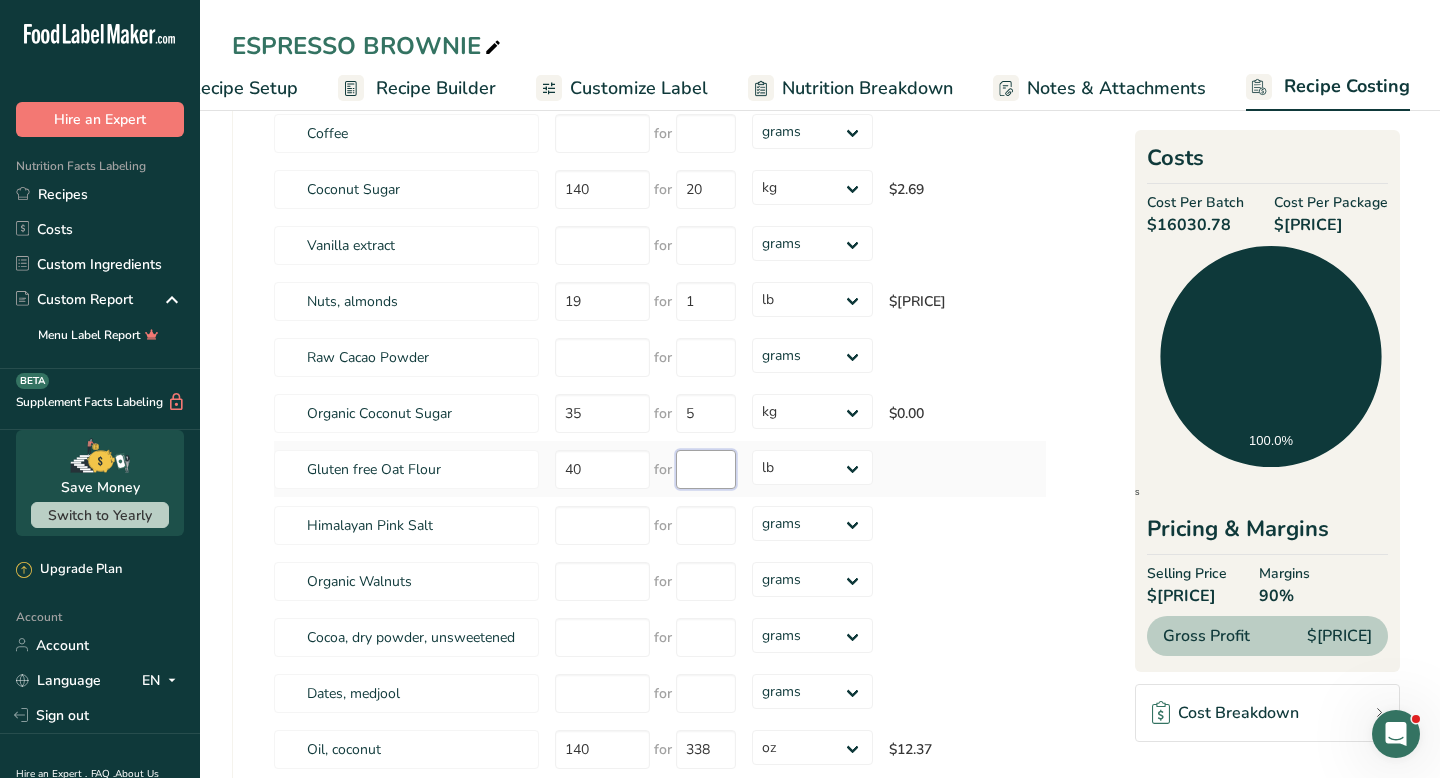 click at bounding box center [706, 469] 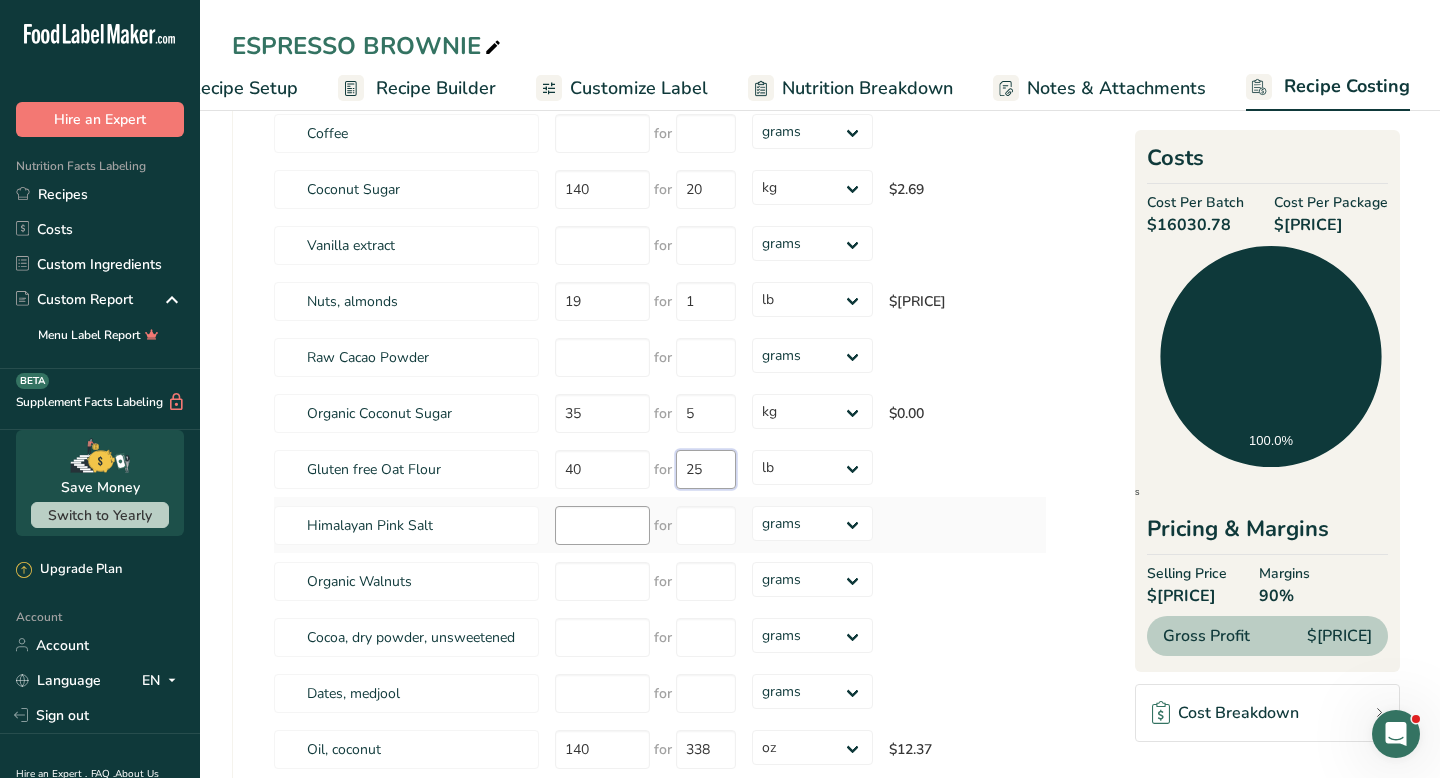 type on "25" 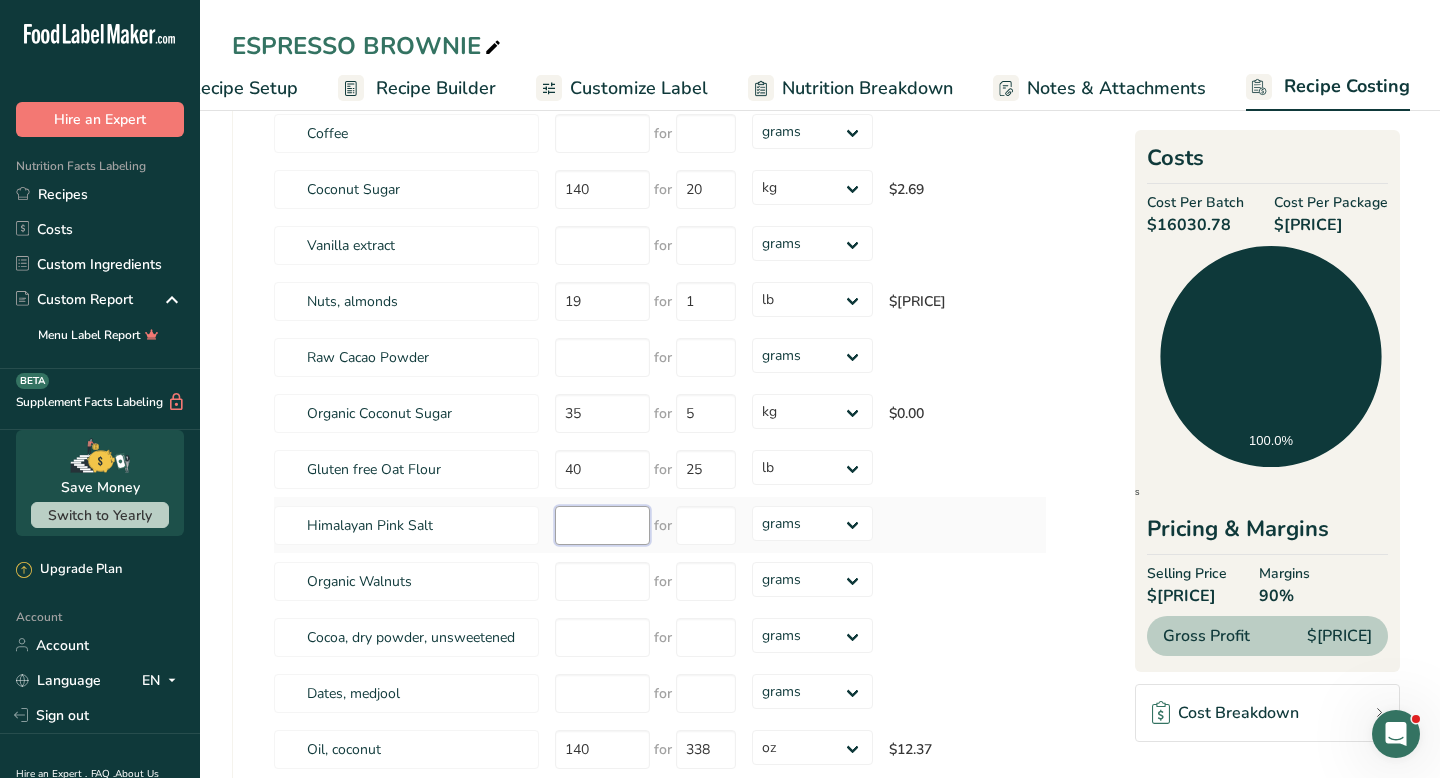 click on "Ingredients *
Price($) *   .a-a{fill:#347362;}.b-a{fill:#fff;}
Amount *
Unit *
Cost Per Batch
.a-a{fill:#347362;}.b-a{fill:#fff;}            Cacao Nibs
for
grams
kg
mg
mcg
lb
oz
Coffee
for
grams
kg
mg
mcg
lb
oz
Coconut Sugar   140
for
20
grams
kg
mg
mcg
lb
oz
$2.69
Vanilla extract
for
grams
kg
mg
mcg" at bounding box center (660, 520) 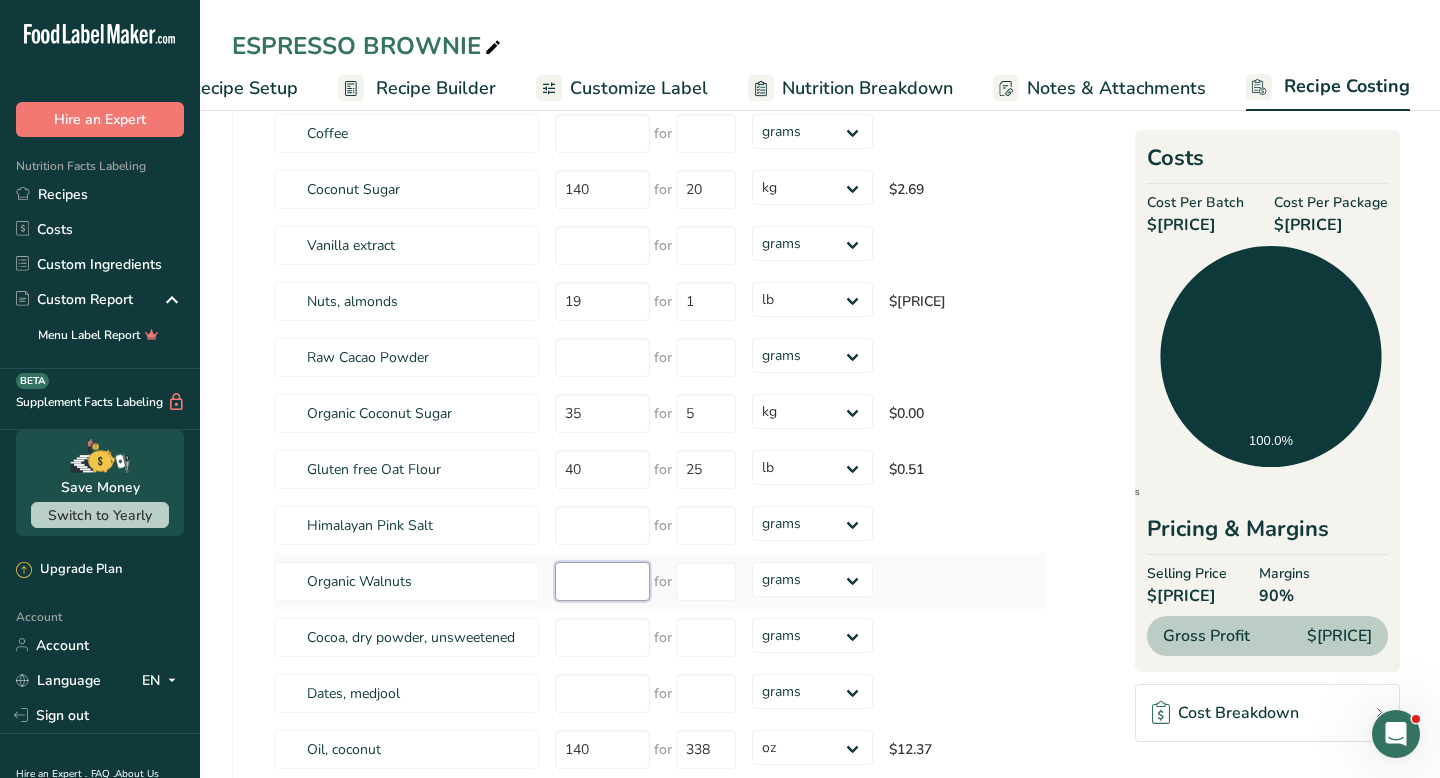 click at bounding box center (602, 581) 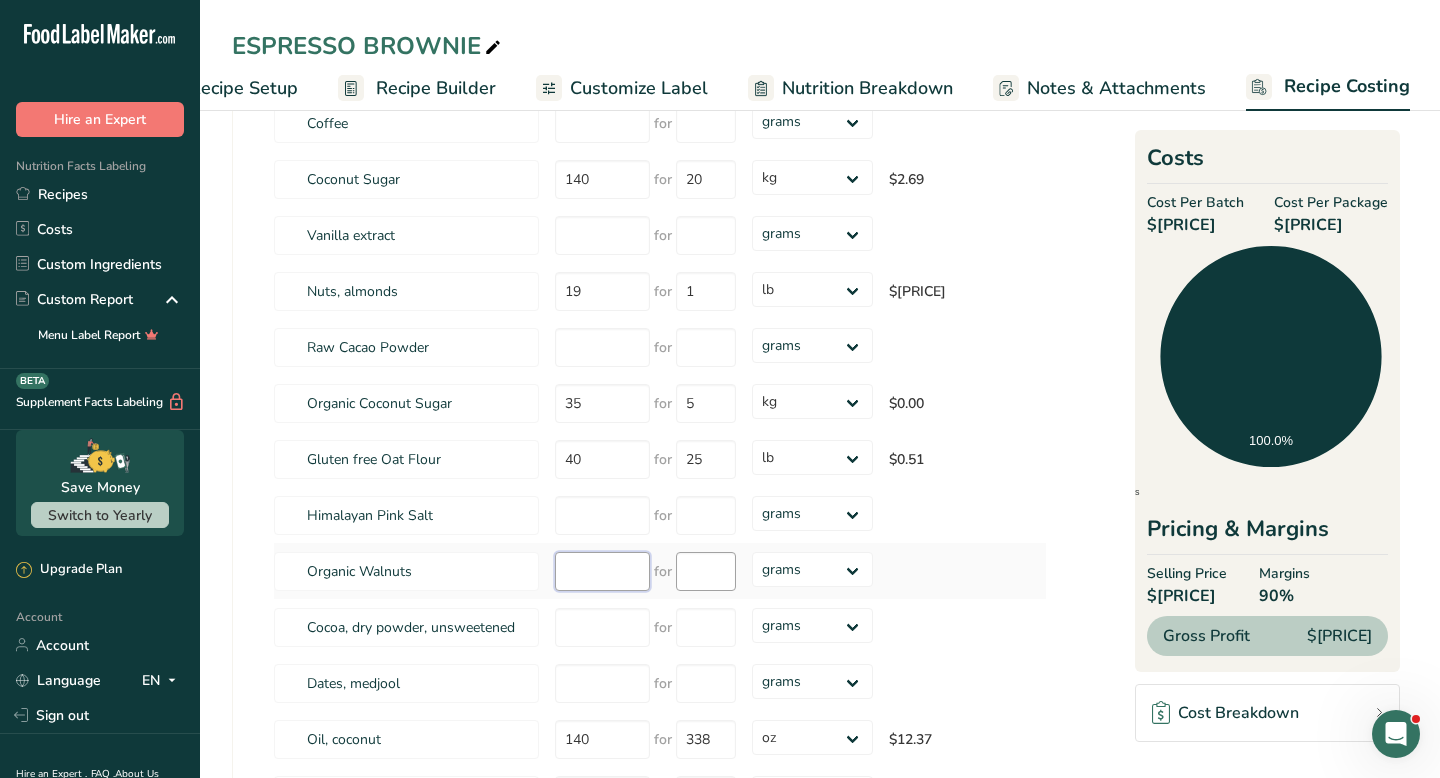 scroll, scrollTop: 259, scrollLeft: 0, axis: vertical 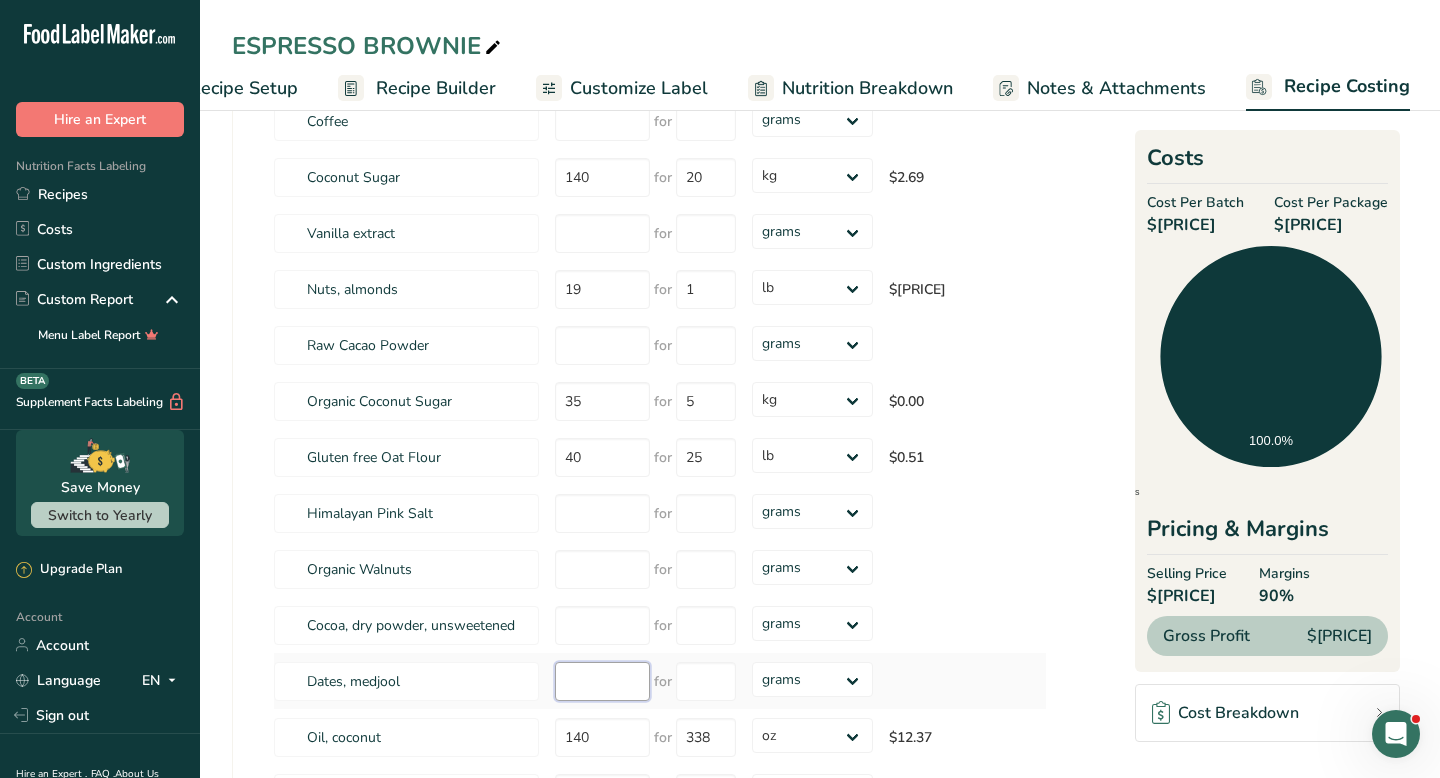 click at bounding box center (602, 681) 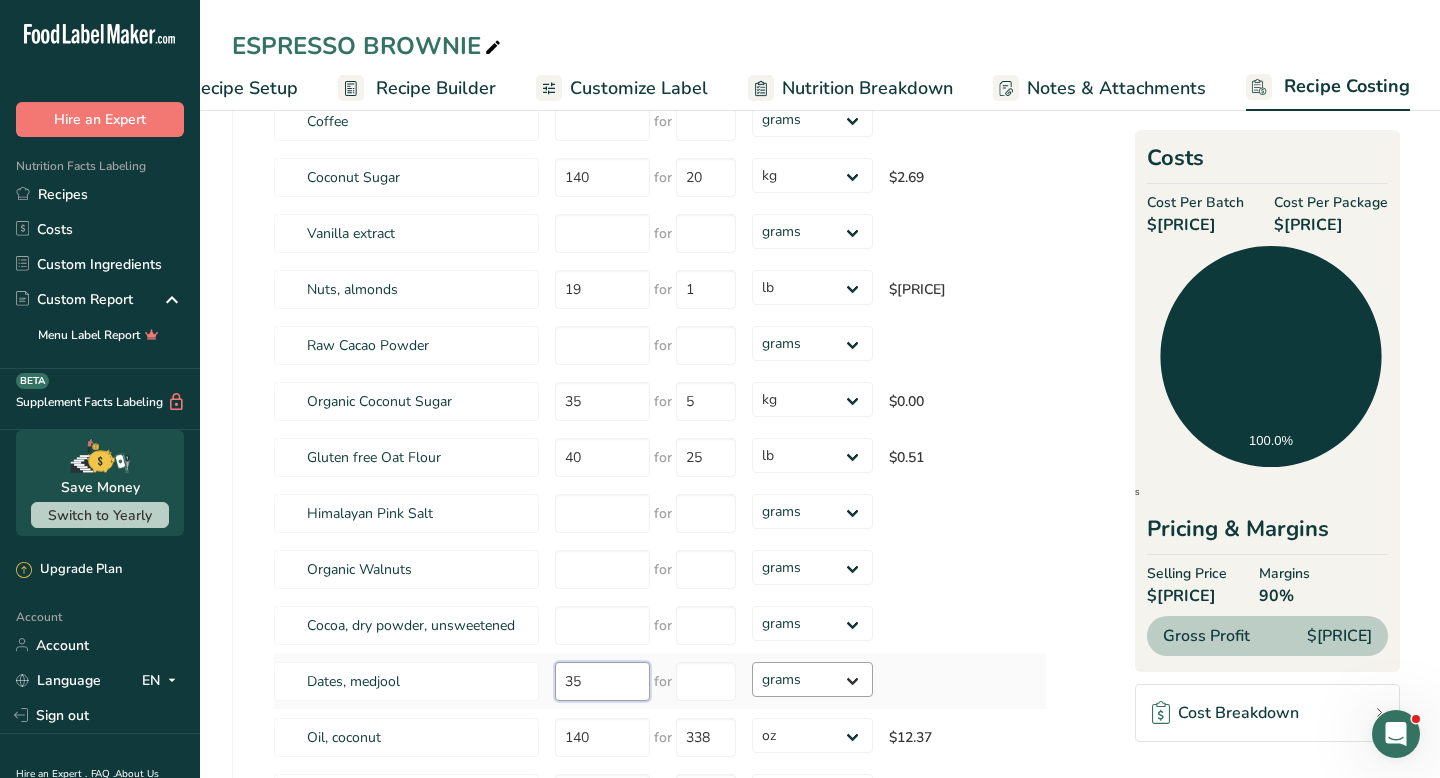 type on "35" 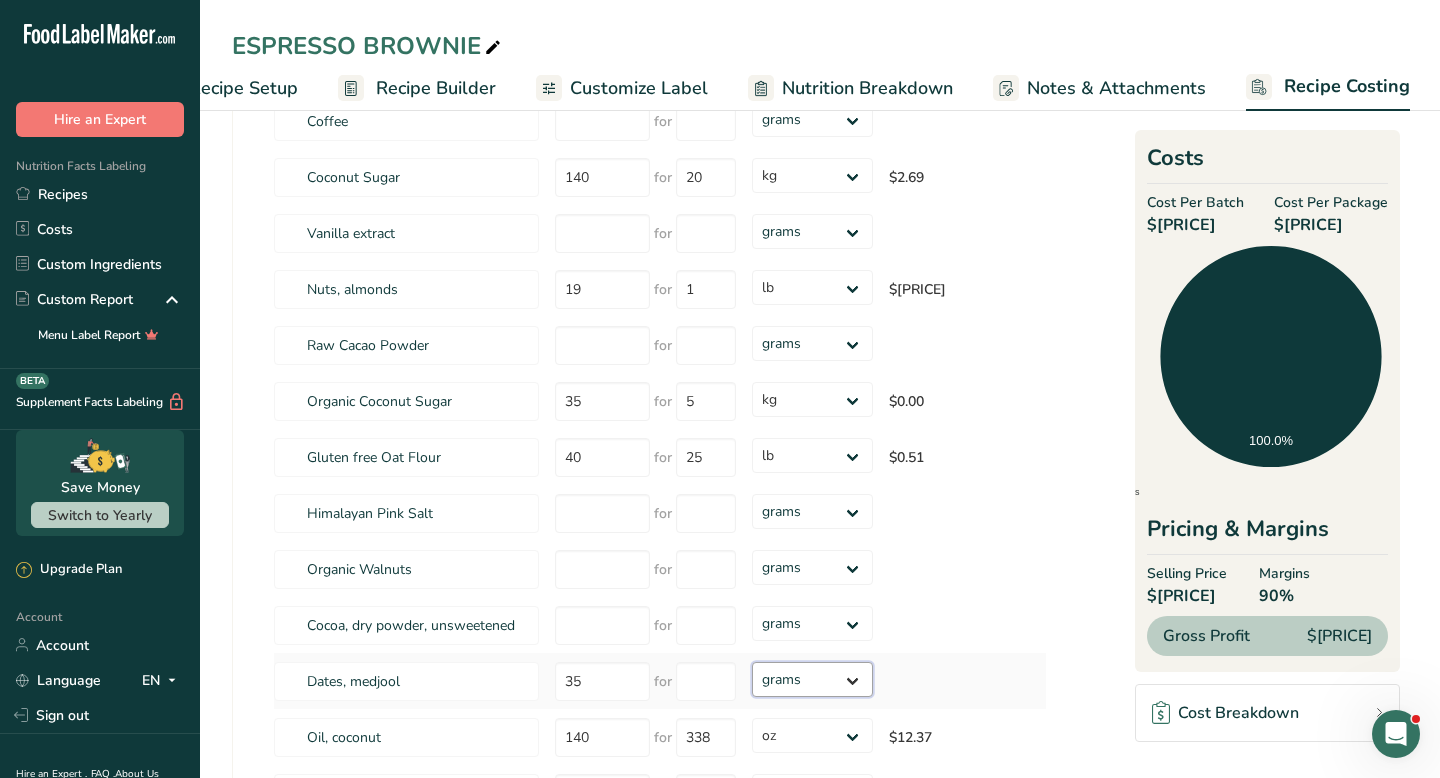 click on "grams
kg
mg
mcg
lb
oz" at bounding box center (812, 679) 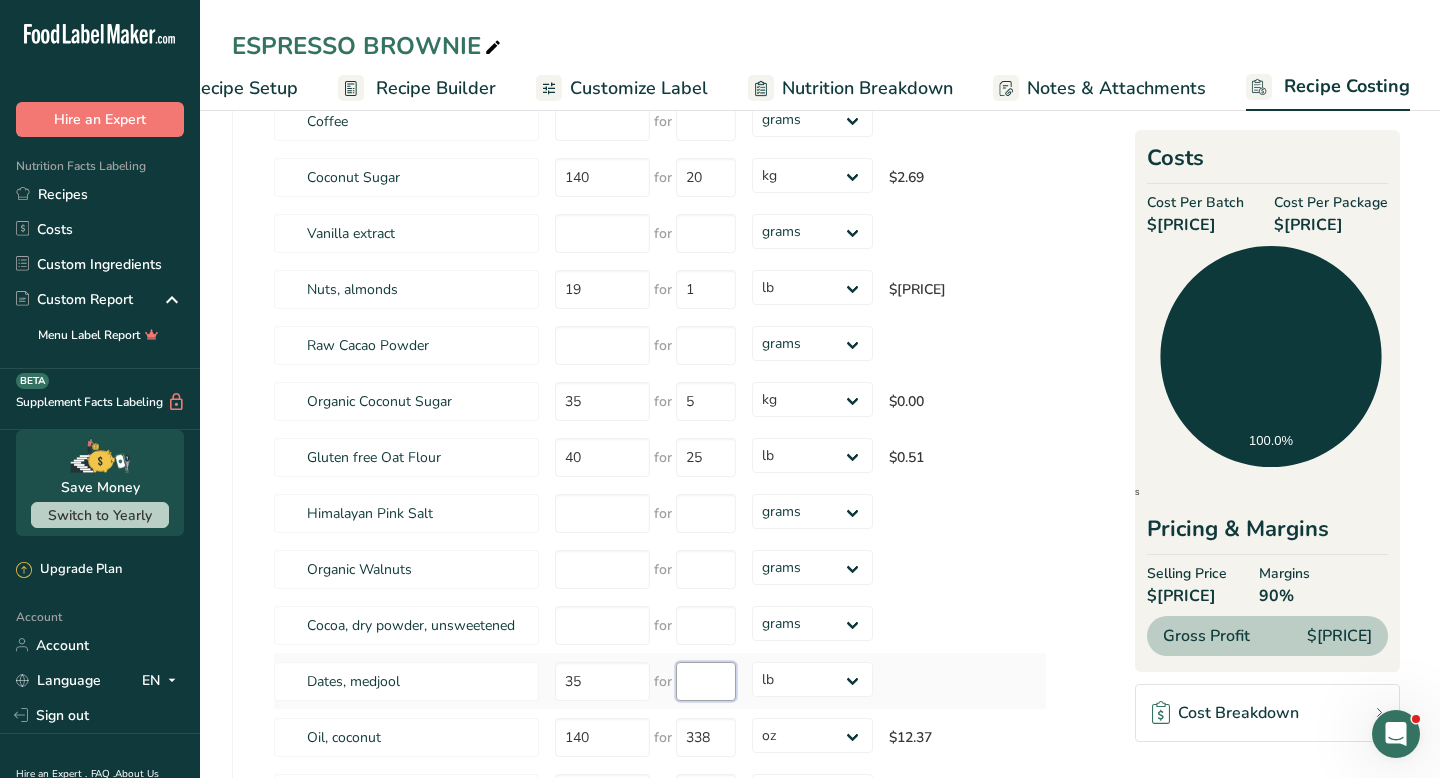 click at bounding box center [706, 681] 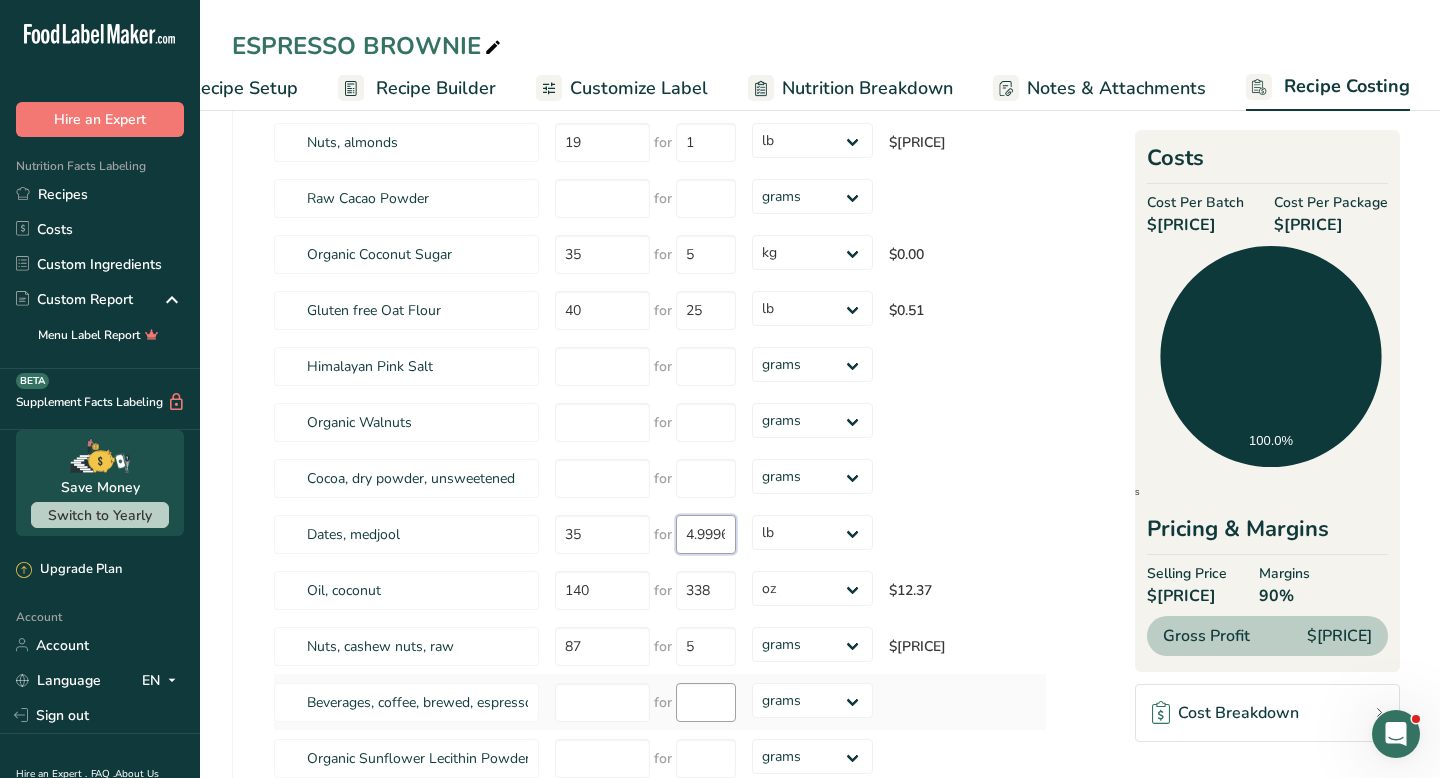 scroll, scrollTop: 421, scrollLeft: 0, axis: vertical 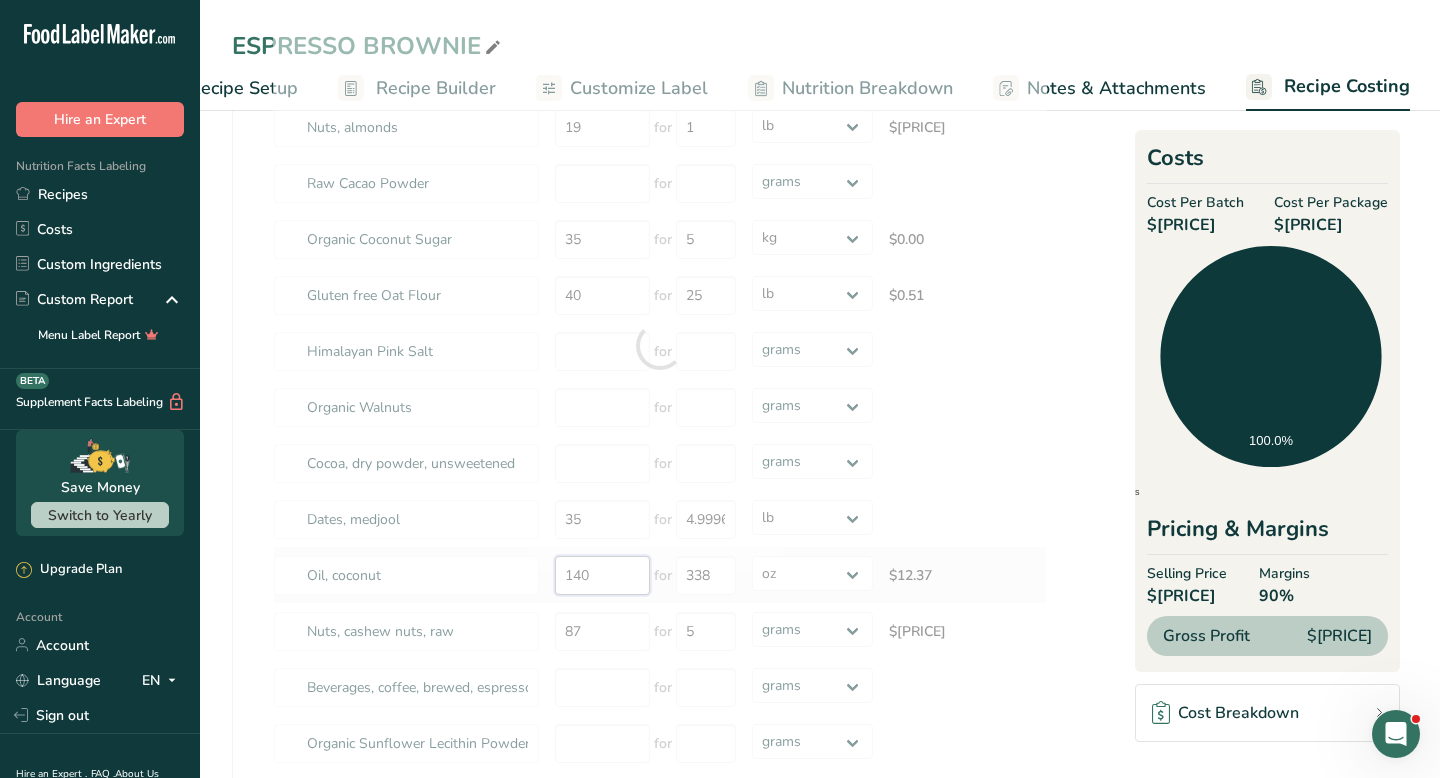 click on "Ingredients *
Price($) *   .a-a{fill:#347362;}.b-a{fill:#fff;}
Amount *
Unit *
Cost Per Batch
.a-a{fill:#347362;}.b-a{fill:#fff;}            Cacao Nibs
for
grams
kg
mg
mcg
lb
oz
Coffee
for
grams
kg
mg
mcg
lb
oz
Coconut Sugar   140
for
20
grams
kg
mg
mcg
lb
oz
$2.69
Vanilla extract
for
grams
kg
mg
mcg" at bounding box center [660, 346] 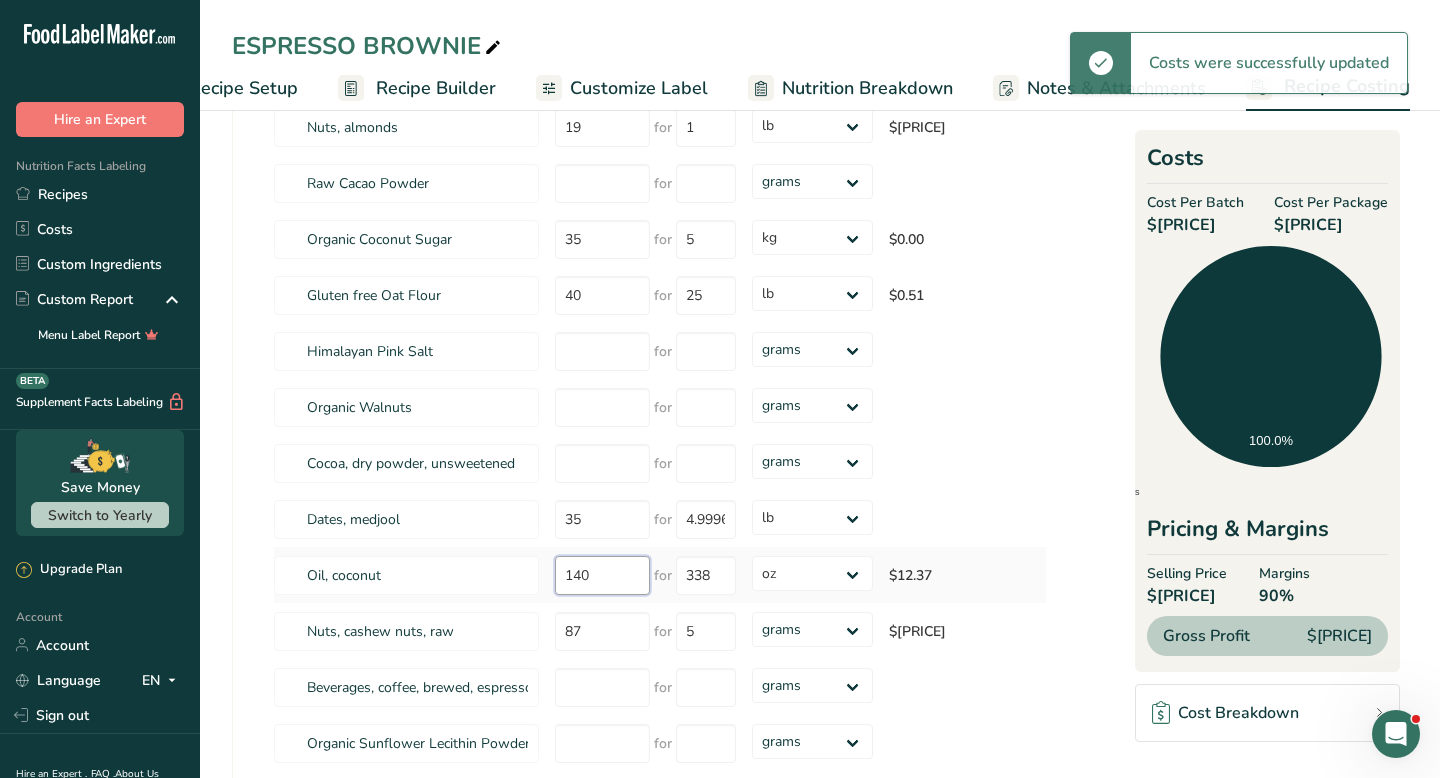 type on "5" 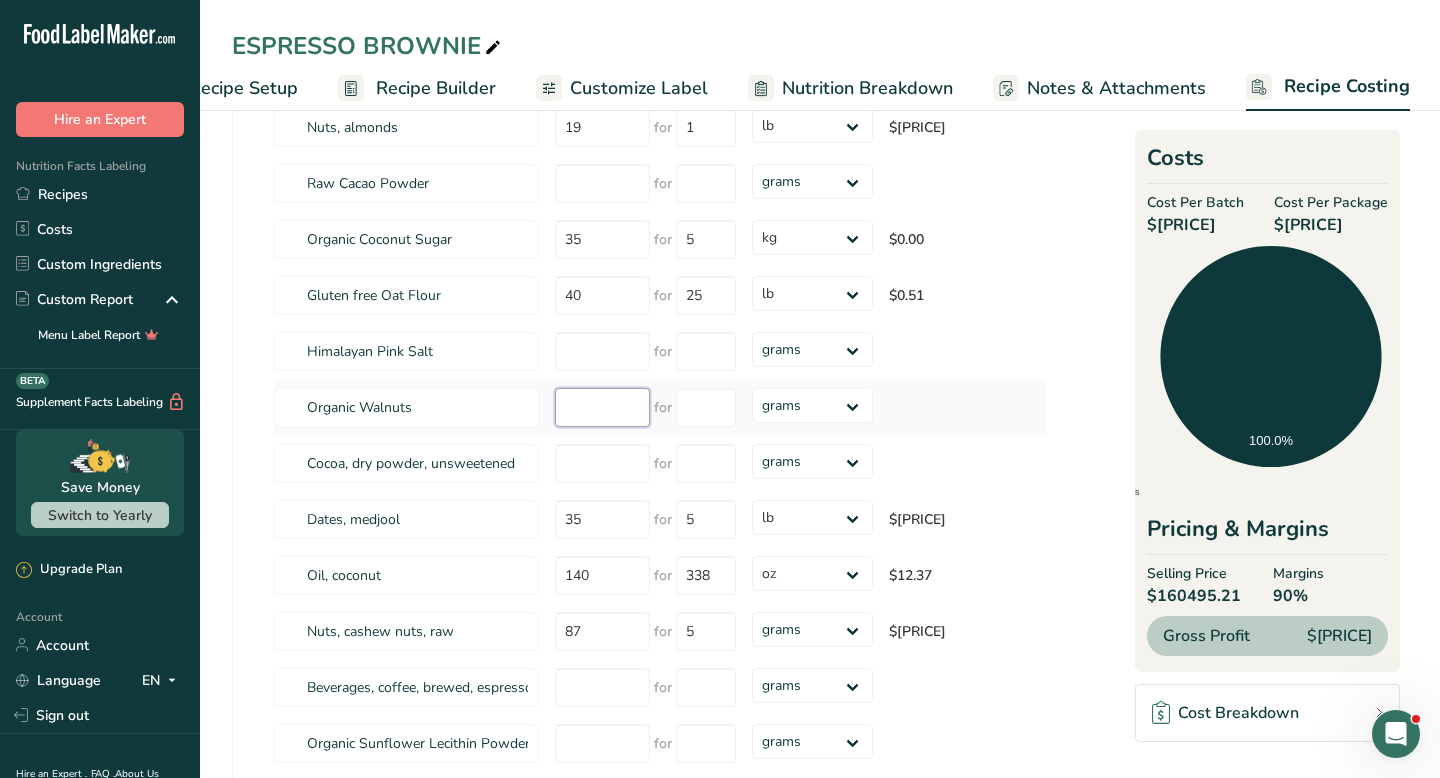 click at bounding box center [602, 407] 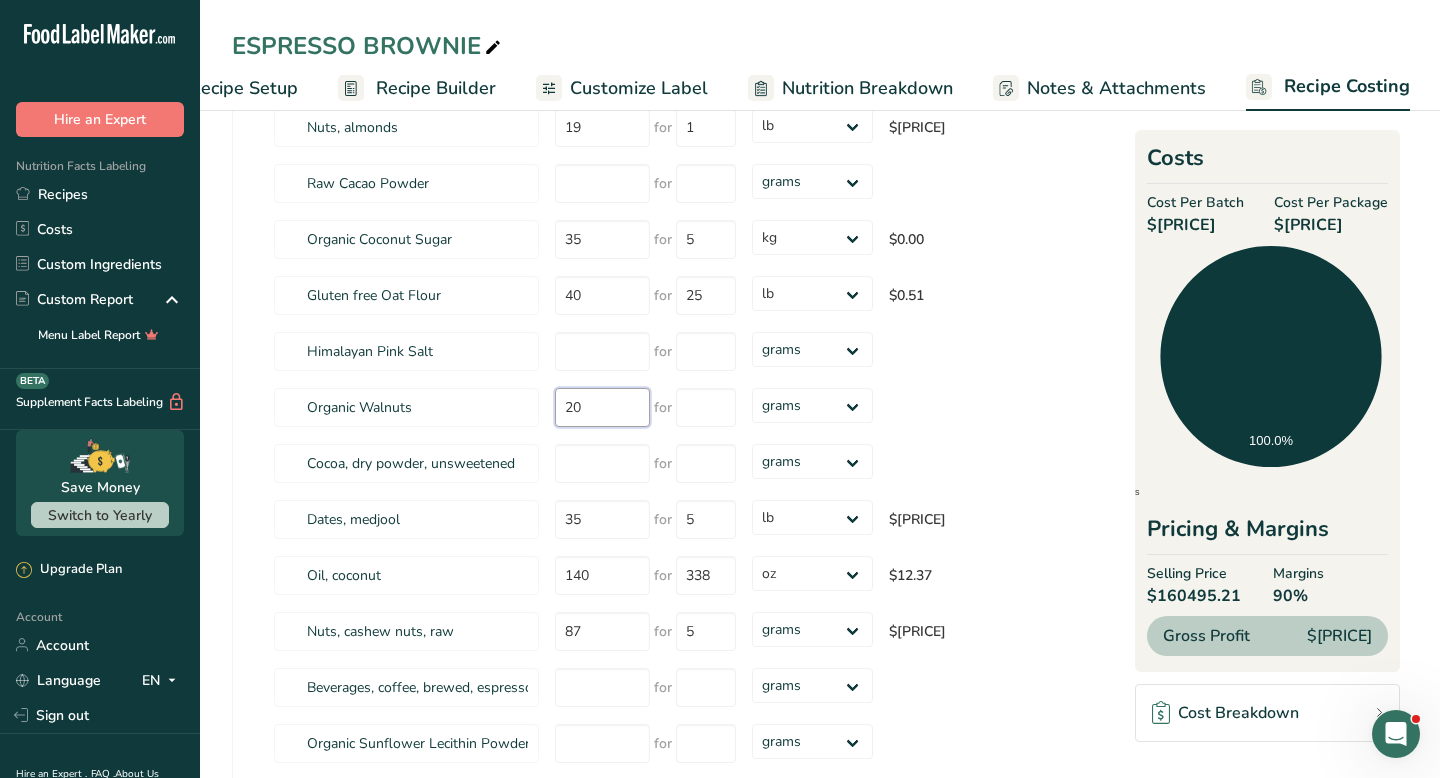 type on "20" 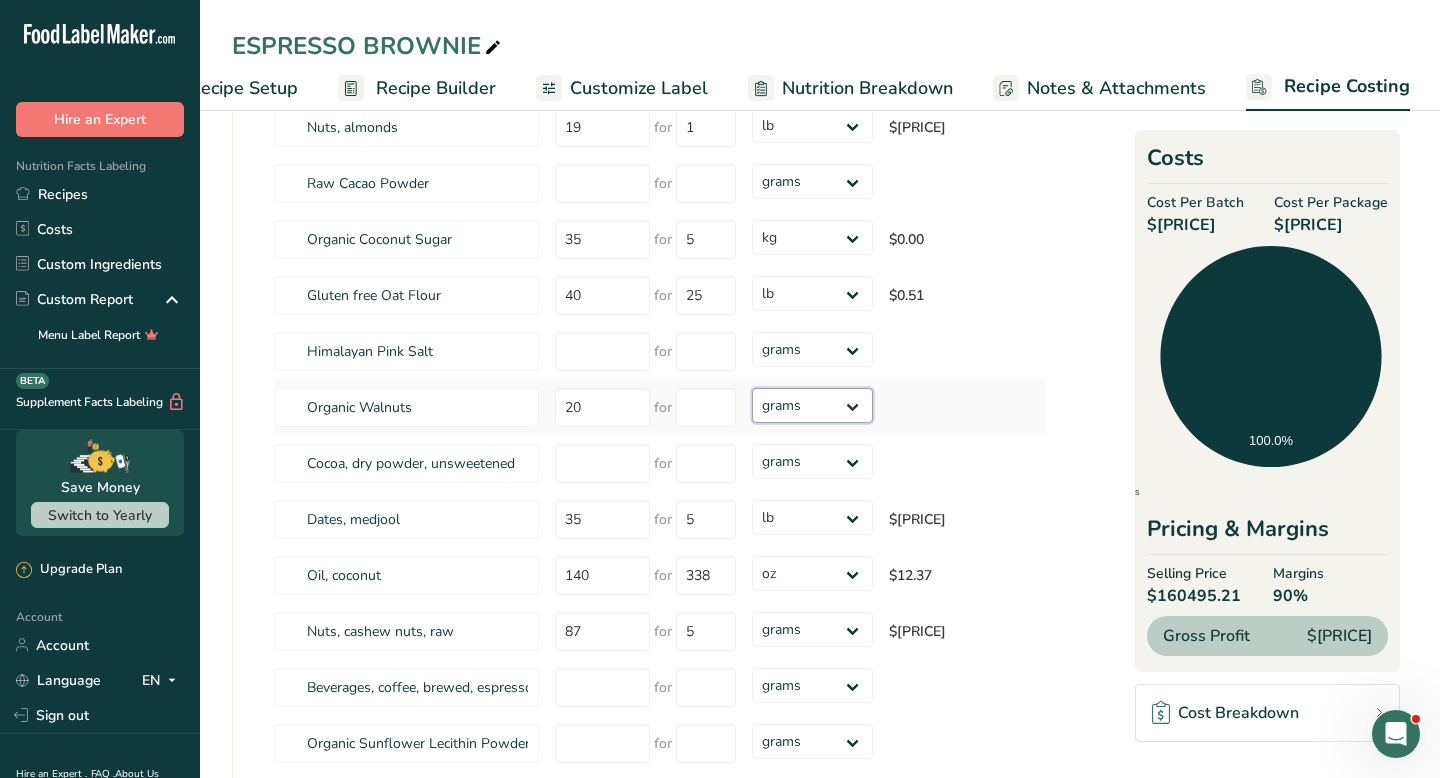 click on "grams
kg
mg
mcg
lb
oz" at bounding box center [812, 405] 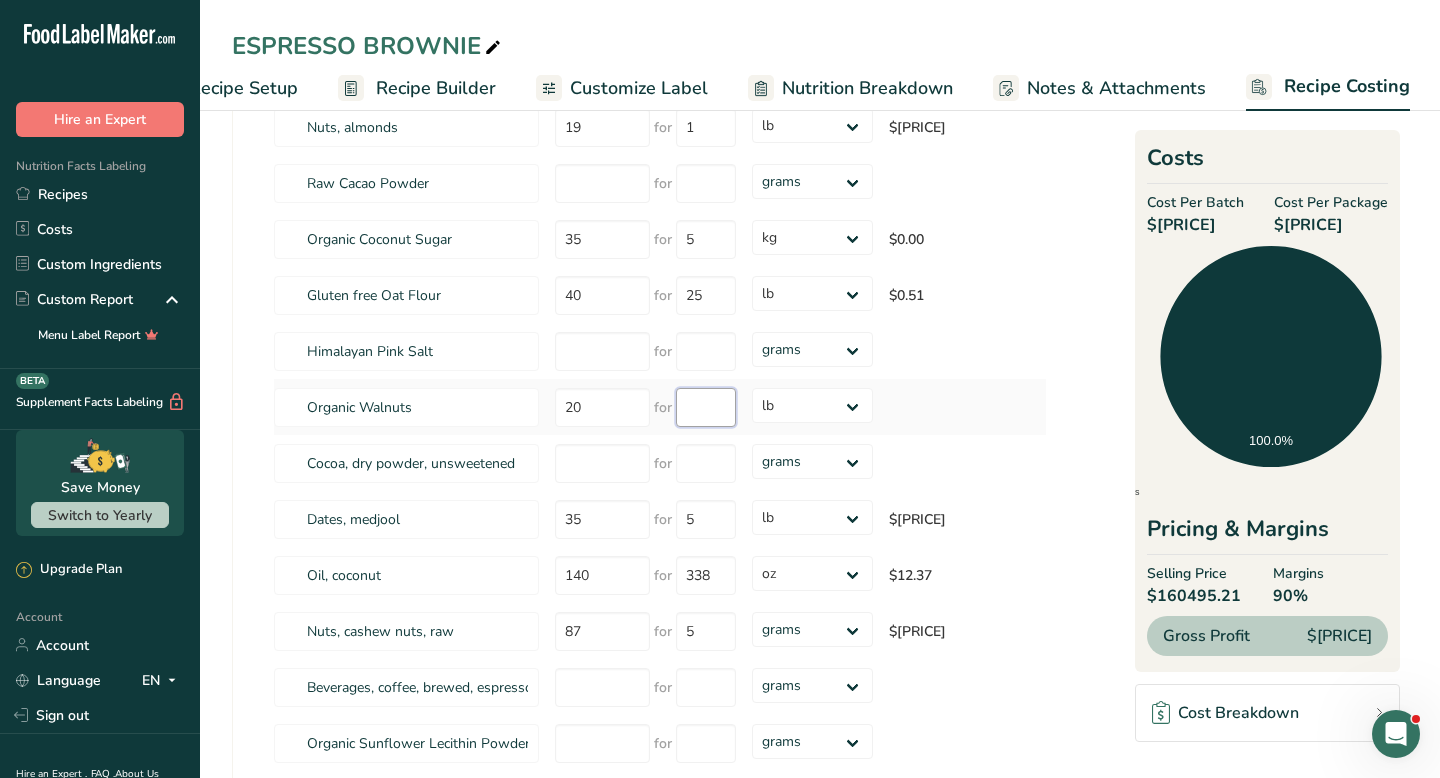 click at bounding box center [706, 407] 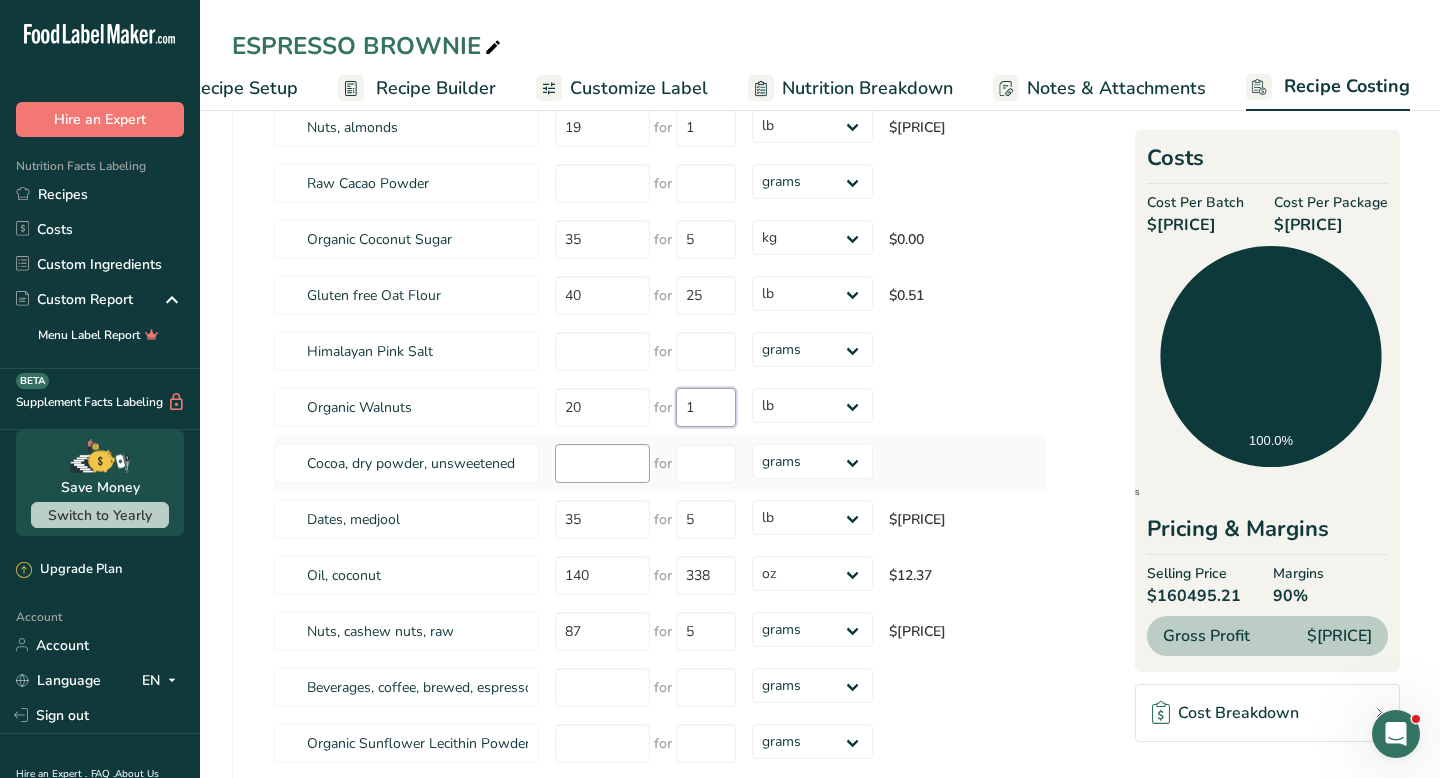 type on "1" 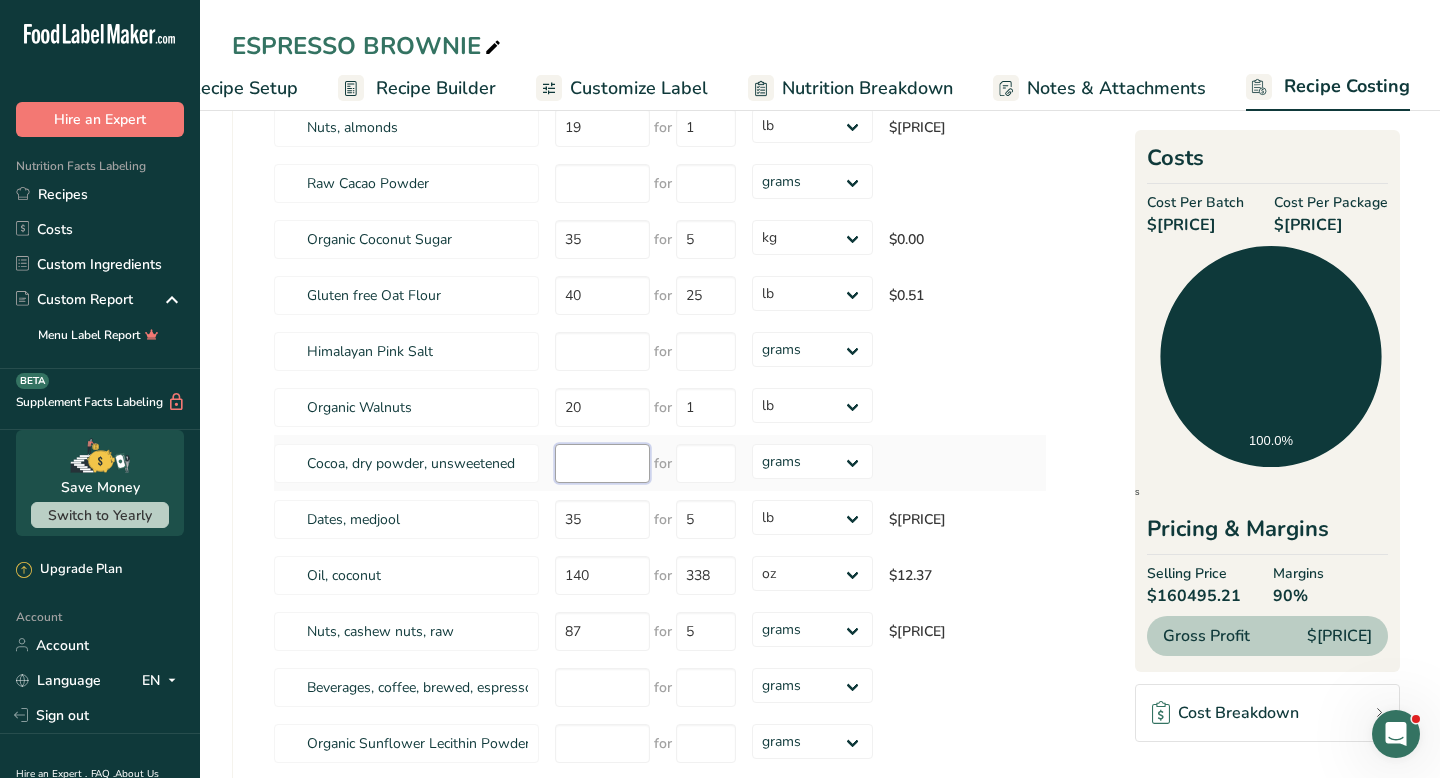 click on "Ingredients *
Price($) *   .a-a{fill:#347362;}.b-a{fill:#fff;}
Amount *
Unit *
Cost Per Batch
.a-a{fill:#347362;}.b-a{fill:#fff;}            Cacao Nibs
for
grams
kg
mg
mcg
lb
oz
Coffee
for
grams
kg
mg
mcg
lb
oz
Coconut Sugar   140
for
20
grams
kg
mg
mcg
lb
oz
$2.69
Vanilla extract
for
grams
kg
mg
mcg" at bounding box center (660, 346) 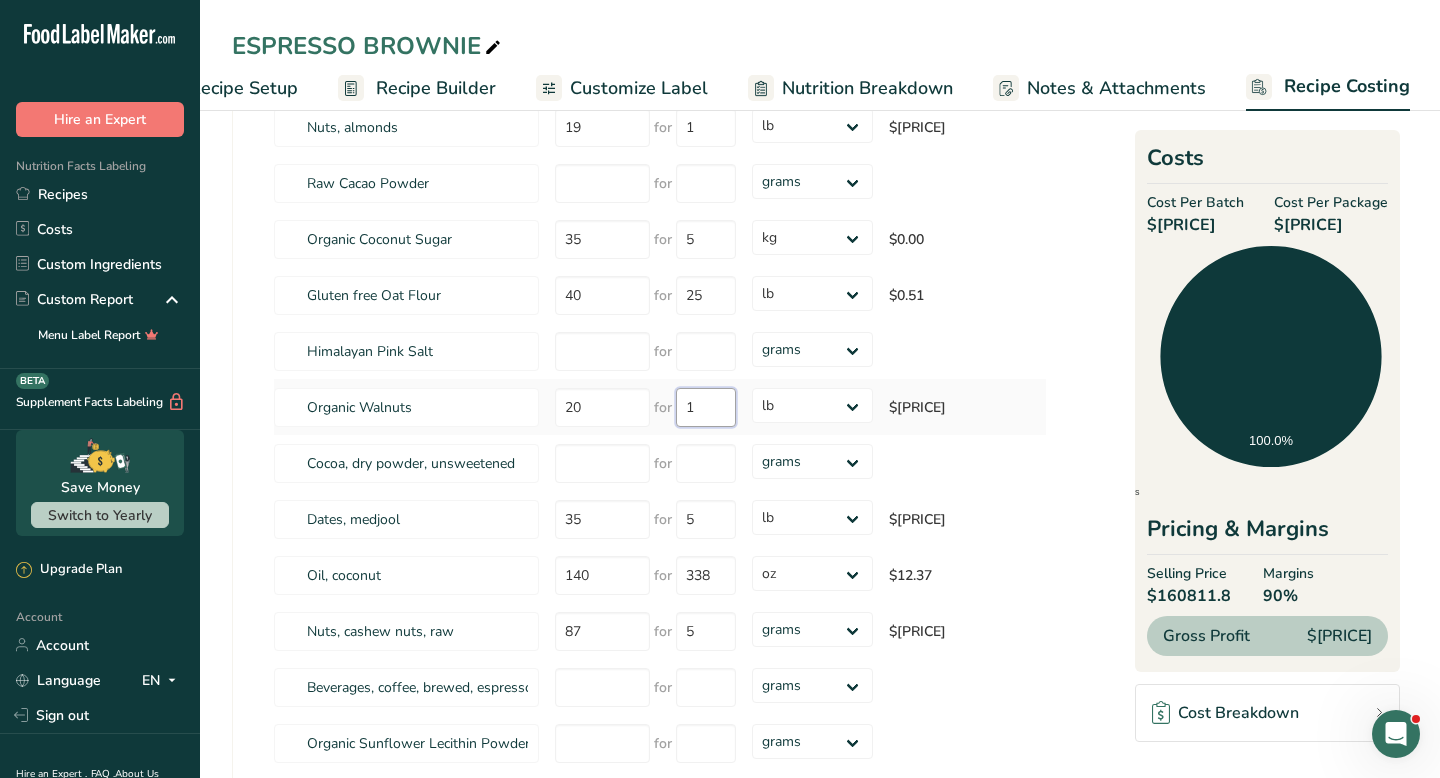 click on "1" at bounding box center [706, 407] 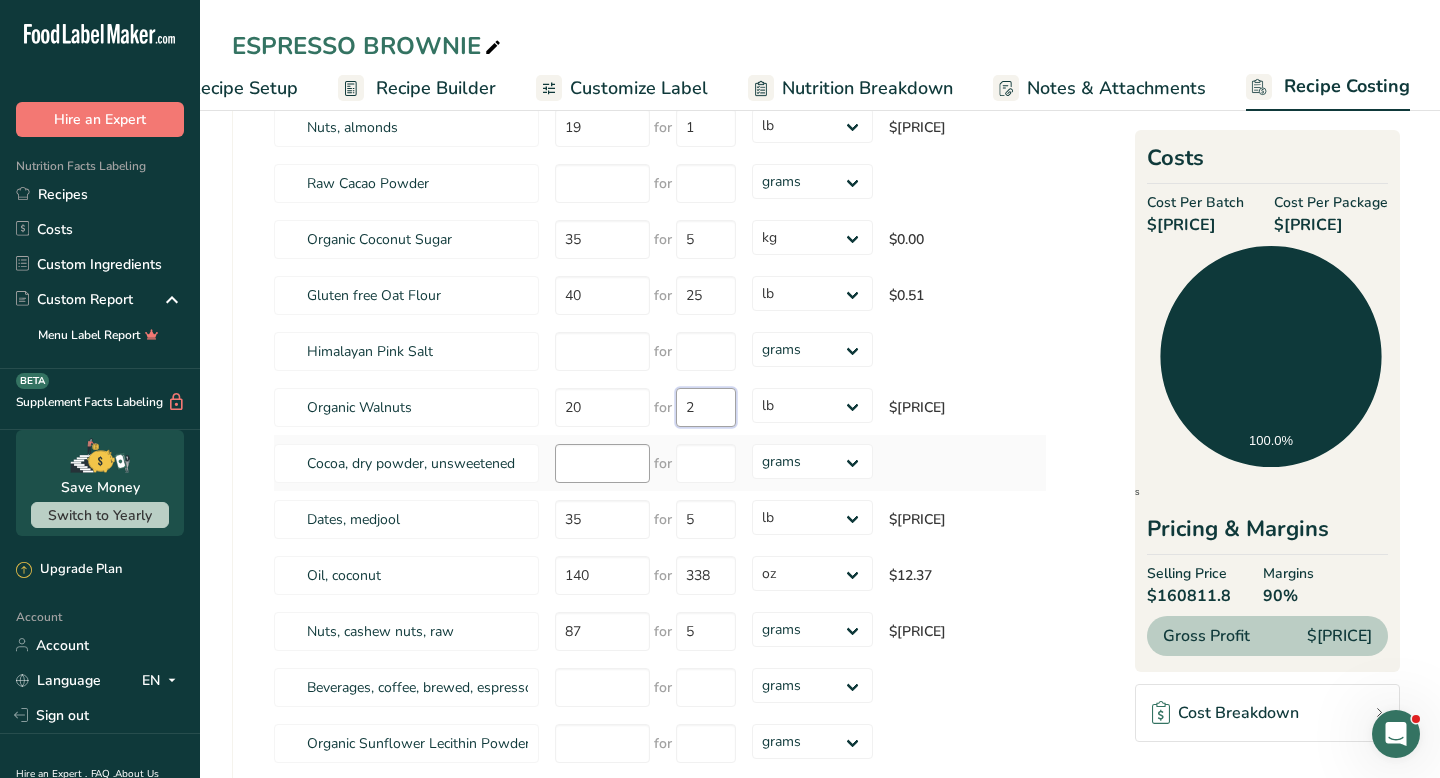 type on "2" 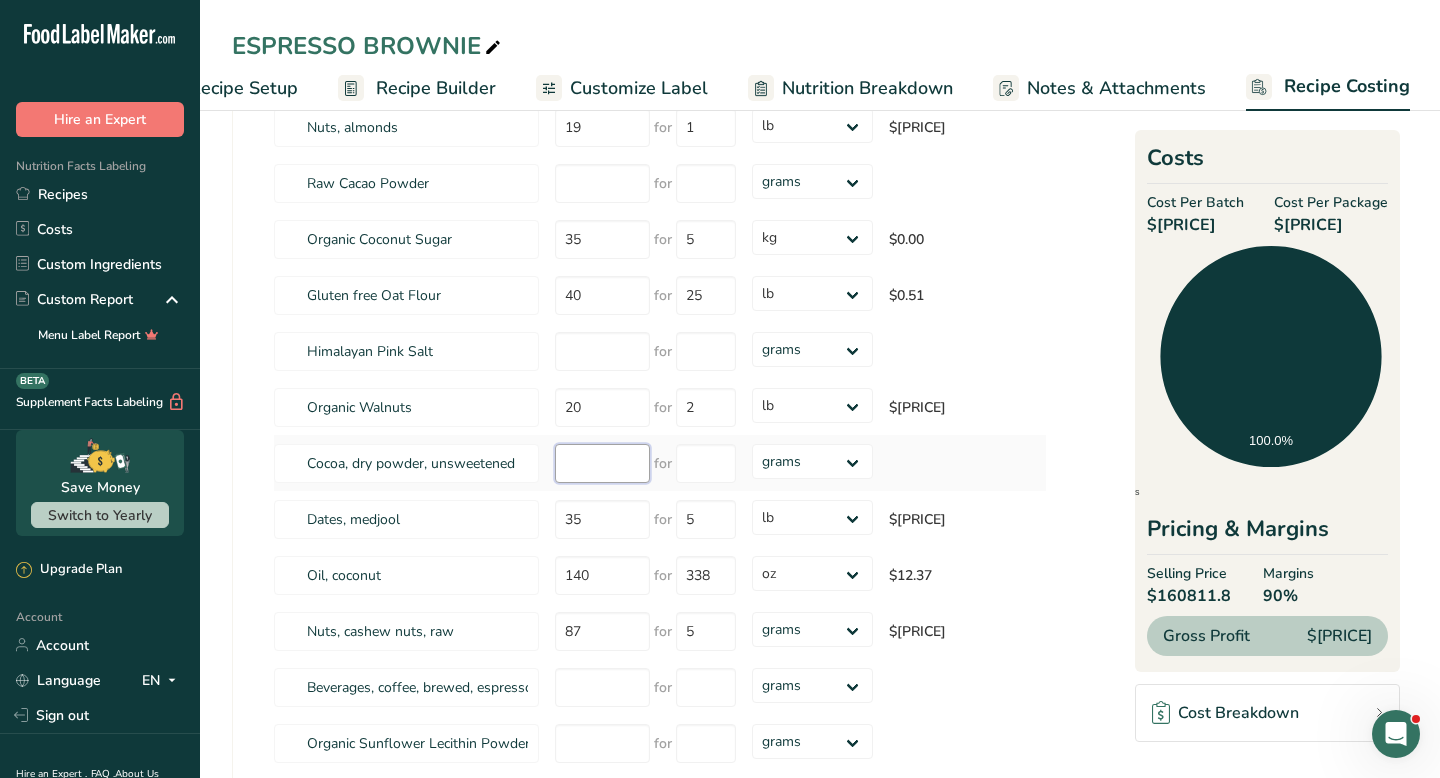 click on "Ingredients *
Price($) *   .a-a{fill:#347362;}.b-a{fill:#fff;}
Amount *
Unit *
Cost Per Batch
.a-a{fill:#347362;}.b-a{fill:#fff;}            Cacao Nibs
for
grams
kg
mg
mcg
lb
oz
Coffee
for
grams
kg
mg
mcg
lb
oz
Coconut Sugar   140
for
20
grams
kg
mg
mcg
lb
oz
$2.69
Vanilla extract
for
grams
kg
mg
mcg" at bounding box center (660, 346) 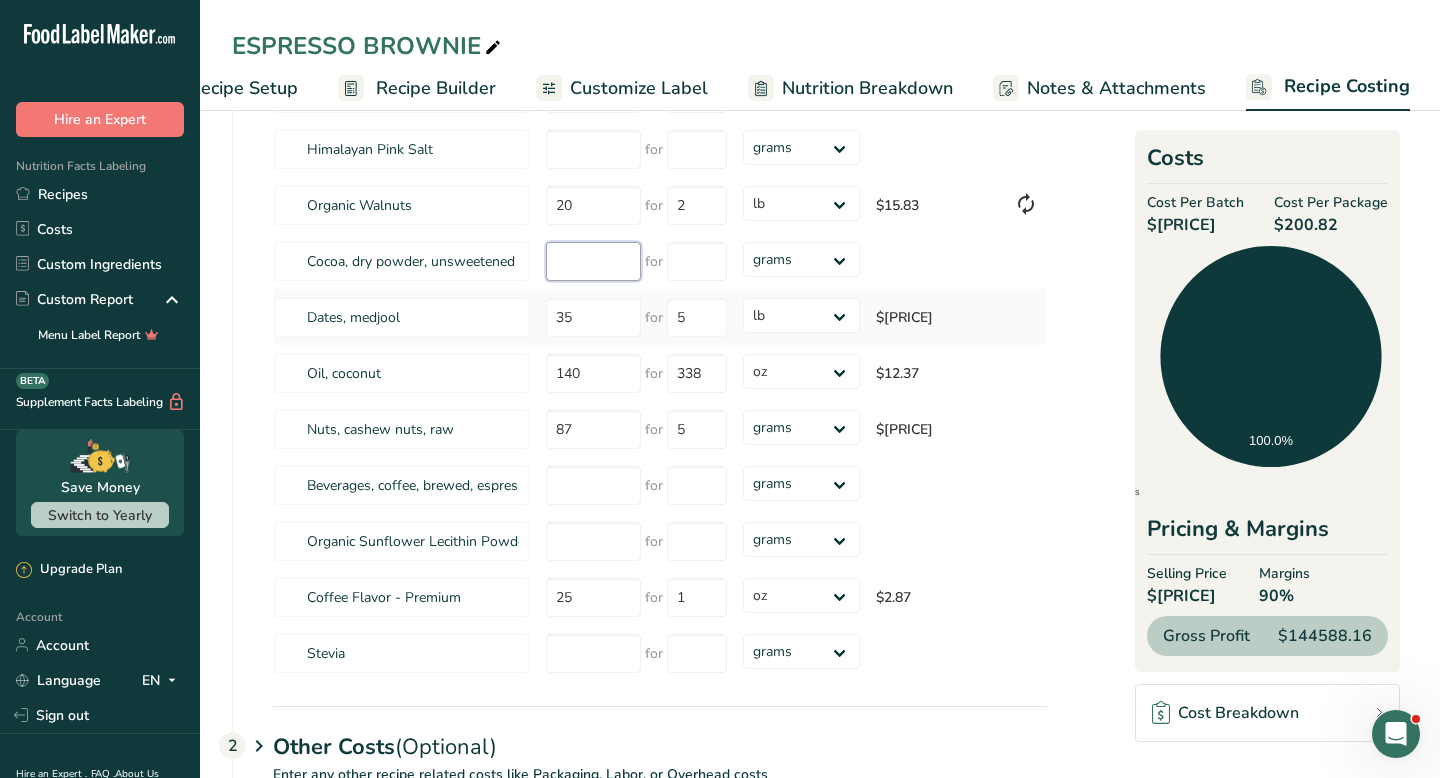 scroll, scrollTop: 616, scrollLeft: 0, axis: vertical 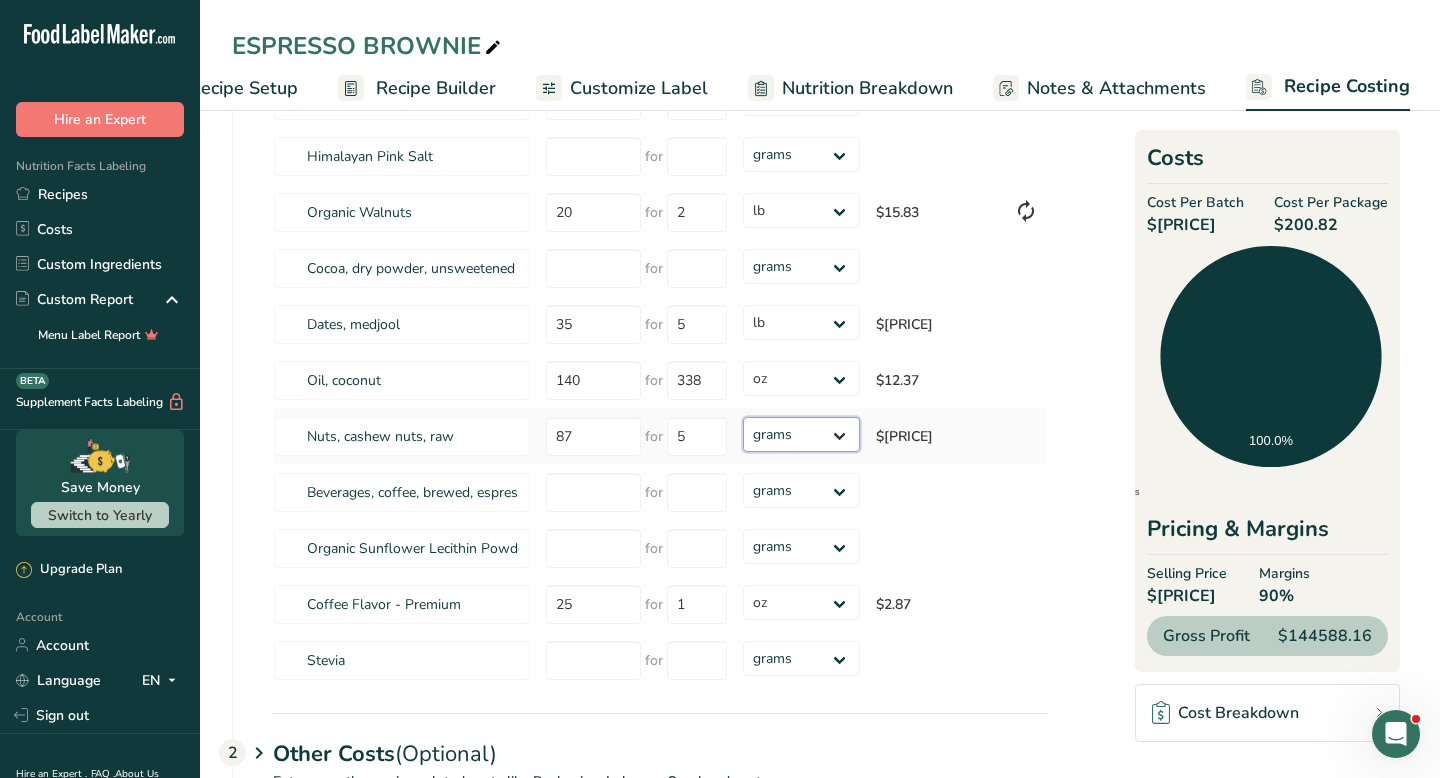 click on "grams
kg
mg
mcg
lb
oz" at bounding box center [801, 434] 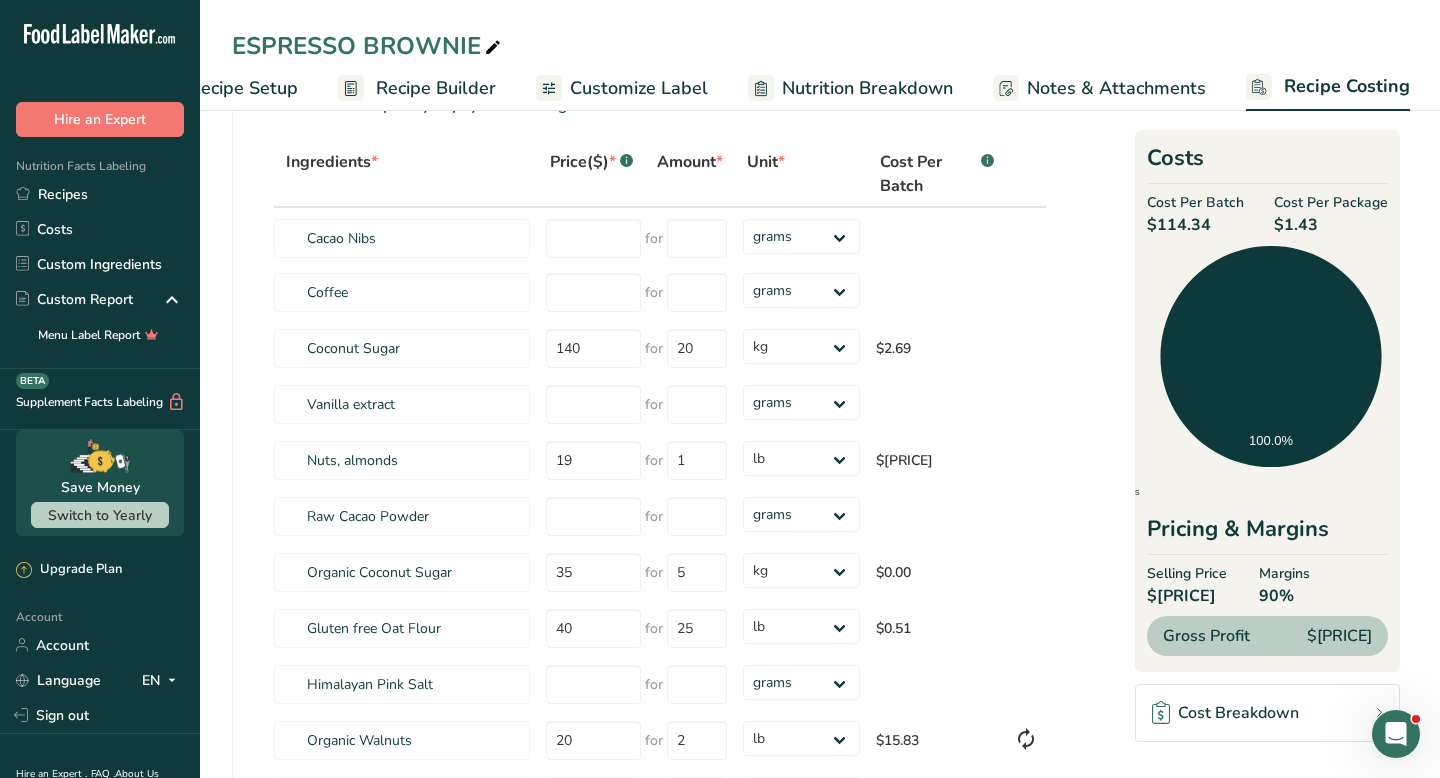 scroll, scrollTop: 0, scrollLeft: 0, axis: both 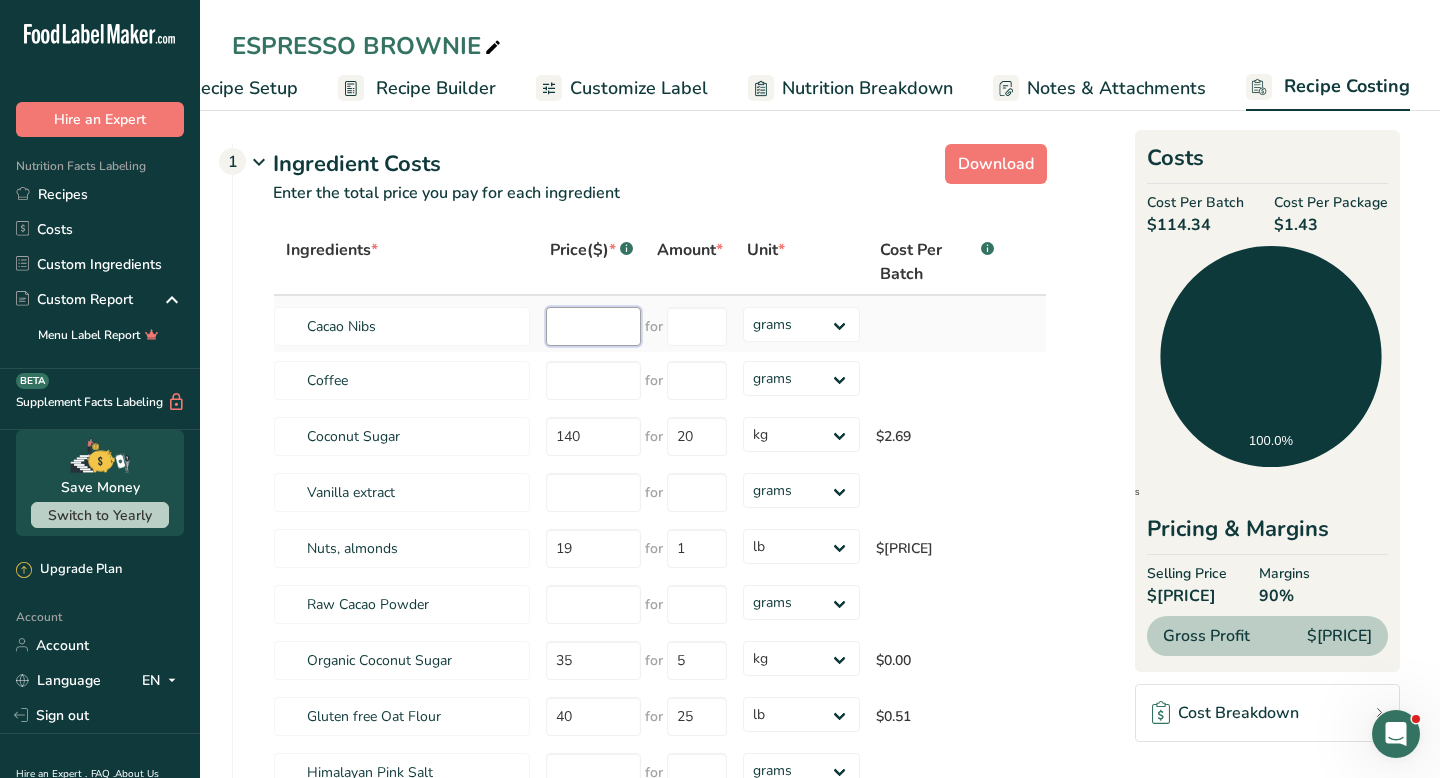 click at bounding box center [593, 326] 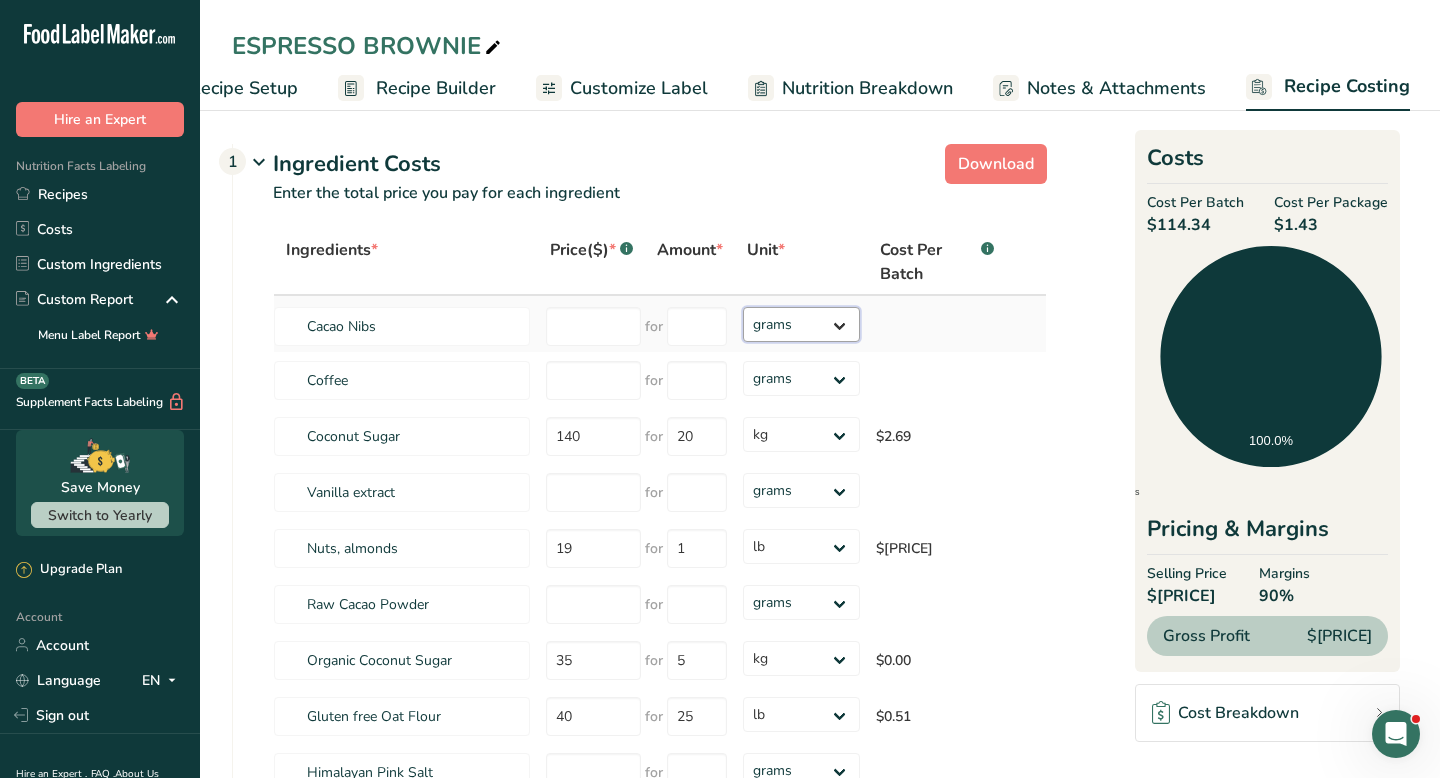 click on "grams
kg
mg
mcg
lb
oz" at bounding box center (801, 324) 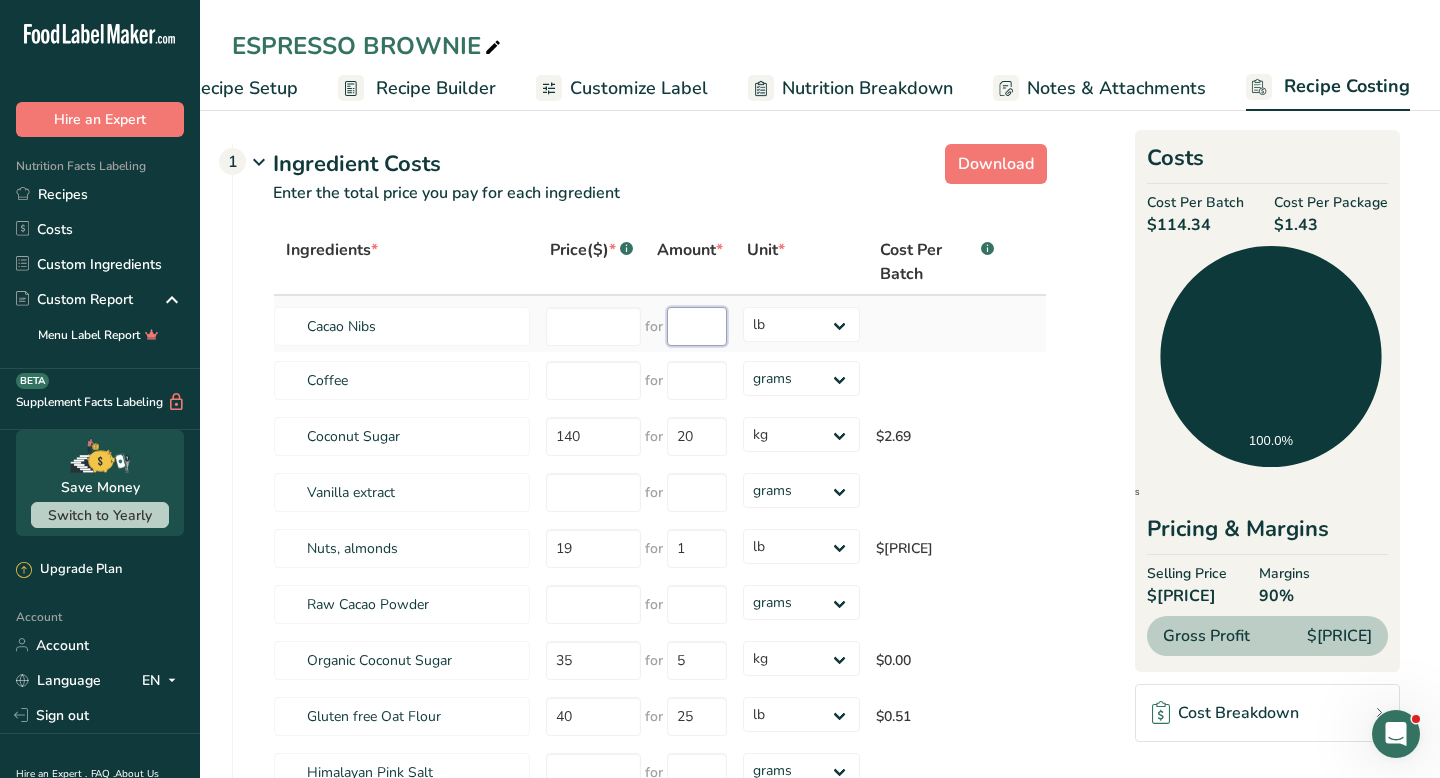 click at bounding box center [697, 326] 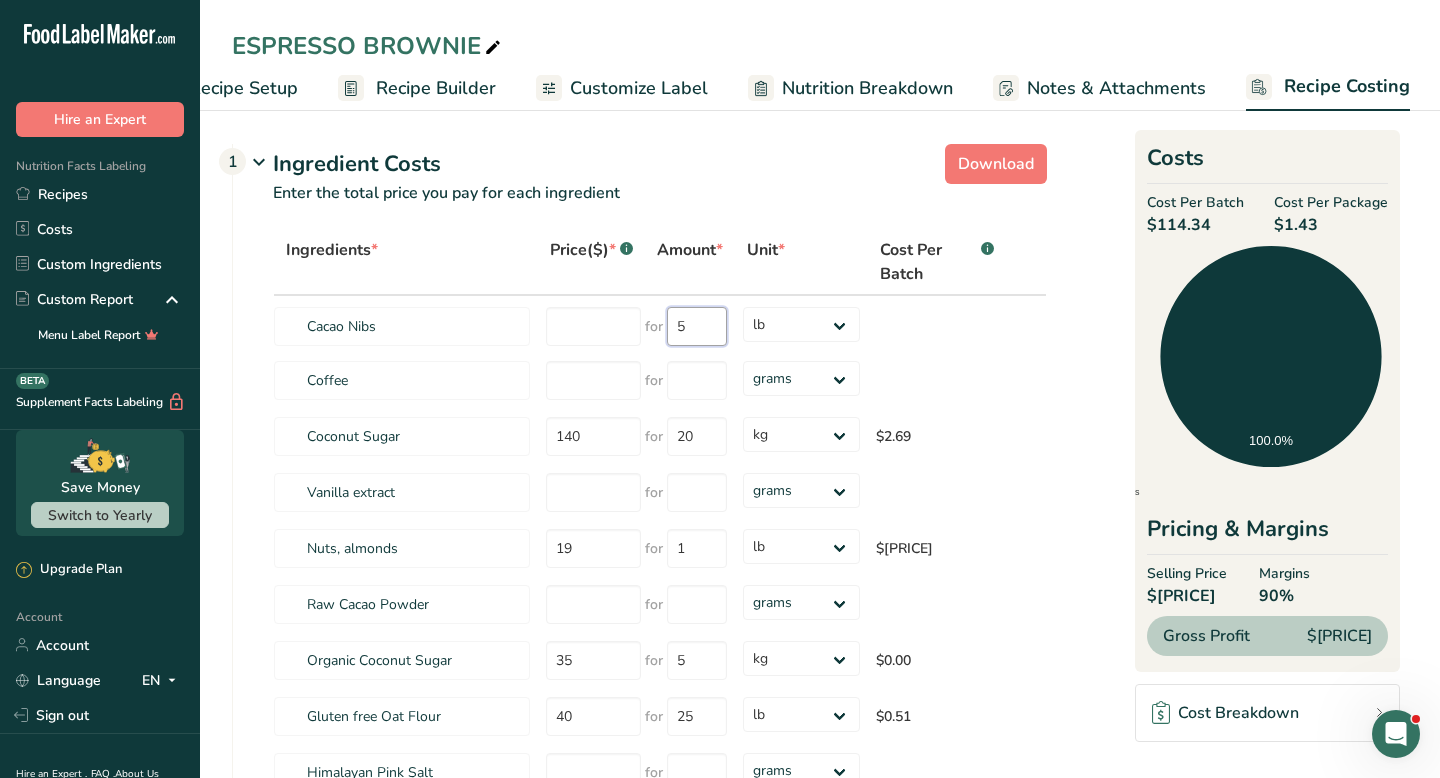 type on "5" 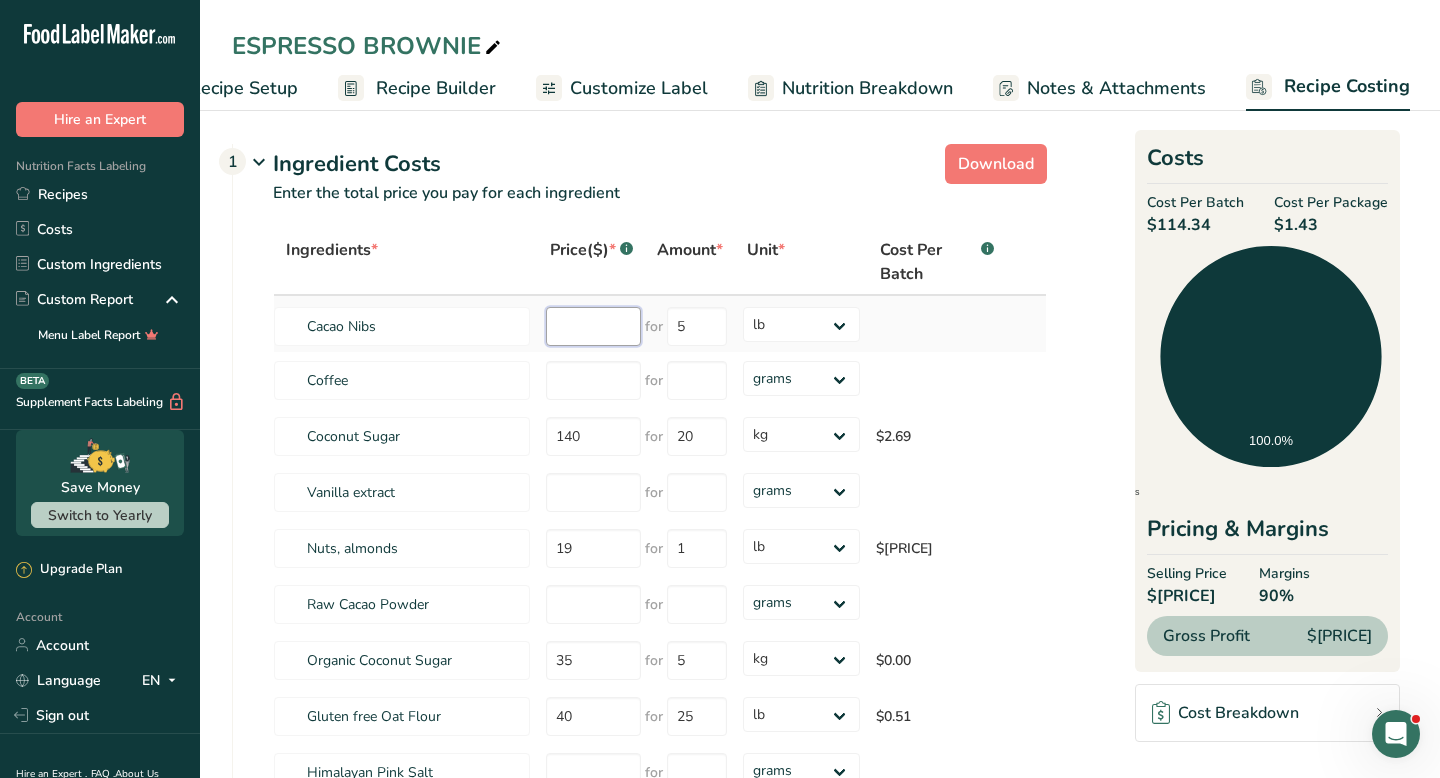 click at bounding box center (593, 326) 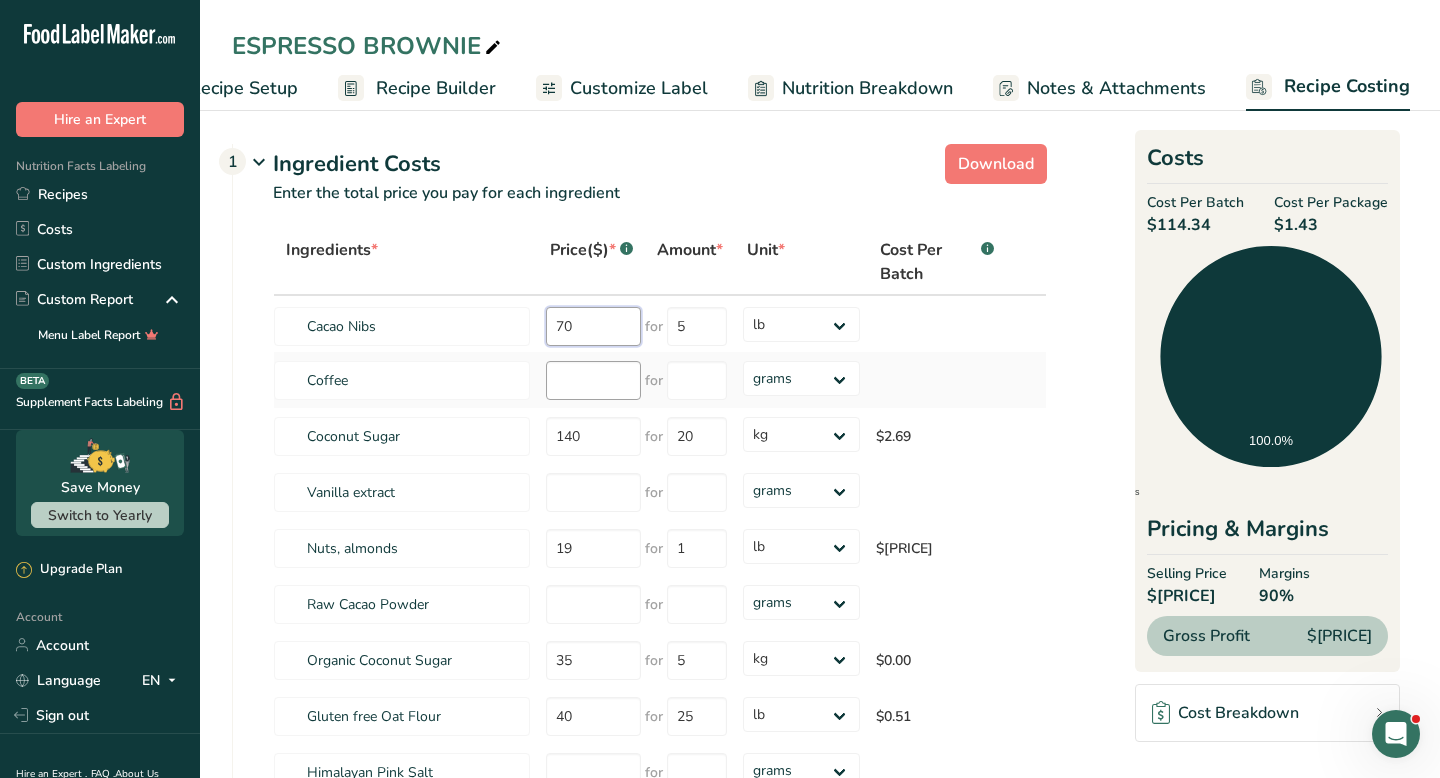 type on "70" 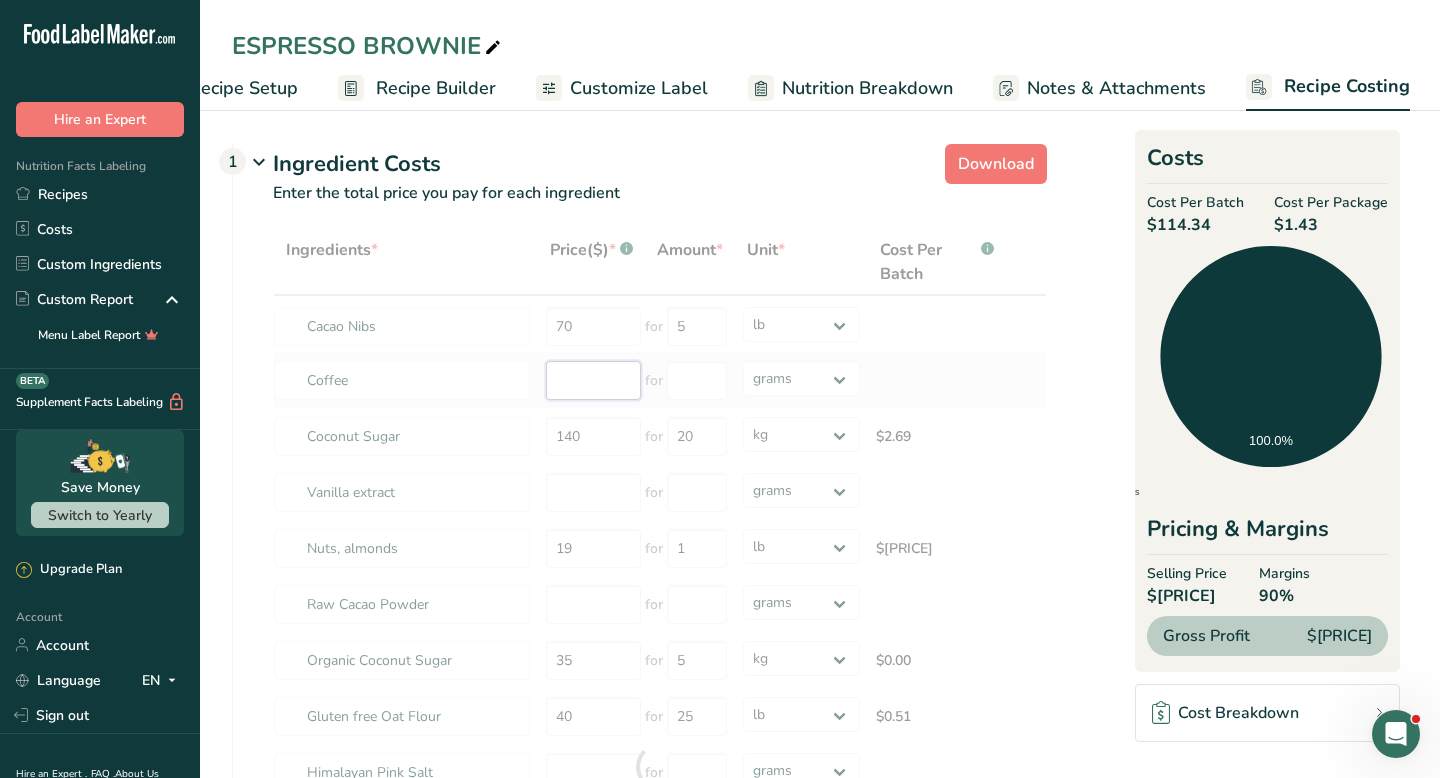 click on "Ingredients *
Price($) *   .a-a{fill:#347362;}.b-a{fill:#fff;}
Amount *
Unit *
Cost Per Batch
.a-a{fill:#347362;}.b-a{fill:#fff;}            Cacao Nibs   70
for
5
grams
kg
mg
mcg
lb
oz
$2.69
Coffee
for
grams
kg
mg
mcg
lb
oz
Coconut Sugar   140
for
20
grams
kg
mg
mcg
lb
oz
$2.69
Vanilla extract
for
grams
kg
mg
19   1" at bounding box center (660, 767) 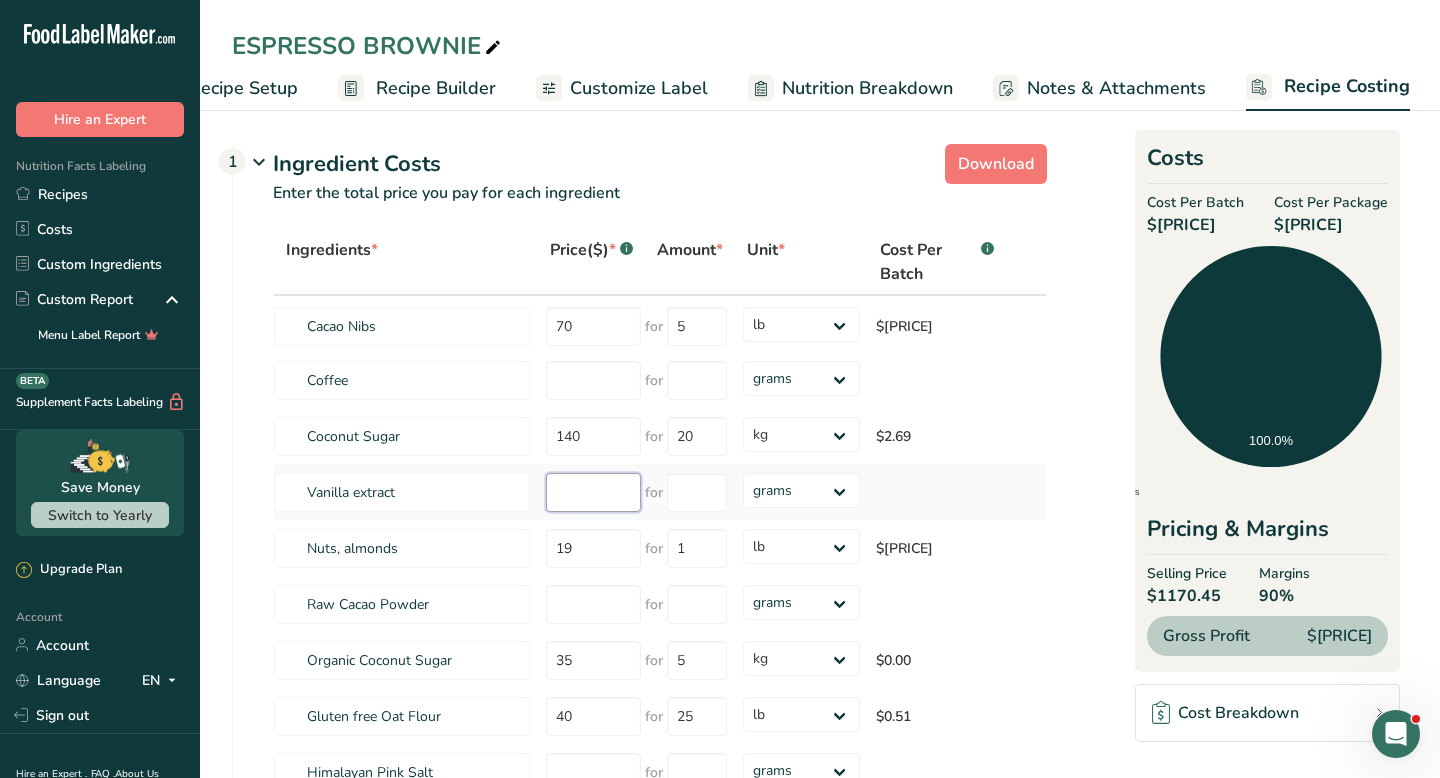 click at bounding box center [593, 492] 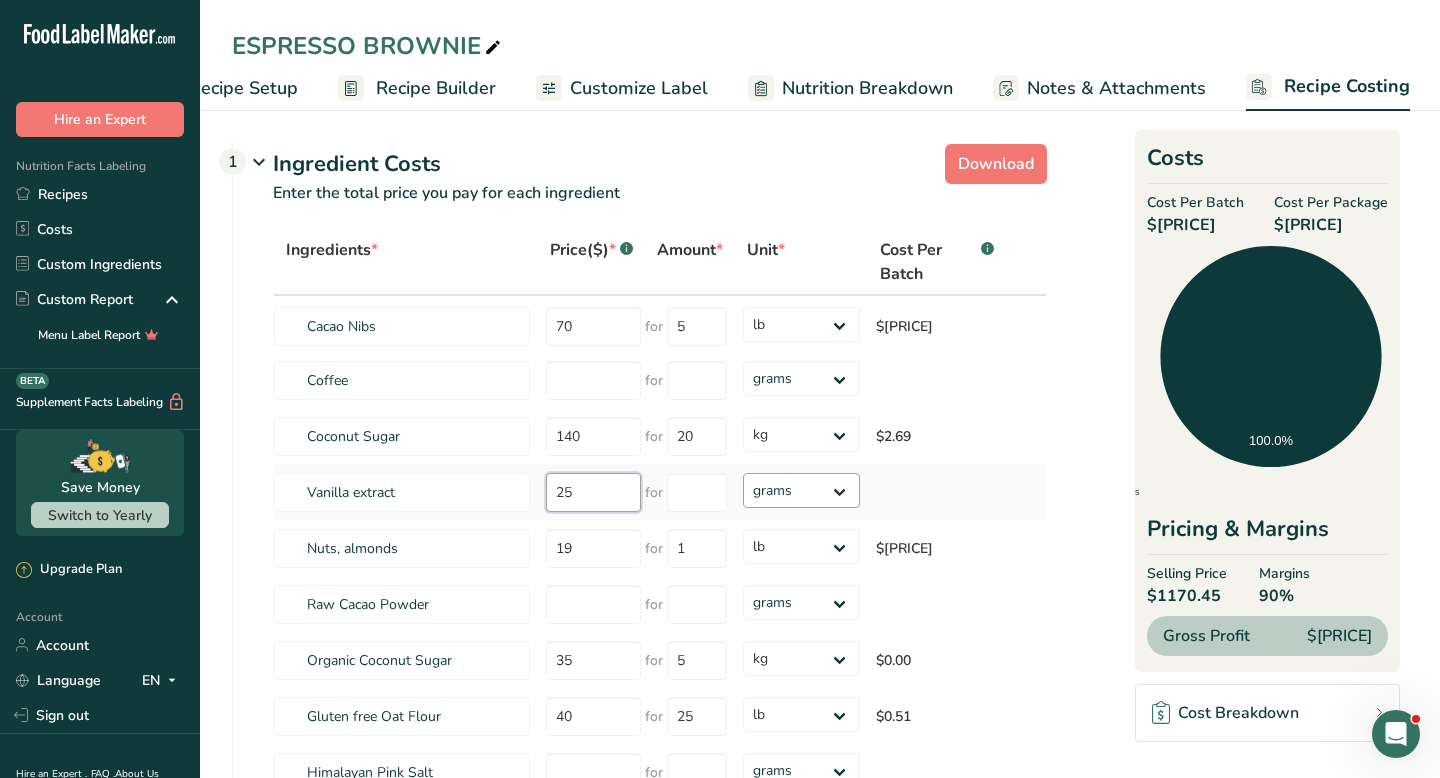 type on "25" 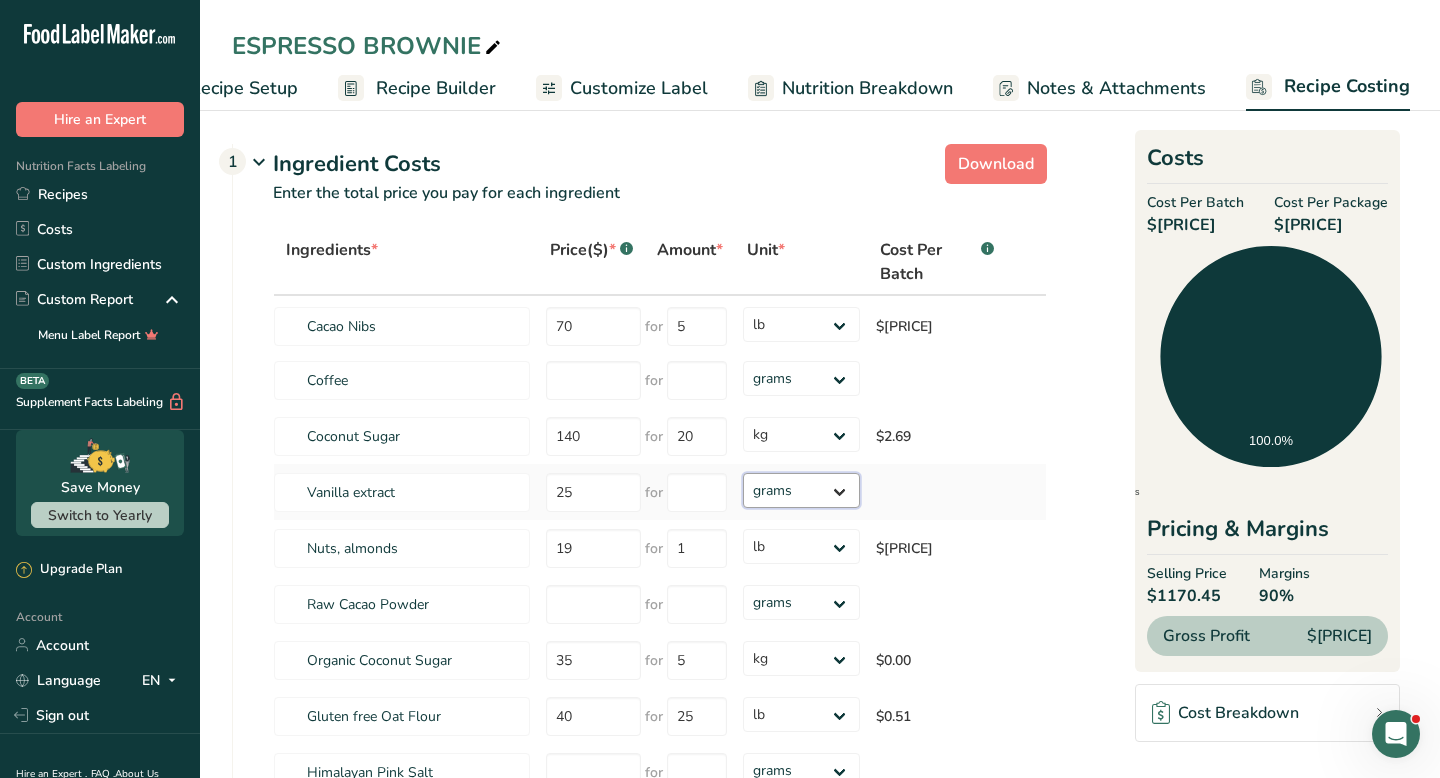 click on "grams
kg
mg
mcg
lb
oz" at bounding box center (801, 490) 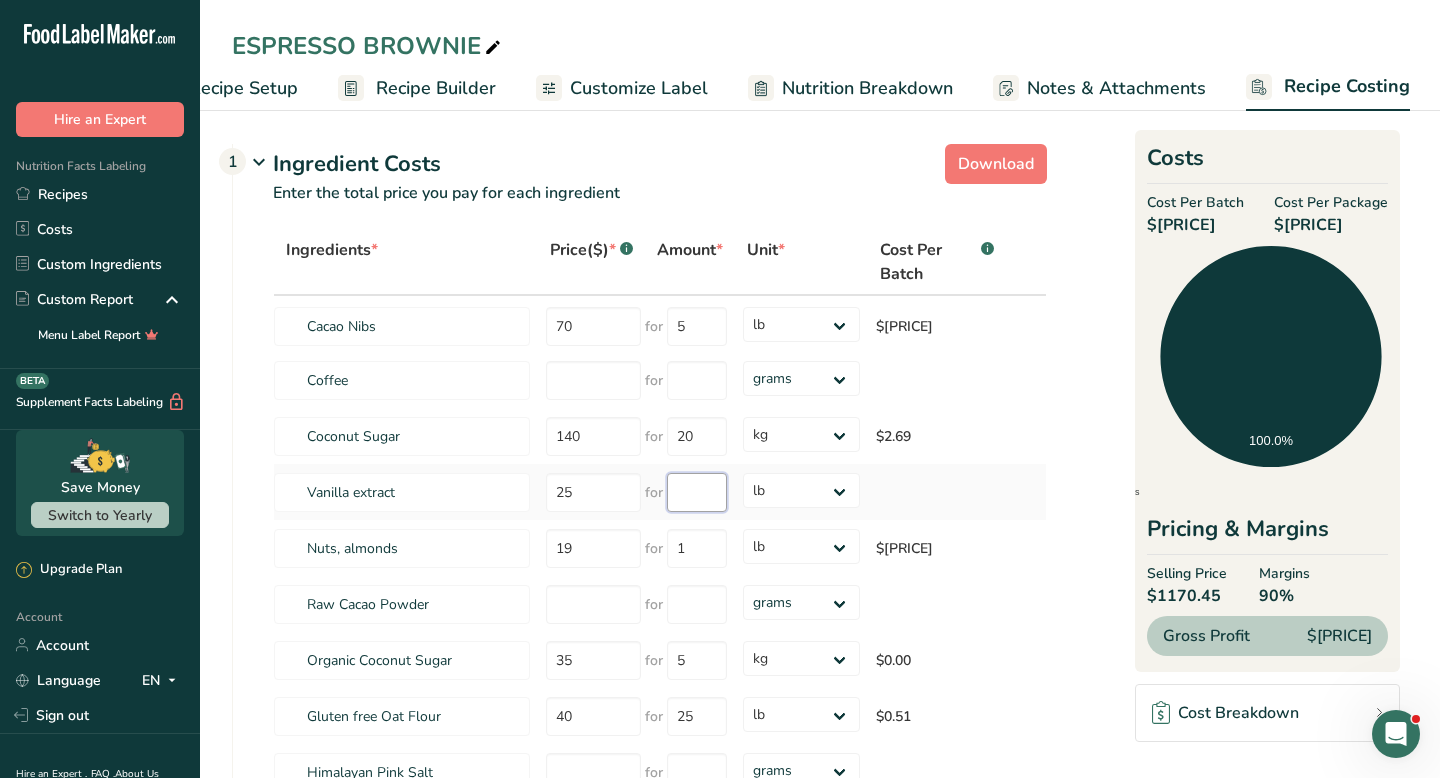 click at bounding box center (697, 492) 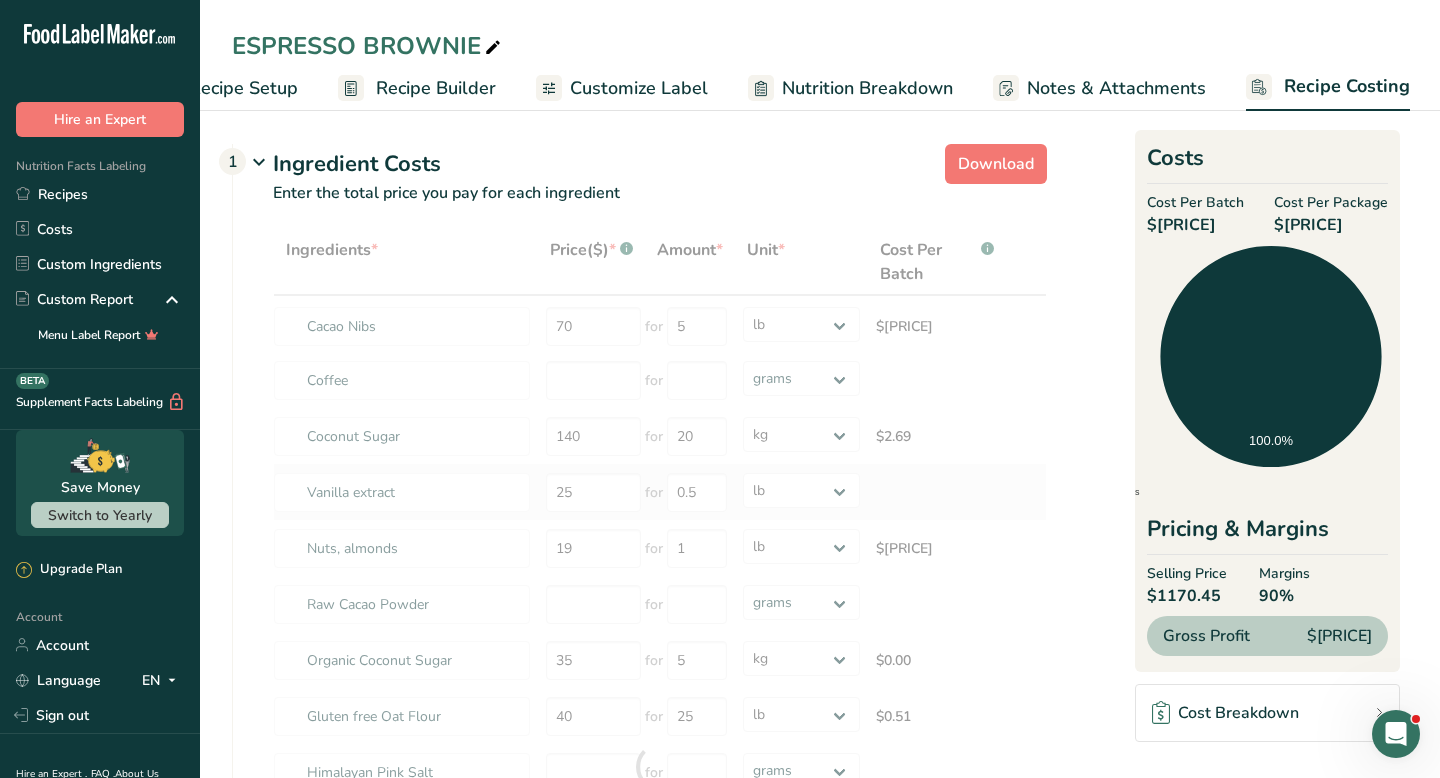 click on "Ingredients *
Price($) *   .a-a{fill:#347362;}.b-a{fill:#fff;}
Amount *
Unit *
Cost Per Batch
.a-a{fill:#347362;}.b-a{fill:#fff;}            Cacao Nibs   70
for
5
grams
kg
mg
mcg
lb
oz
$2.70
Coffee
for
grams
kg
mg
mcg
lb
oz
Coconut Sugar   140
for
20
grams
kg
mg
mcg
lb
oz
$2.69
Vanilla extract   25
for
0.5
grams
kg
mg" at bounding box center (660, 767) 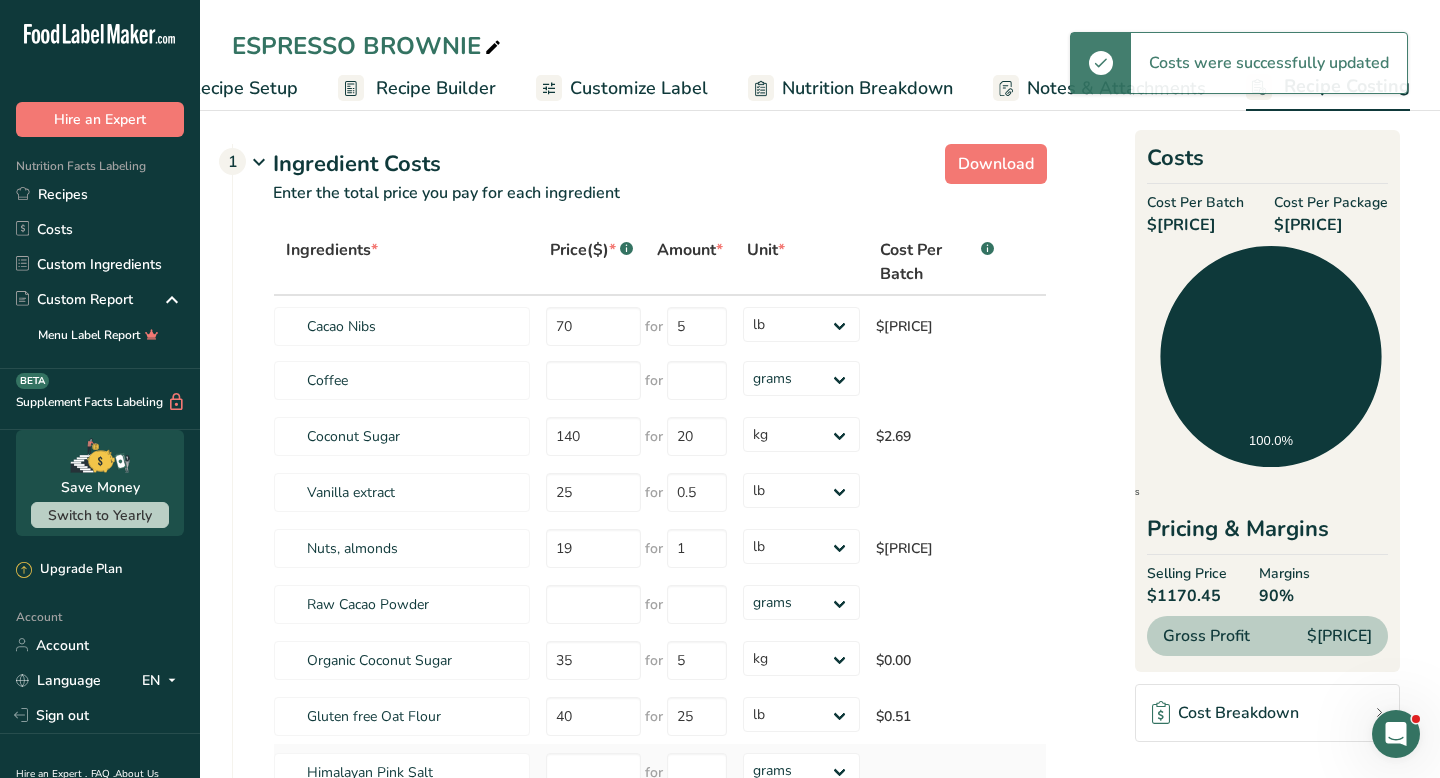 type on "1" 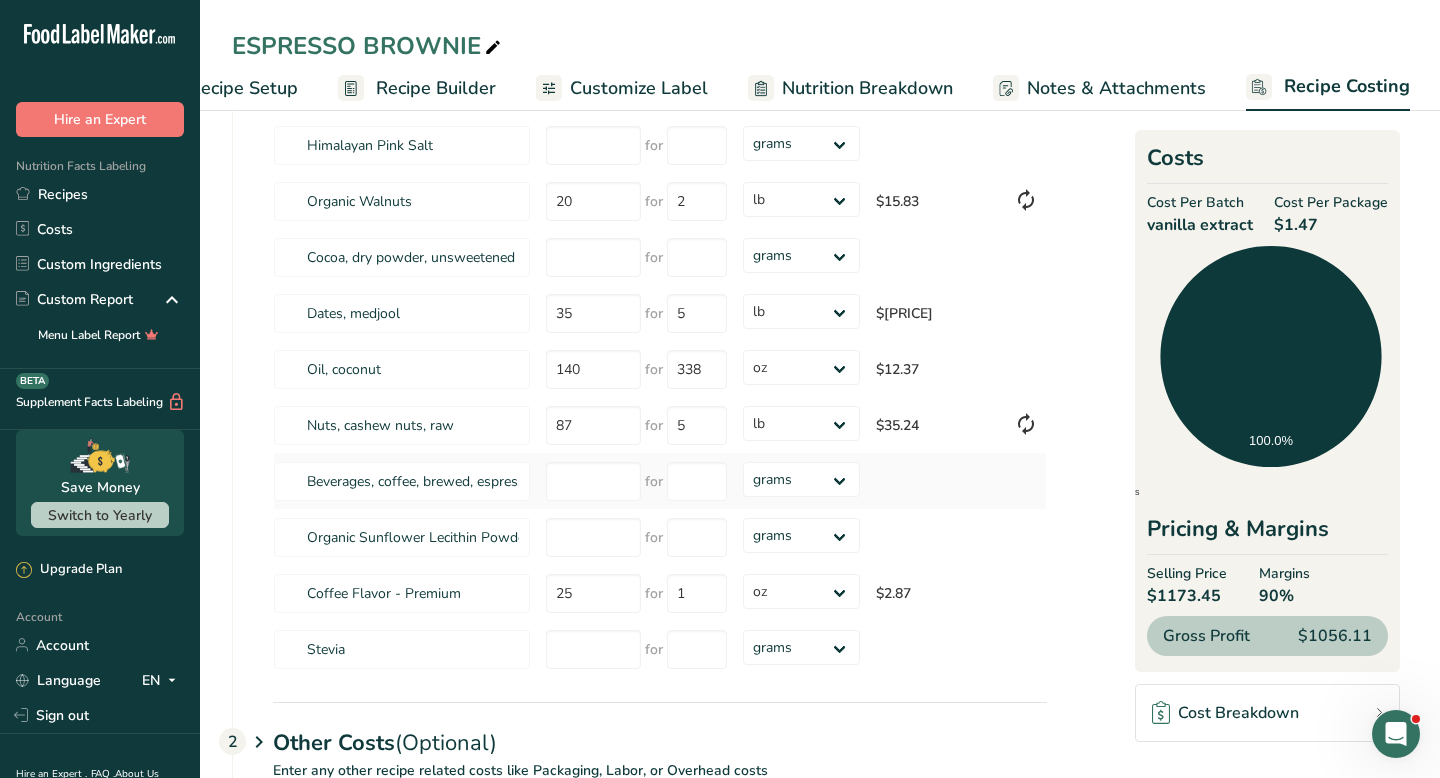 scroll, scrollTop: 628, scrollLeft: 0, axis: vertical 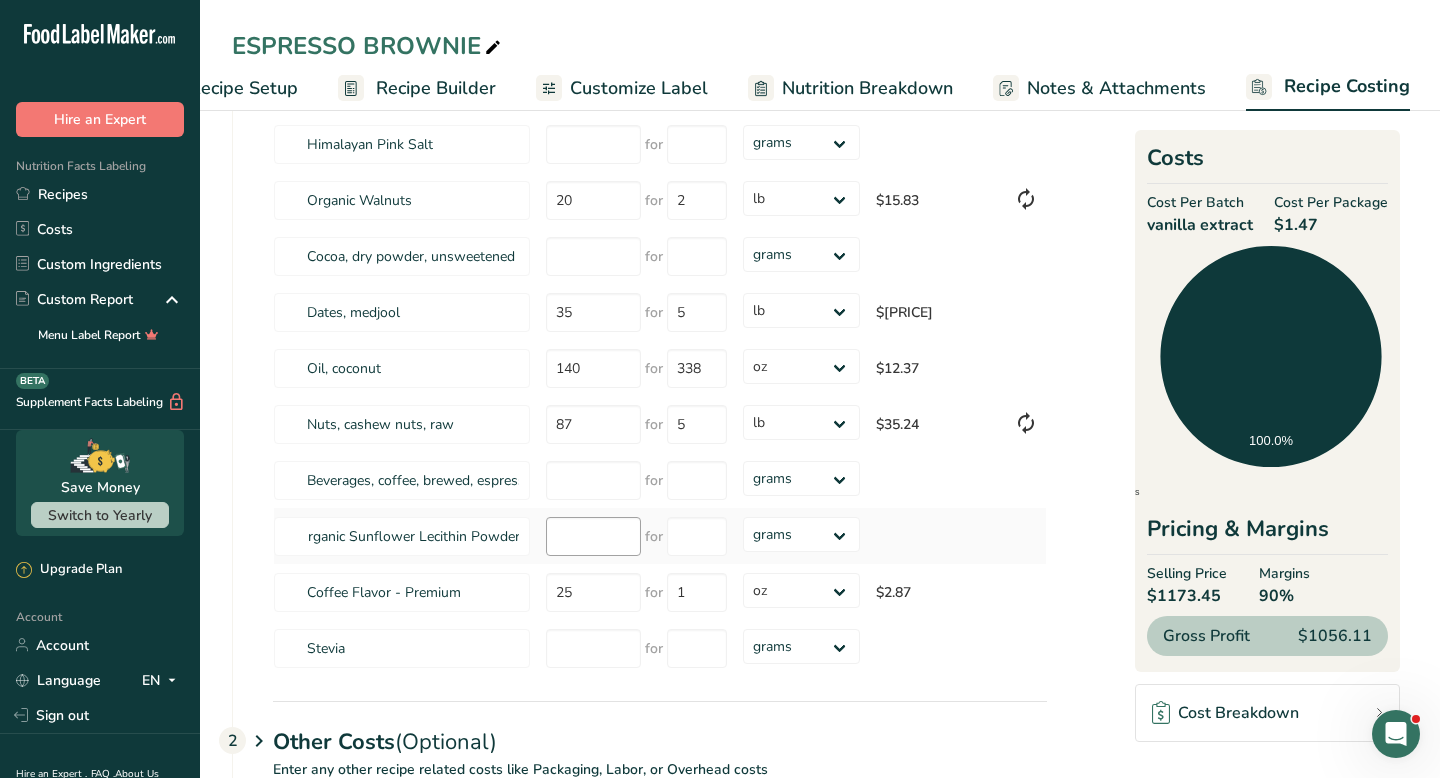 click on "Organic Sunflower Lecithin Powder
for
grams
kg
mg
mcg
lb
oz" at bounding box center [660, 536] 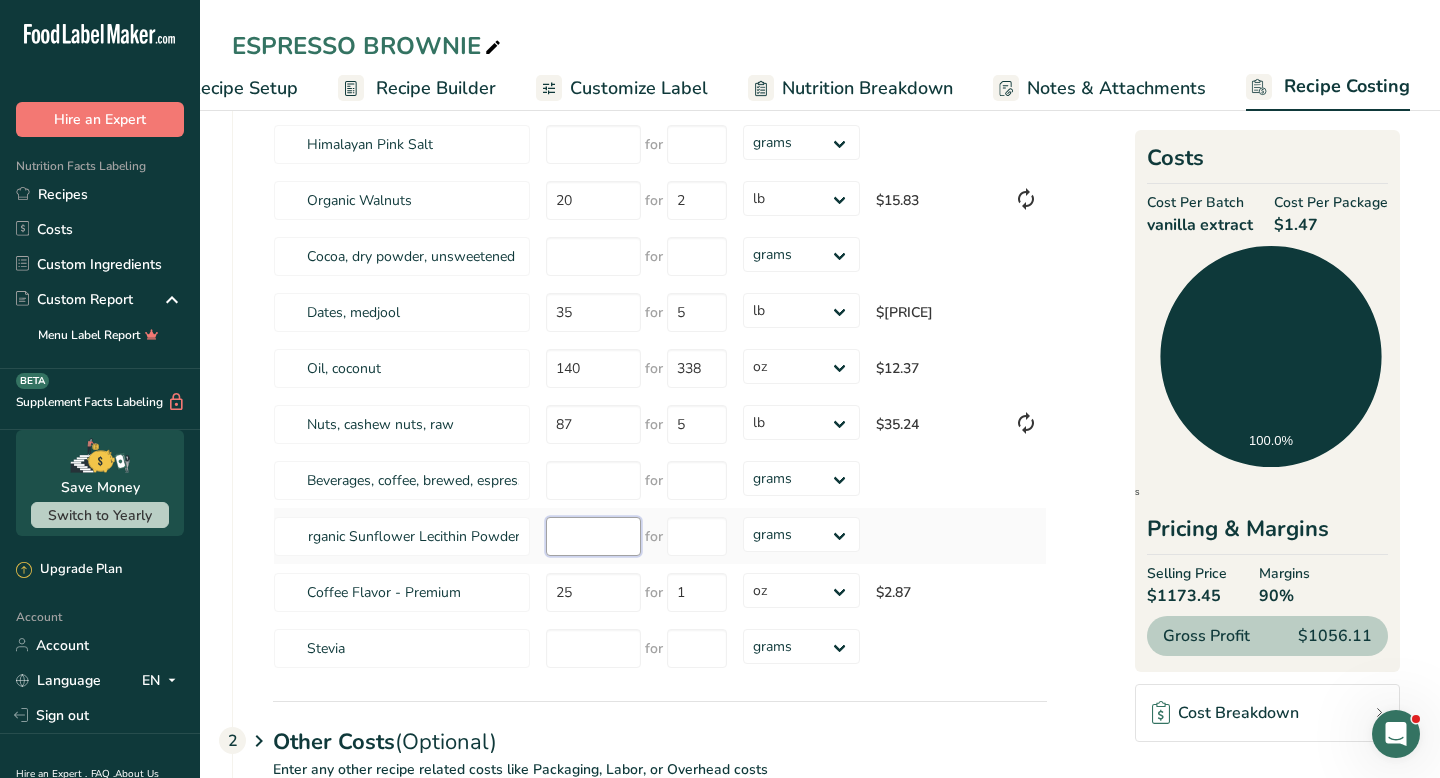 click at bounding box center (593, 536) 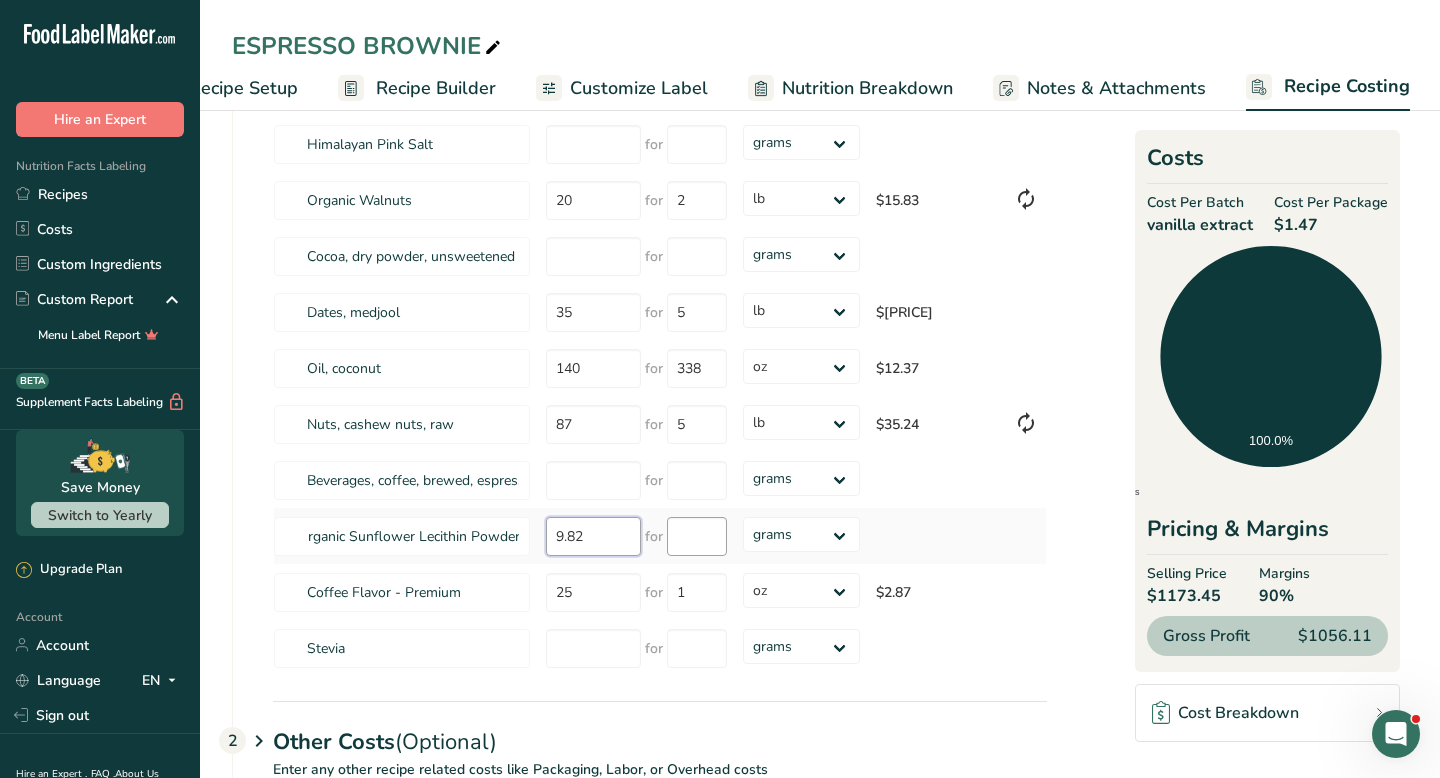 type on "9.82" 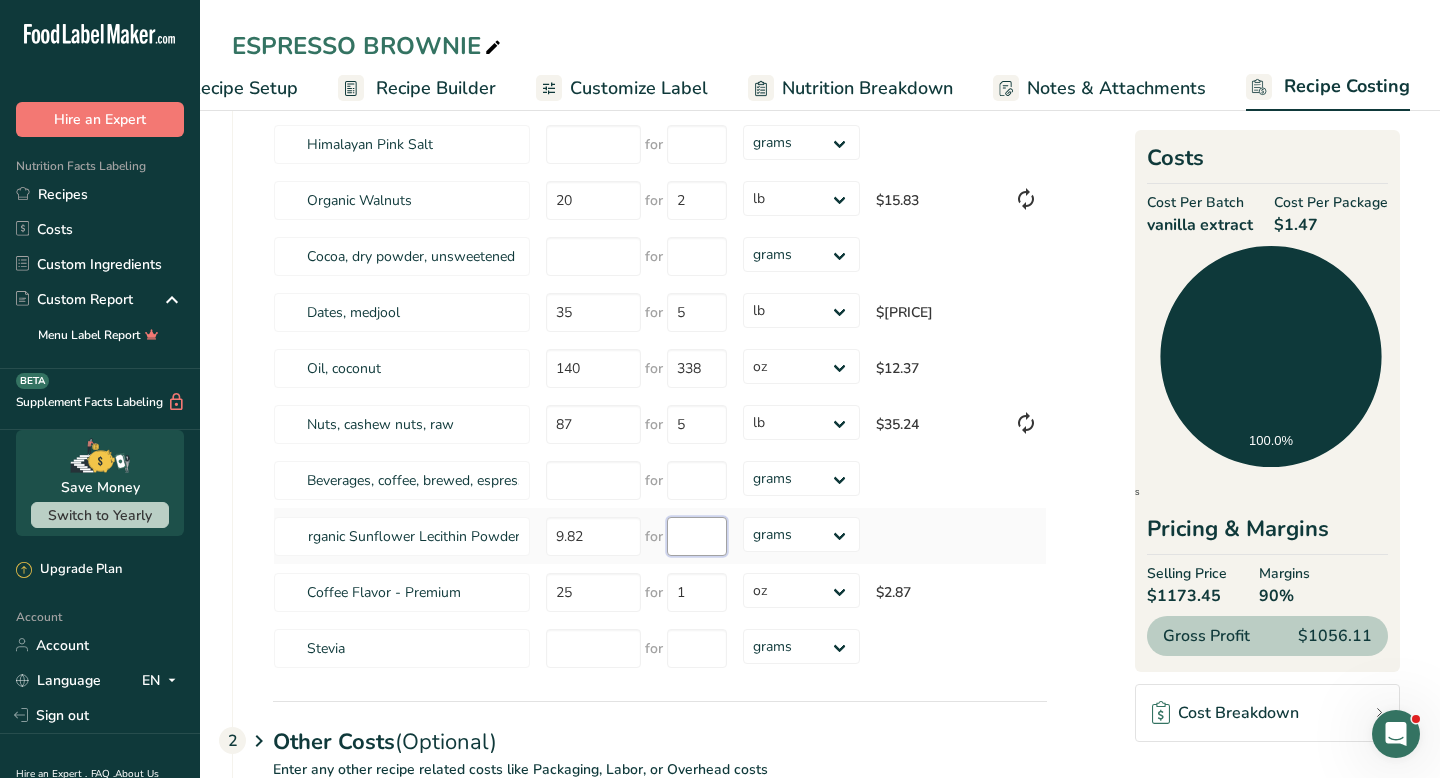 click at bounding box center (697, 536) 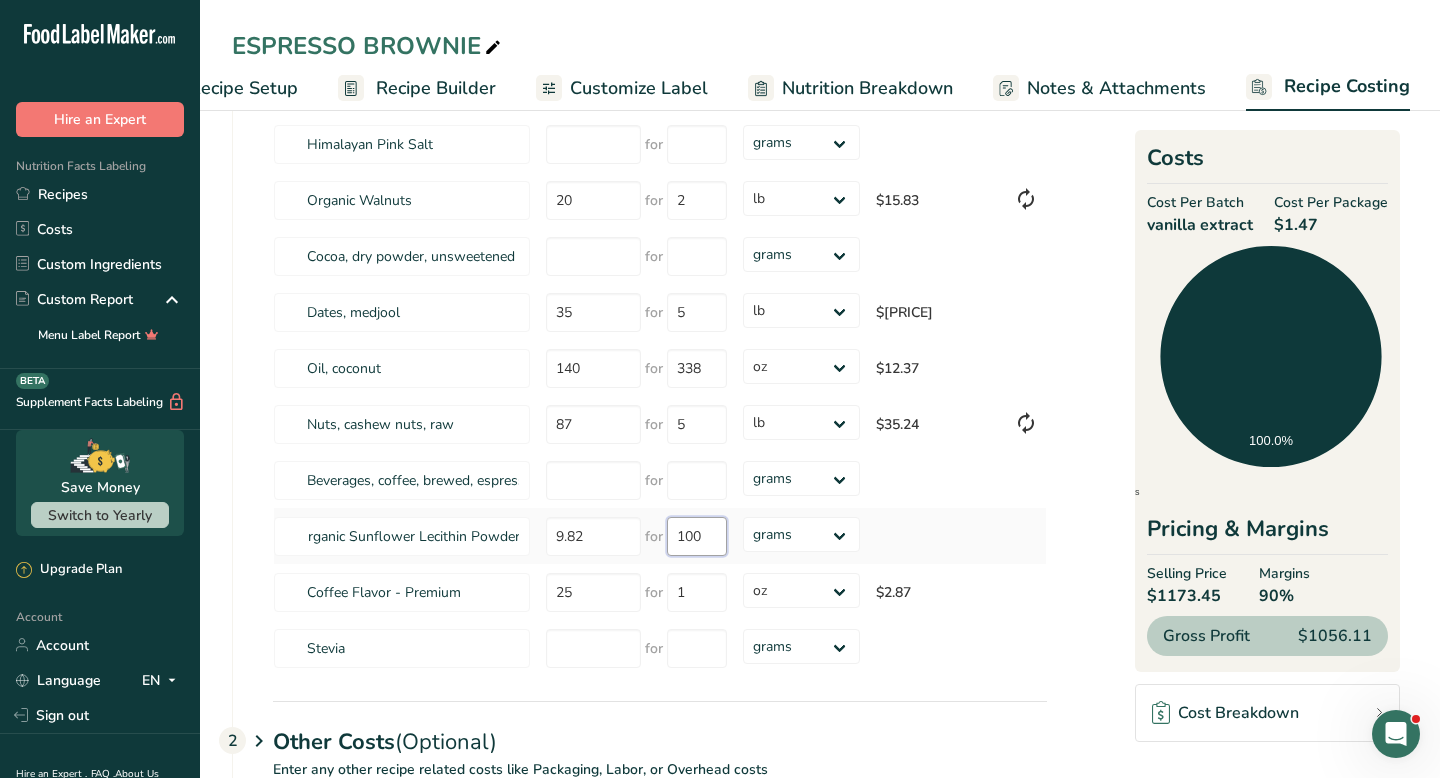 type on "100" 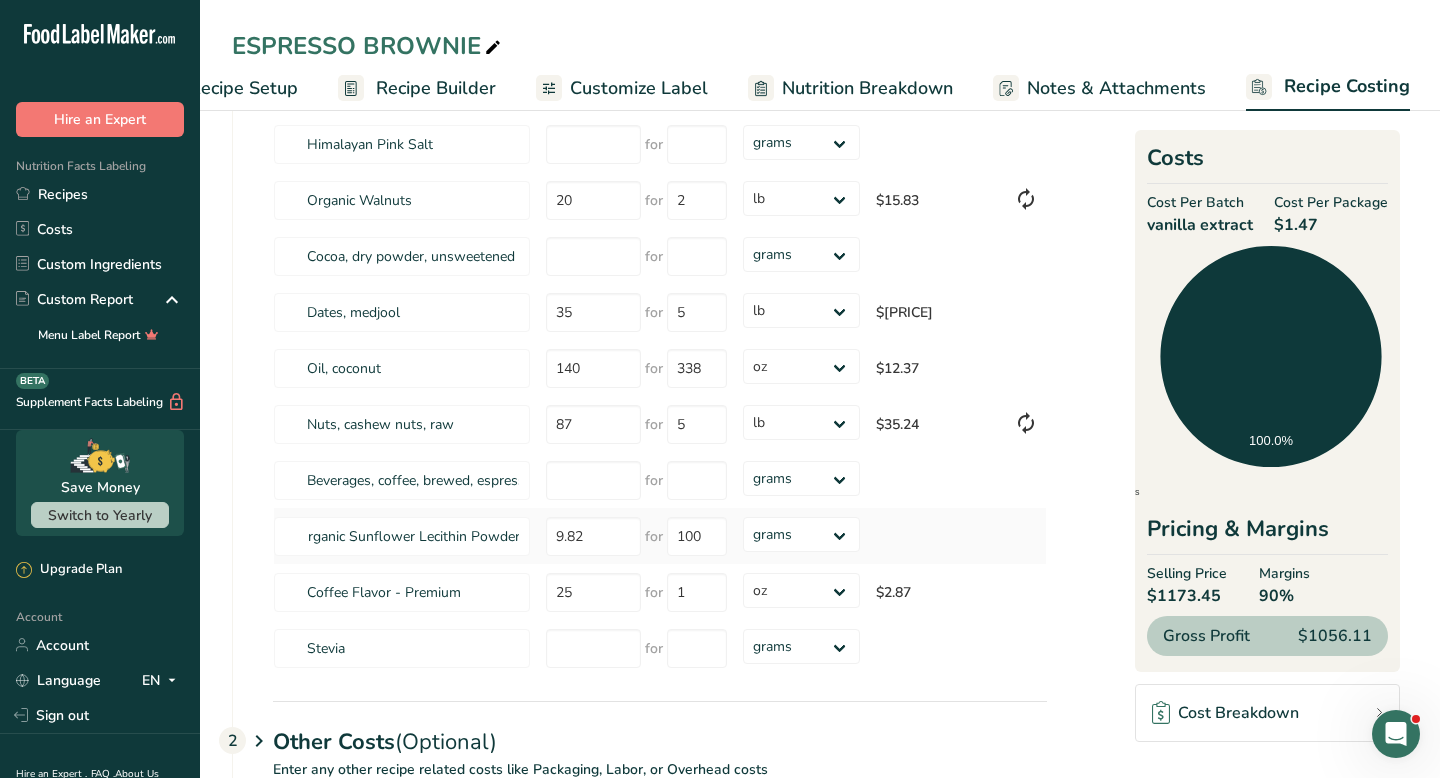 click on "Ingredients *
Price($) *   .a-a{fill:#347362;}.b-a{fill:#fff;}
Amount *
Unit *
Cost Per Batch
.a-a{fill:#347362;}.b-a{fill:#fff;}            Cacao Nibs   70
for
5
grams
kg
mg
mcg
lb
oz
$2.70
Coffee
for
grams
kg
mg
mcg
lb
oz
Coconut Sugar   140
for
20
grams
kg
mg
mcg
lb
oz
$2.69
Vanilla extract   25
for
1
grams
kg
mg
Nuts, almonds" at bounding box center (660, 139) 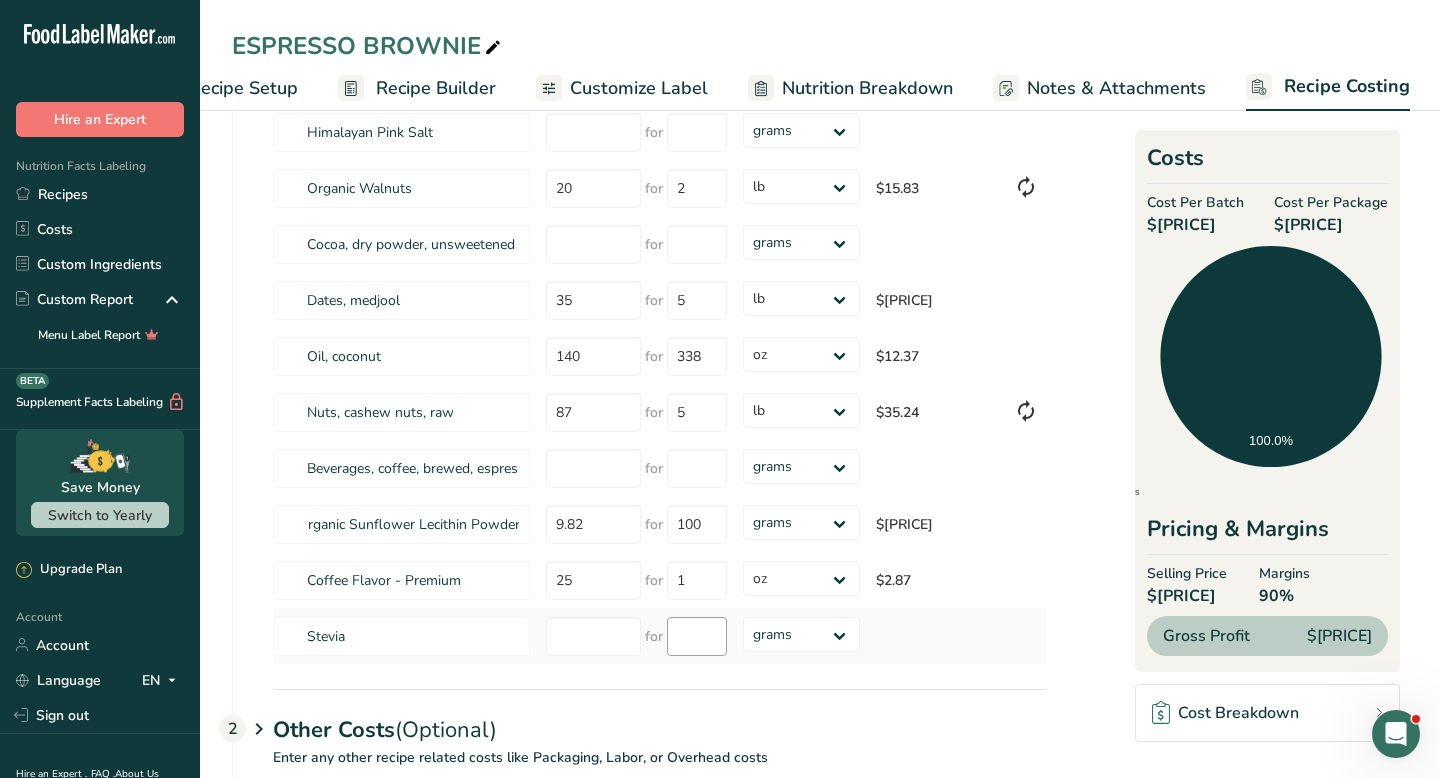 scroll, scrollTop: 641, scrollLeft: 0, axis: vertical 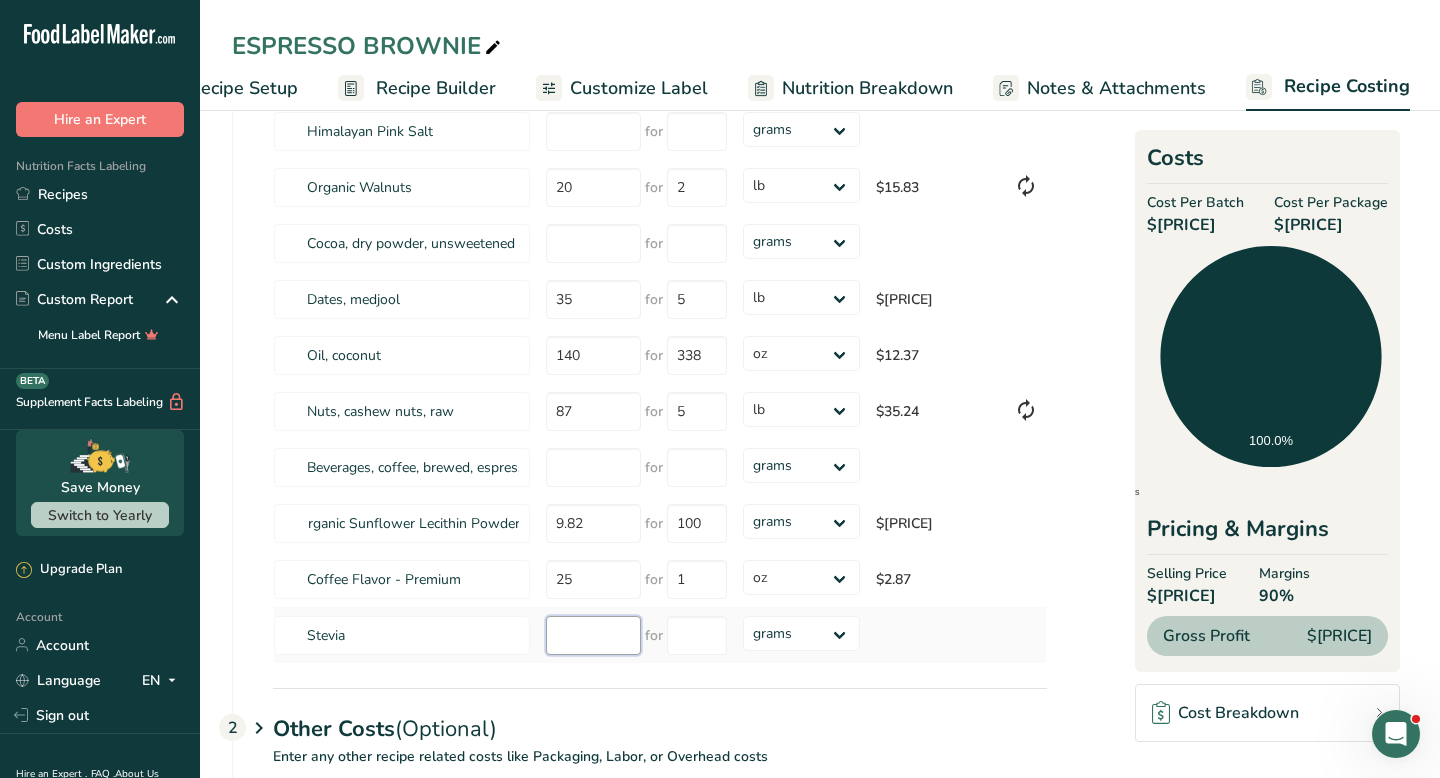 click at bounding box center [593, 635] 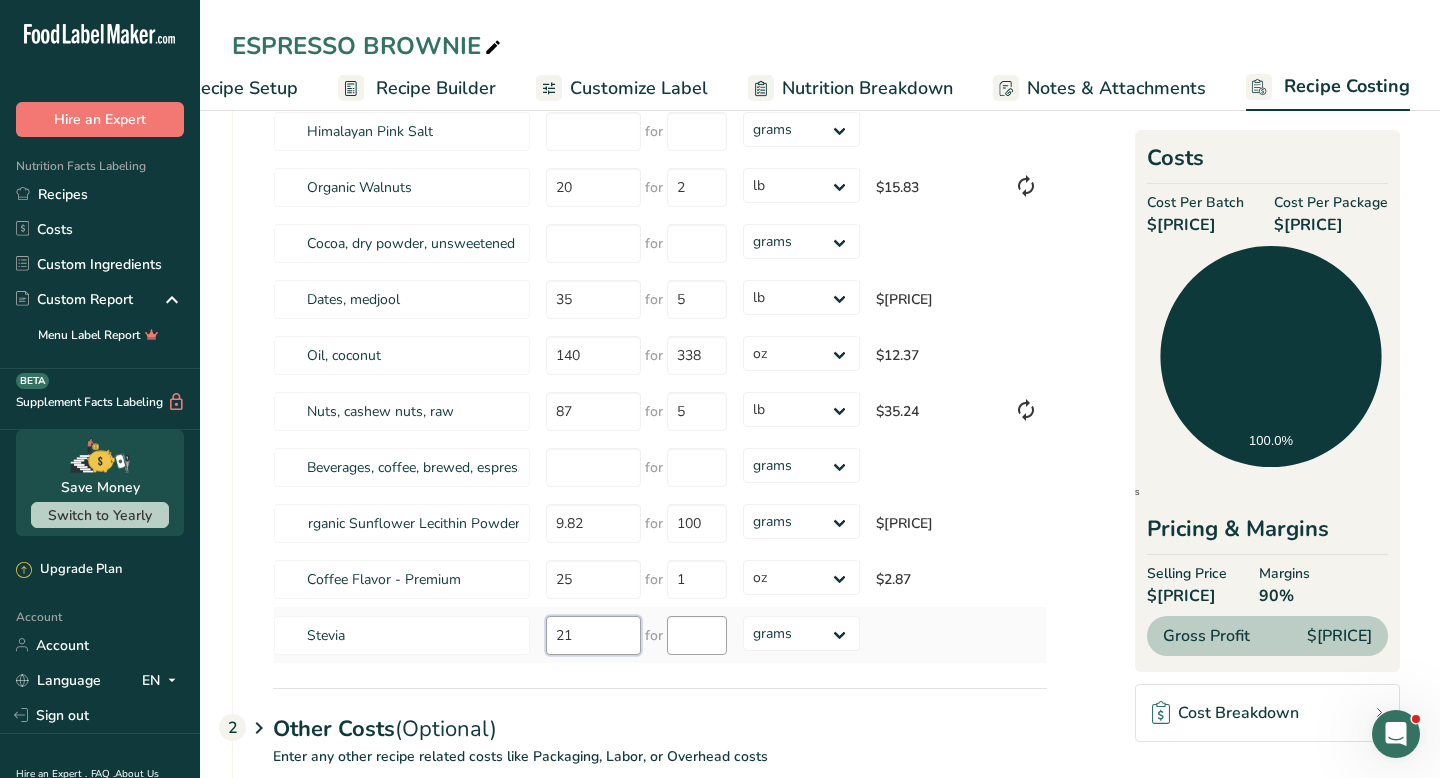 type on "21" 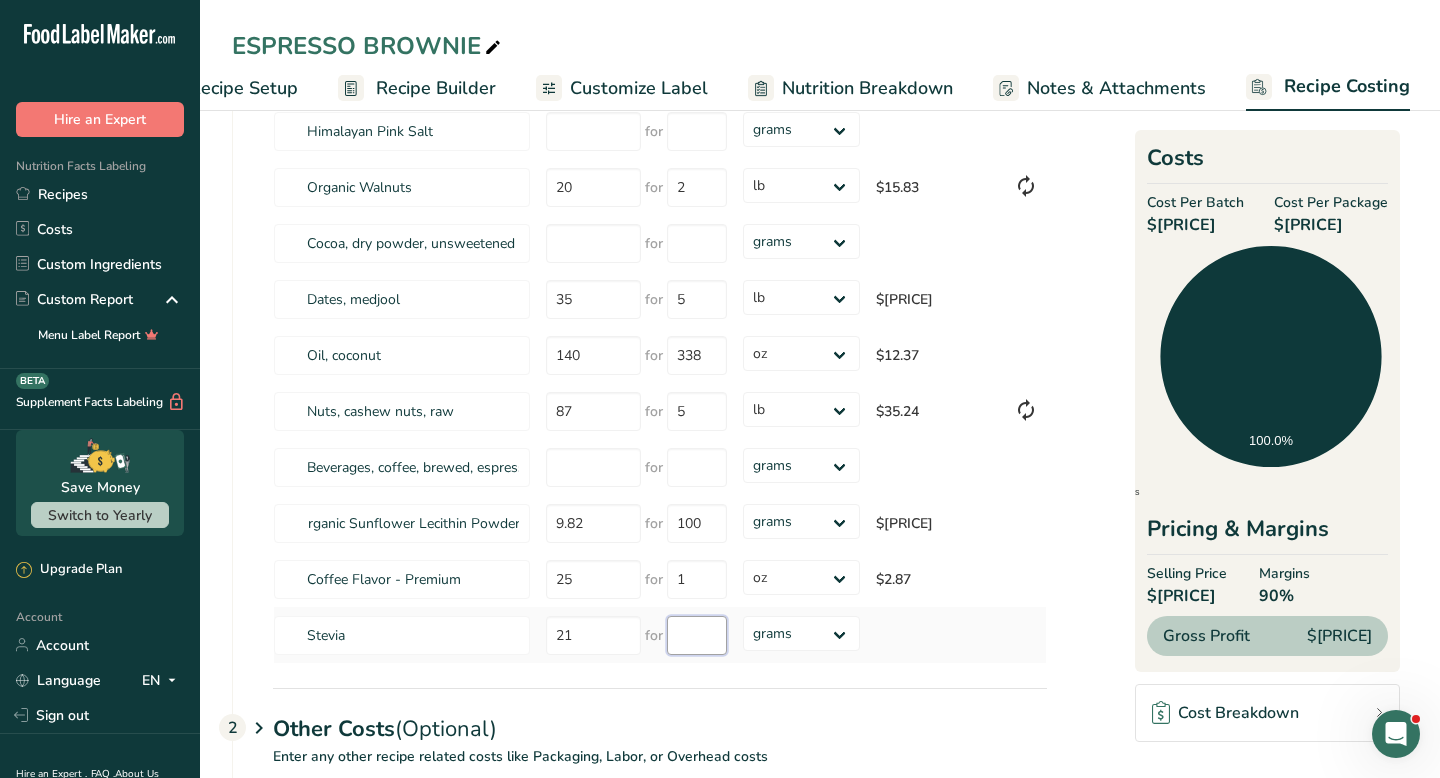click at bounding box center [697, 635] 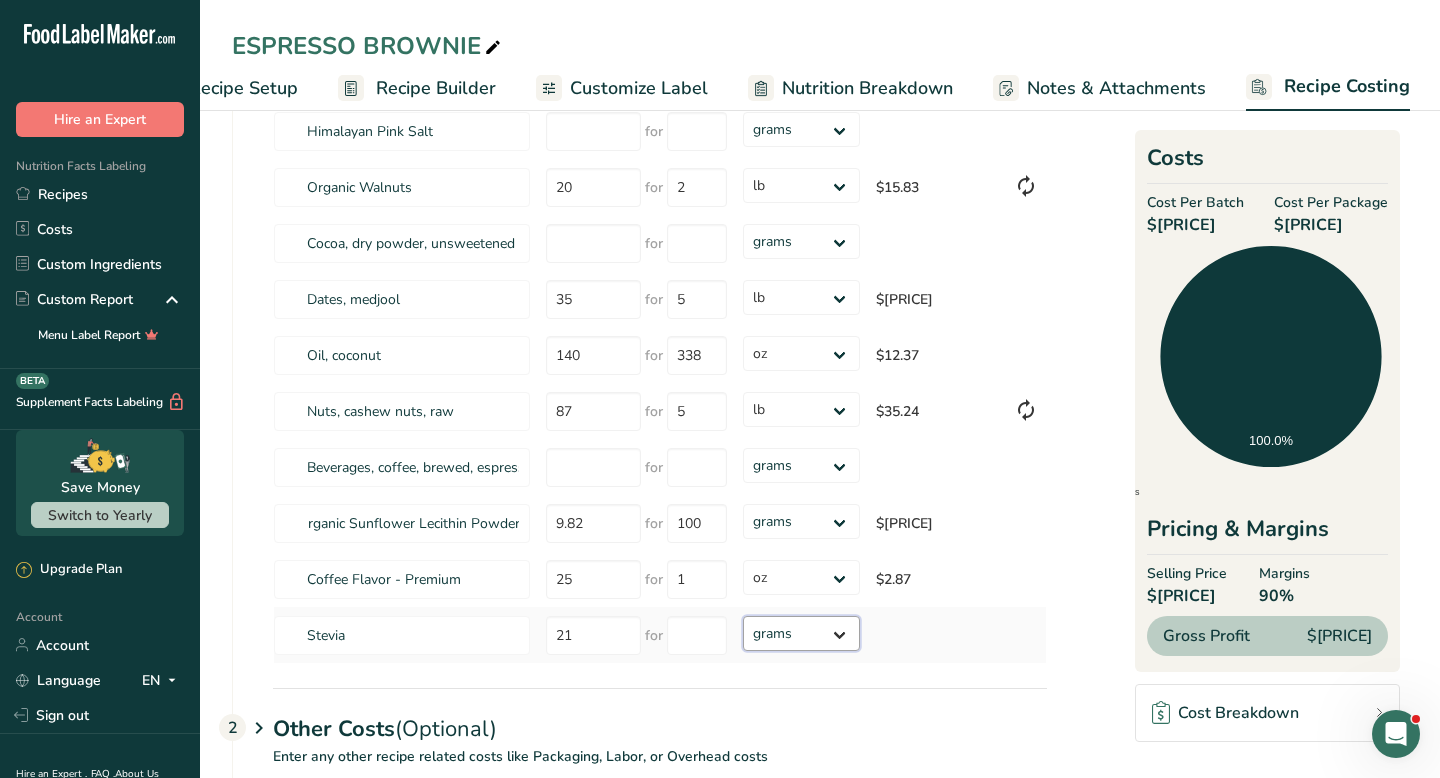 click on "grams
kg
mg
mcg
lb
oz" at bounding box center (801, 633) 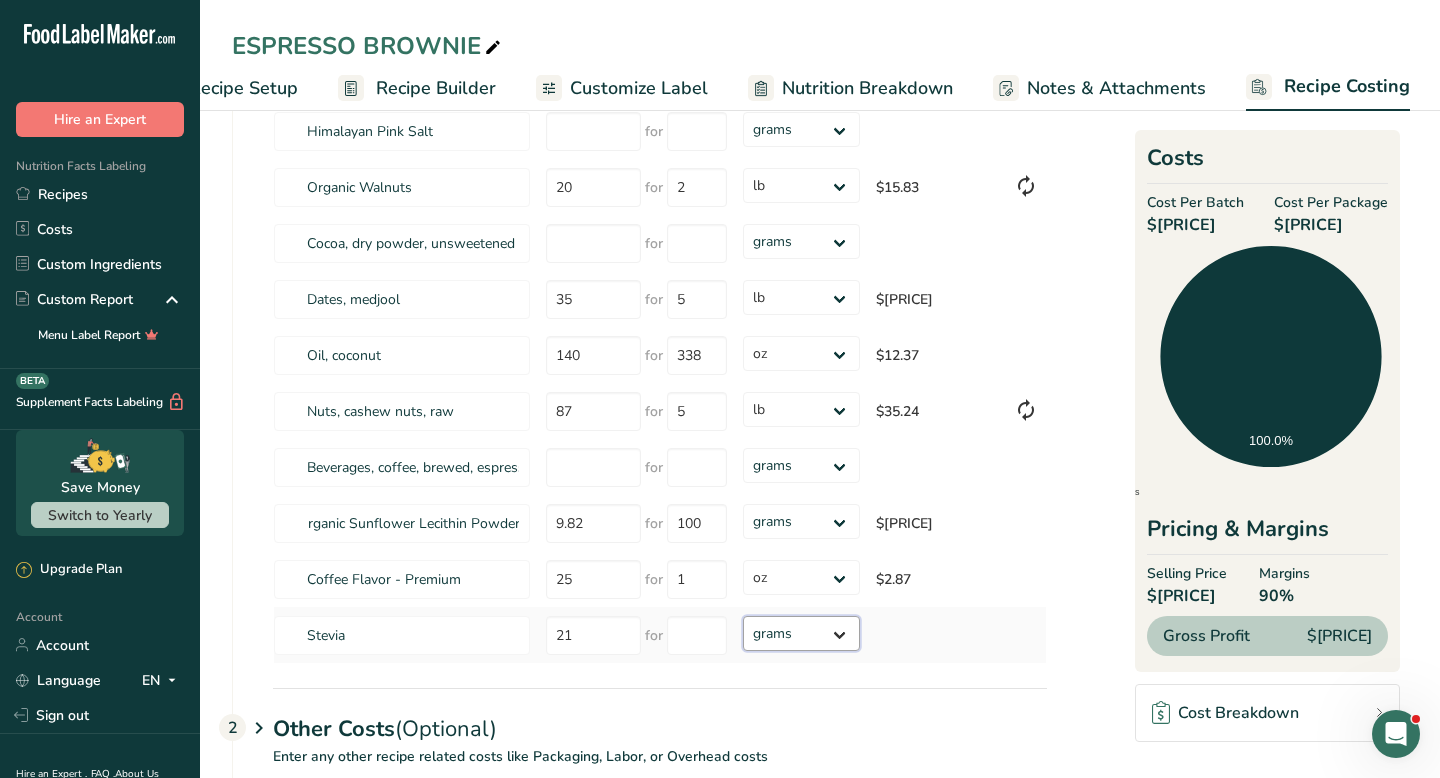 click on "grams
kg
mg
mcg
lb
oz" at bounding box center (801, 633) 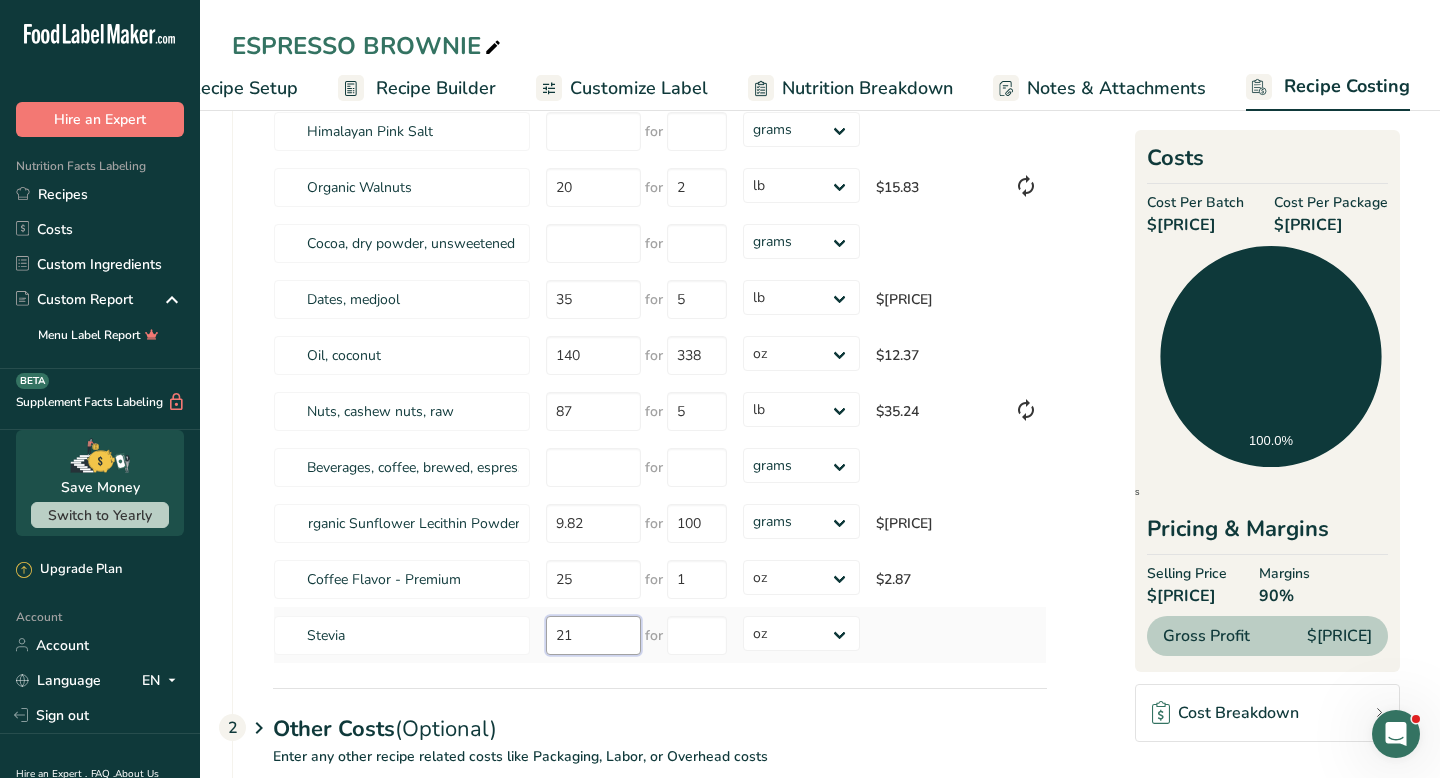 click on "21" at bounding box center [593, 635] 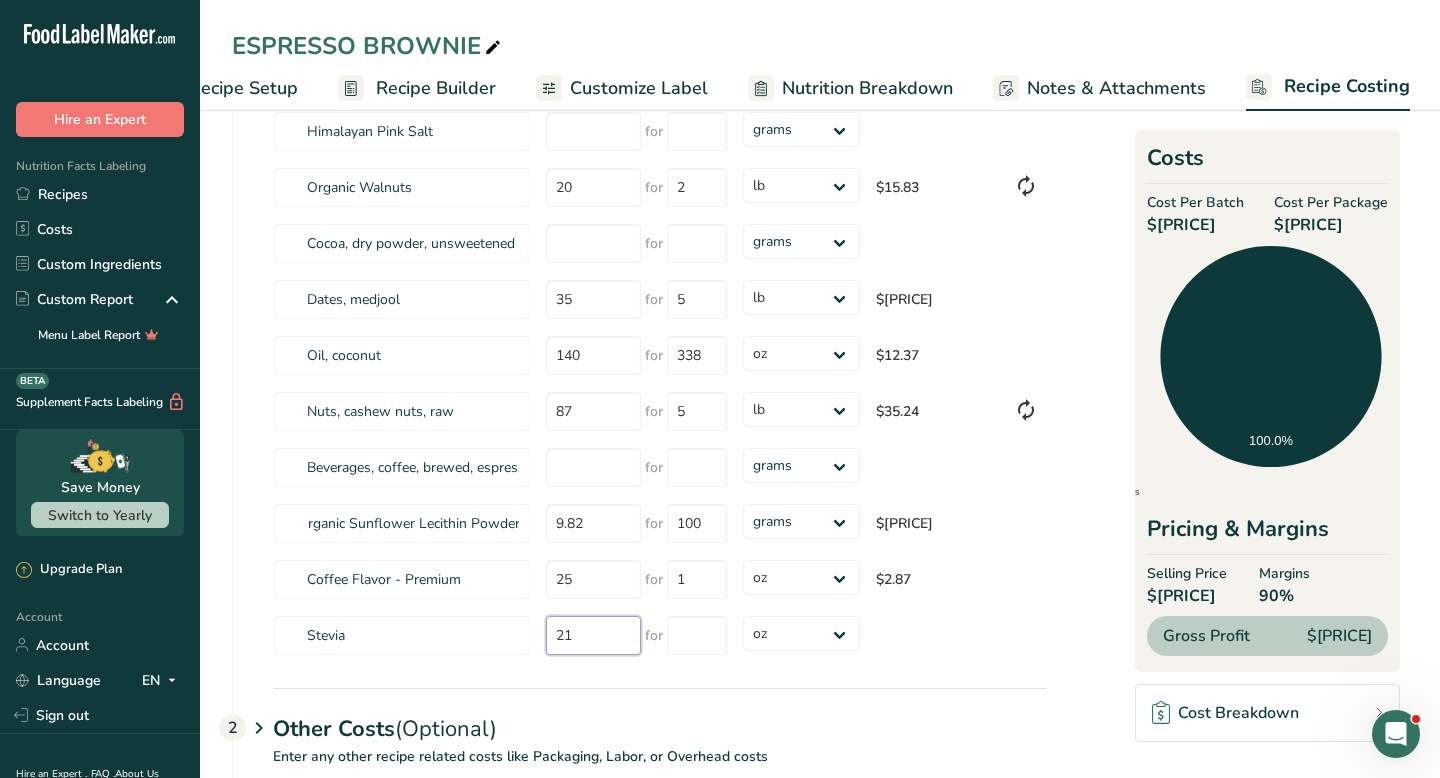 type on "21" 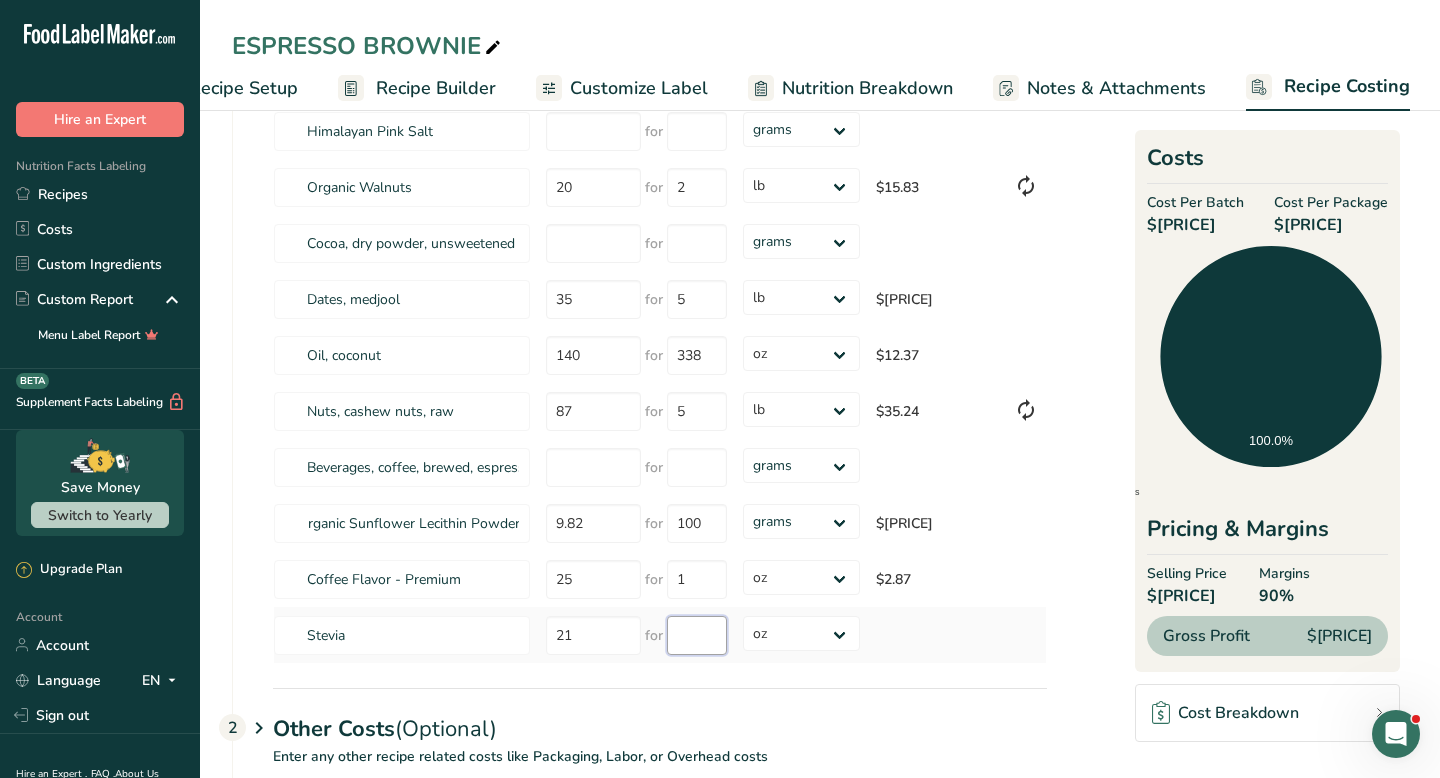 click at bounding box center (697, 635) 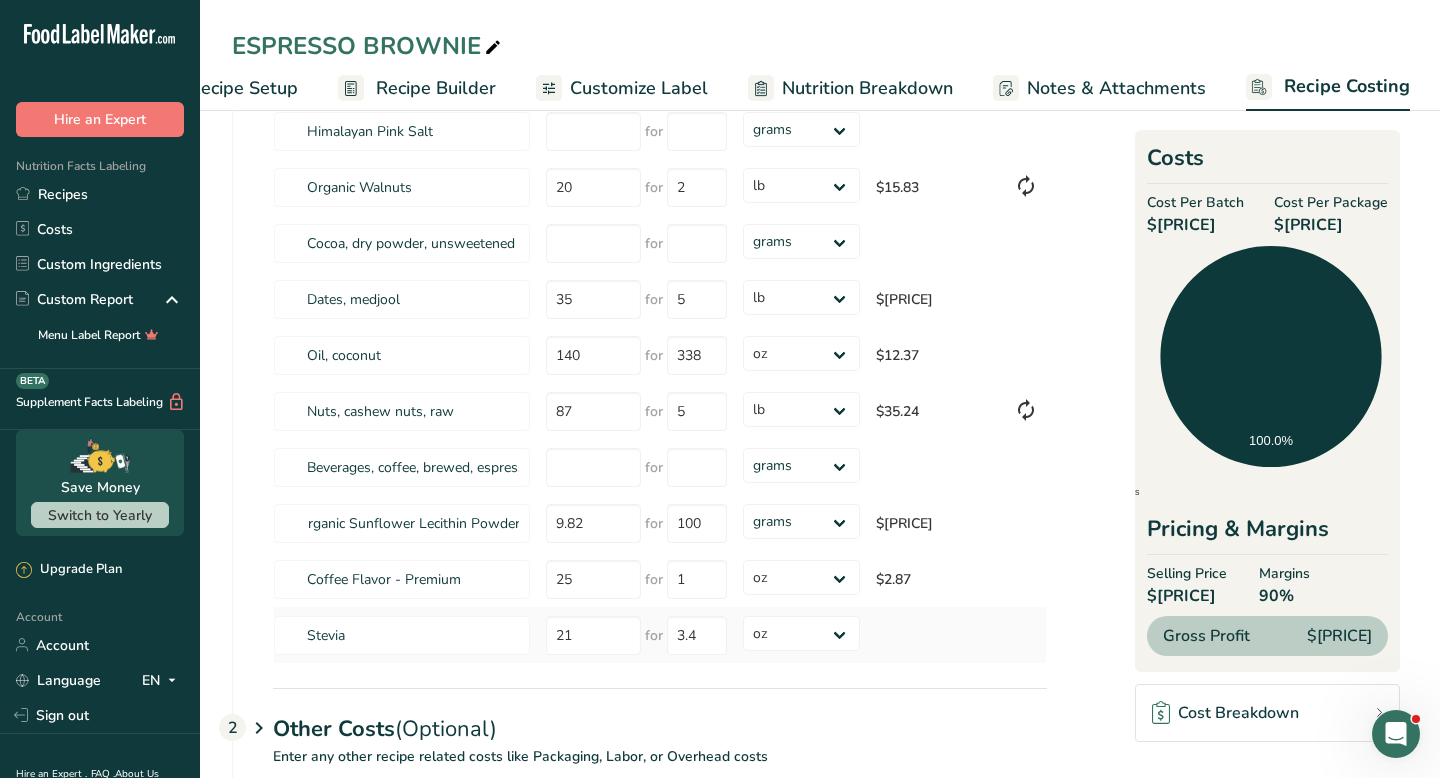 click on "Ingredients *
Price($) *   .a-a{fill:#347362;}.b-a{fill:#fff;}
Amount *
Unit *
Cost Per Batch
.a-a{fill:#347362;}.b-a{fill:#fff;}            Cacao Nibs   70
for
5
grams
kg
mg
mcg
lb
oz
$2.70
Coffee
for
grams
kg
mg
mcg
lb
oz
Coconut Sugar   140
for
20
grams
kg
mg
mcg
lb
oz
$2.69
Vanilla extract   25
for
1
grams
kg
mg
Nuts, almonds" at bounding box center (660, 126) 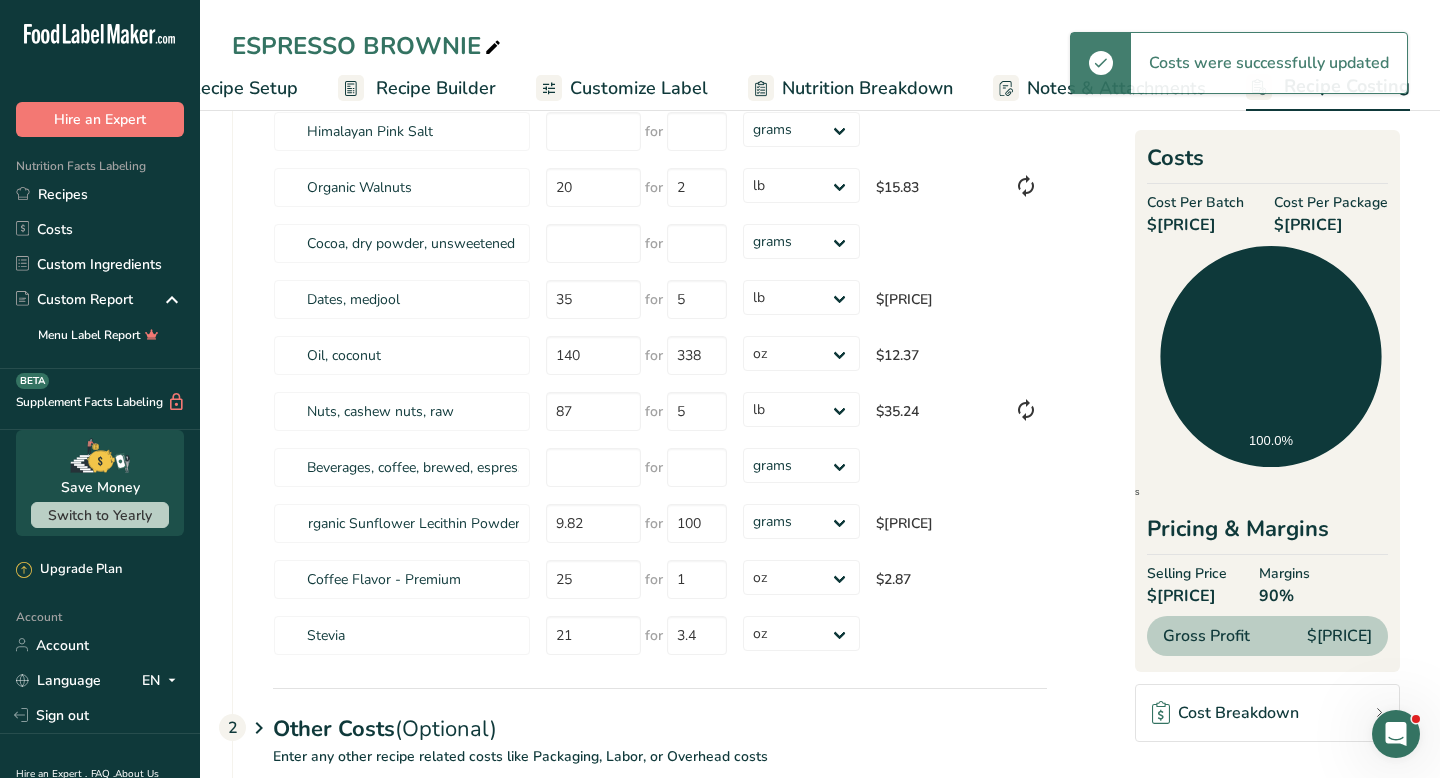 type on "3" 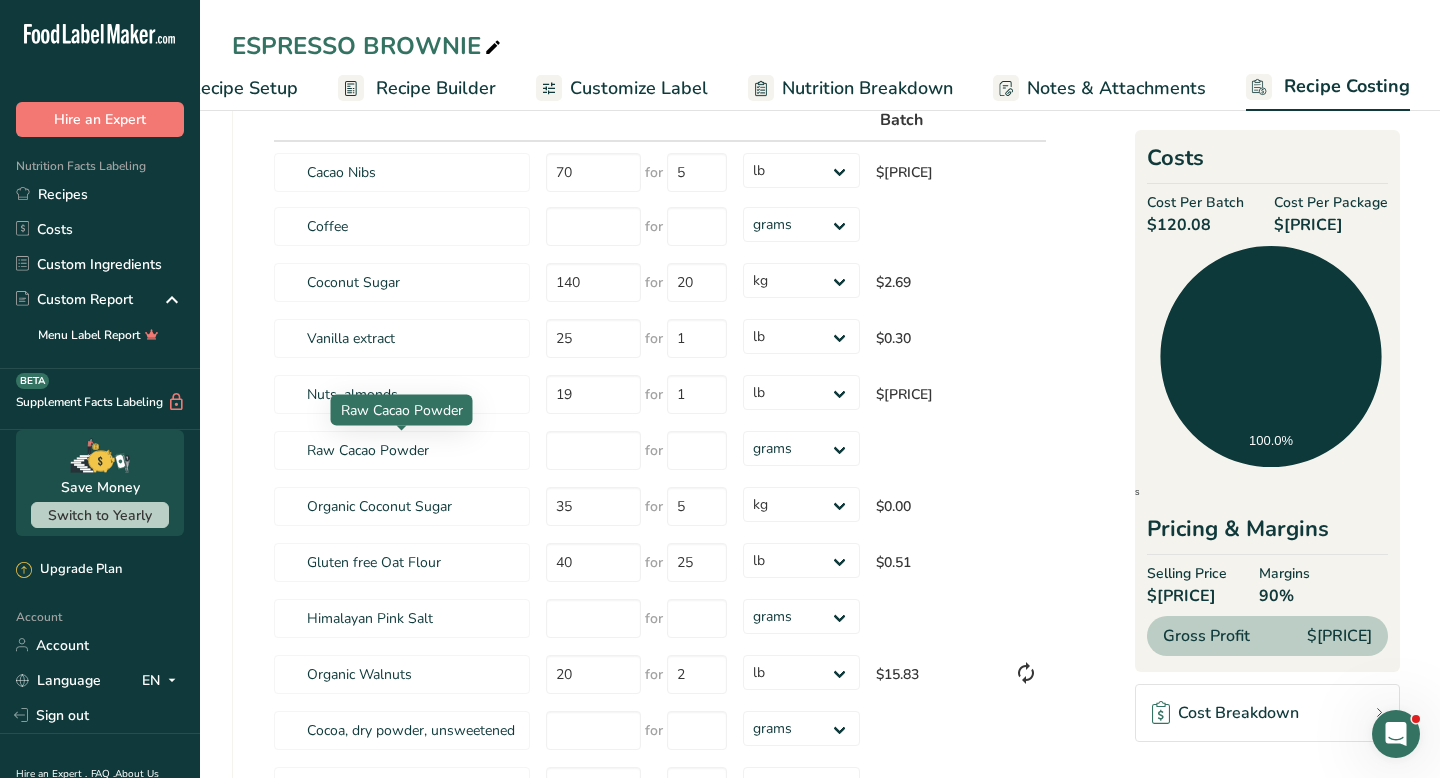 scroll, scrollTop: 165, scrollLeft: 0, axis: vertical 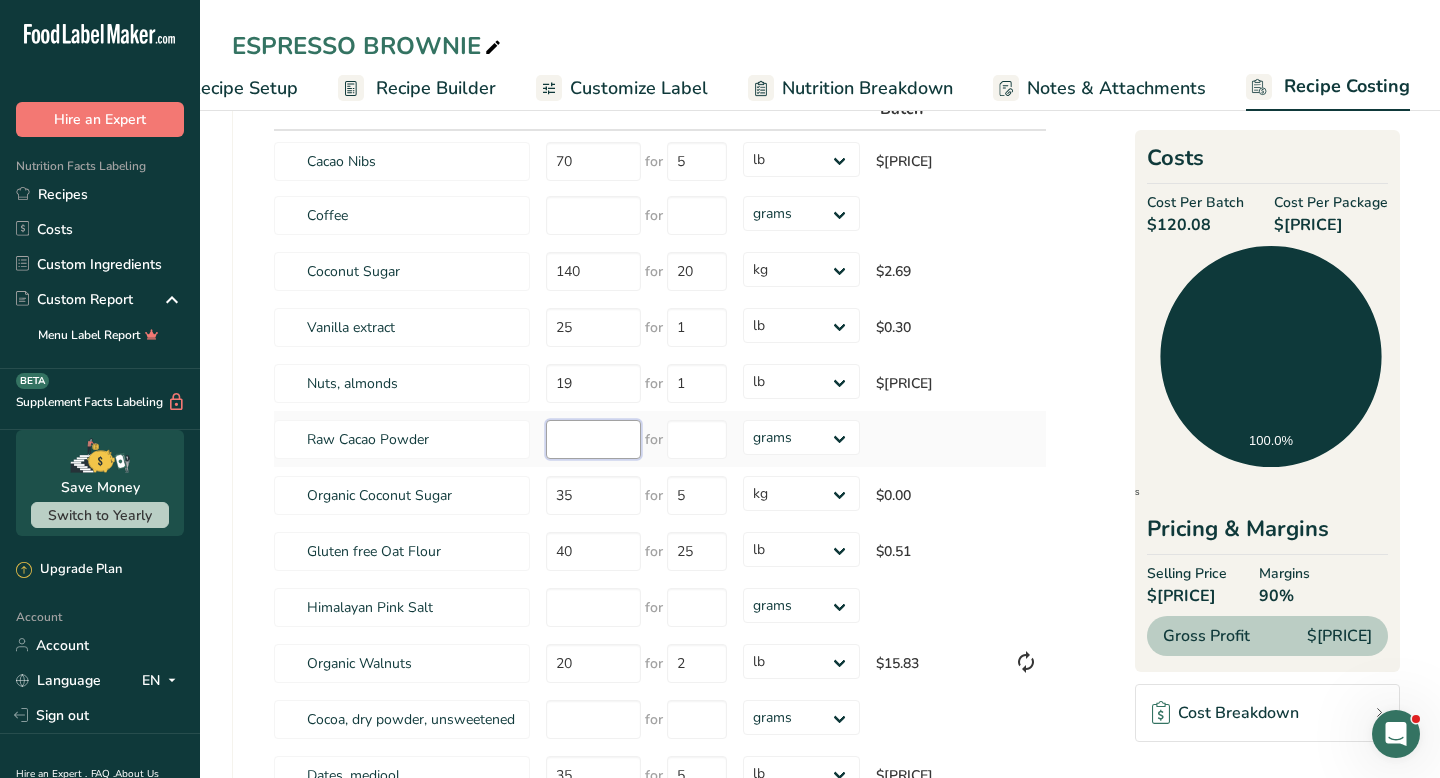 click at bounding box center (593, 439) 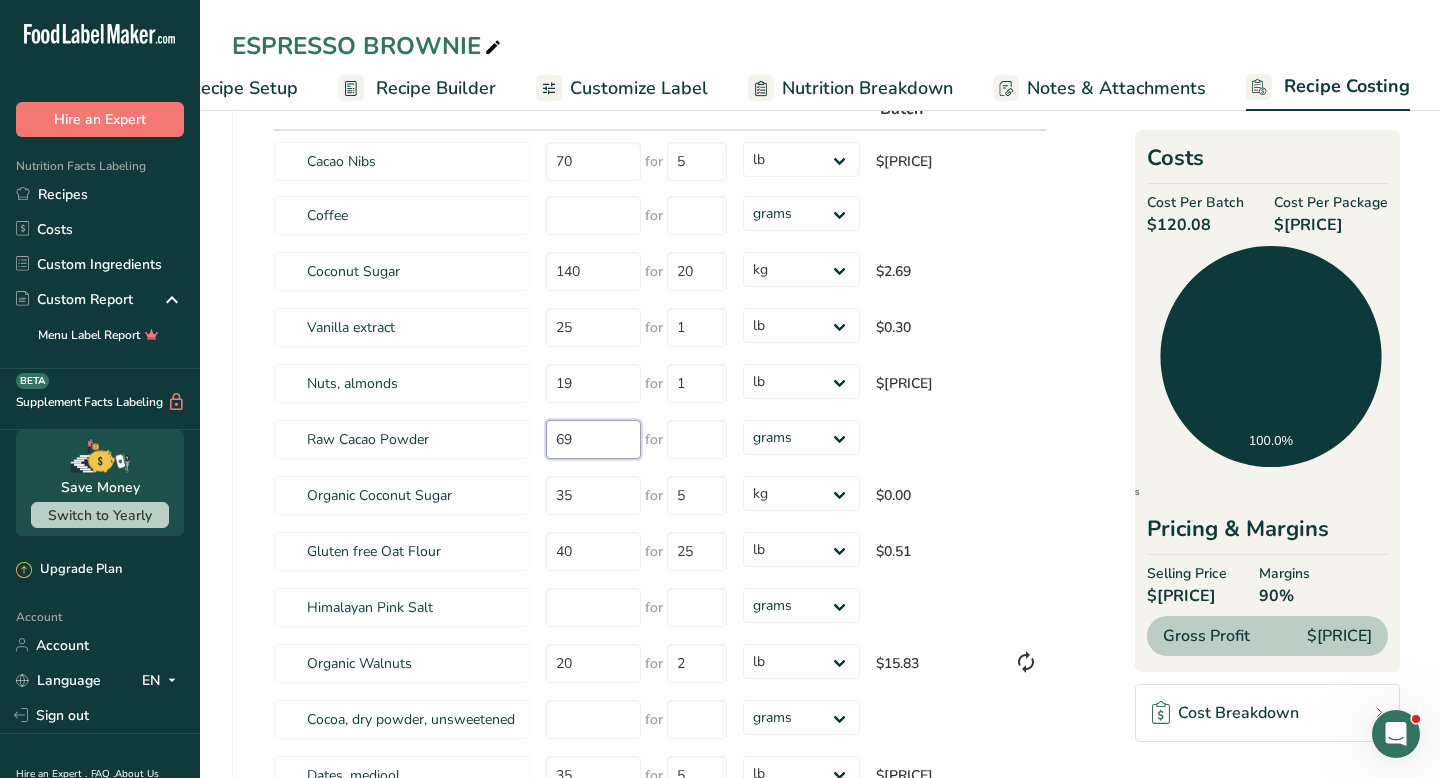 type on "69" 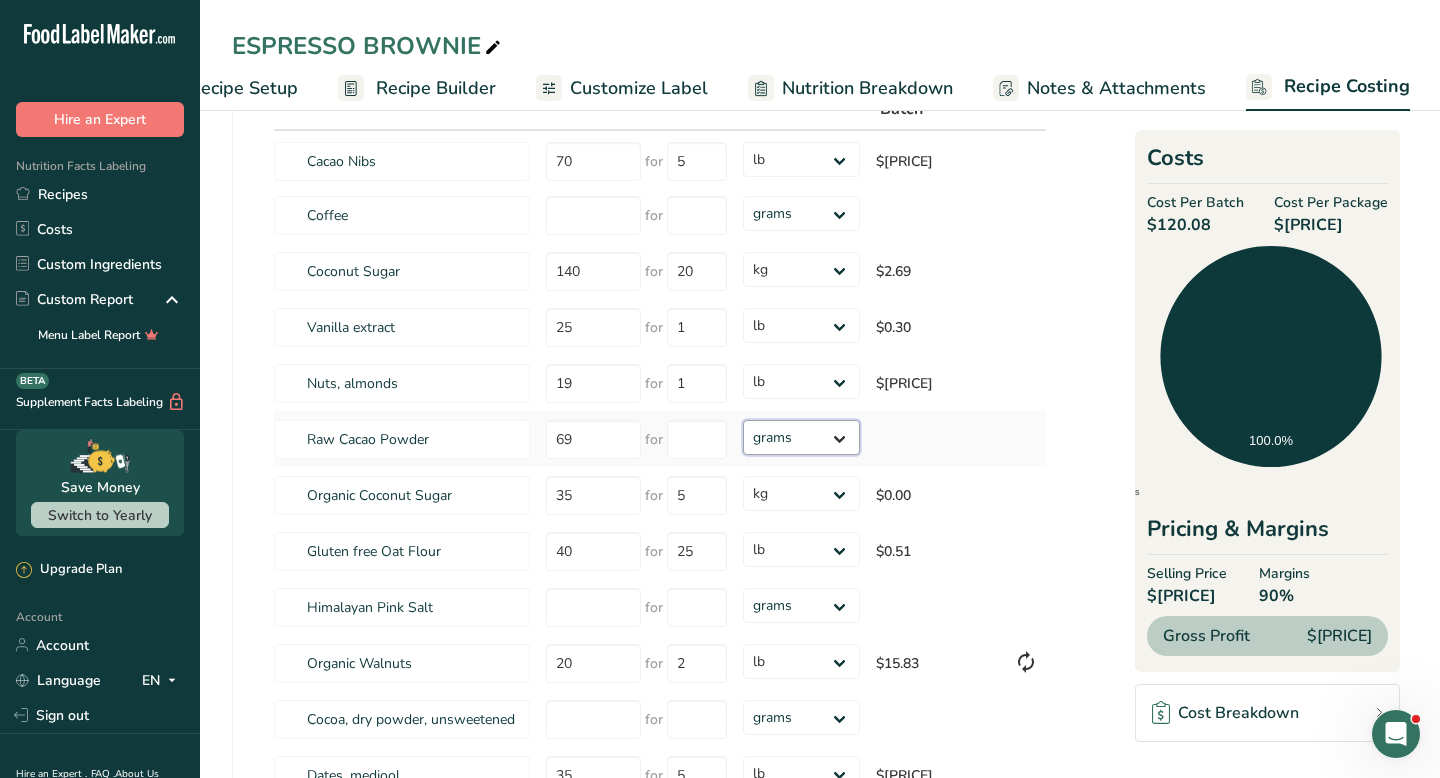 click on "grams
kg
mg
mcg
lb
oz" at bounding box center [801, 437] 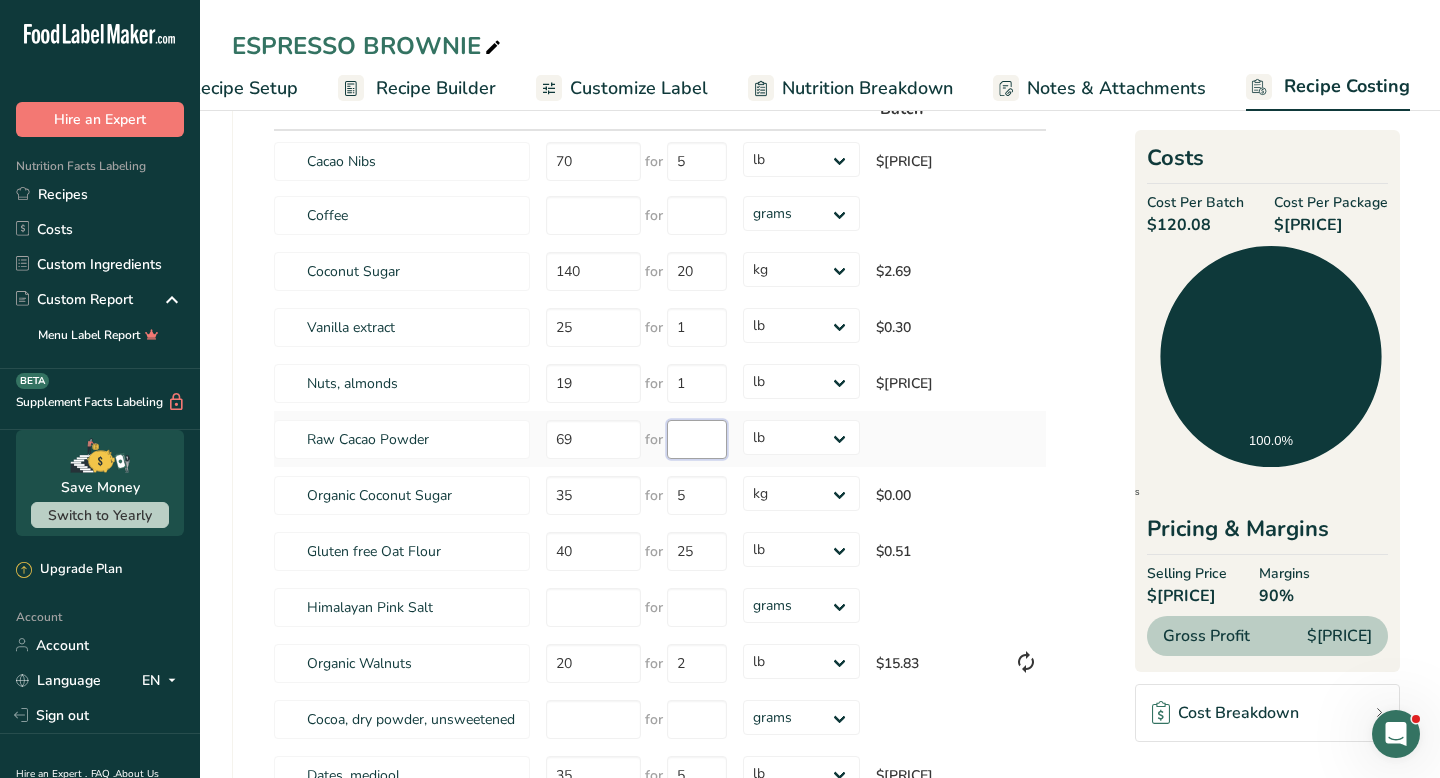 click at bounding box center [697, 439] 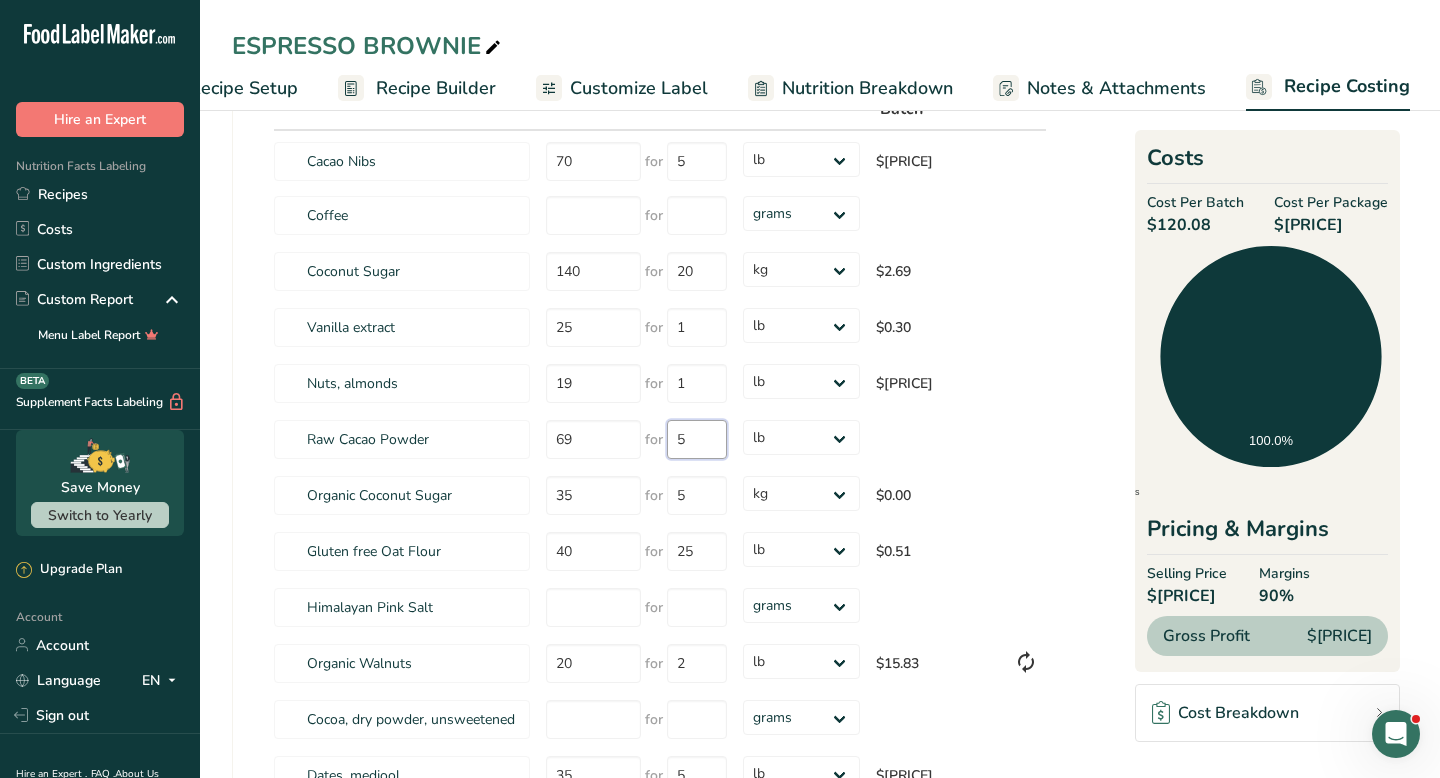 type on "5" 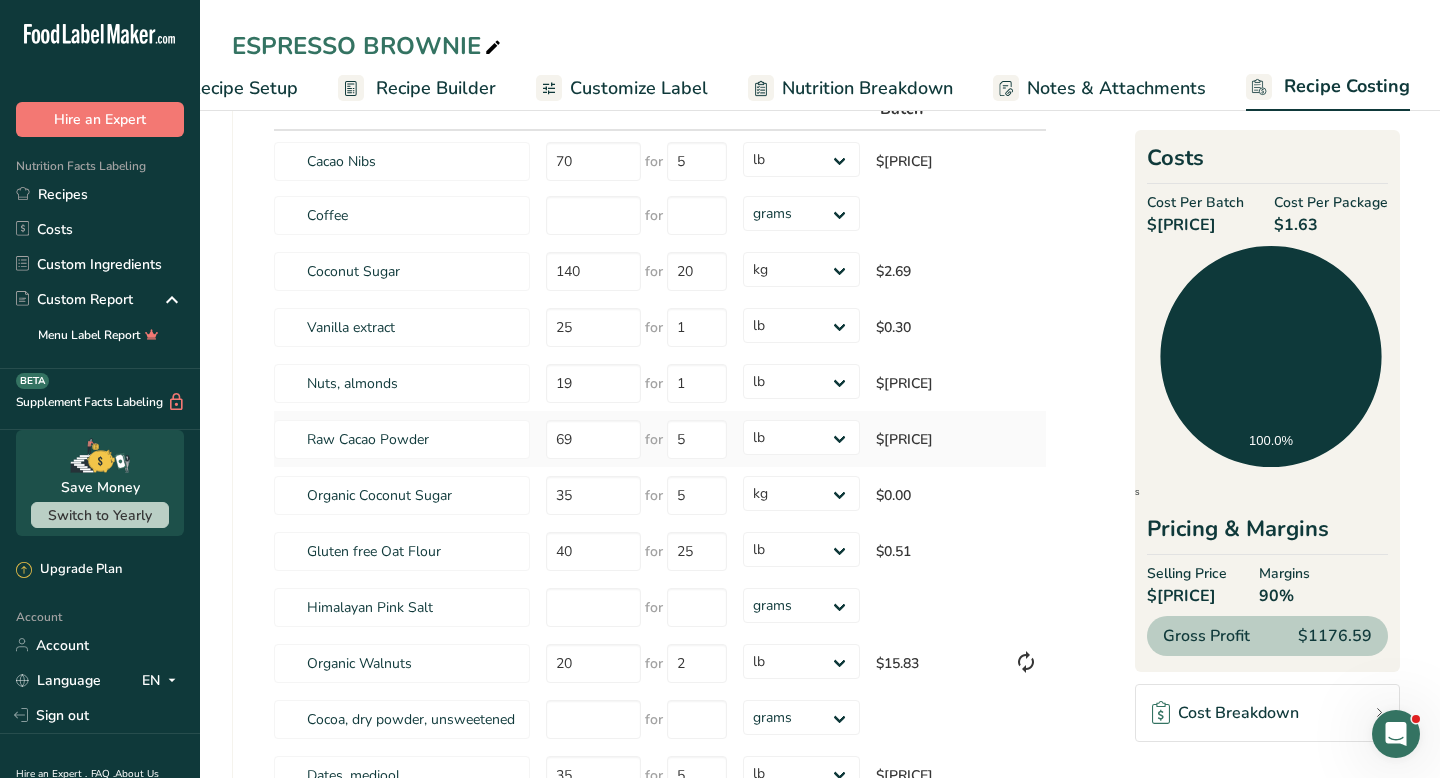 click on "$[PRICE]" at bounding box center [937, 439] 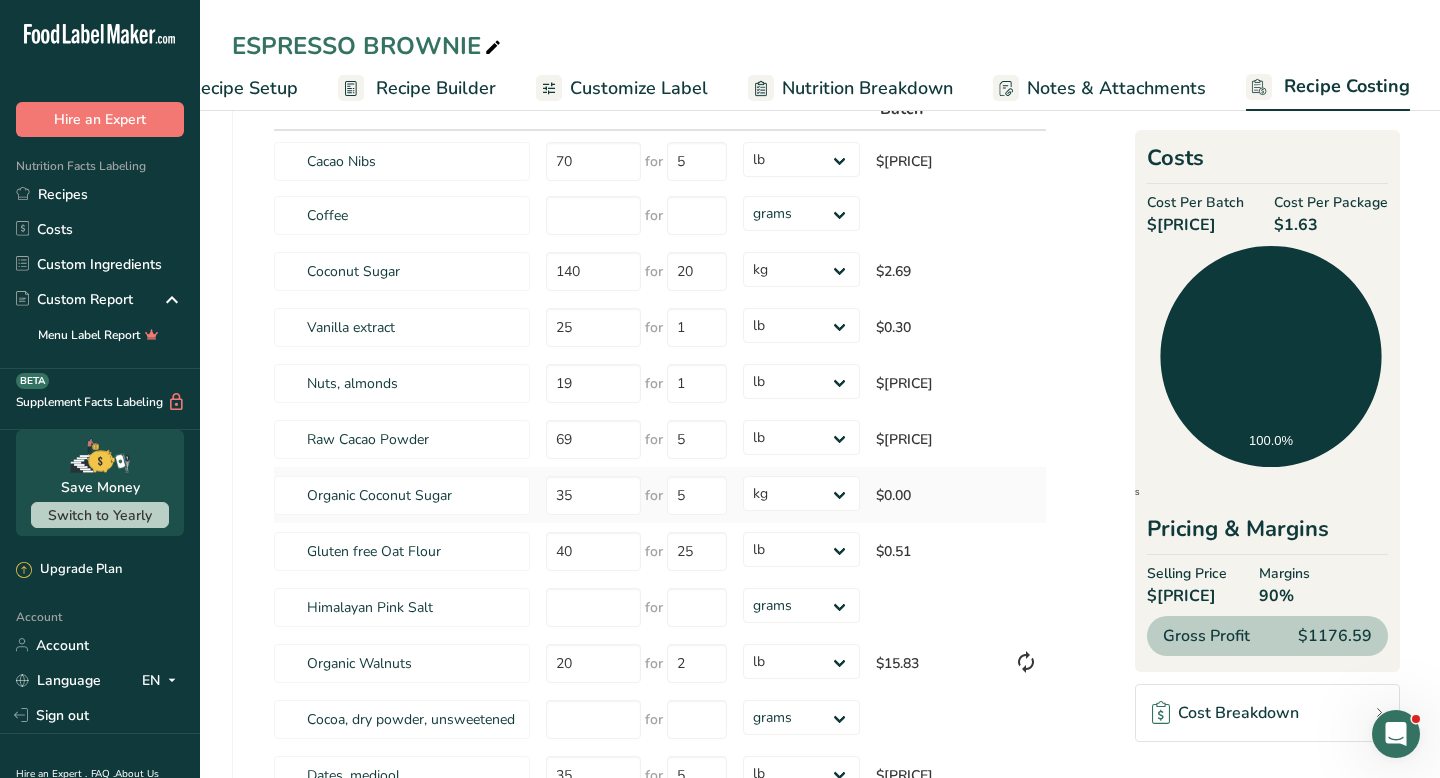click on "$0.00" at bounding box center (937, 495) 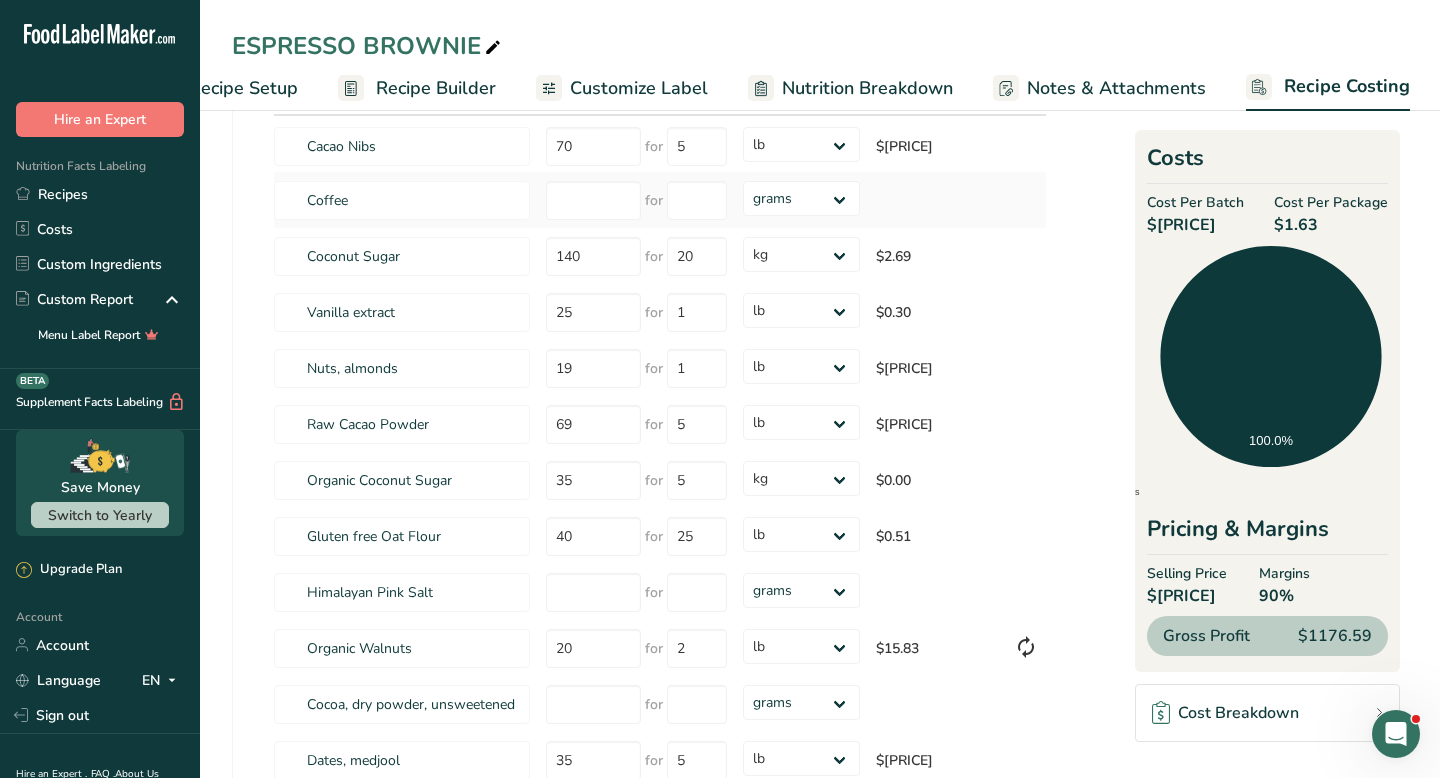 scroll, scrollTop: 183, scrollLeft: 0, axis: vertical 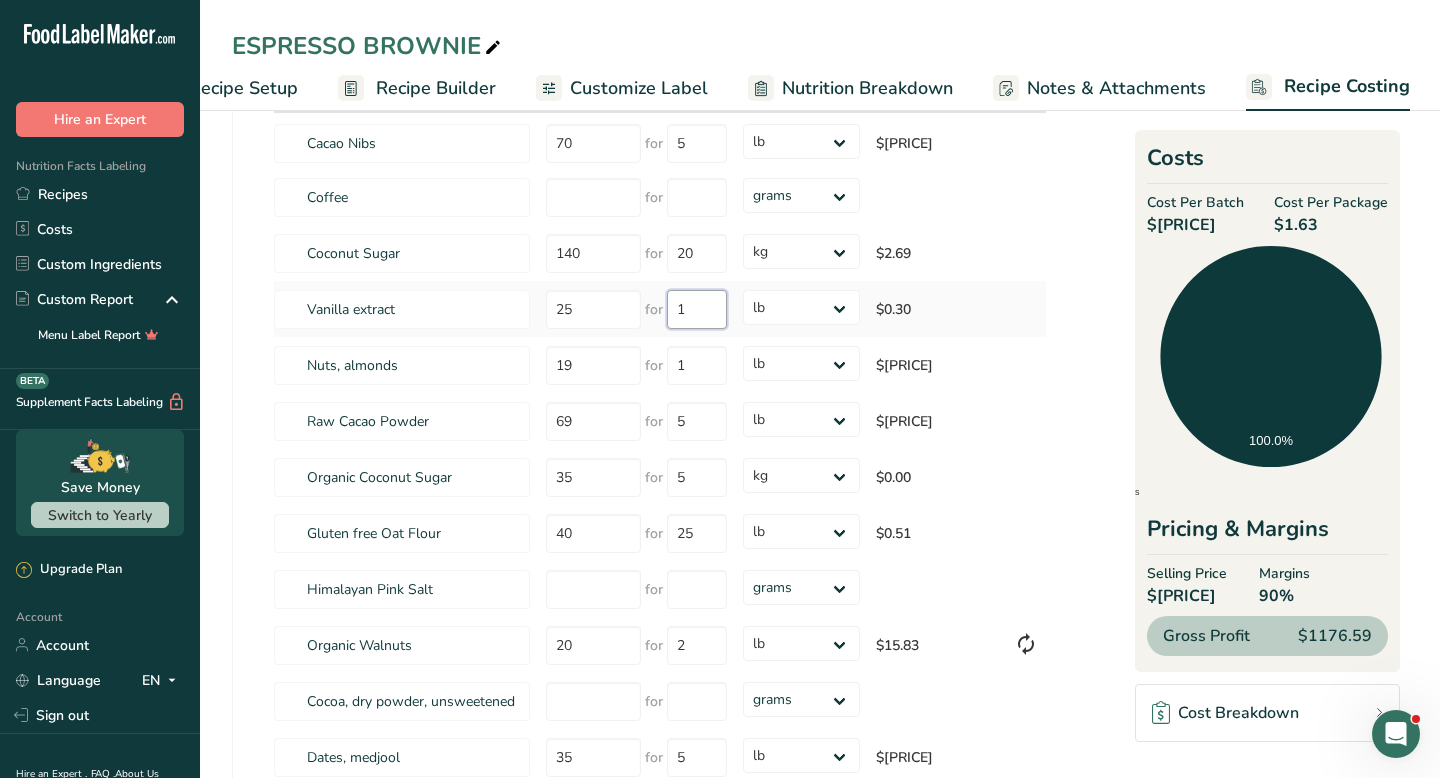 click on "1" at bounding box center (697, 309) 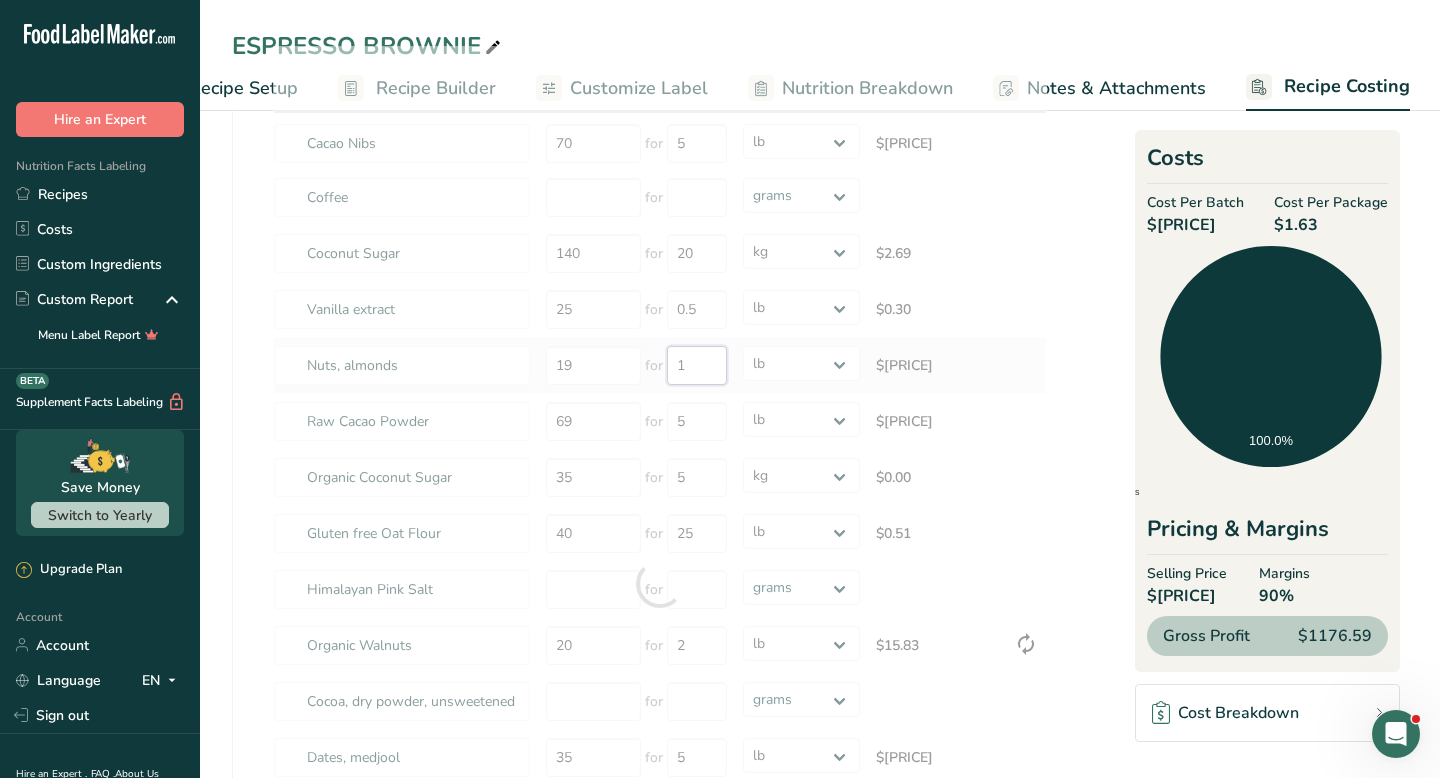 click on "Ingredients *
Price($) *   .a-a{fill:#347362;}.b-a{fill:#fff;}
Amount *
Unit *
Cost Per Batch
.a-a{fill:#347362;}.b-a{fill:#fff;}            Cacao Nibs   70
for
5
grams
kg
mg
mcg
lb
oz
$2.70
Coffee
for
grams
kg
mg
mcg
lb
oz
Coconut Sugar   140
for
20
grams
kg
mg
mcg
lb
oz
$2.69
Vanilla extract   25
for
0.5
grams
kg
mg
Nuts, almonds" at bounding box center [660, 584] 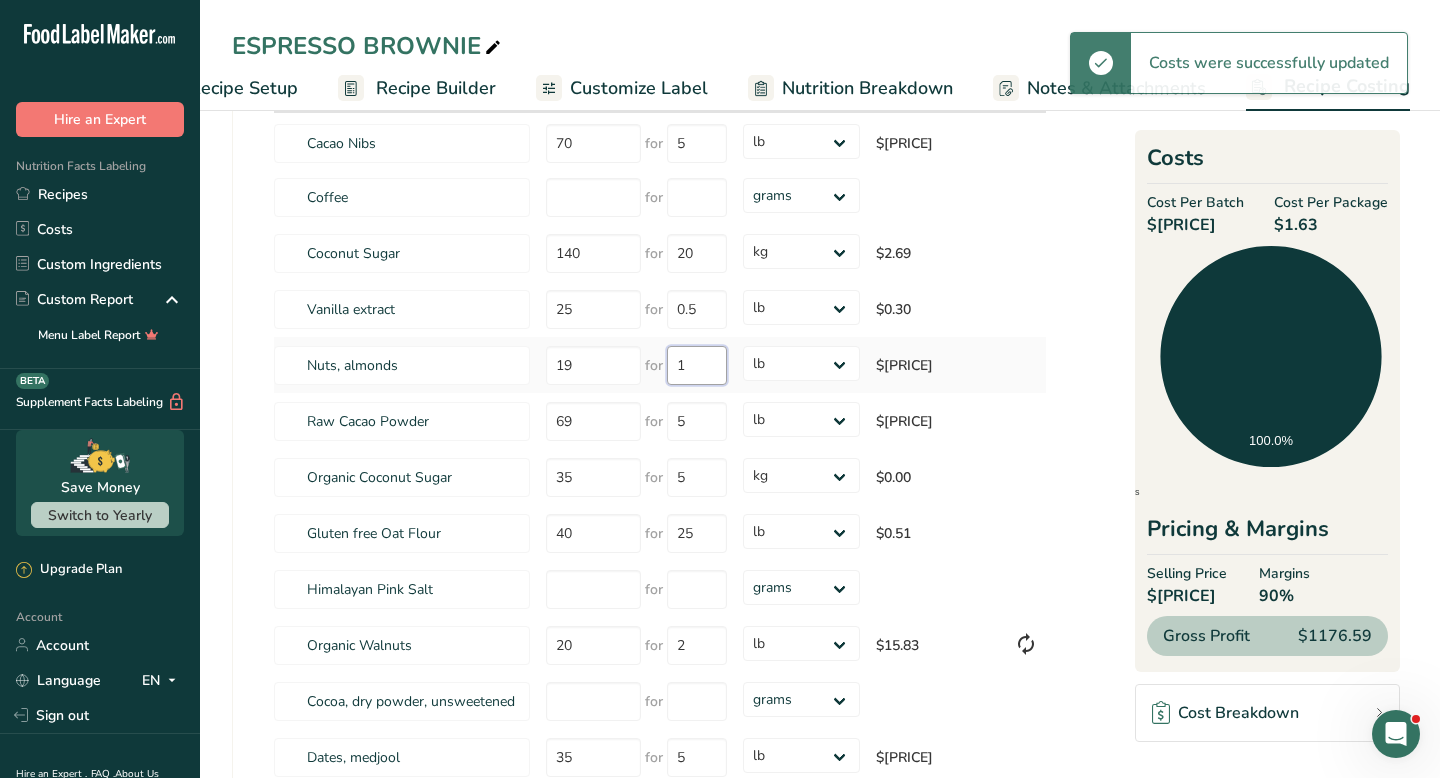 type on "1" 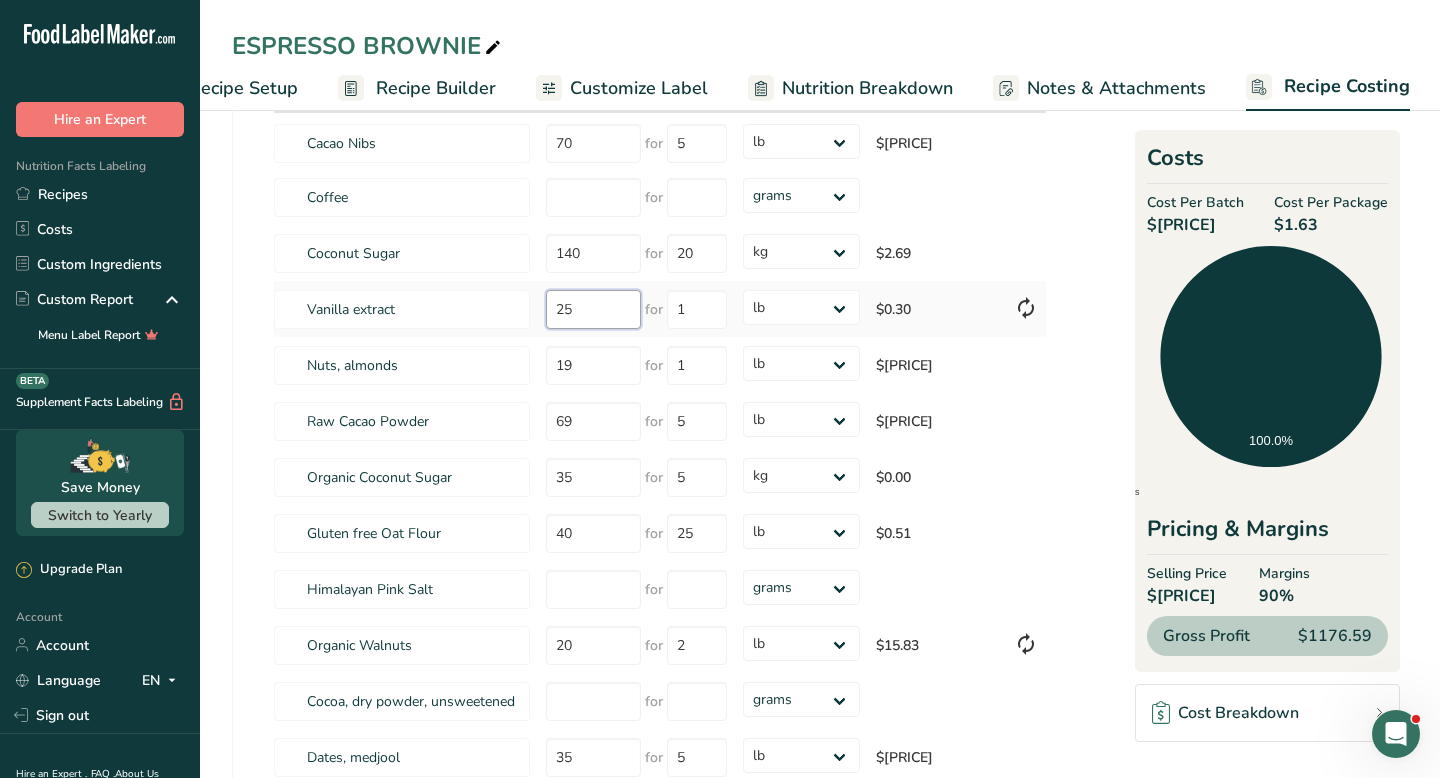 click on "25" at bounding box center [593, 309] 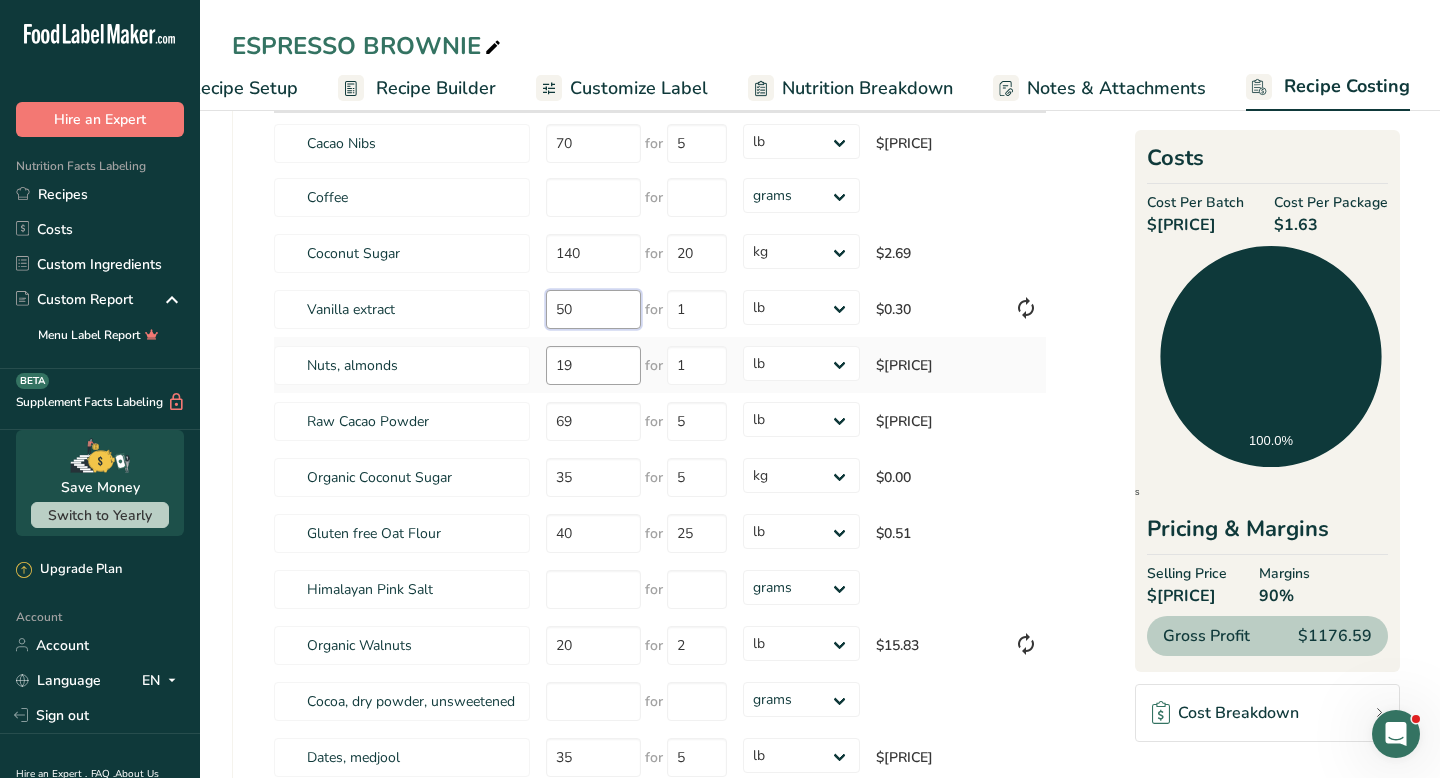 type on "50" 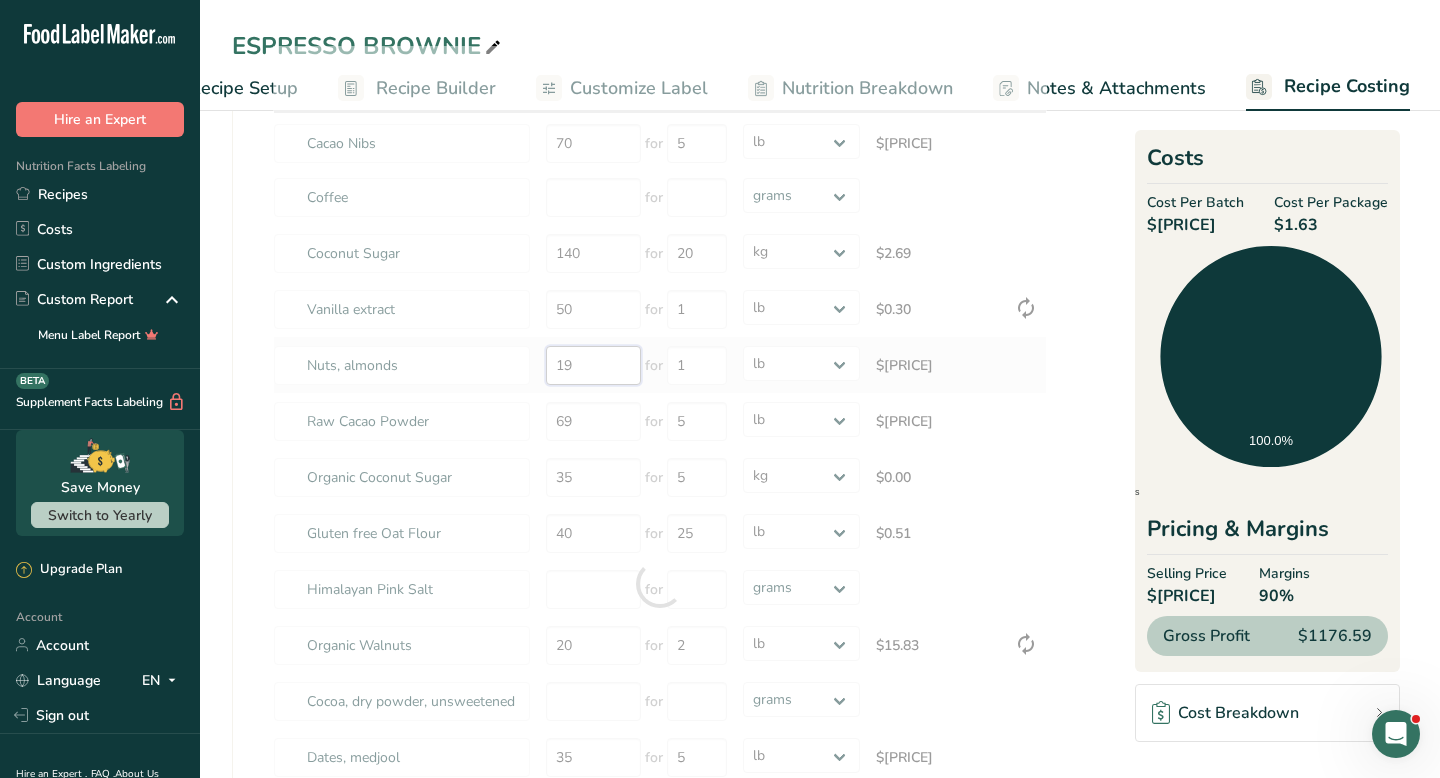 click on "Ingredients *
Price($) *   .a-a{fill:#347362;}.b-a{fill:#fff;}
Amount *
Unit *
Cost Per Batch
.a-a{fill:#347362;}.b-a{fill:#fff;}            Cacao Nibs   70
for
5
grams
kg
mg
mcg
lb
oz
$2.70
Coffee
for
grams
kg
mg
mcg
lb
oz
Coconut Sugar   140
for
20
grams
kg
mg
mcg
lb
oz
$2.69
Vanilla extract   50
for
1
grams
kg
mg
Nuts, almonds" at bounding box center [660, 584] 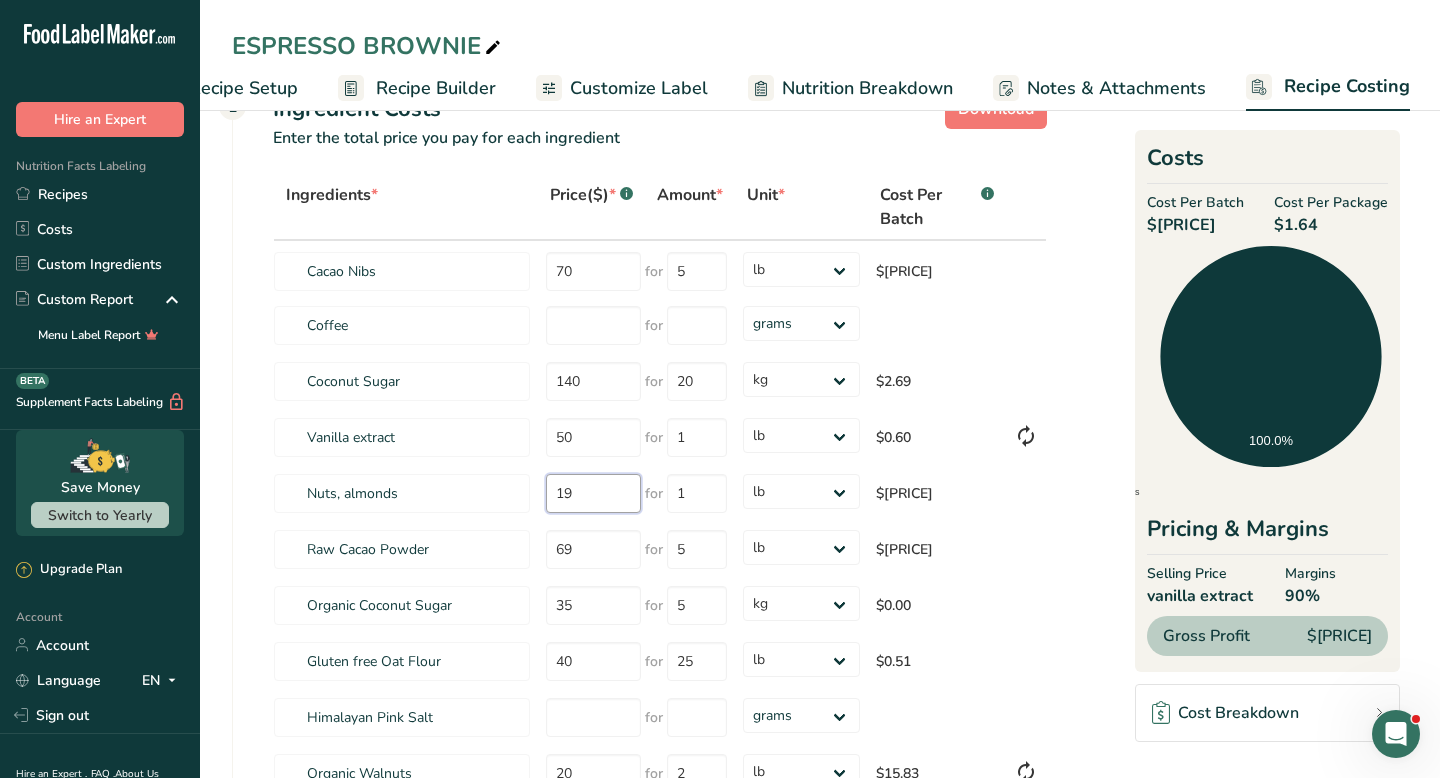scroll, scrollTop: 0, scrollLeft: 0, axis: both 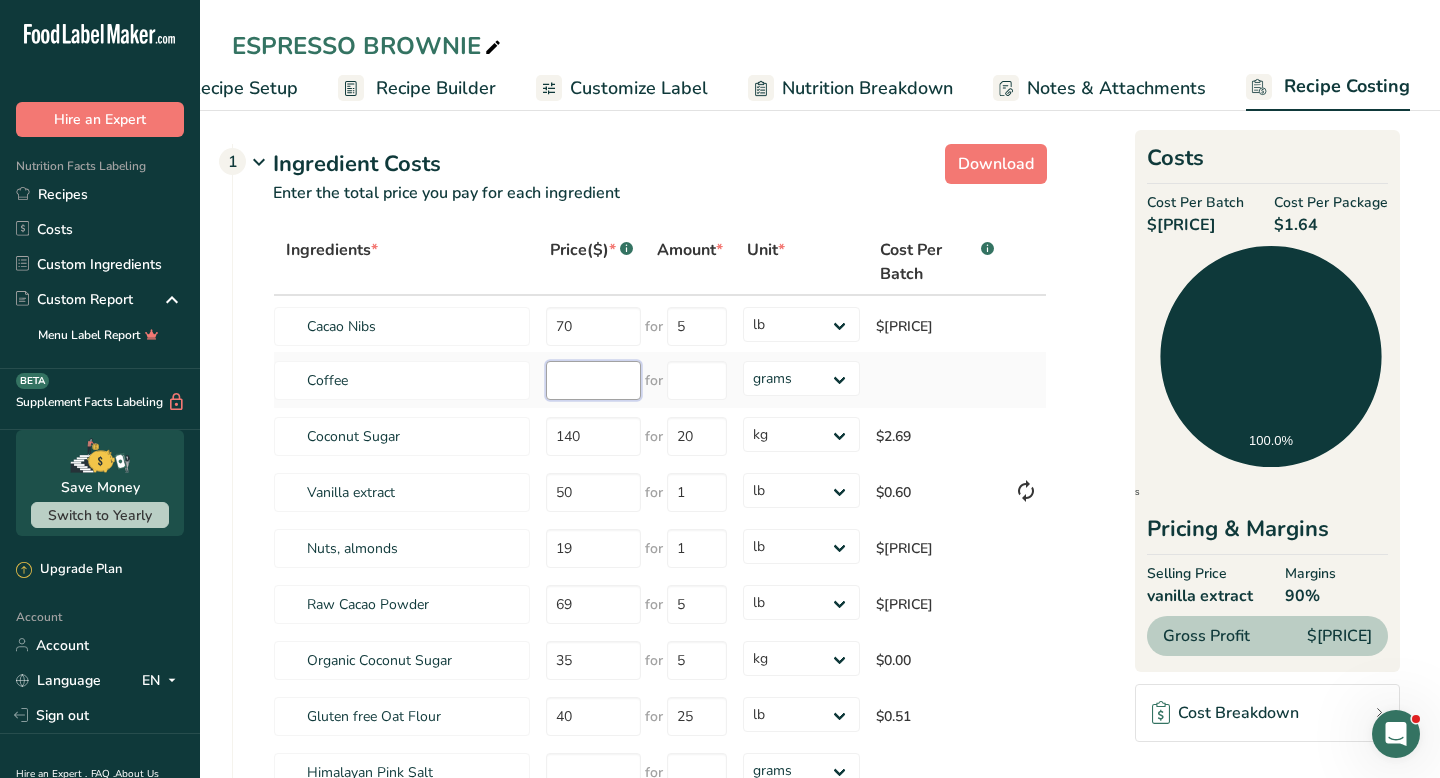 click at bounding box center (593, 380) 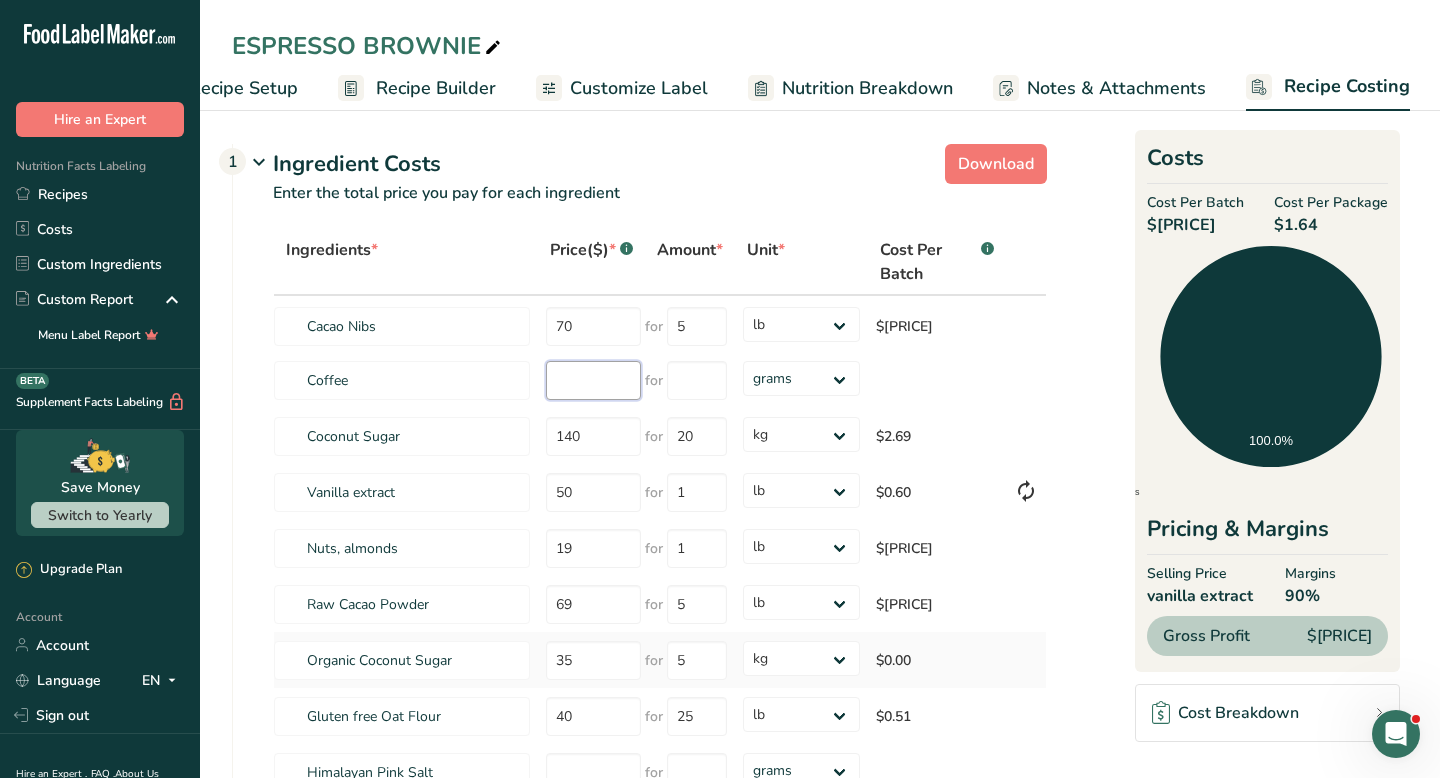 scroll, scrollTop: 10, scrollLeft: 0, axis: vertical 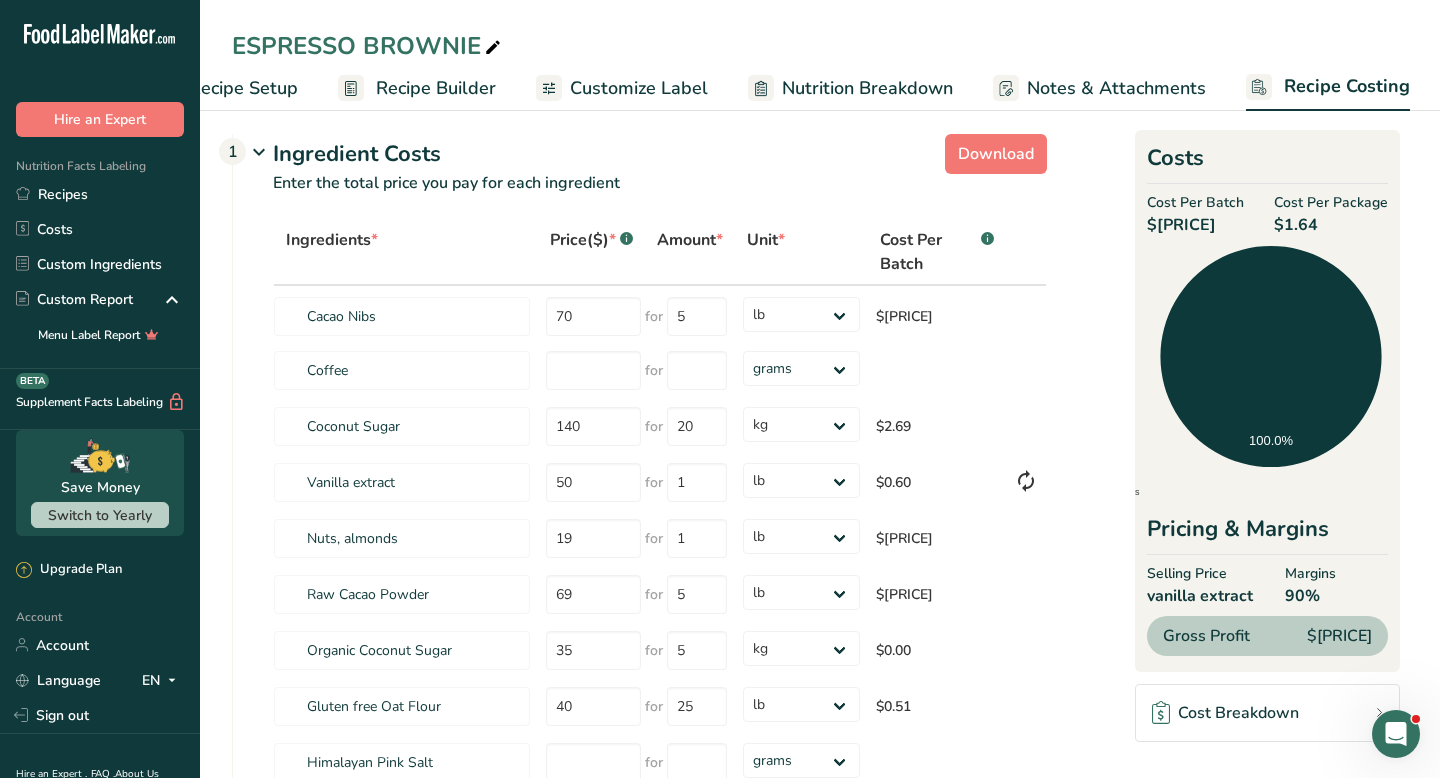 click on "Cost Breakdown" at bounding box center (1225, 713) 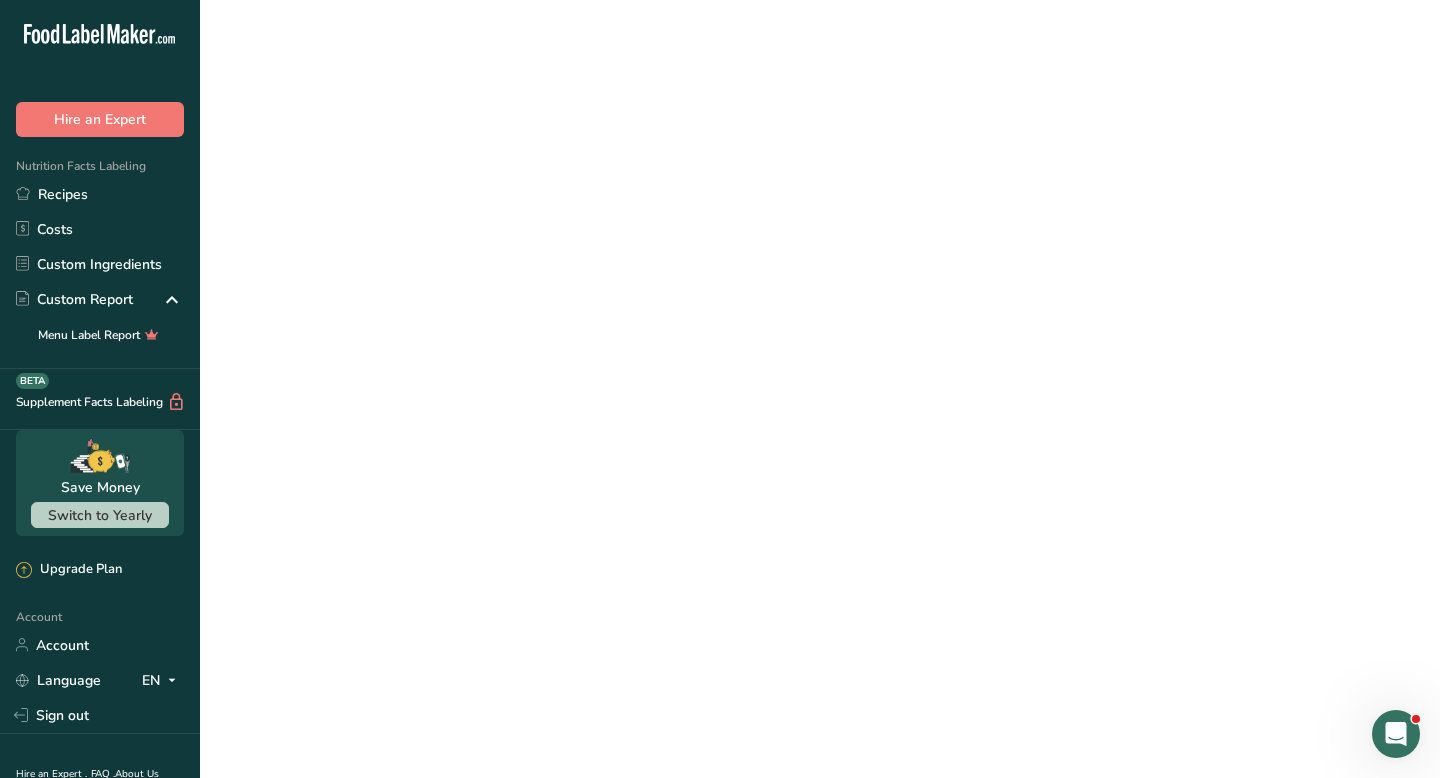 scroll, scrollTop: 0, scrollLeft: 0, axis: both 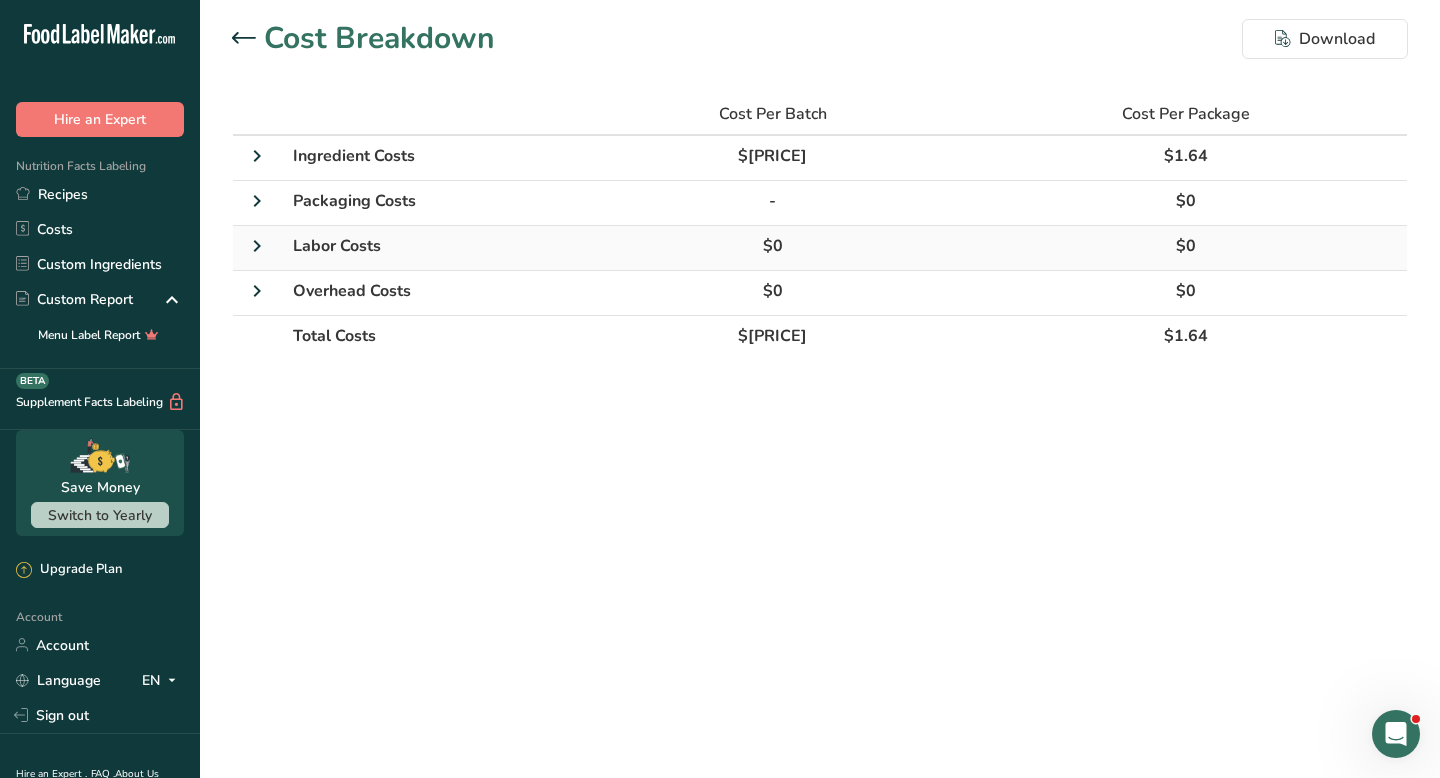 click on "Labor Costs" at bounding box center (431, 248) 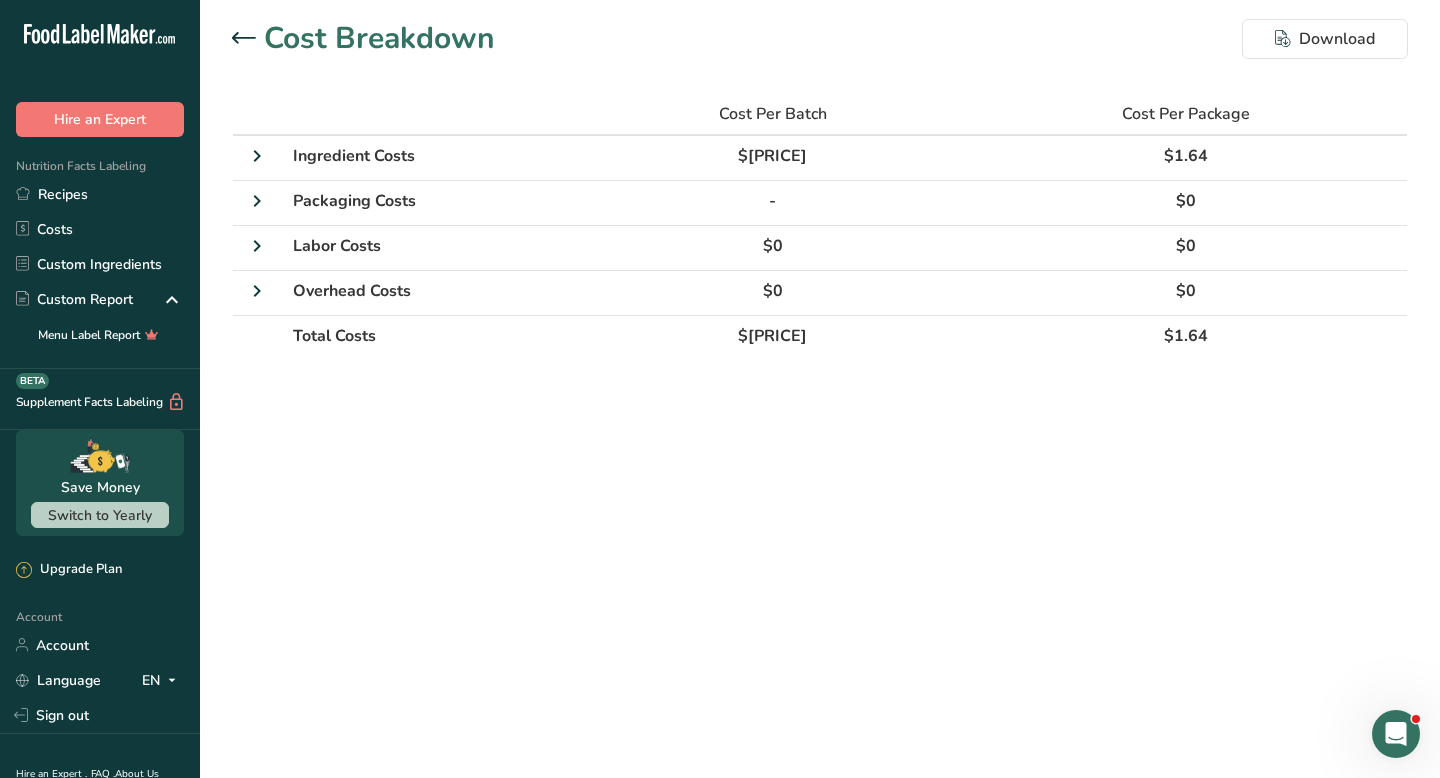 click 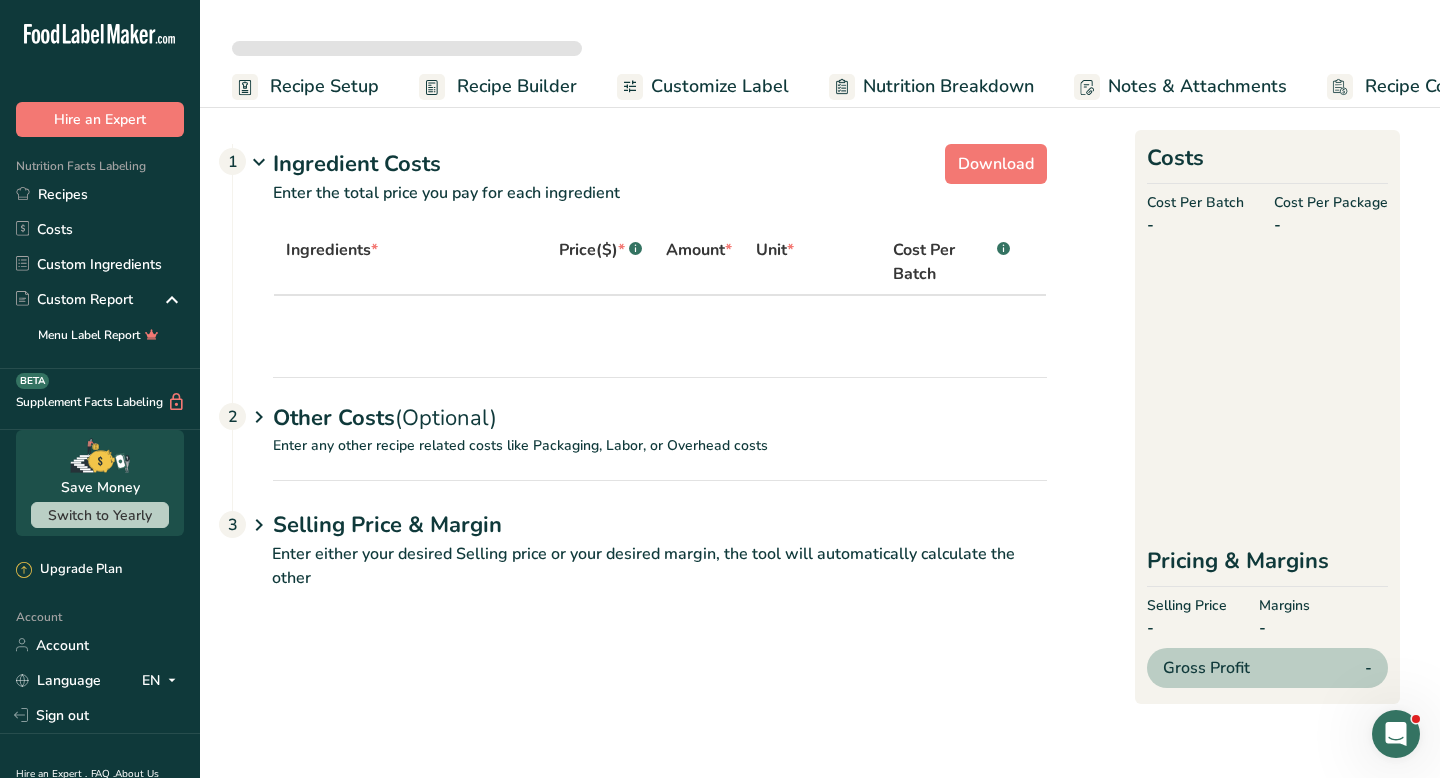 select on "12" 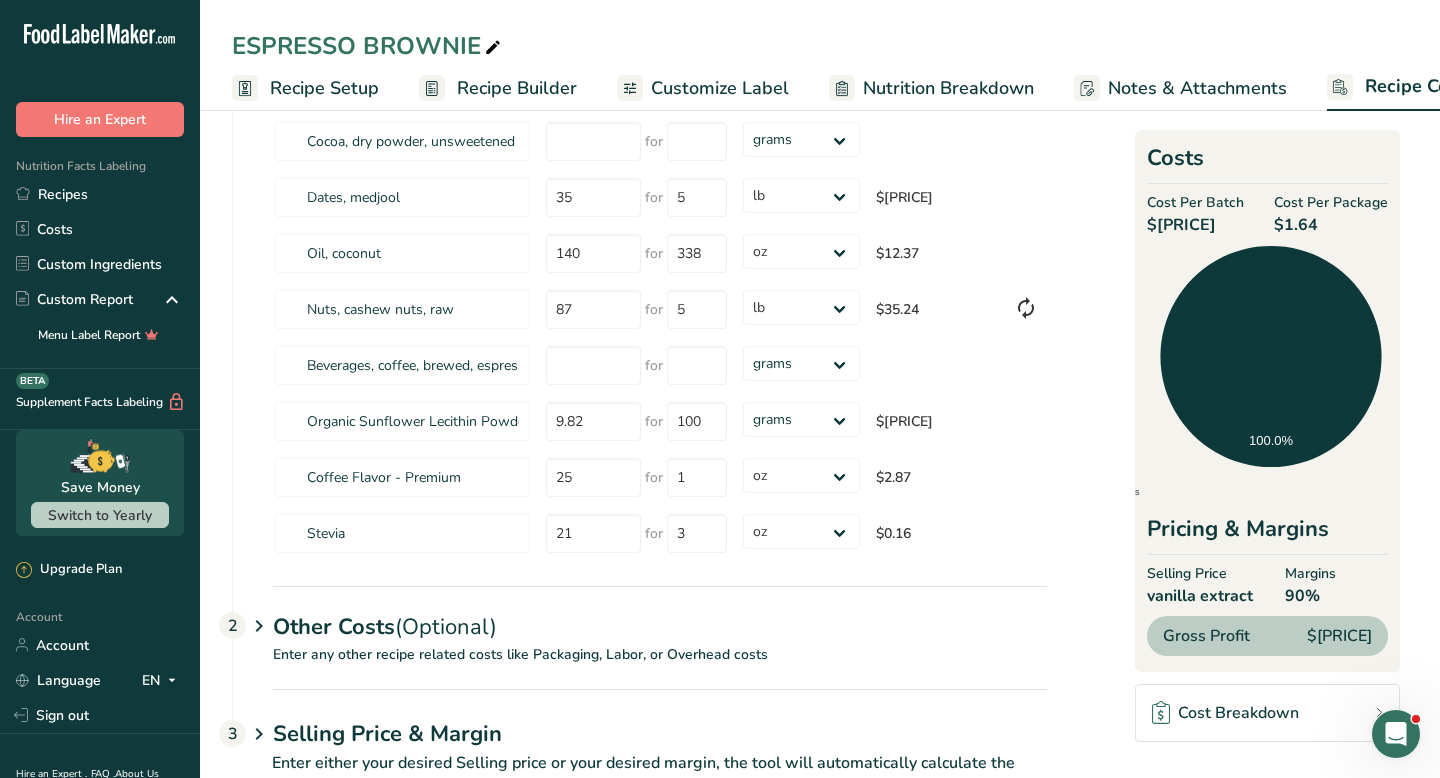 scroll, scrollTop: 820, scrollLeft: 0, axis: vertical 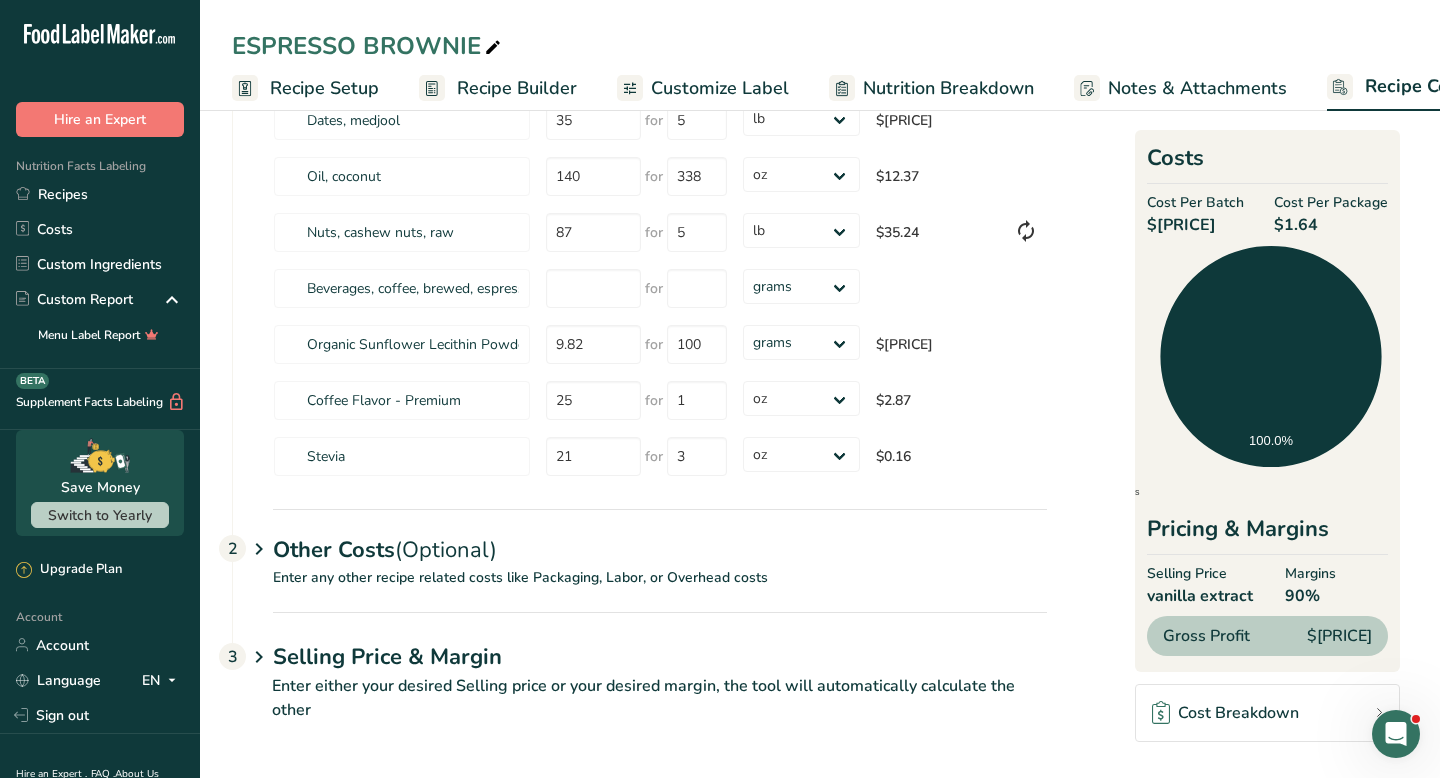 click on "Enter any other recipe related costs like Packaging, Labor, or Overhead costs" at bounding box center [640, 589] 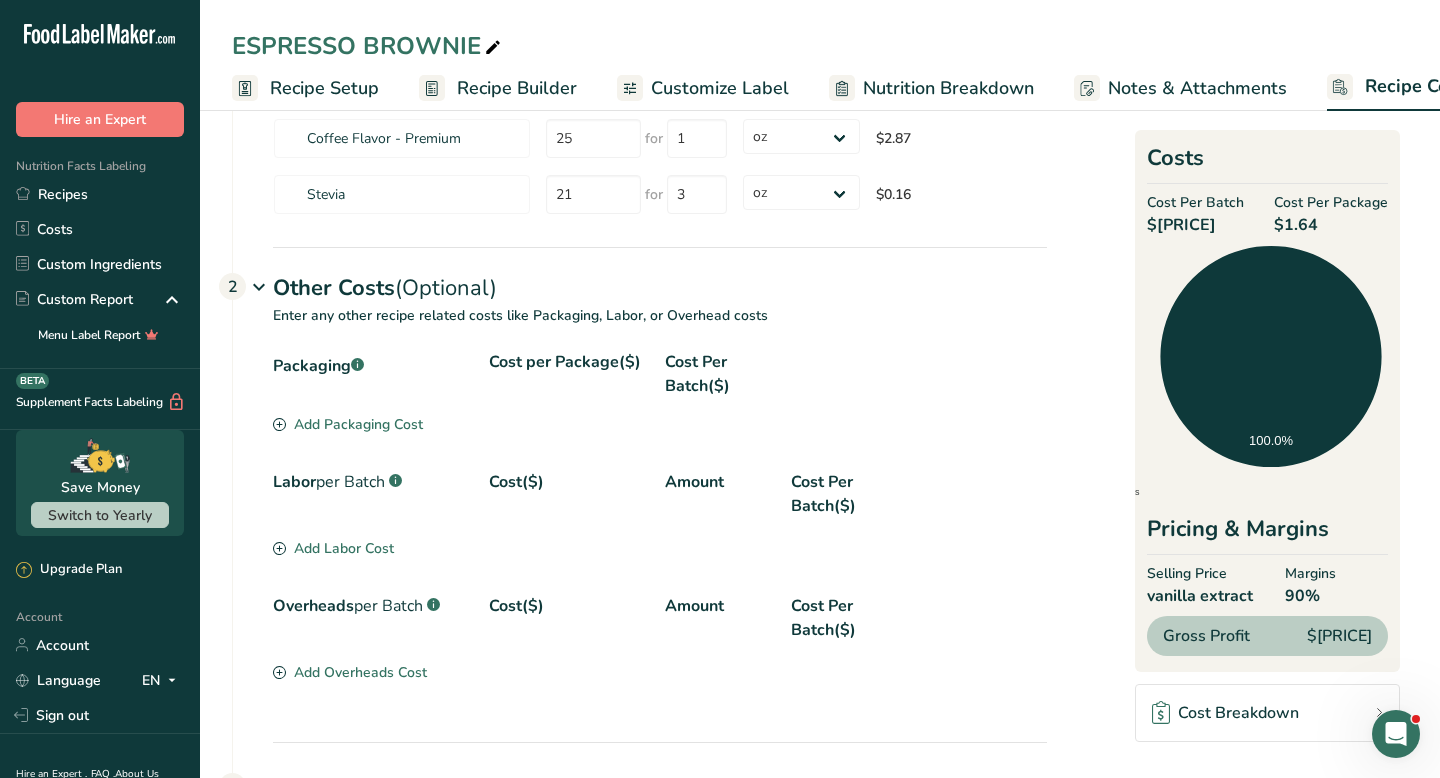 scroll, scrollTop: 1090, scrollLeft: 0, axis: vertical 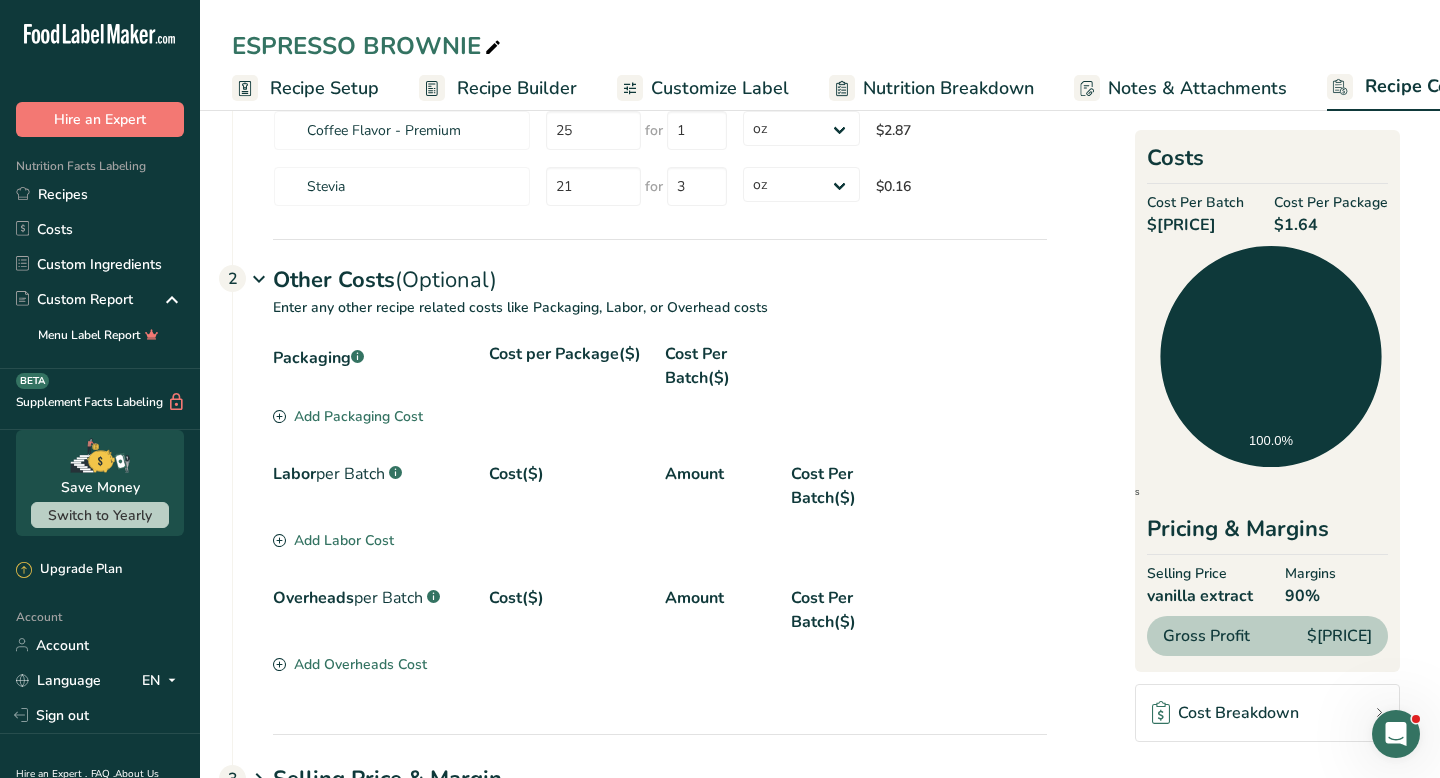 click on "Add Labor Cost" at bounding box center (333, 540) 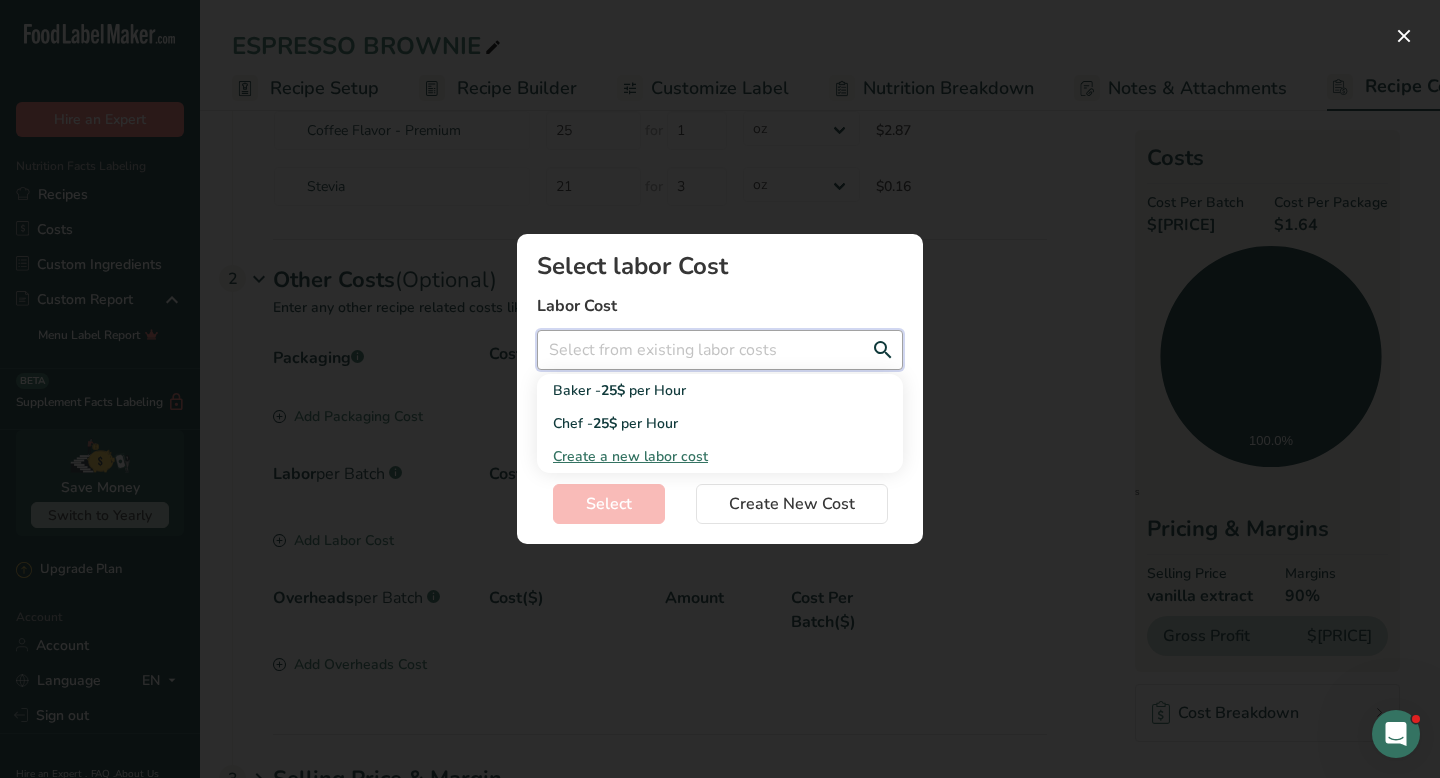 click at bounding box center [720, 350] 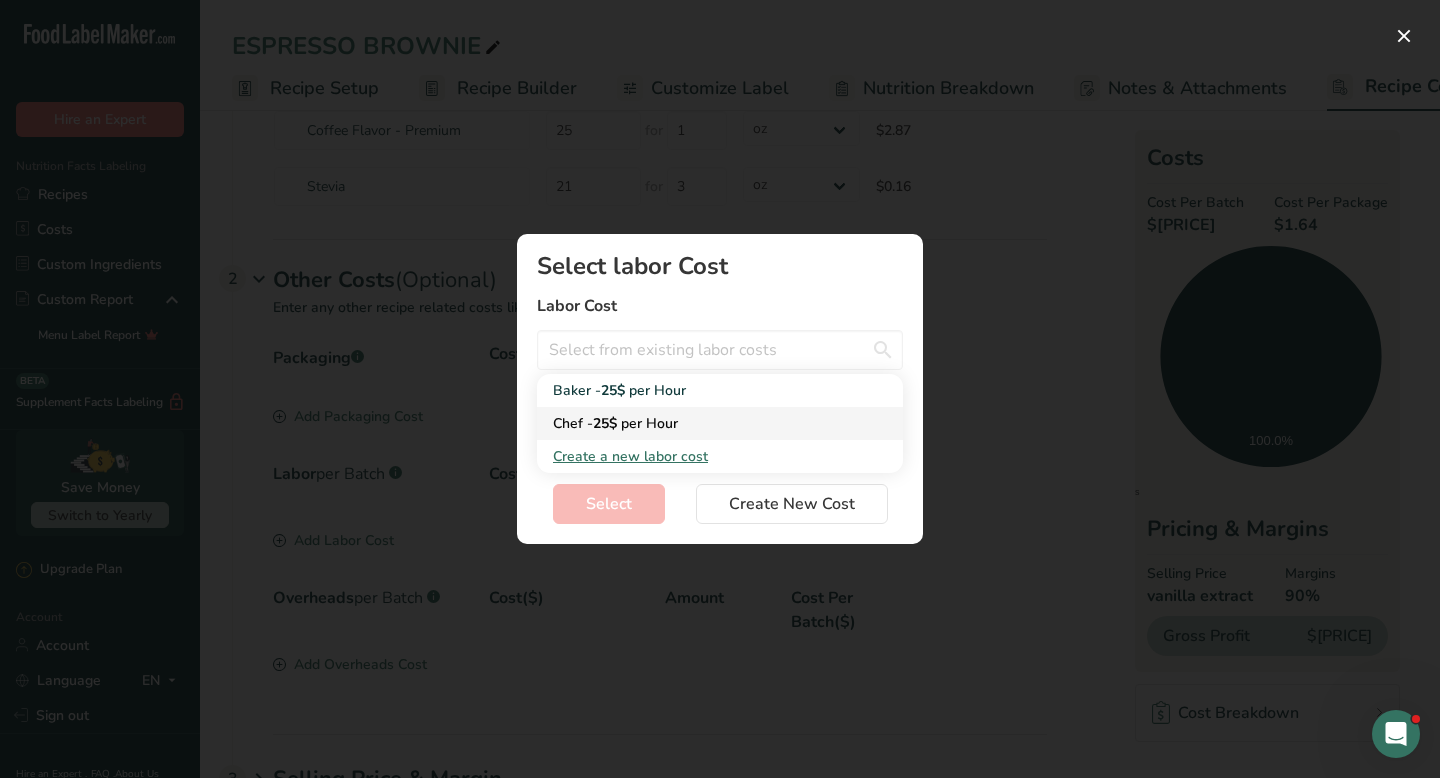 click on "per Hour" at bounding box center (649, 423) 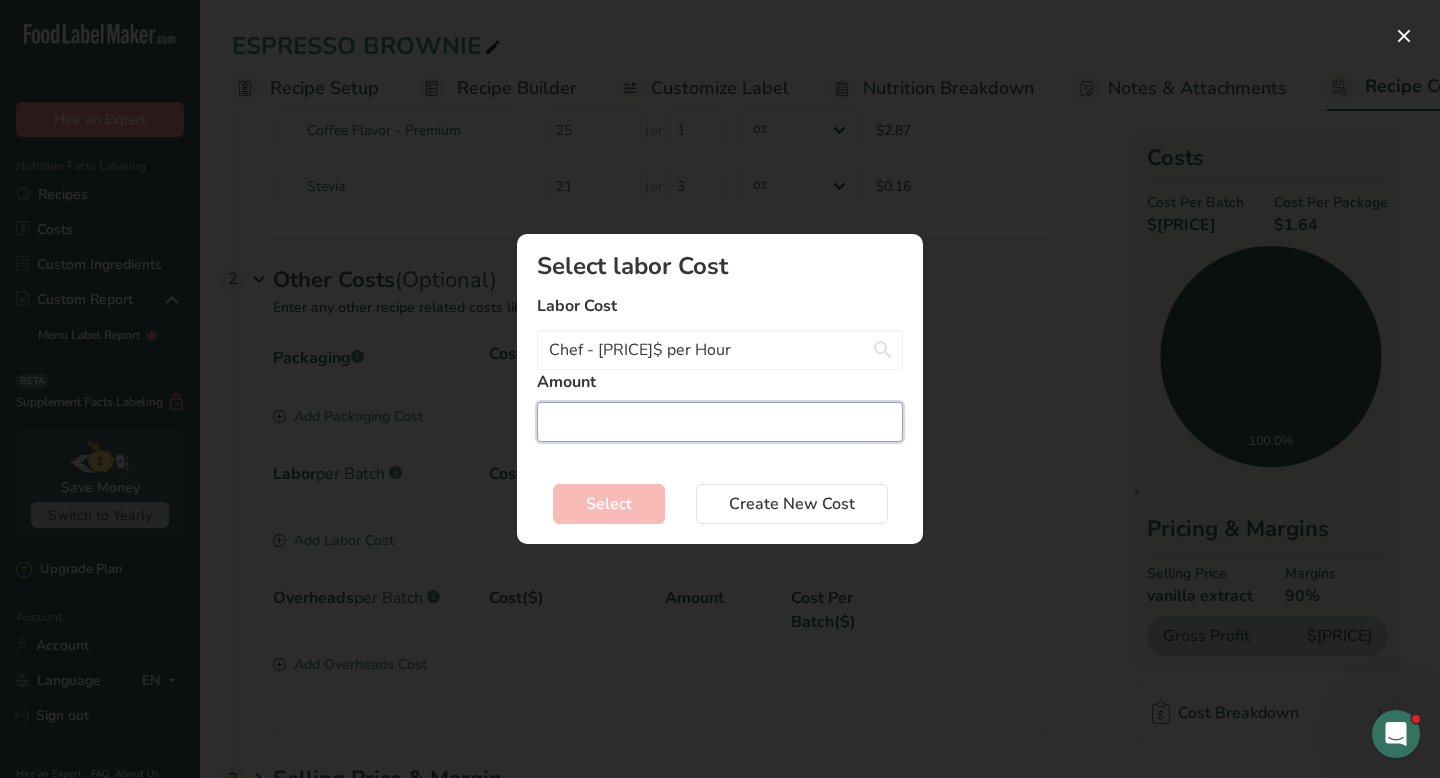 click at bounding box center (720, 422) 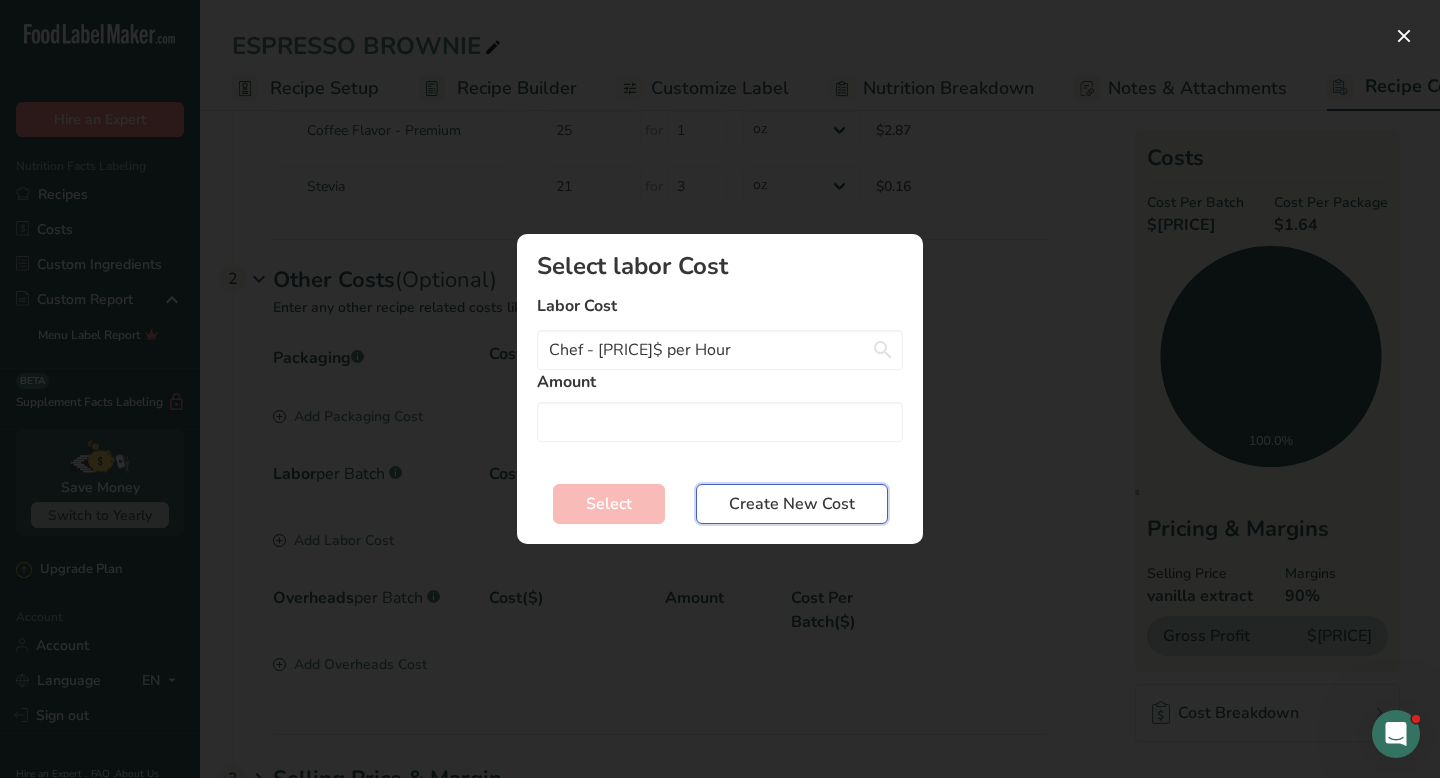 click on "Create New Cost" at bounding box center [792, 504] 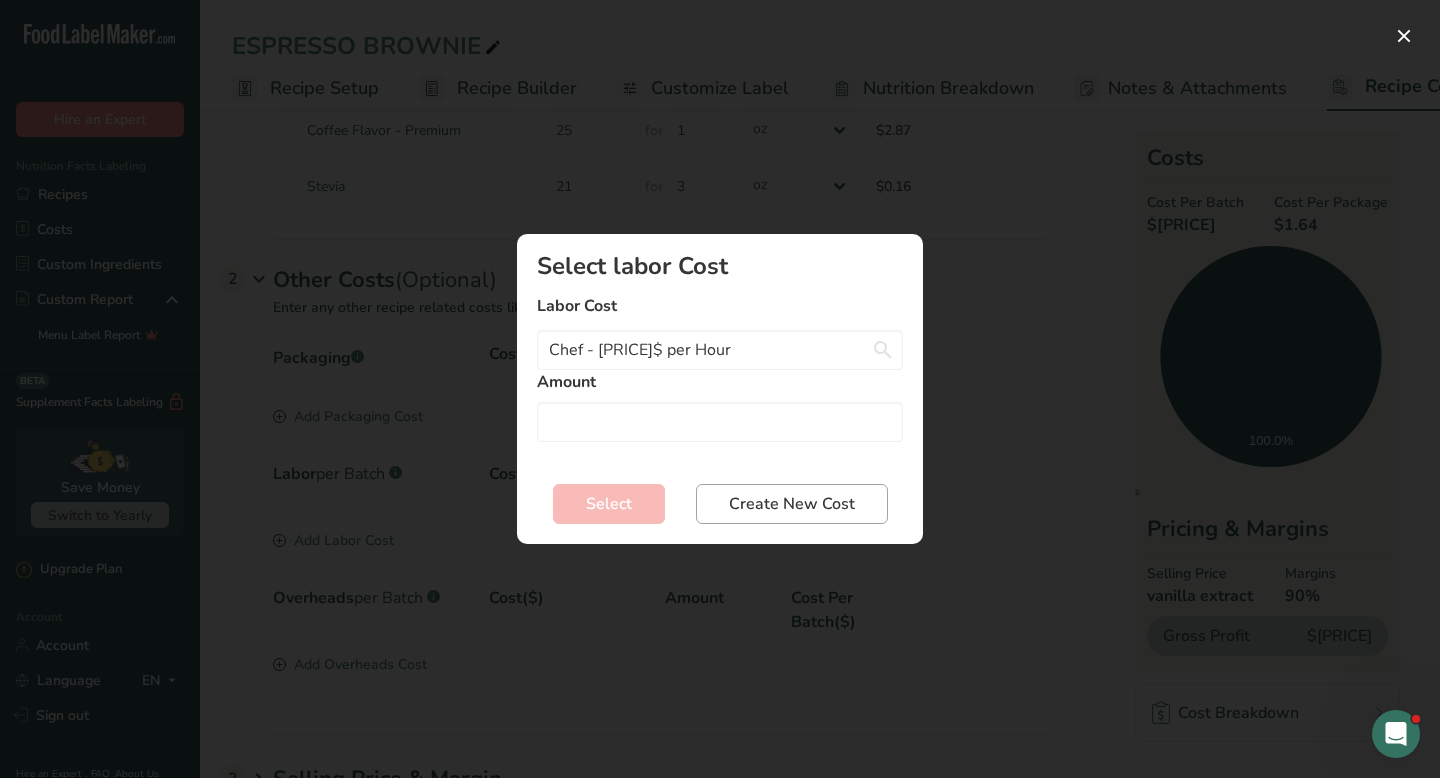 select on "2" 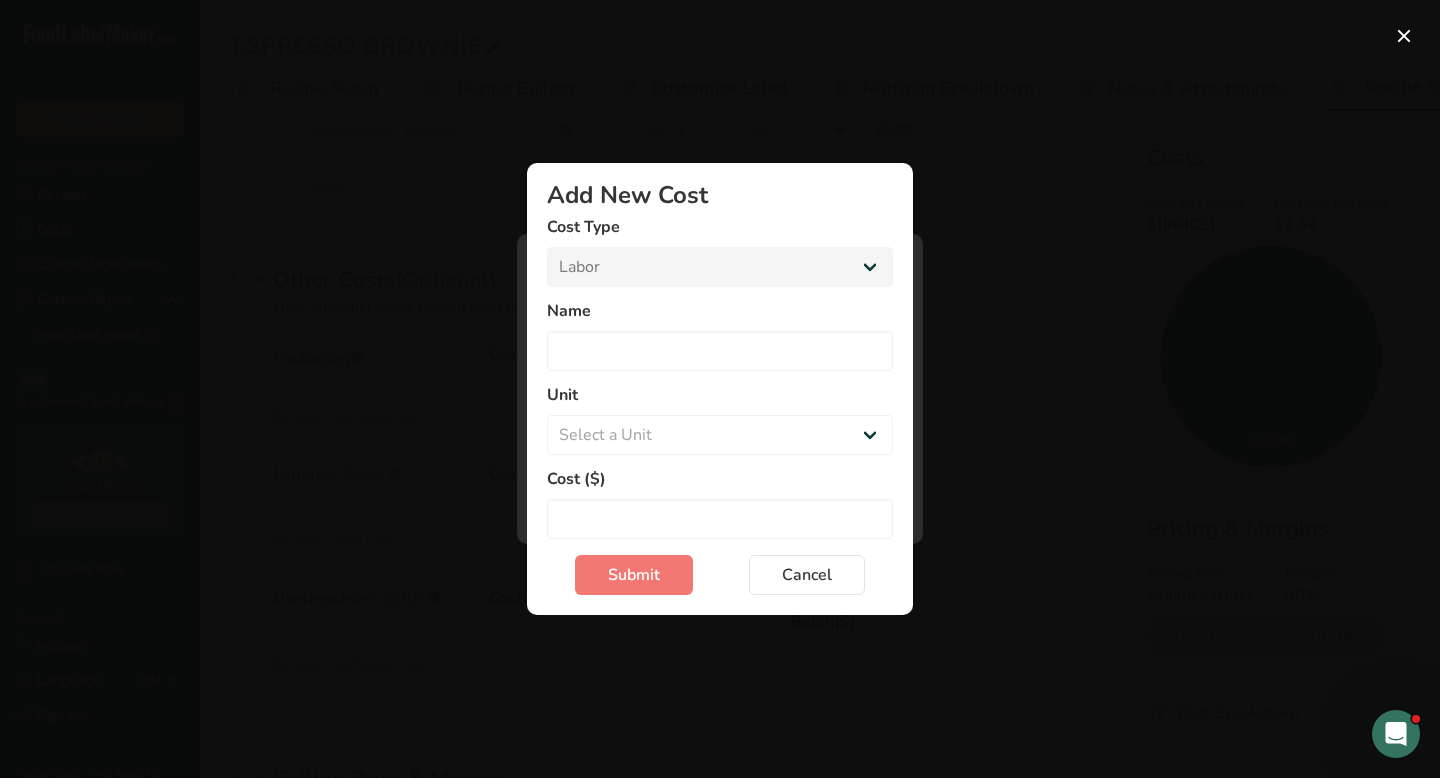 click on "Name" at bounding box center [720, 311] 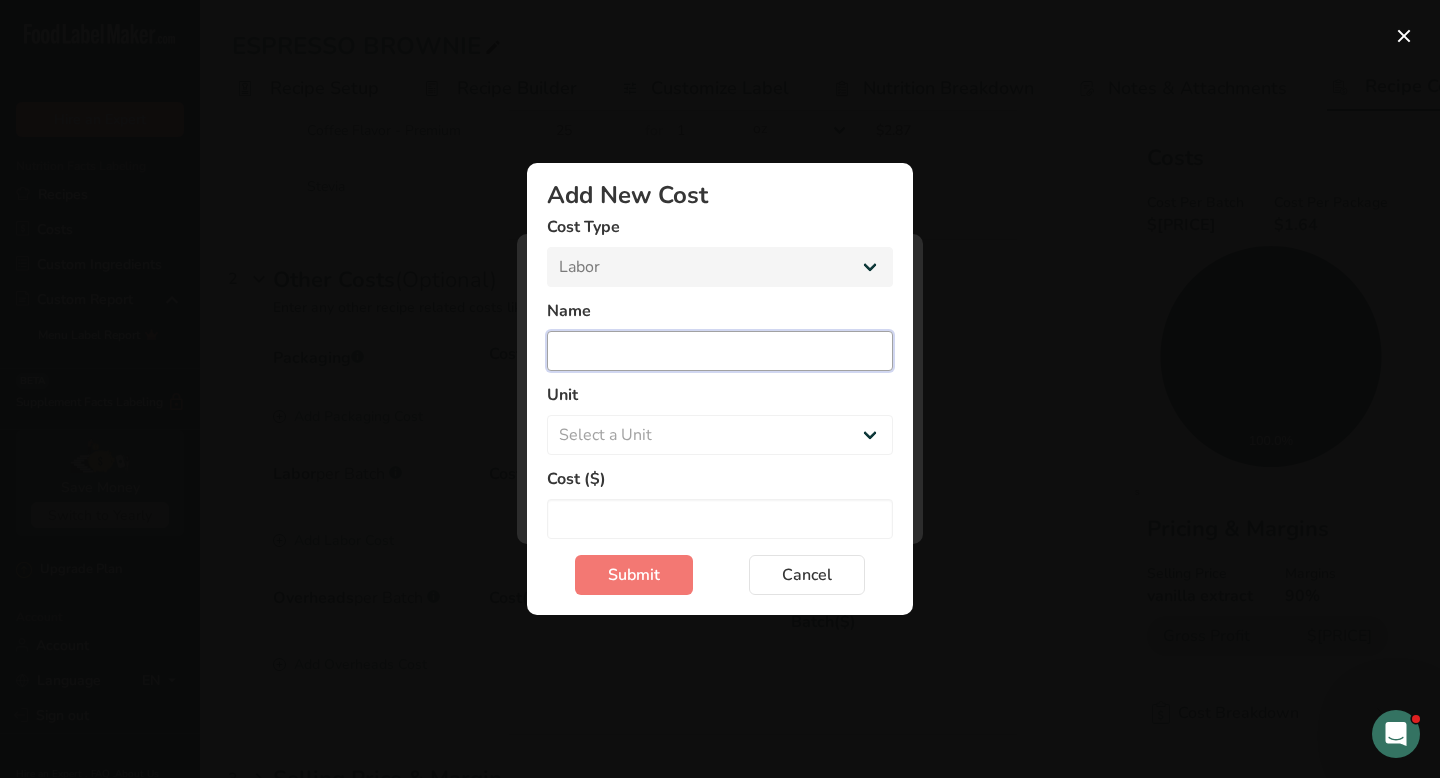 click at bounding box center [720, 351] 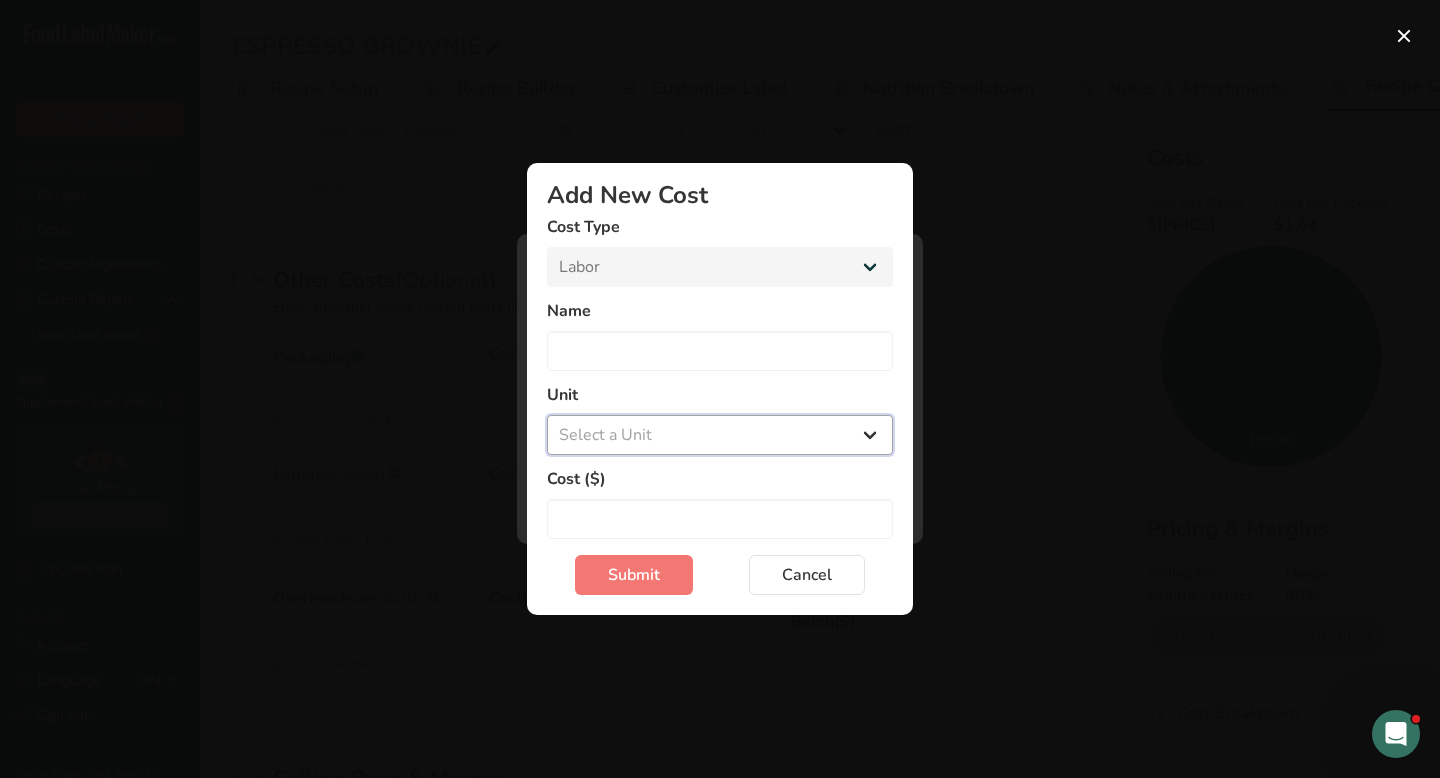 click on "Select a Unit
Day
Hour" at bounding box center (720, 435) 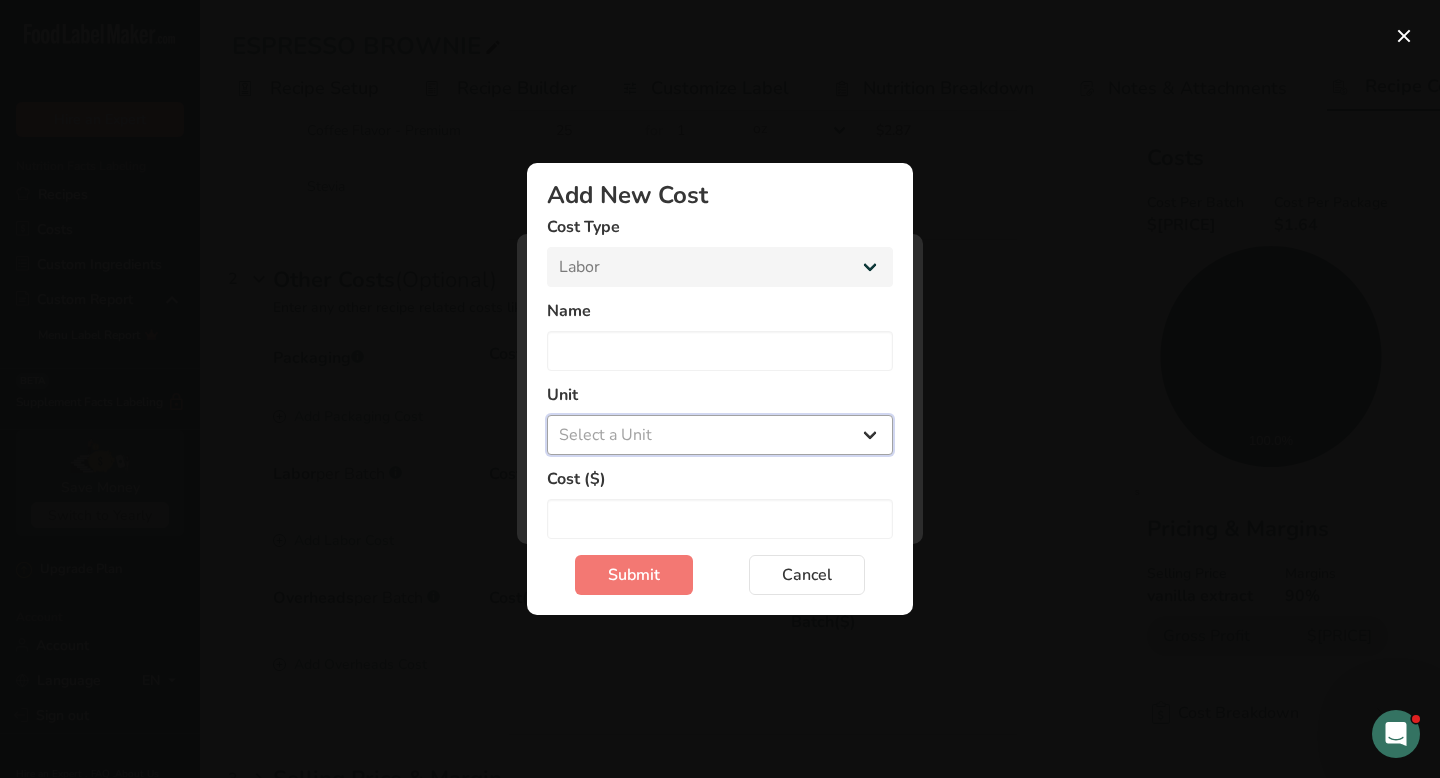 select on "1" 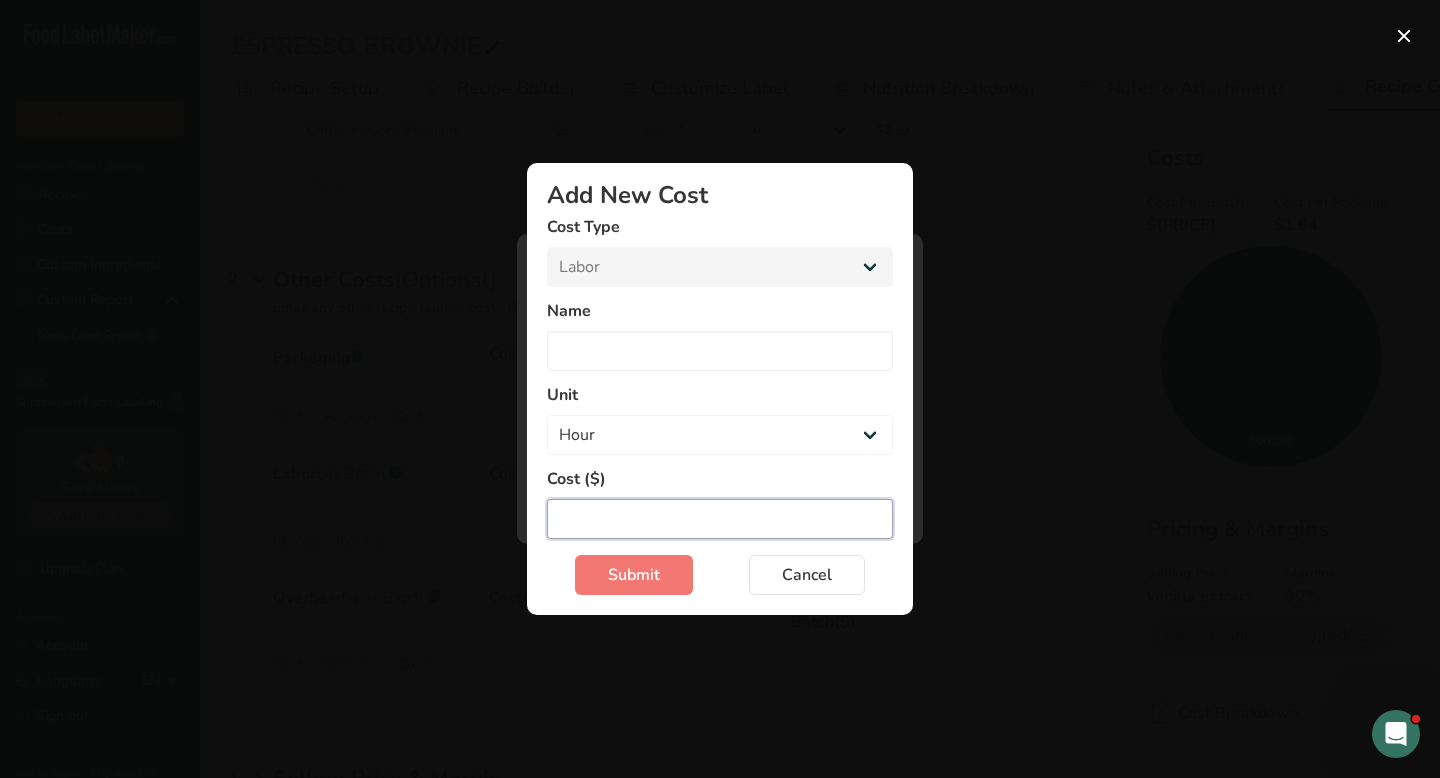 click at bounding box center (720, 519) 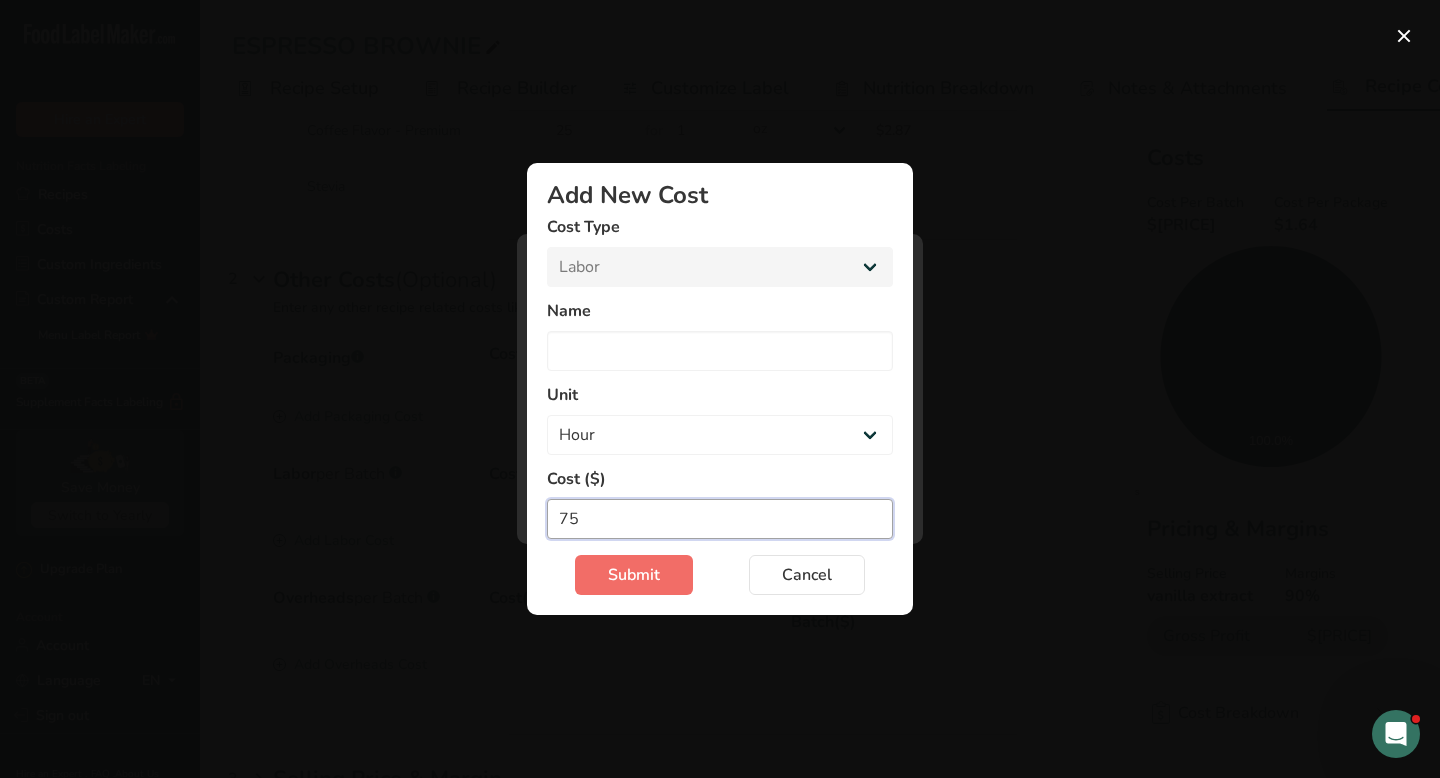 type on "75" 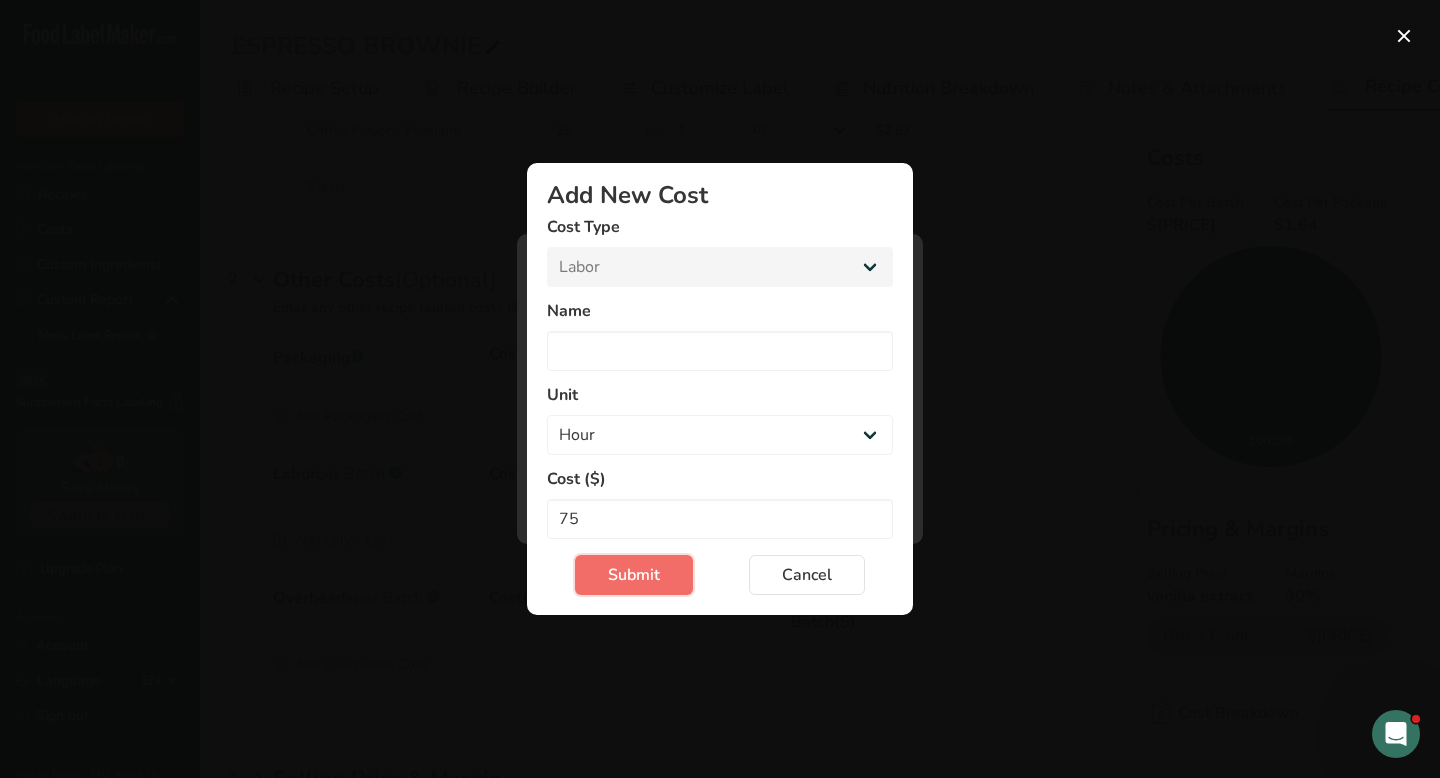 click on "Submit" at bounding box center (634, 575) 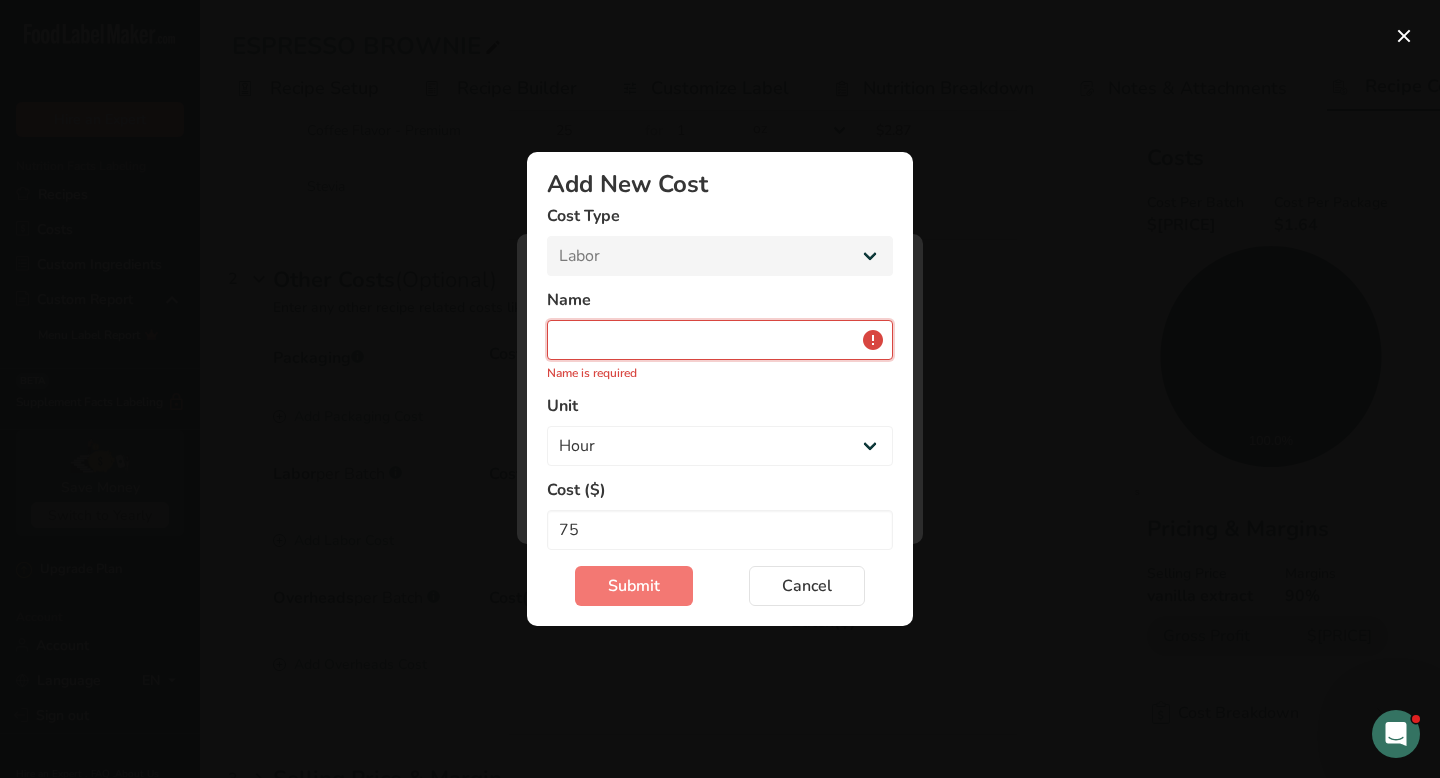 click at bounding box center [720, 340] 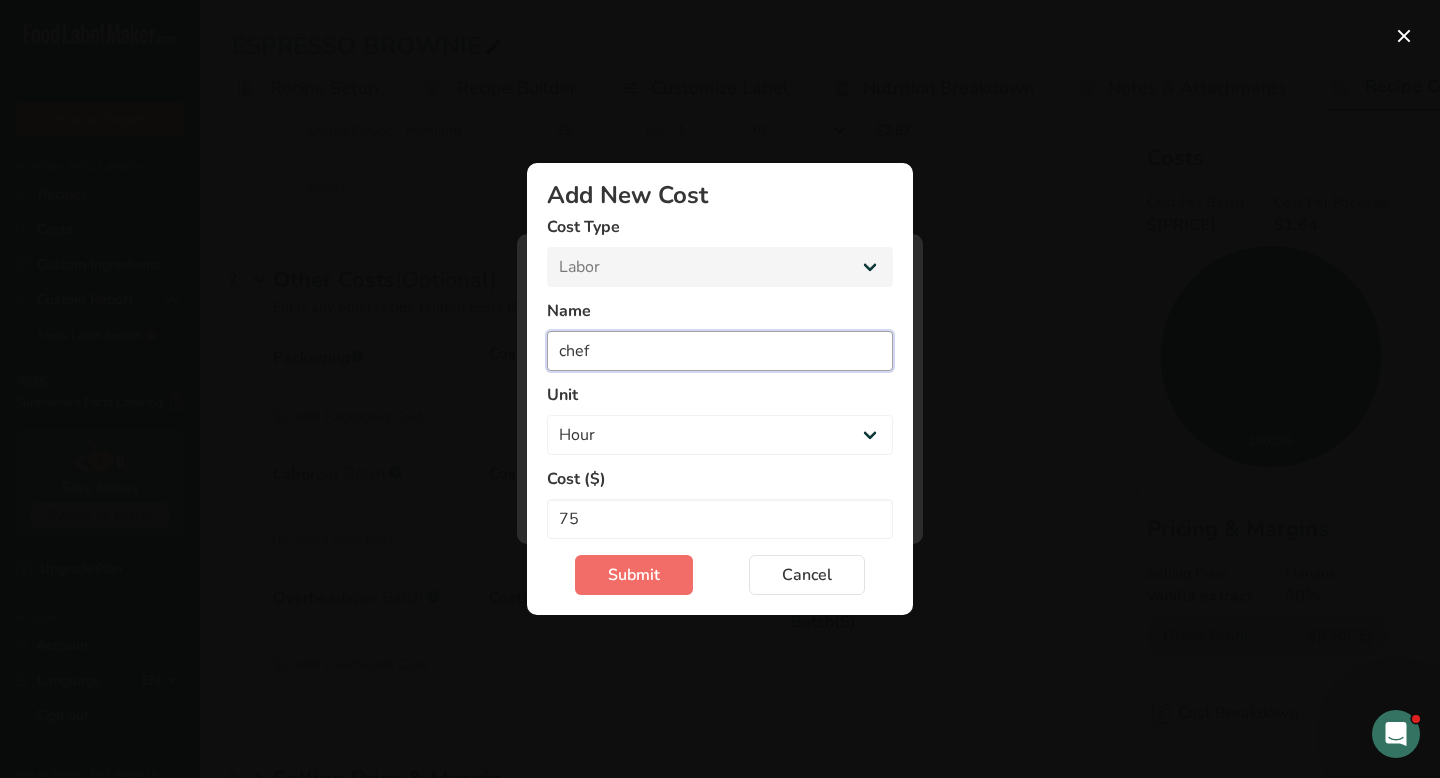 type on "chef" 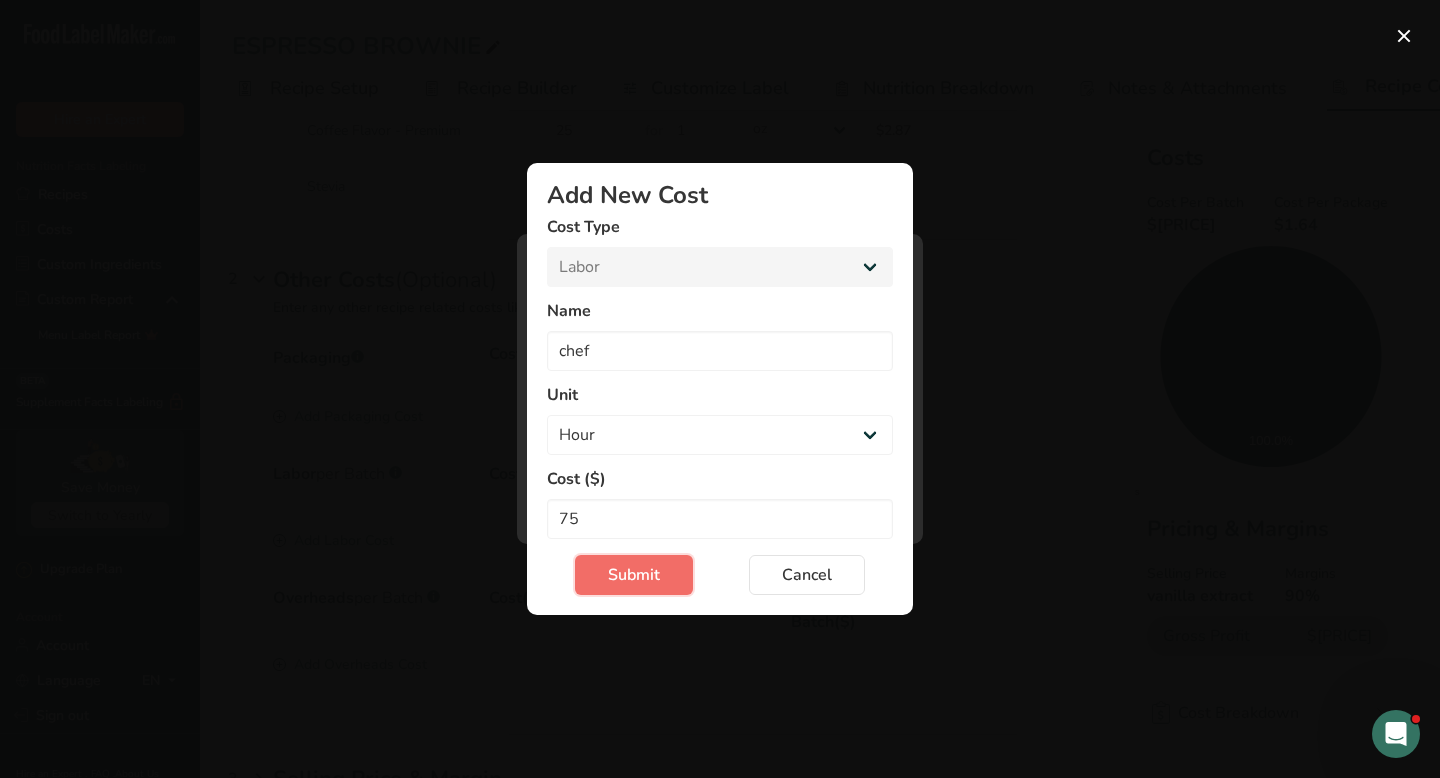 click on "Submit" at bounding box center (634, 575) 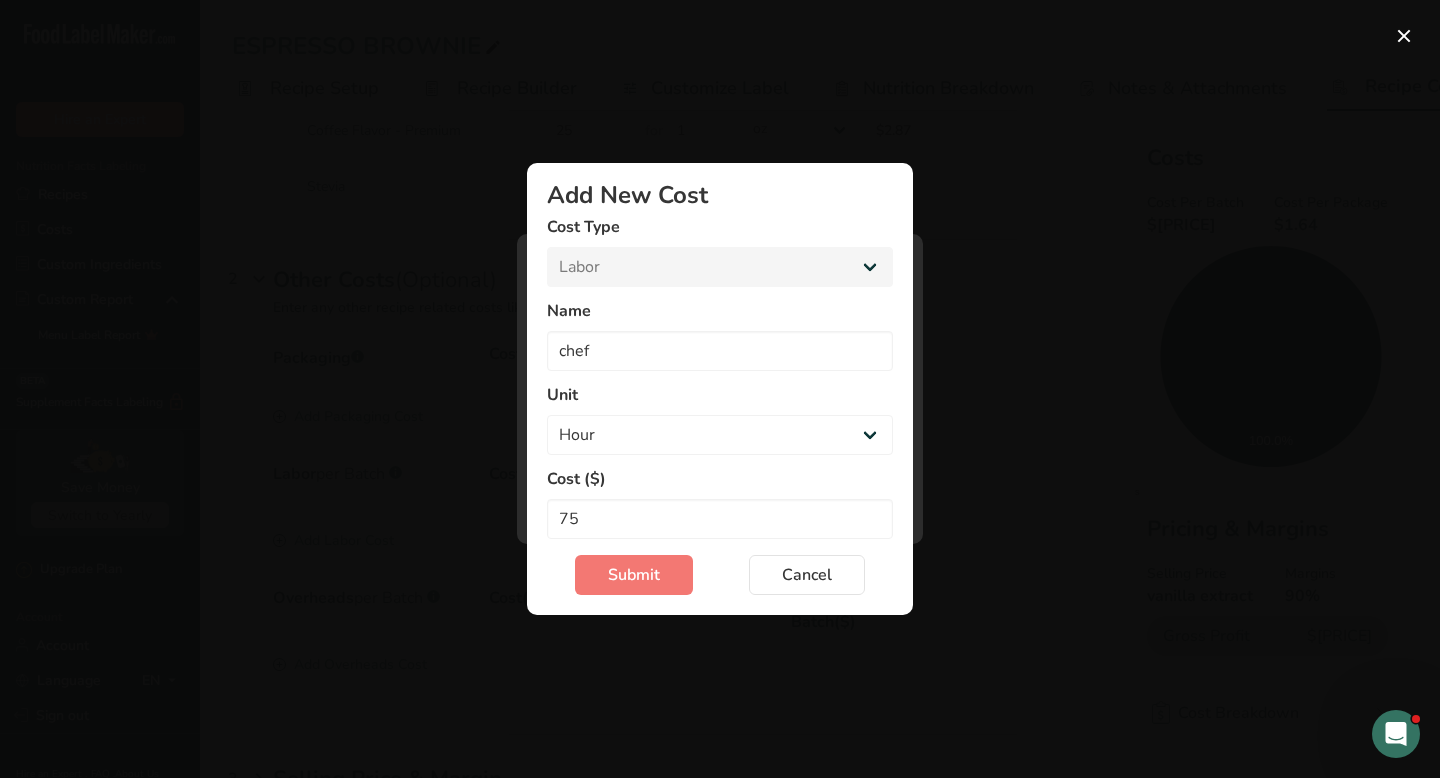 click at bounding box center (720, 389) 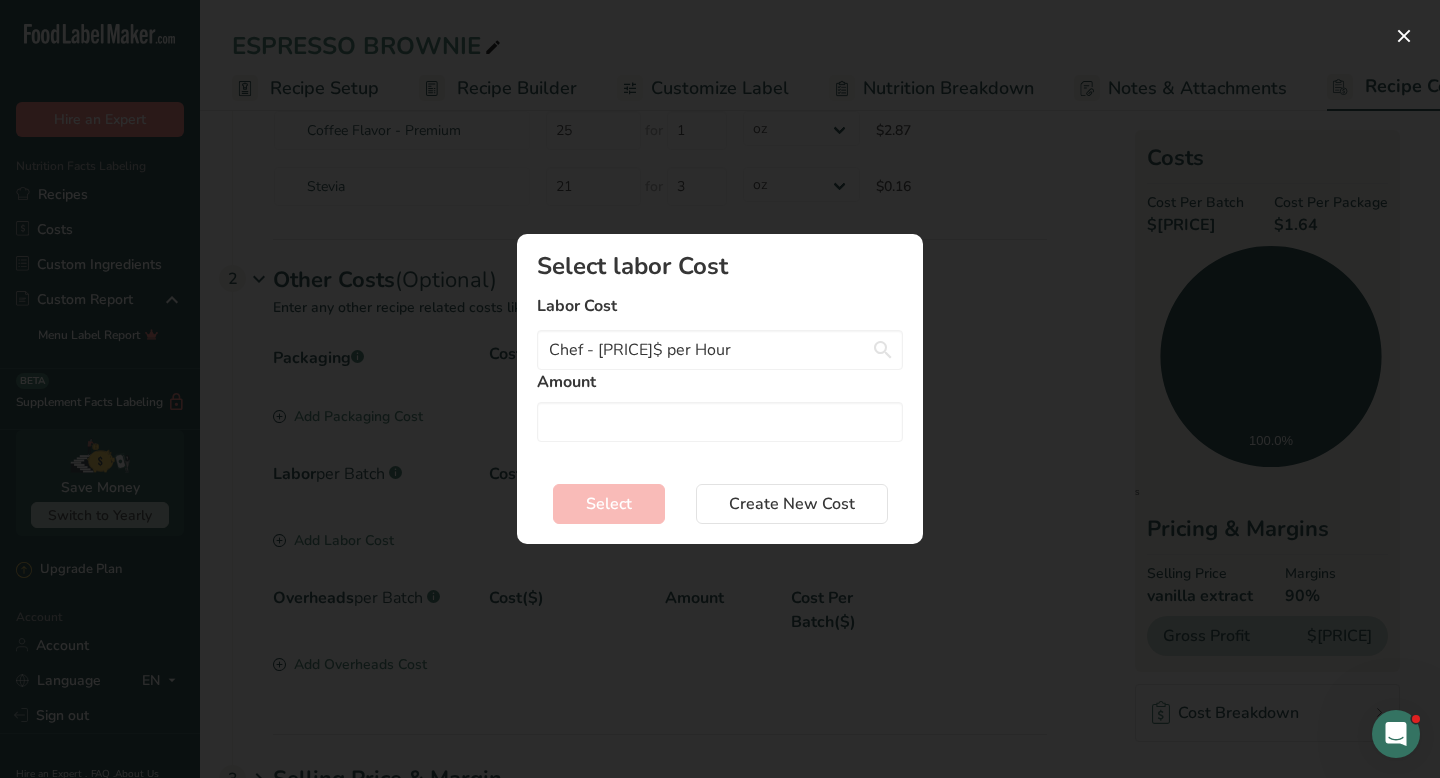 click at bounding box center (720, 389) 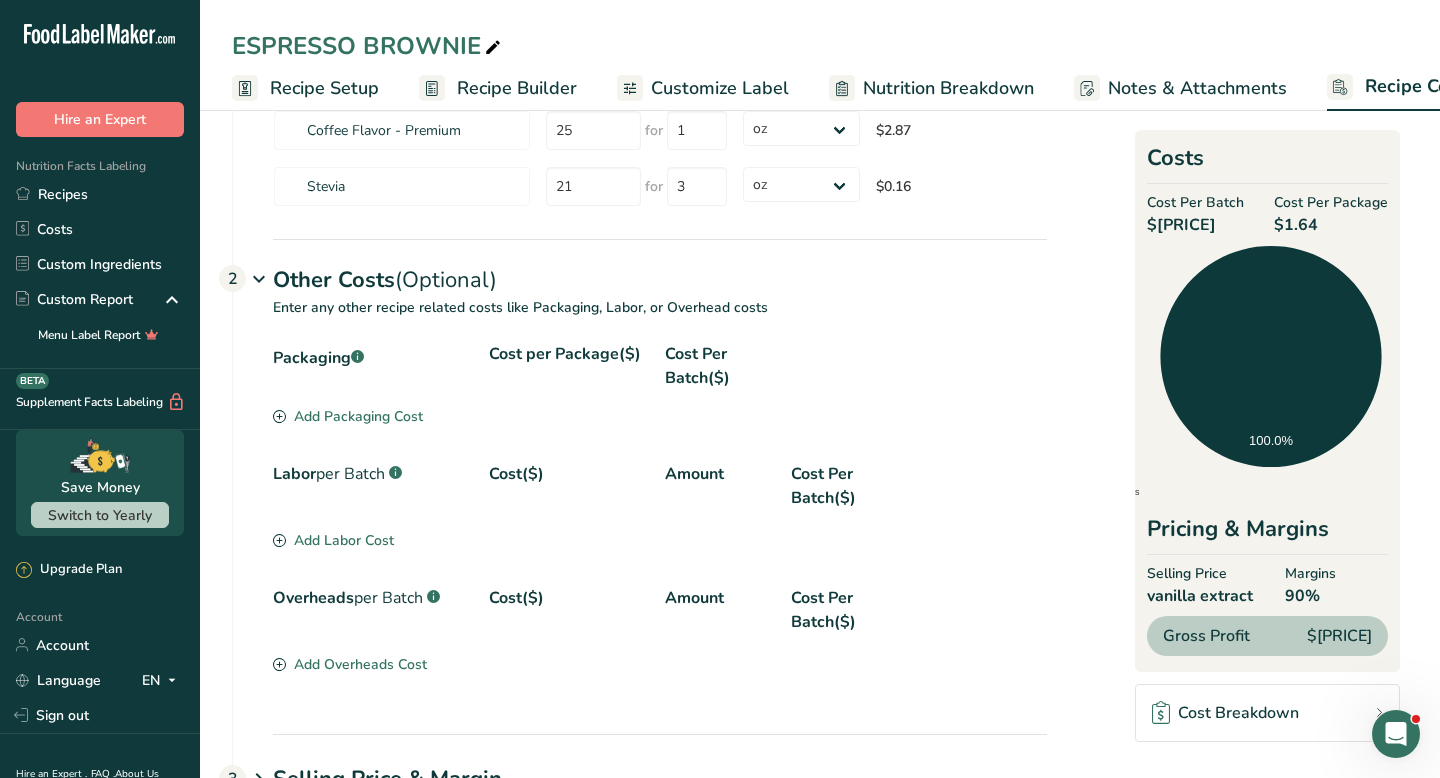 click on "Labor
per Batch   .a-a{fill:#347362;}.b-a{fill:#fff;}
Cost($)
Amount
Cost Per Batch($)
Add Labor Cost" at bounding box center (660, 508) 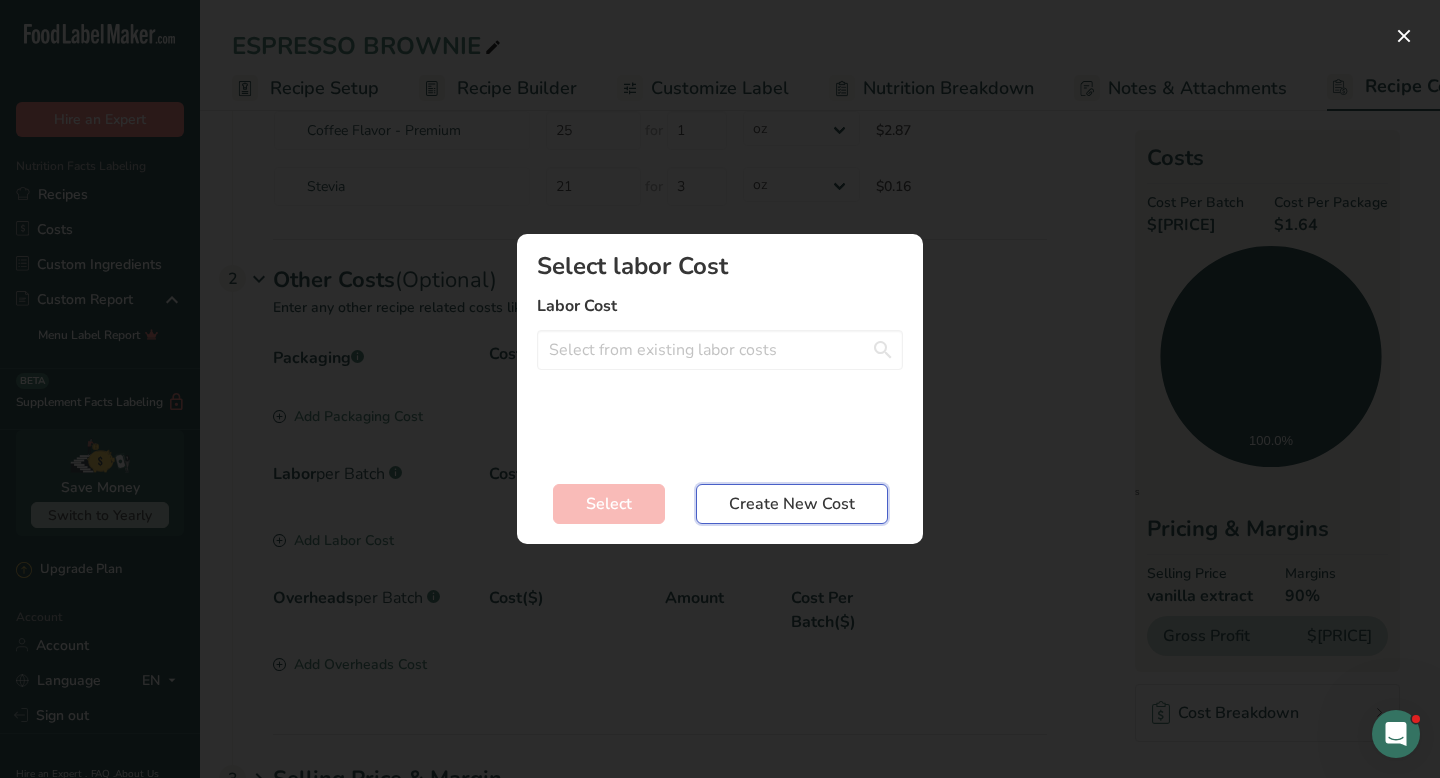 click on "Create New Cost" at bounding box center (792, 504) 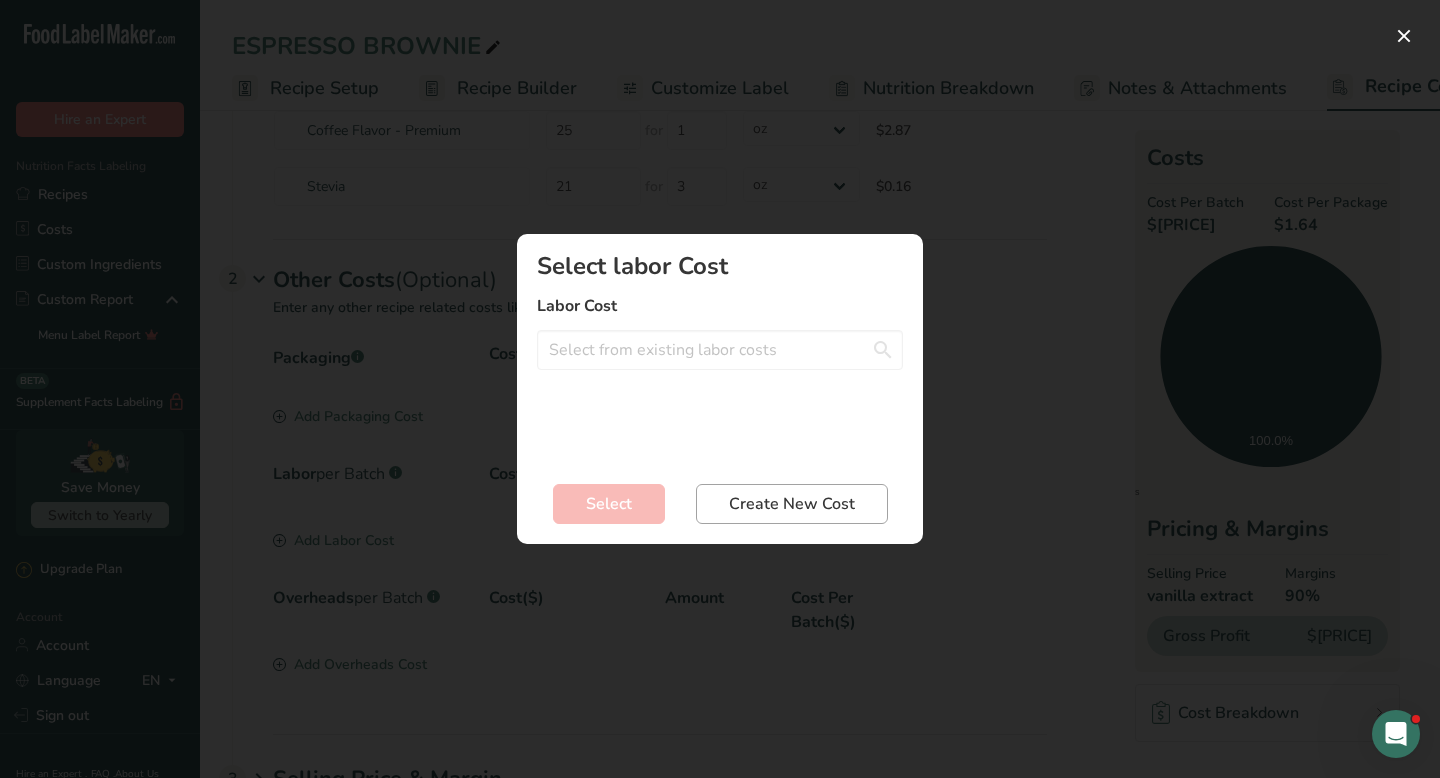 select on "2" 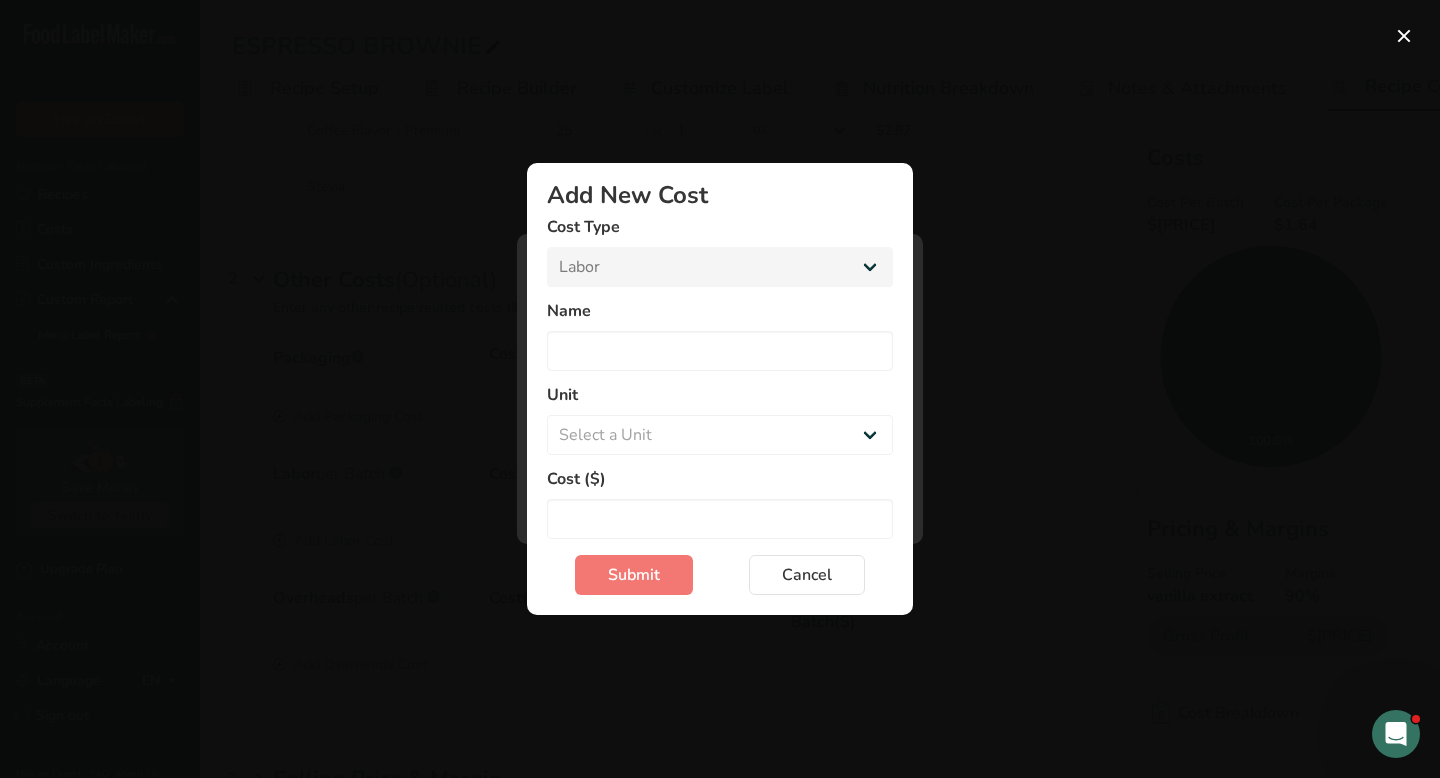 click at bounding box center (720, 389) 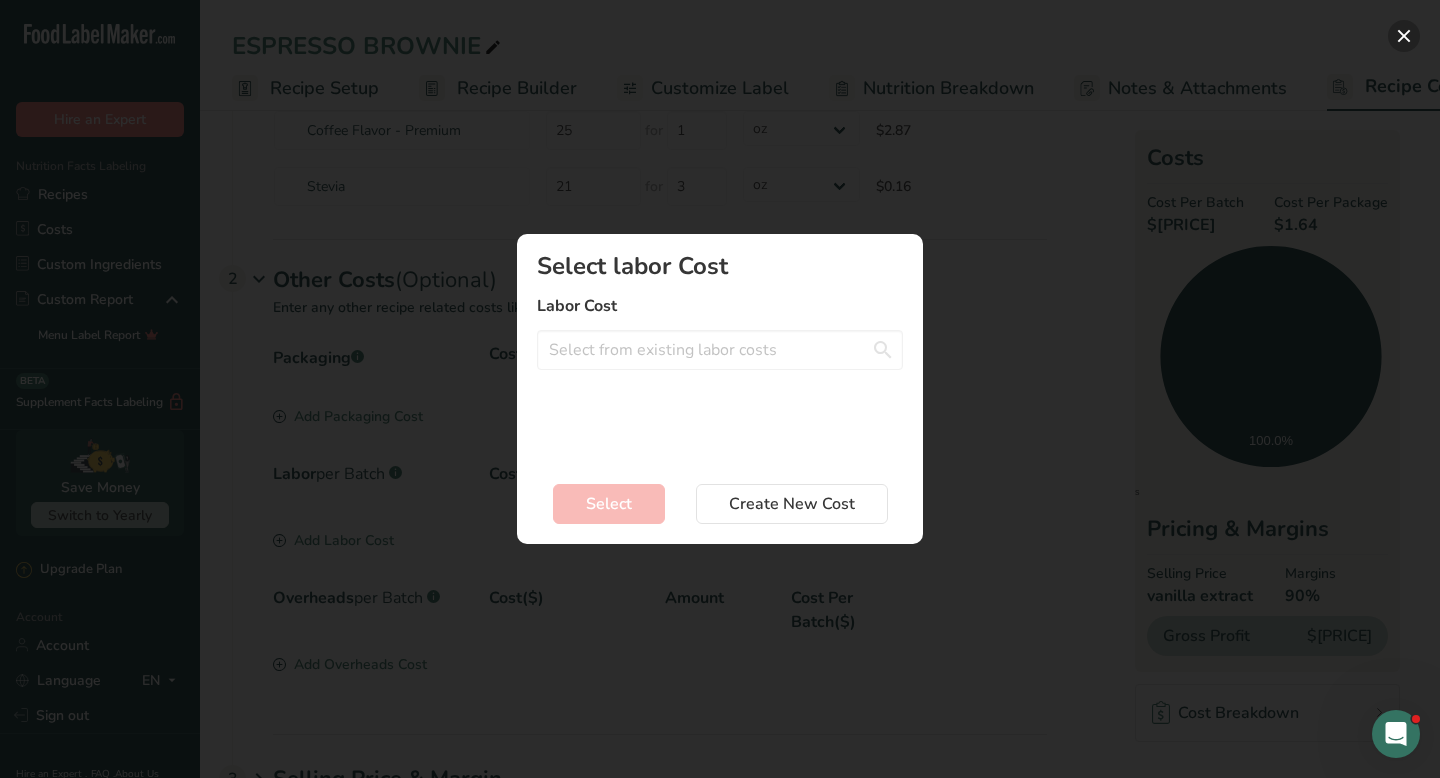 click at bounding box center (1404, 36) 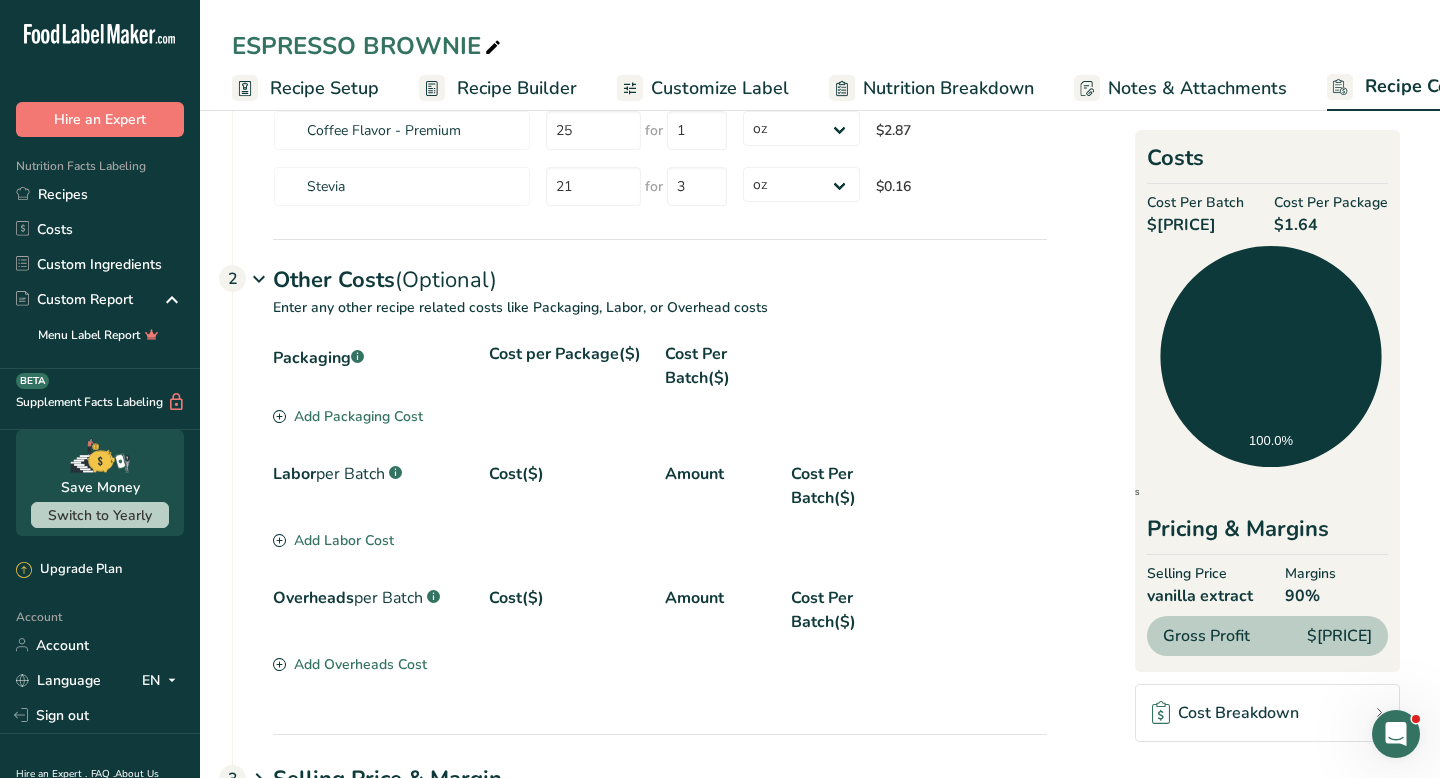 click on "Cost Breakdown" at bounding box center (1225, 713) 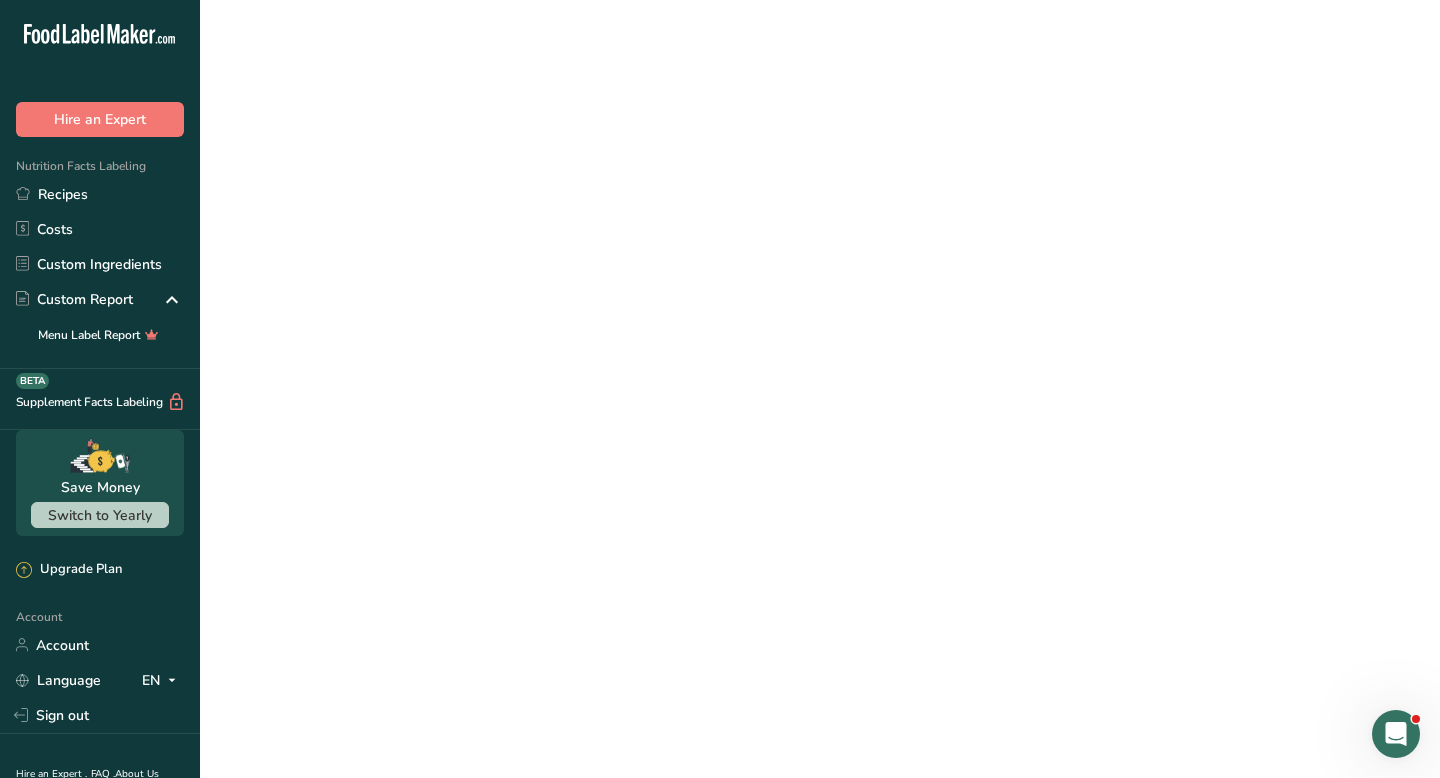 scroll, scrollTop: 0, scrollLeft: 0, axis: both 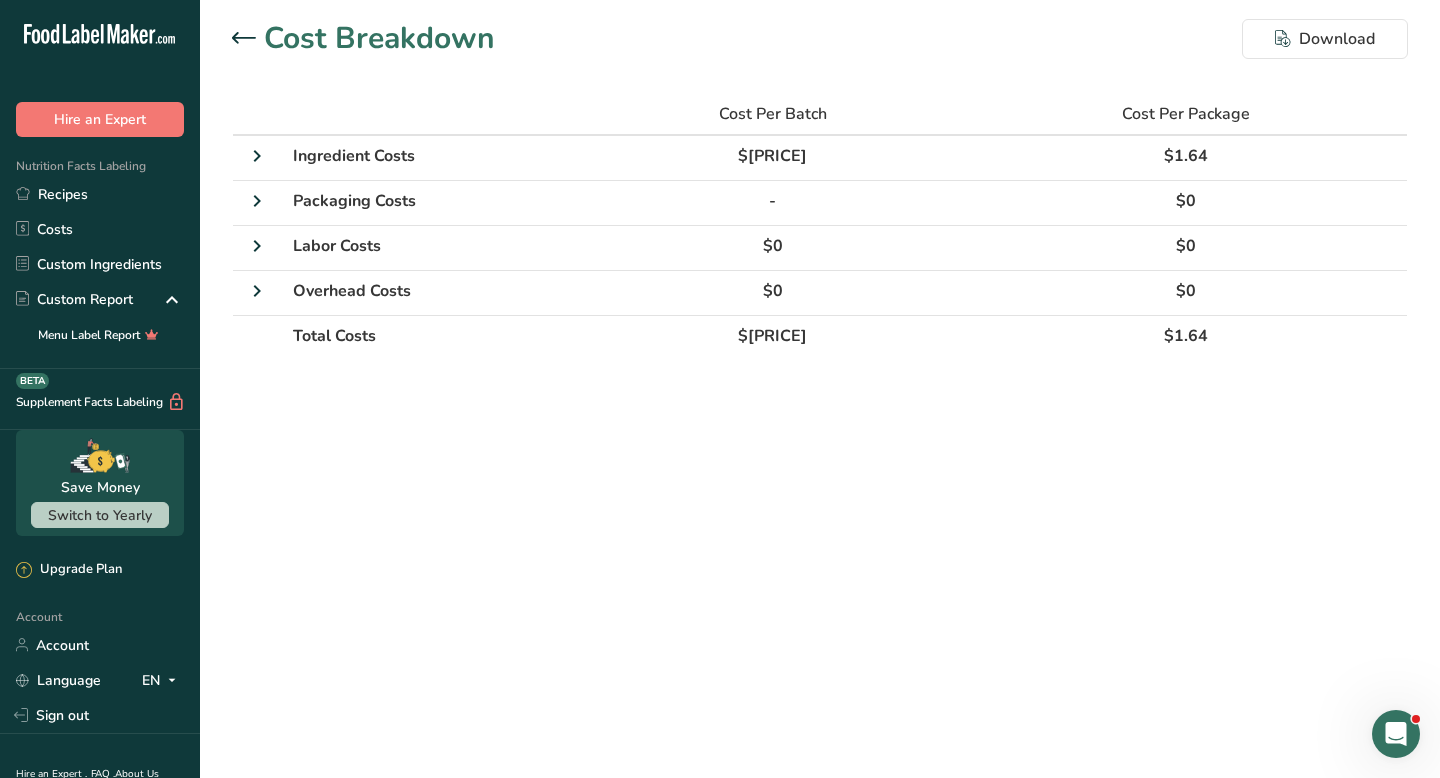 click at bounding box center (248, 39) 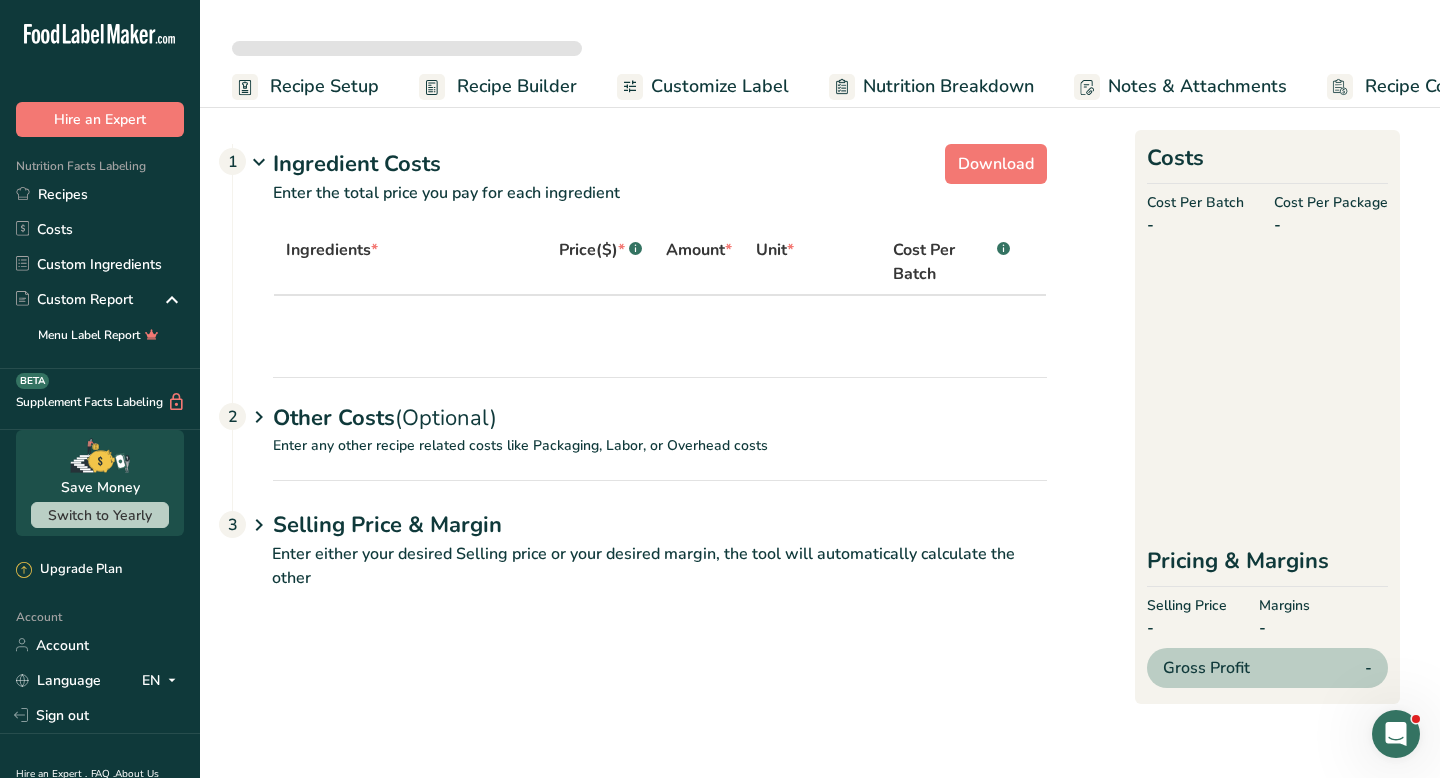 select on "12" 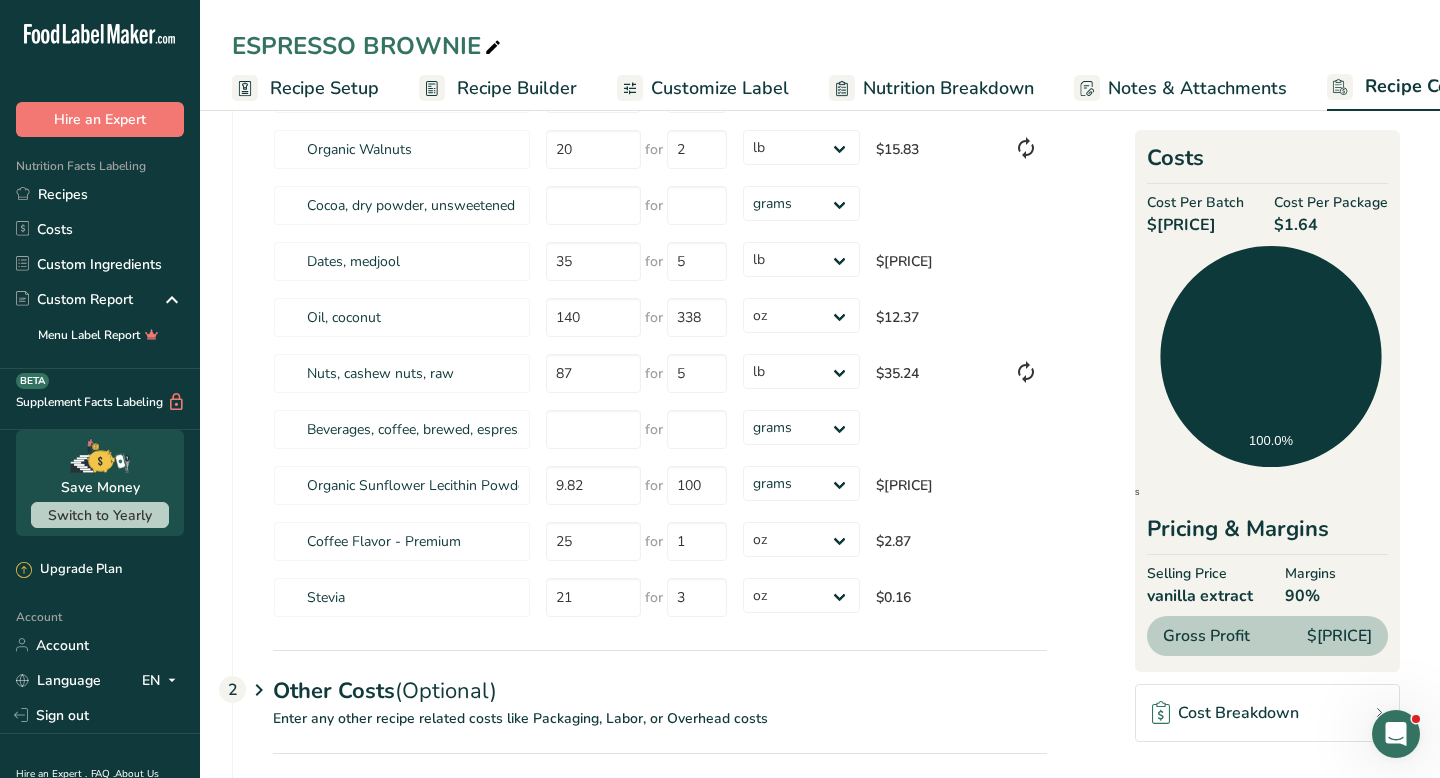 scroll, scrollTop: 820, scrollLeft: 0, axis: vertical 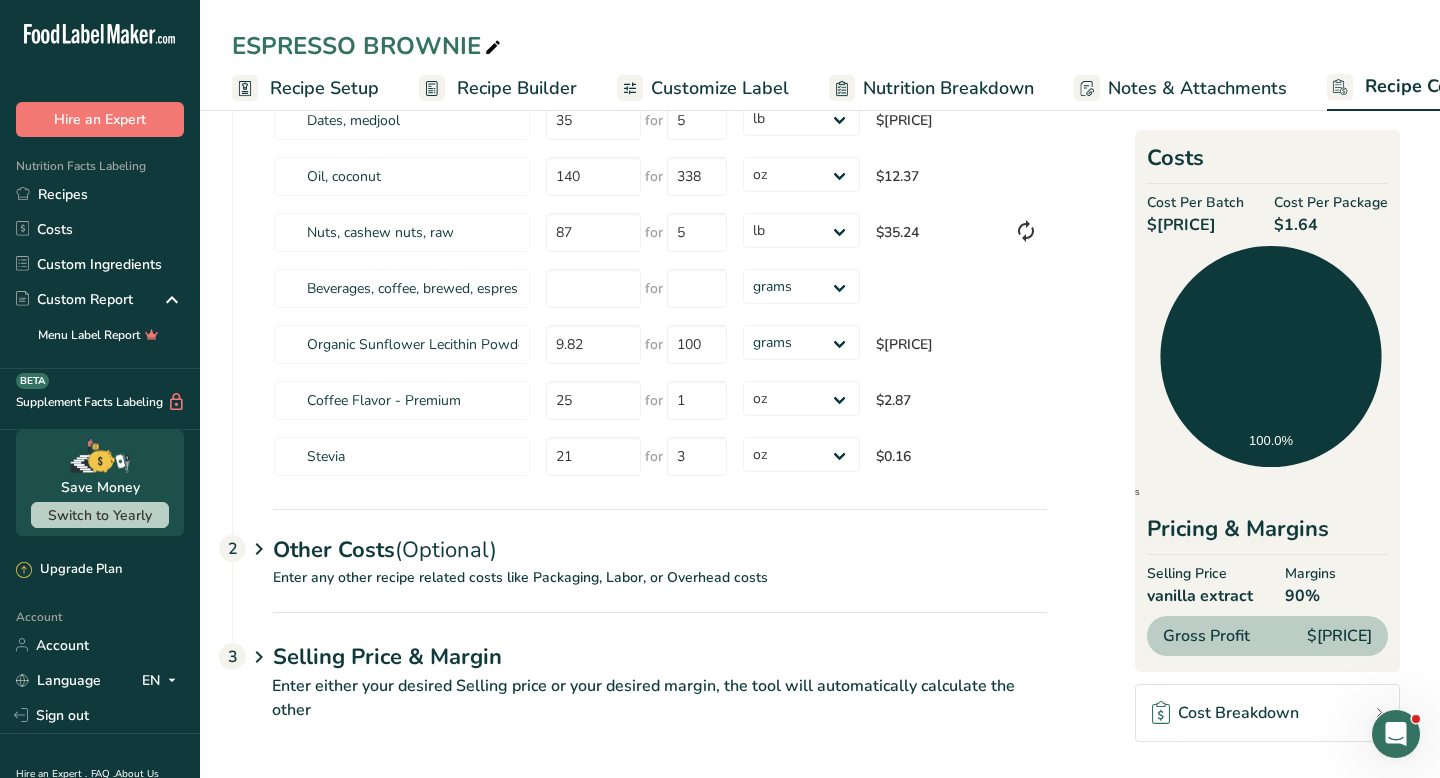 click on "Enter any other recipe related costs like Packaging, Labor, or Overhead costs" at bounding box center (640, 589) 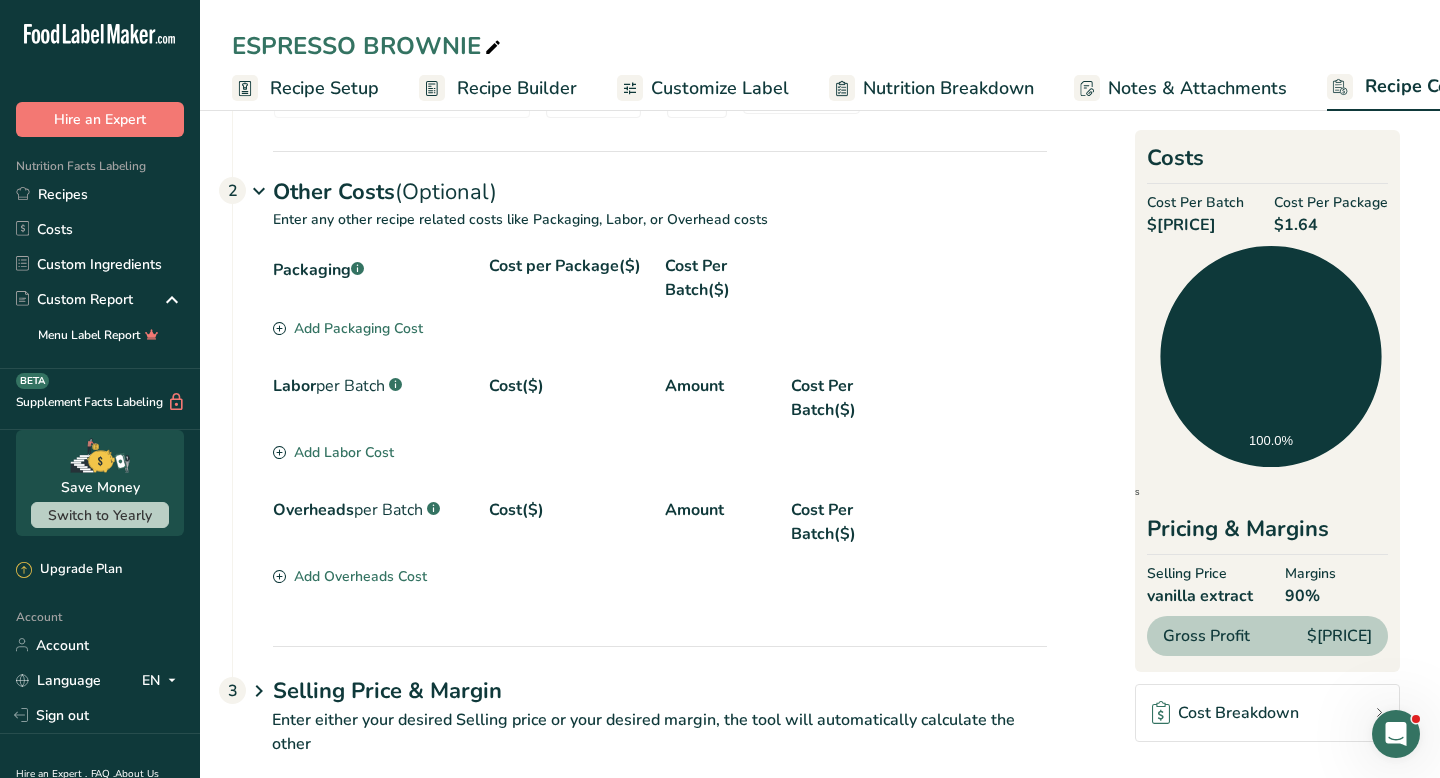 scroll, scrollTop: 1183, scrollLeft: 0, axis: vertical 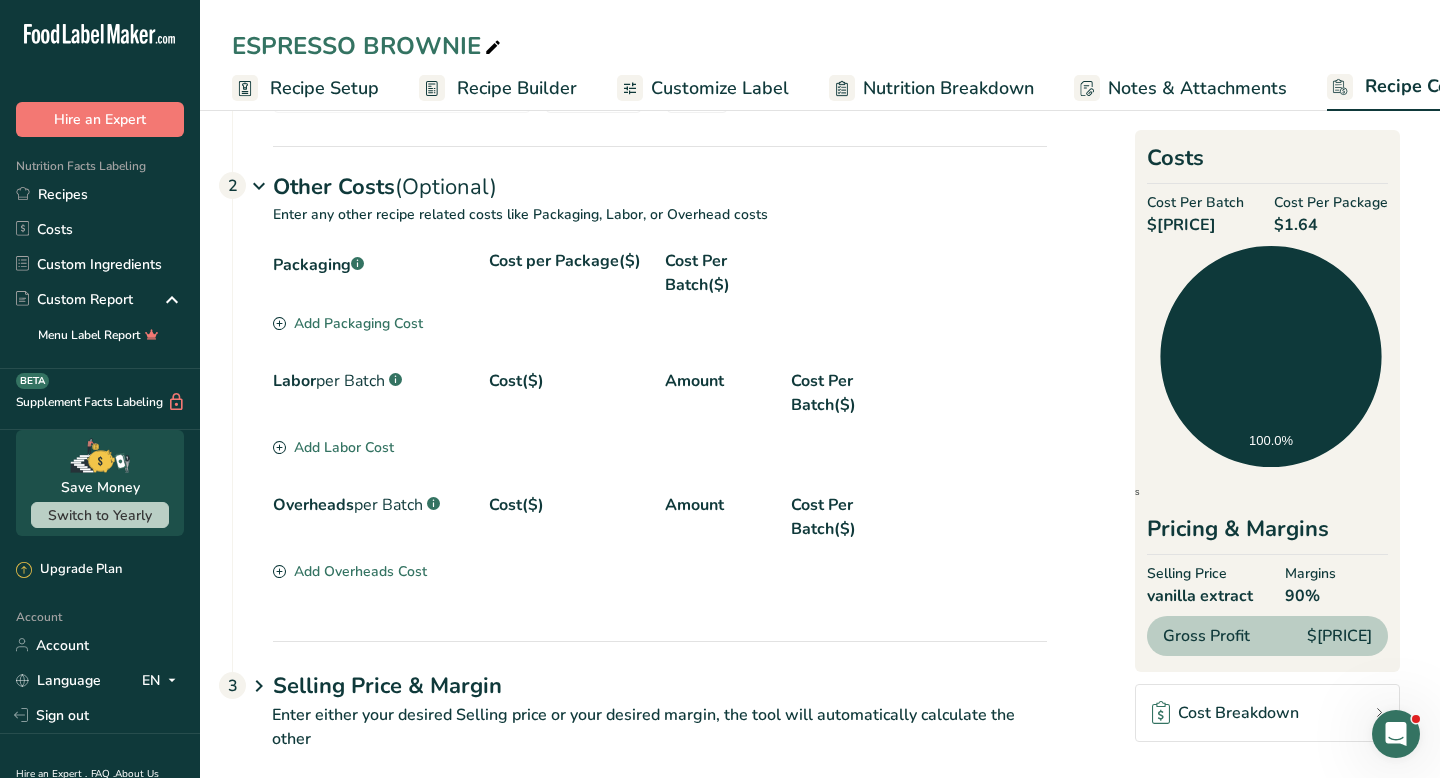 click on "Add Labor Cost" at bounding box center [333, 447] 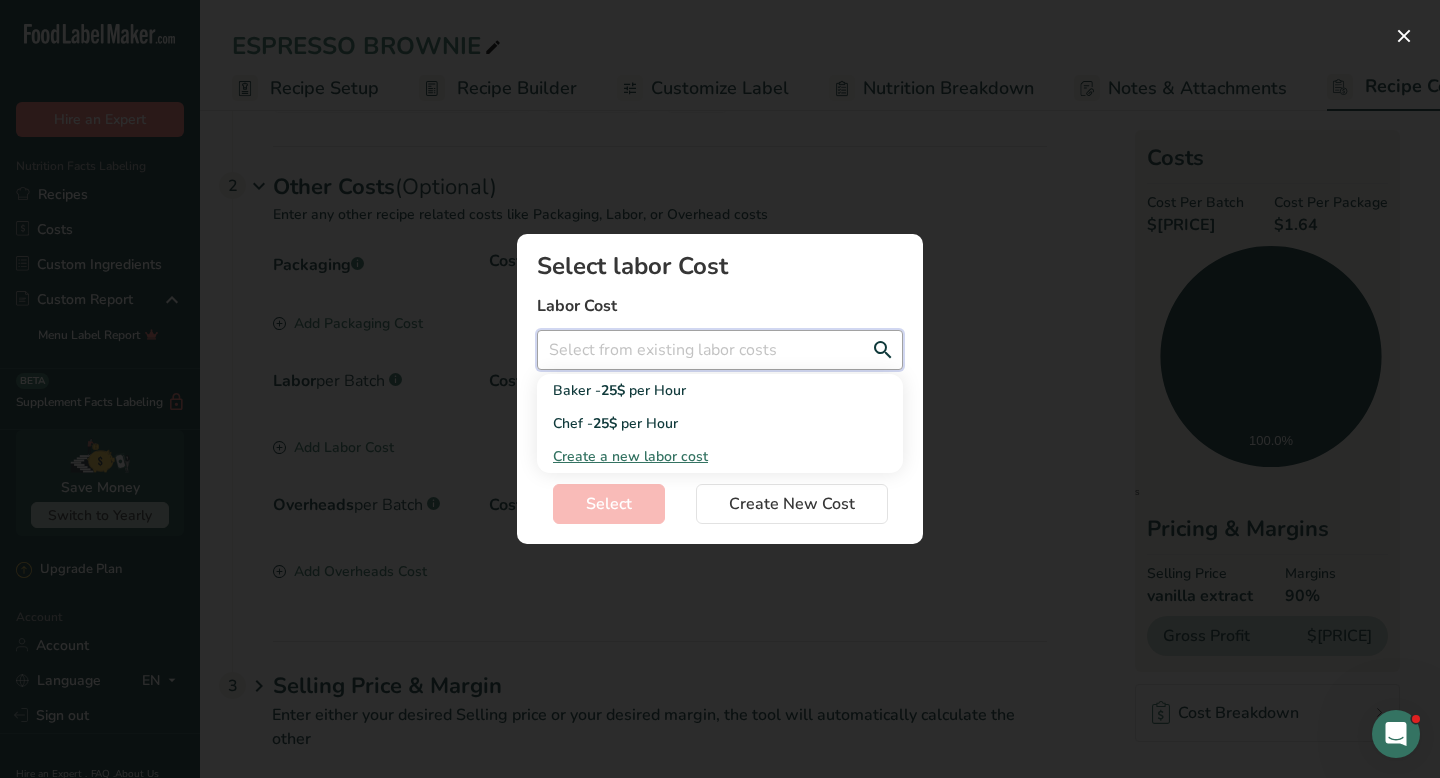 click at bounding box center (720, 350) 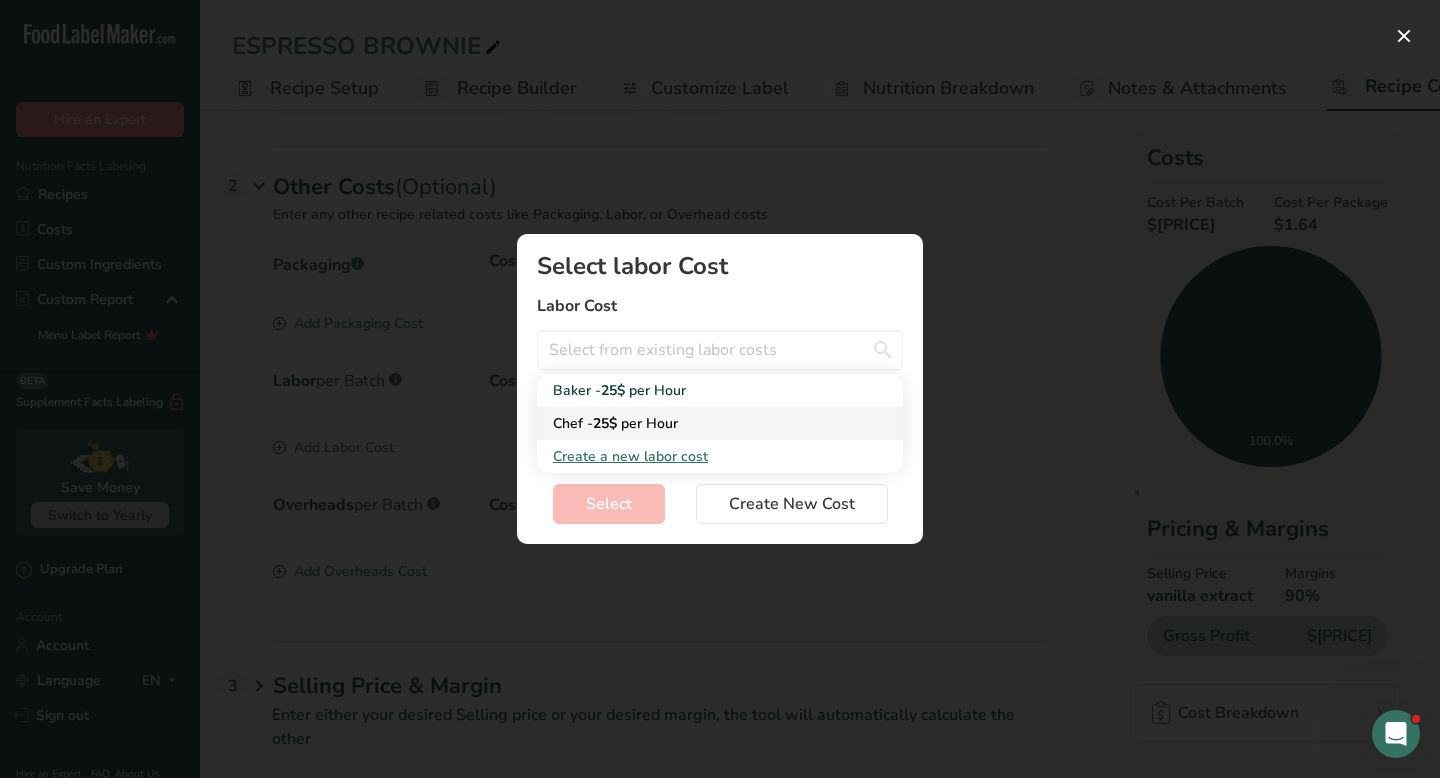 click on "per Hour" at bounding box center (649, 423) 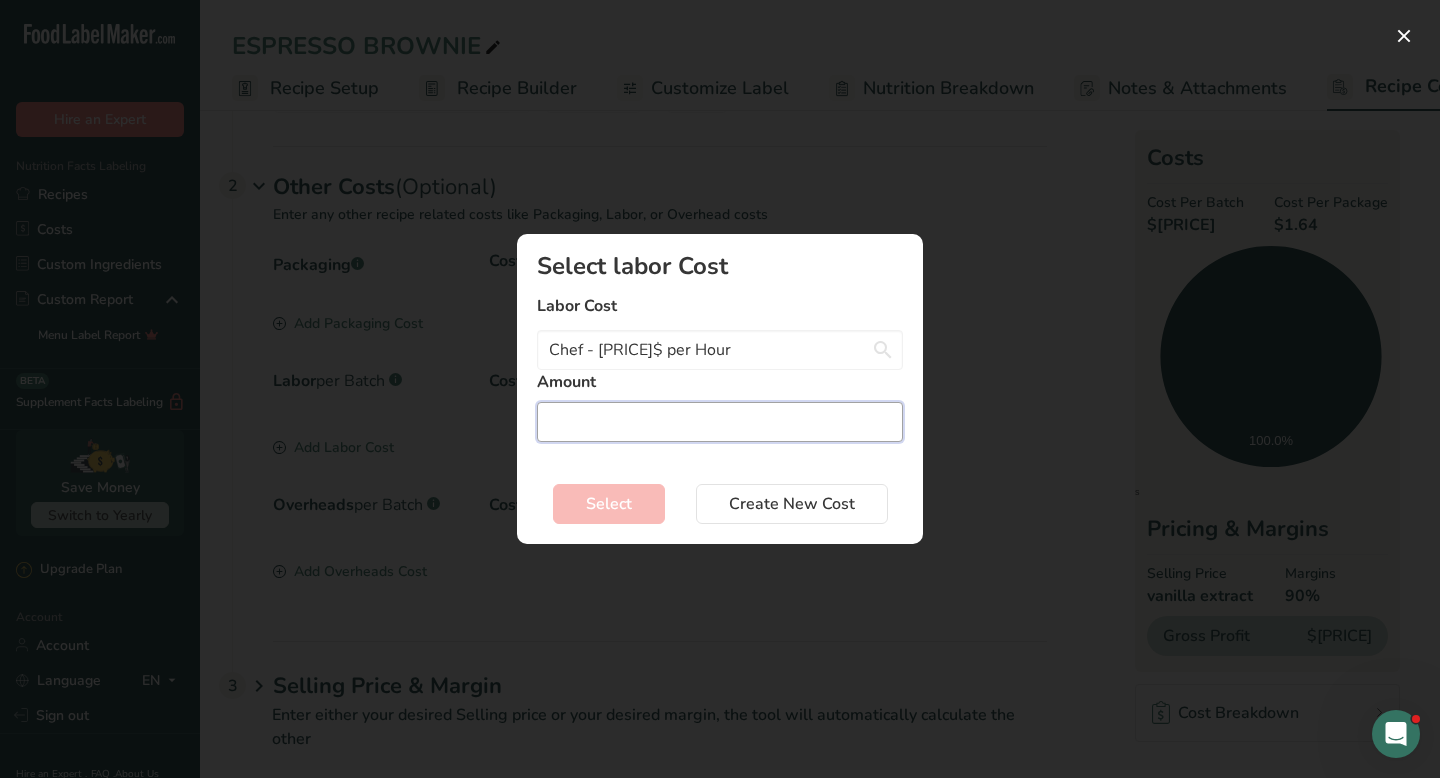 click at bounding box center [720, 422] 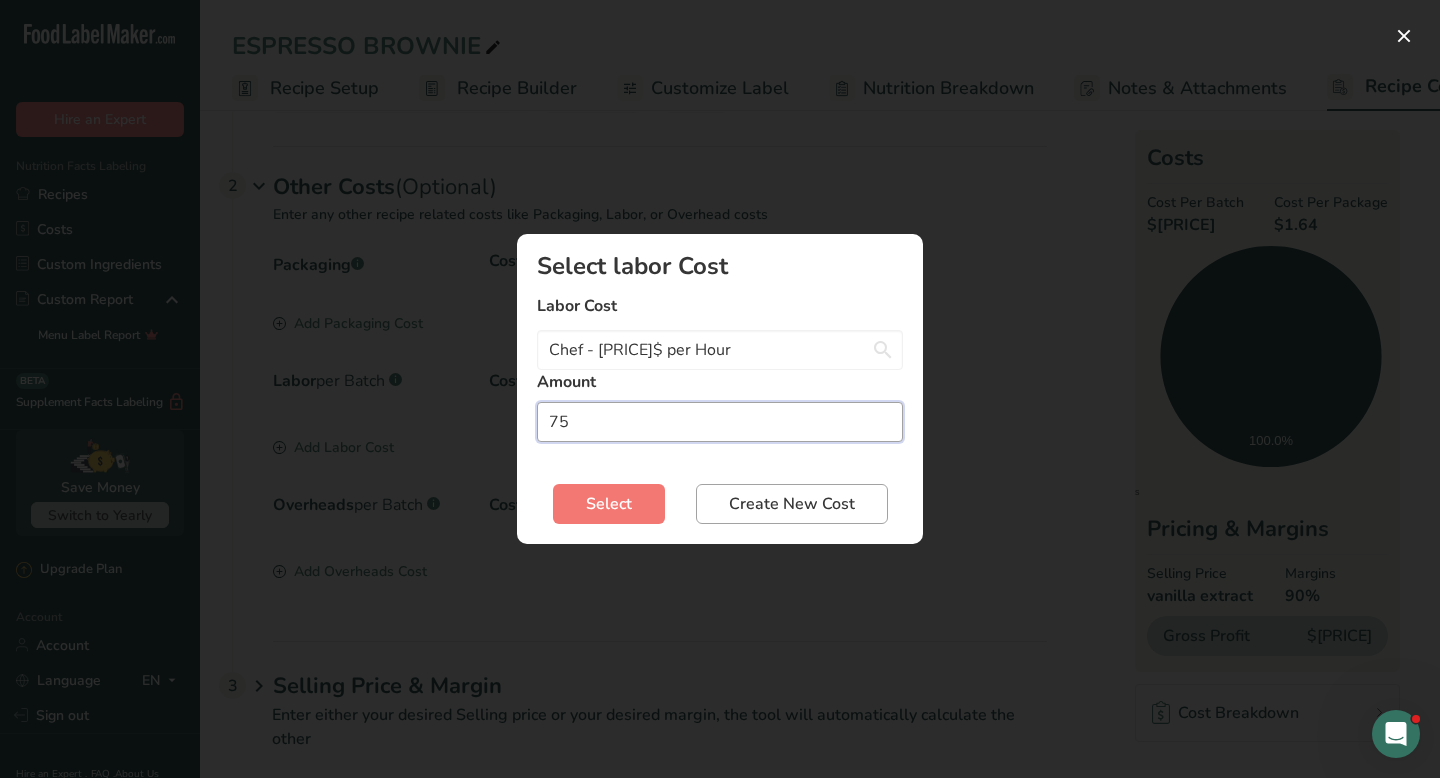 type on "75" 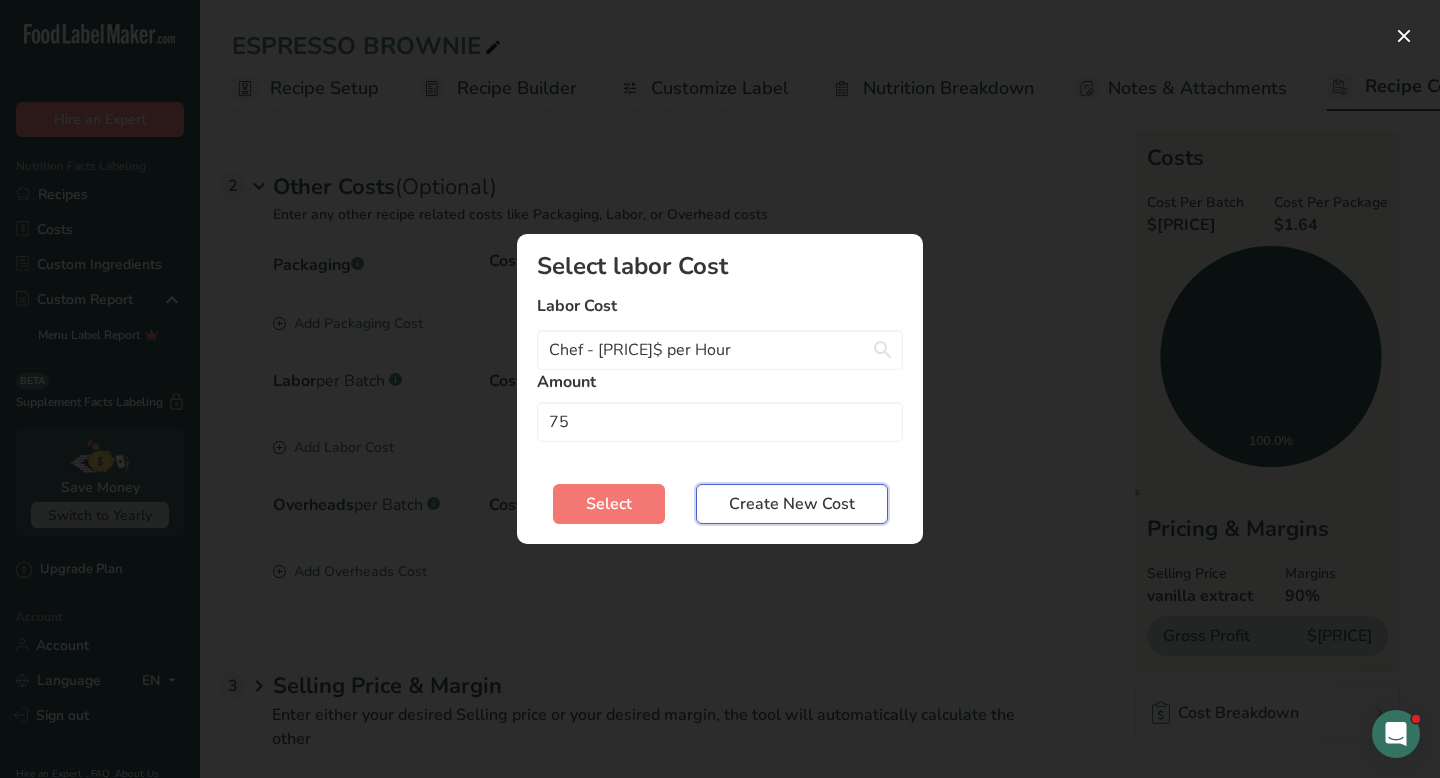 click on "Create New Cost" at bounding box center [792, 504] 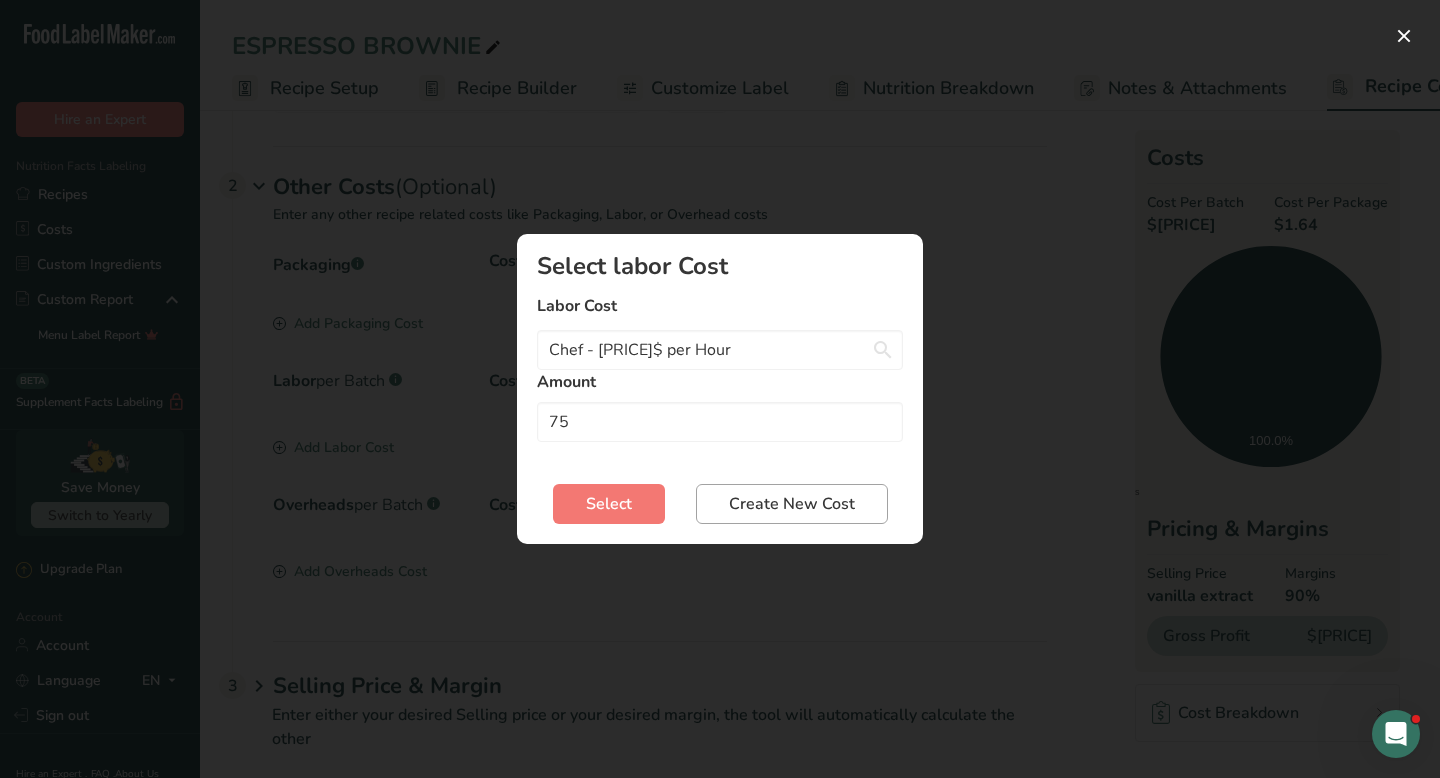 select on "2" 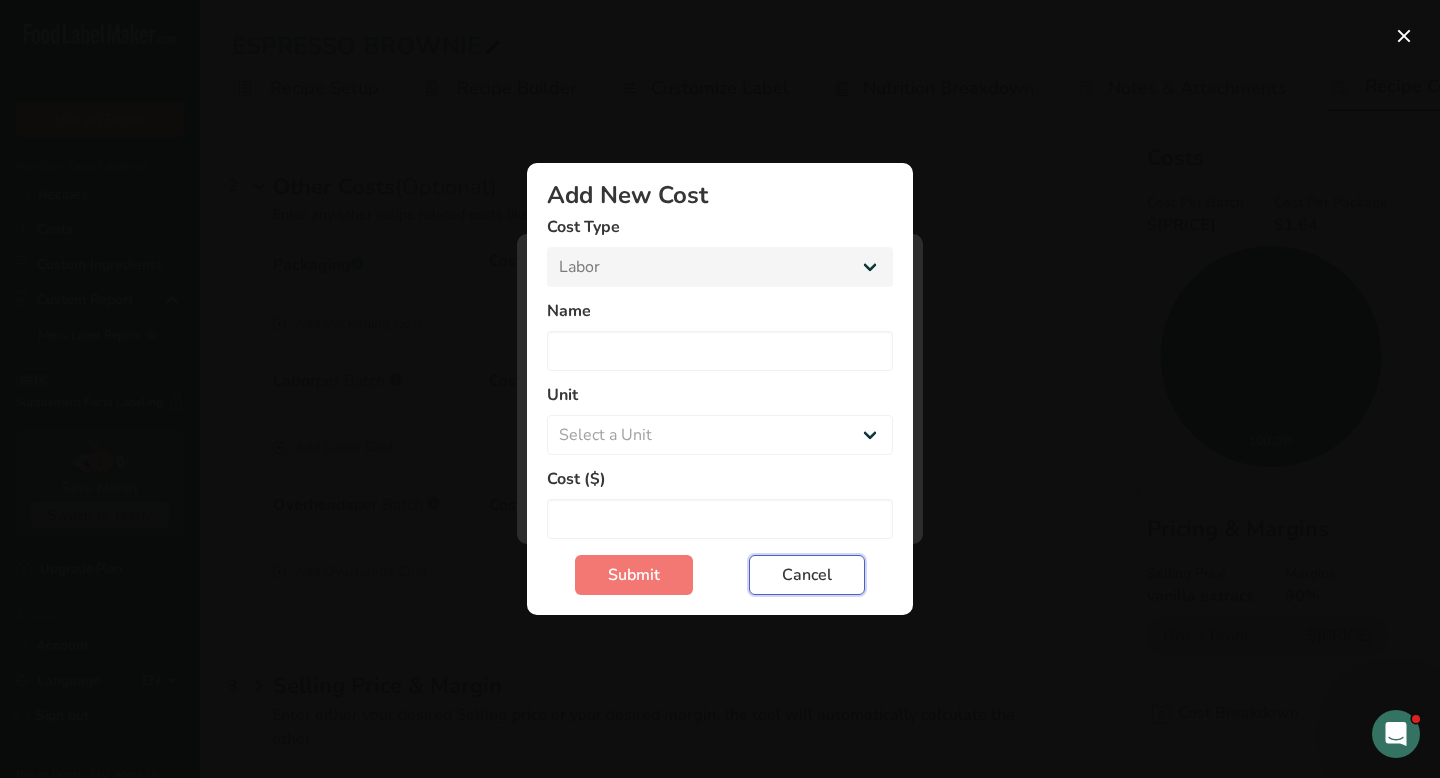 click on "Cancel" at bounding box center [807, 575] 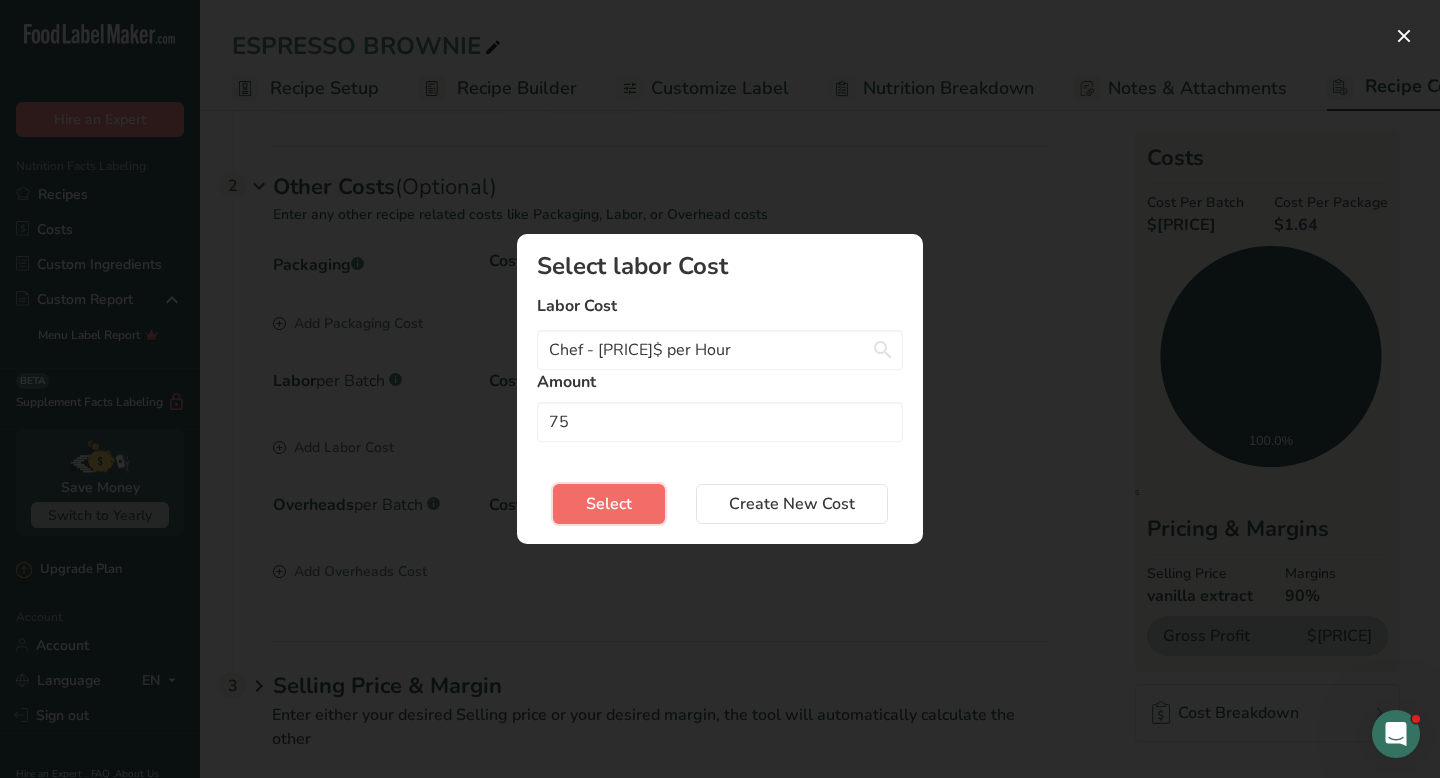 click on "Select" at bounding box center [609, 504] 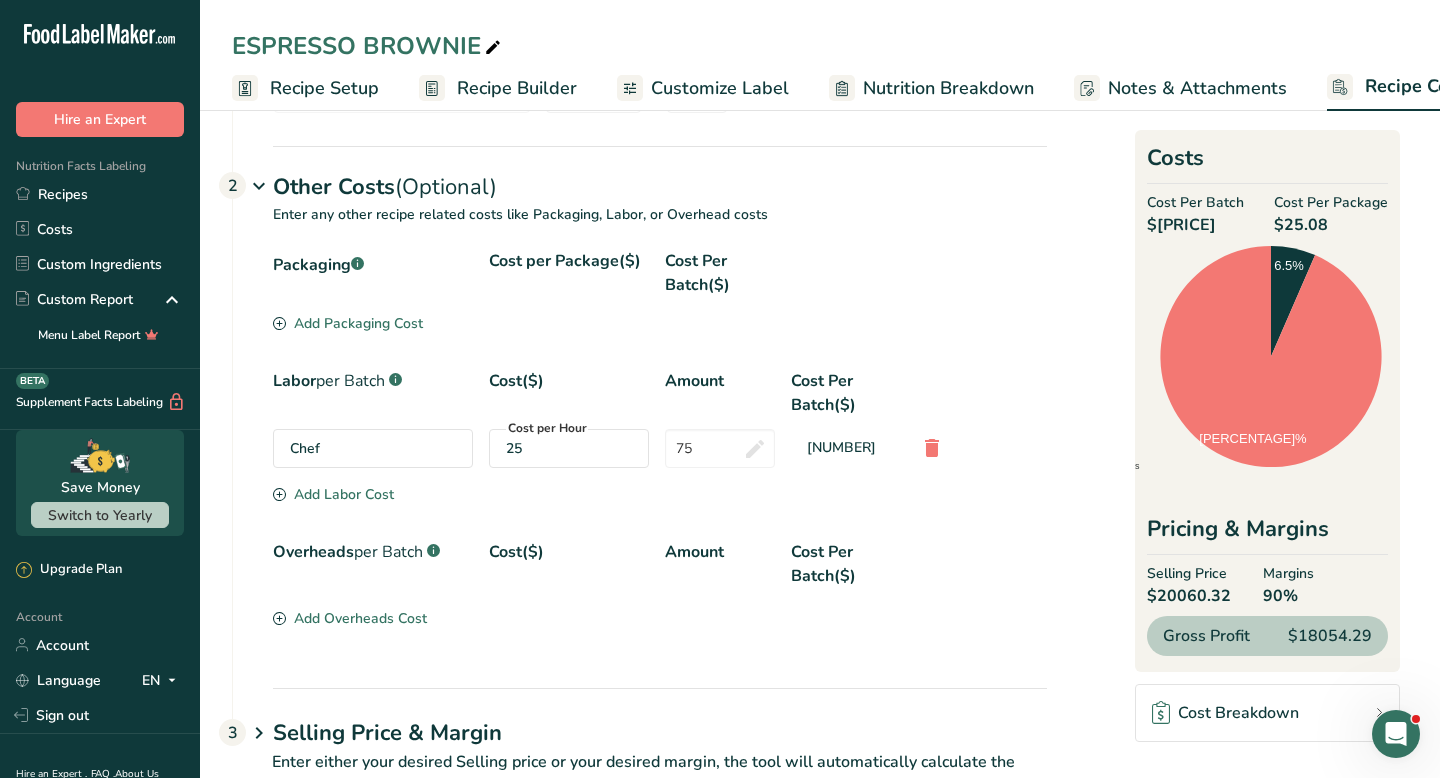 click on "Cost Breakdown" at bounding box center (1225, 713) 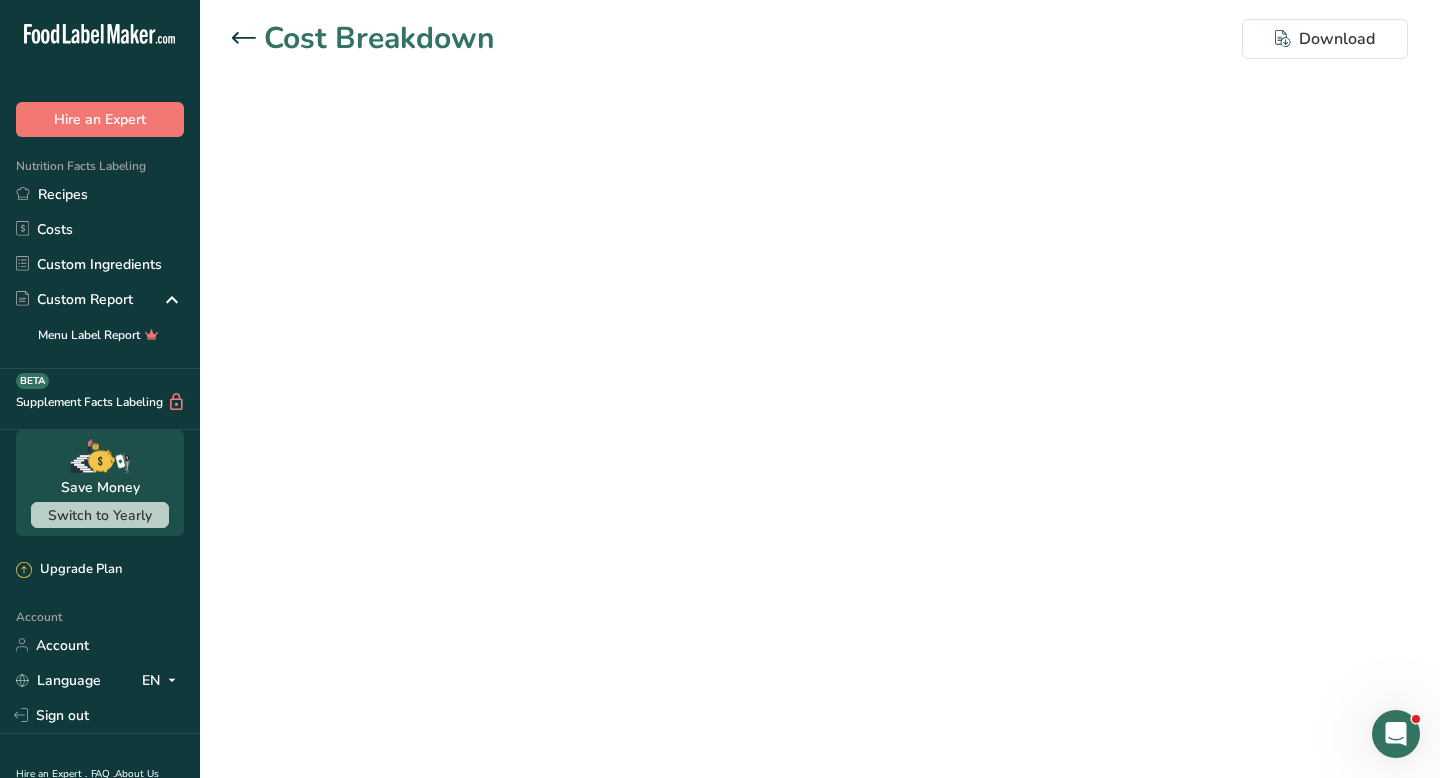 scroll, scrollTop: 0, scrollLeft: 0, axis: both 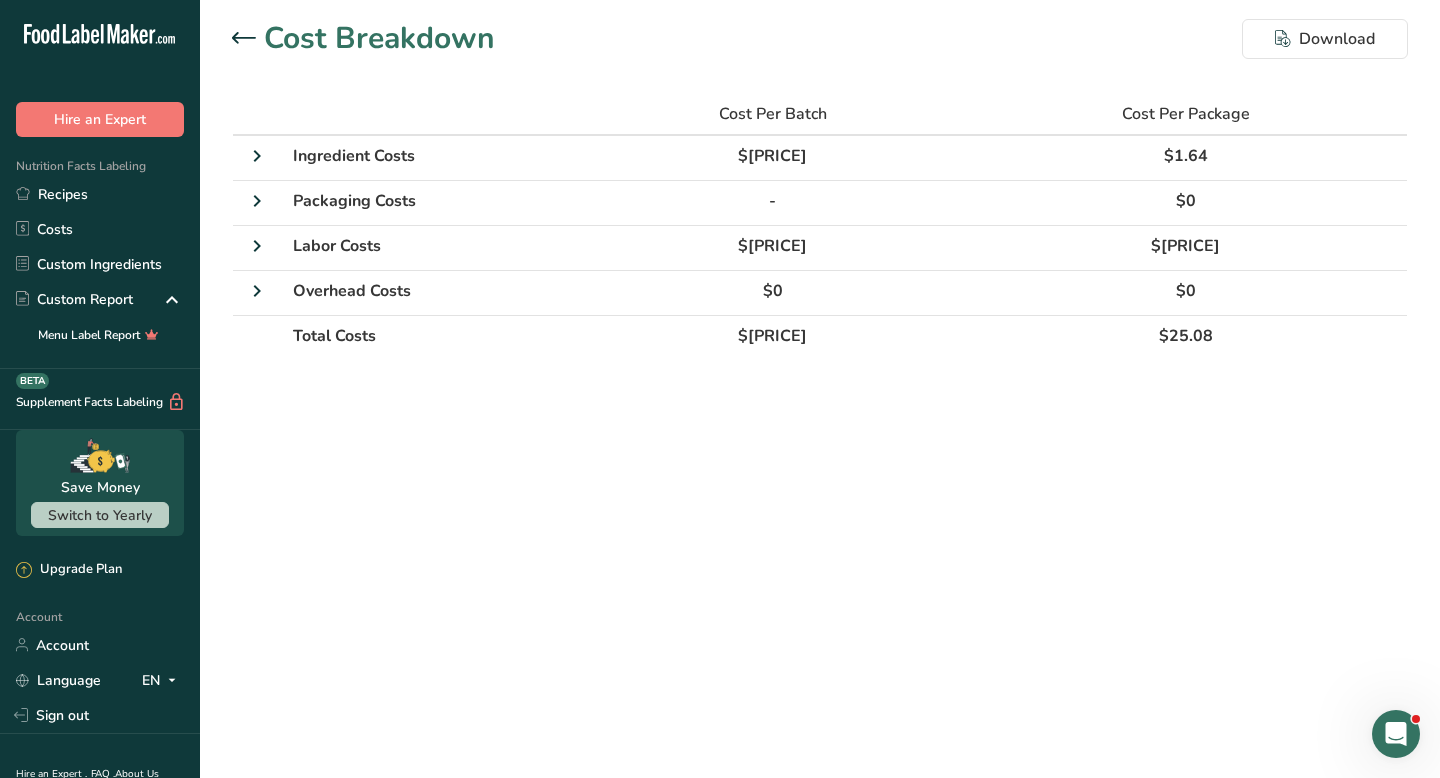 click at bounding box center (248, 39) 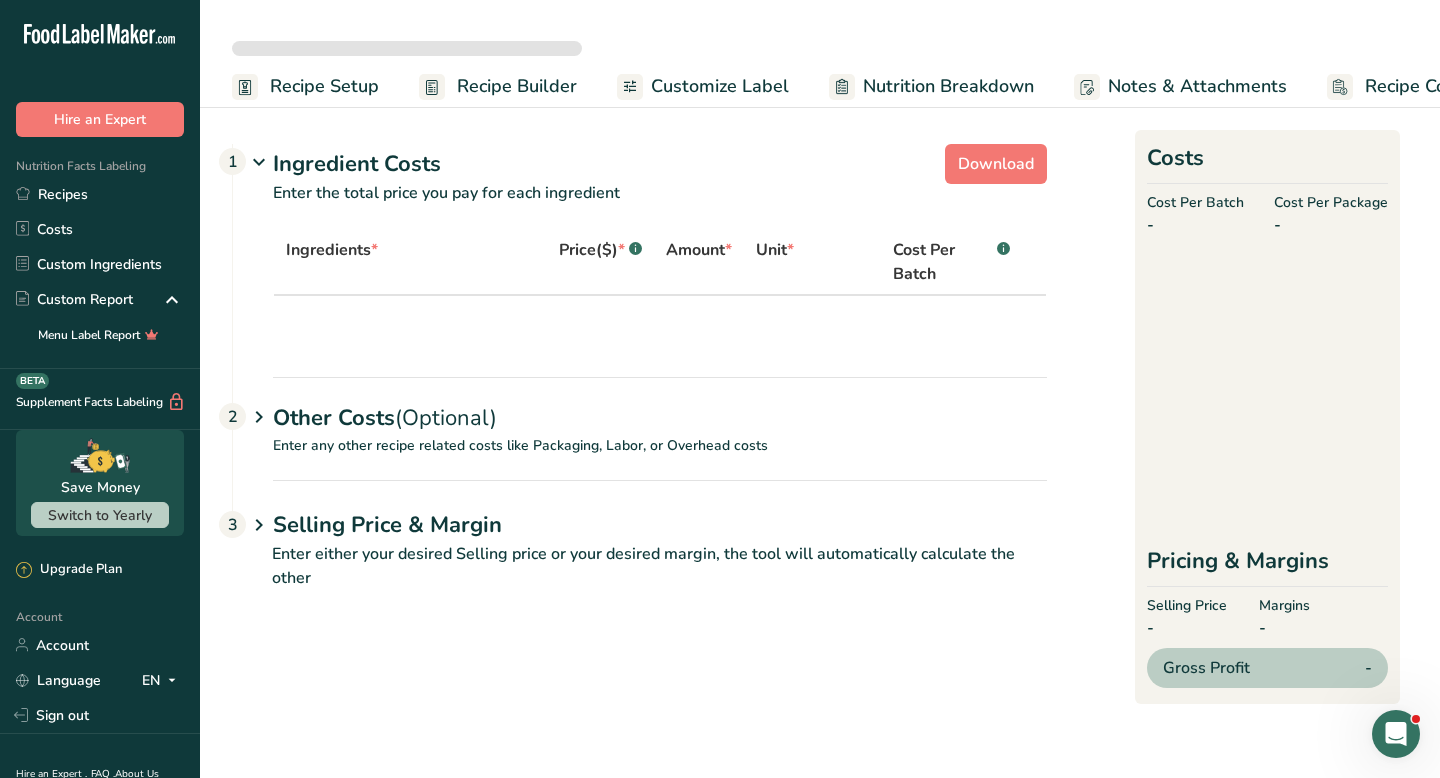 click on "Download
Ingredient Costs
1
Enter the total price you pay for each ingredient
Ingredients *
Price($) *   .a-a{fill:#347362;}.b-a{fill:#fff;}
Amount *
Unit *
Cost Per Batch
.a-a{fill:#347362;}.b-a{fill:#fff;}
Other Costs  (Optional)
2
Enter any other recipe related costs like Packaging, Labor, or Overhead costs
Packaging
.a-a{fill:#347362;}.b-a{fill:#fff;}
Cost per Package($)
Cost Per Batch($)
Add Packaging Cost
Labor
per Batch   .a-a{fill:#347362;}.b-a{fill:#fff;}
Cost($)
Amount
Cost Per Batch($)
Add Labor Cost
Overheads" at bounding box center (820, 401) 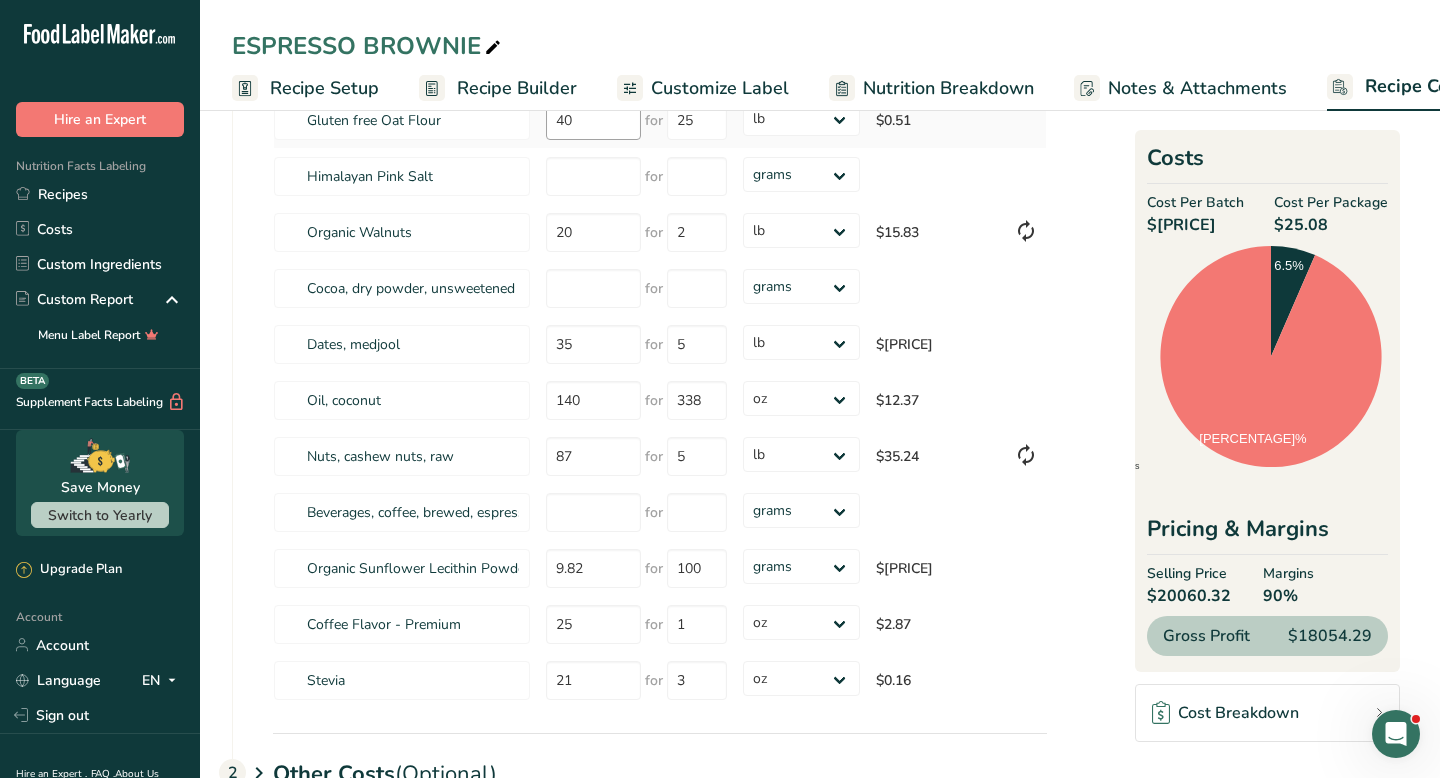 scroll, scrollTop: 820, scrollLeft: 0, axis: vertical 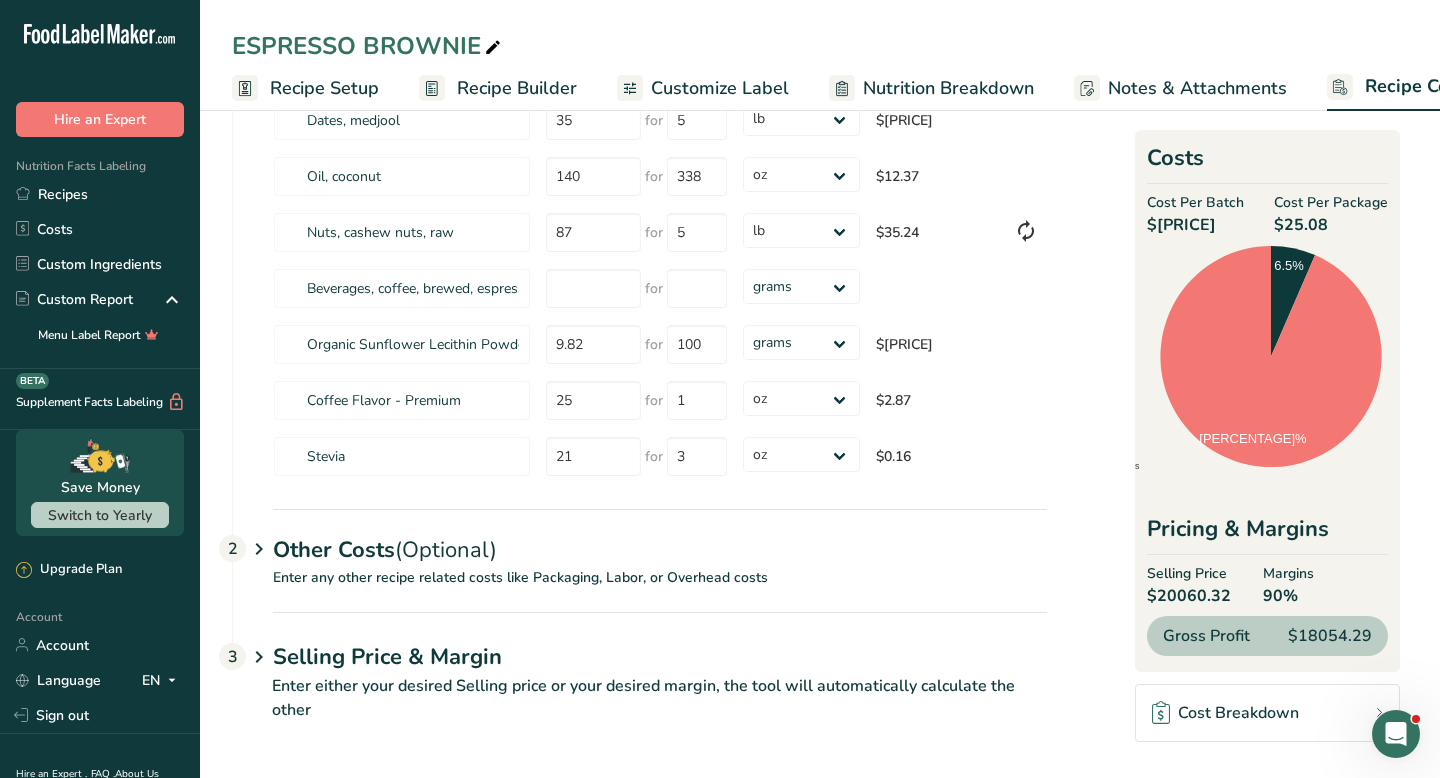 click on "Enter any other recipe related costs like Packaging, Labor, or Overhead costs" at bounding box center [640, 589] 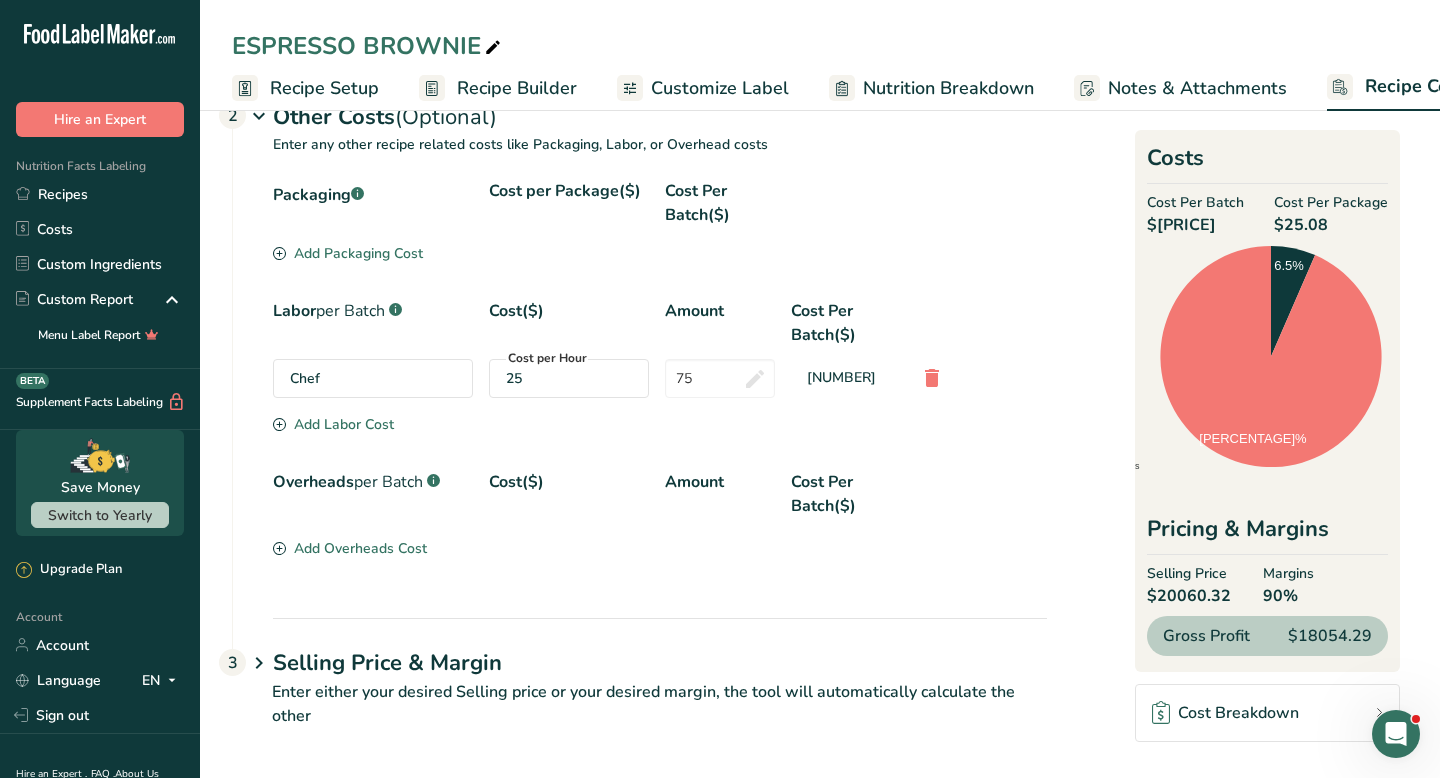 scroll, scrollTop: 1259, scrollLeft: 0, axis: vertical 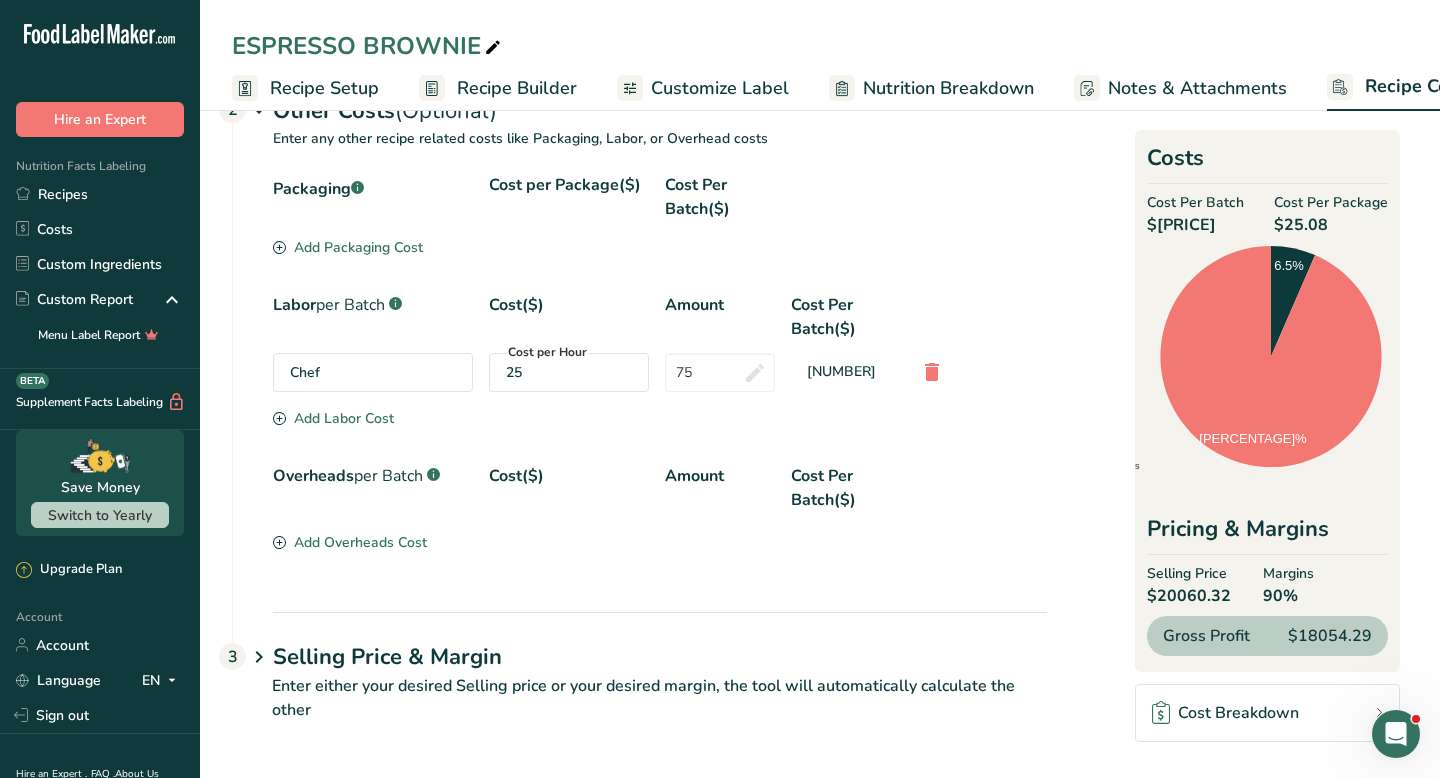click on "[NUMBER]" at bounding box center (846, 371) 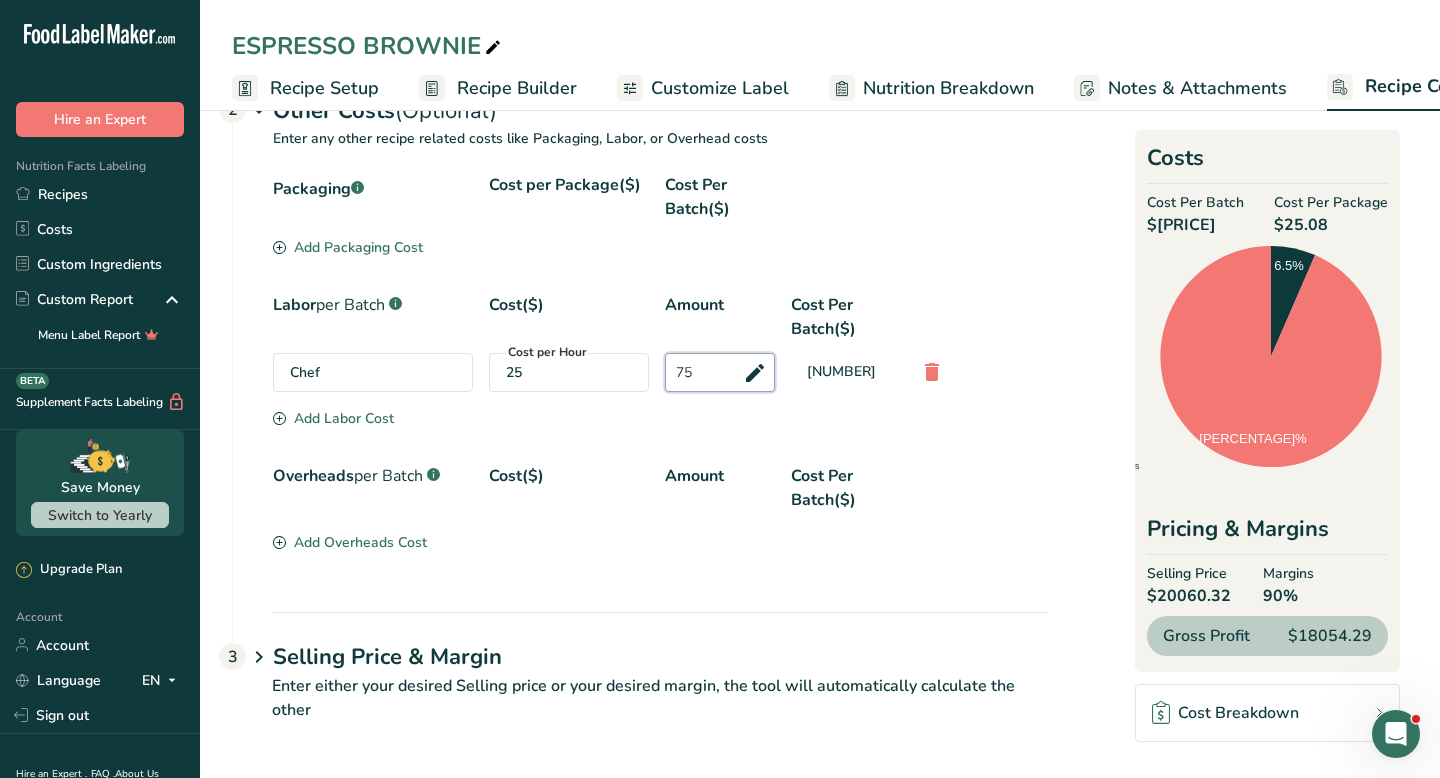 click on "75" at bounding box center (720, 372) 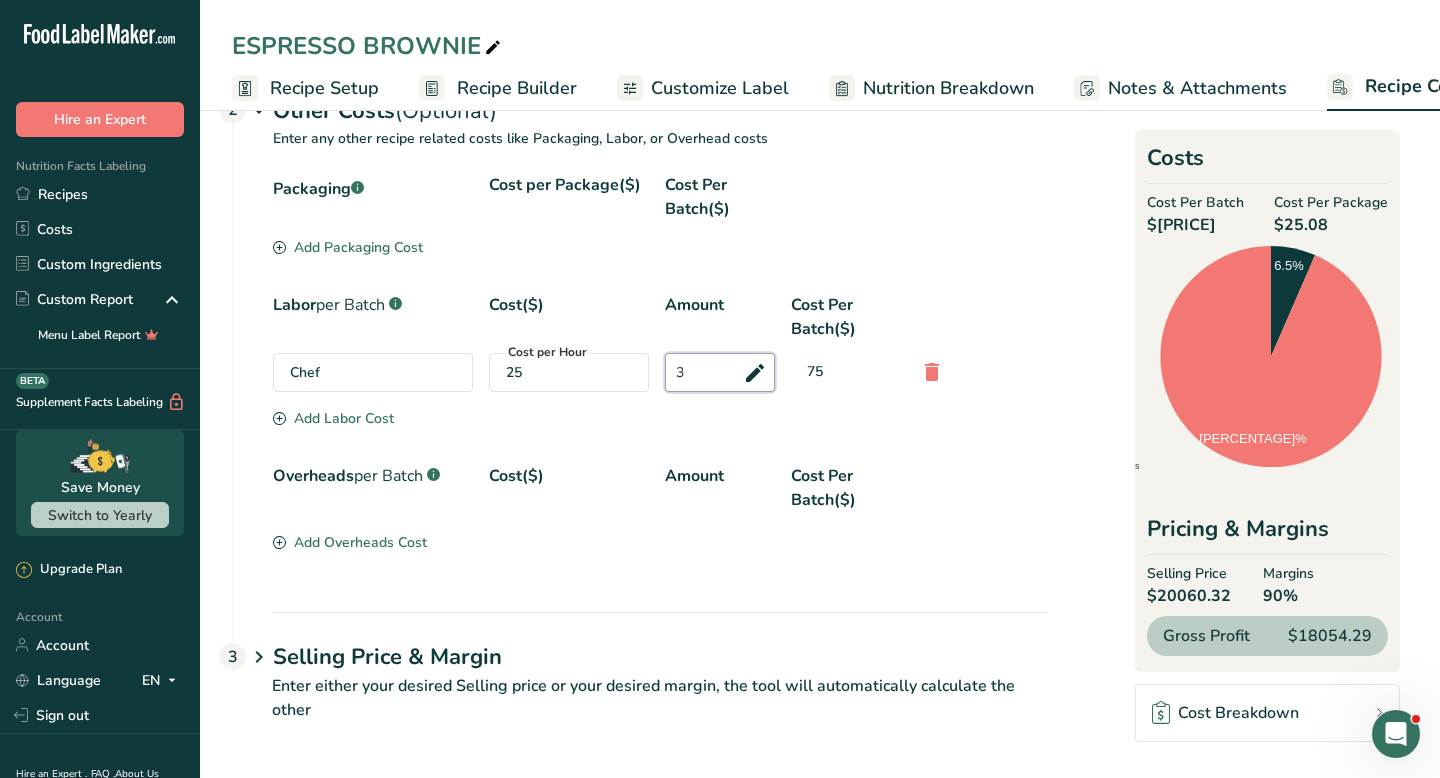 type on "3" 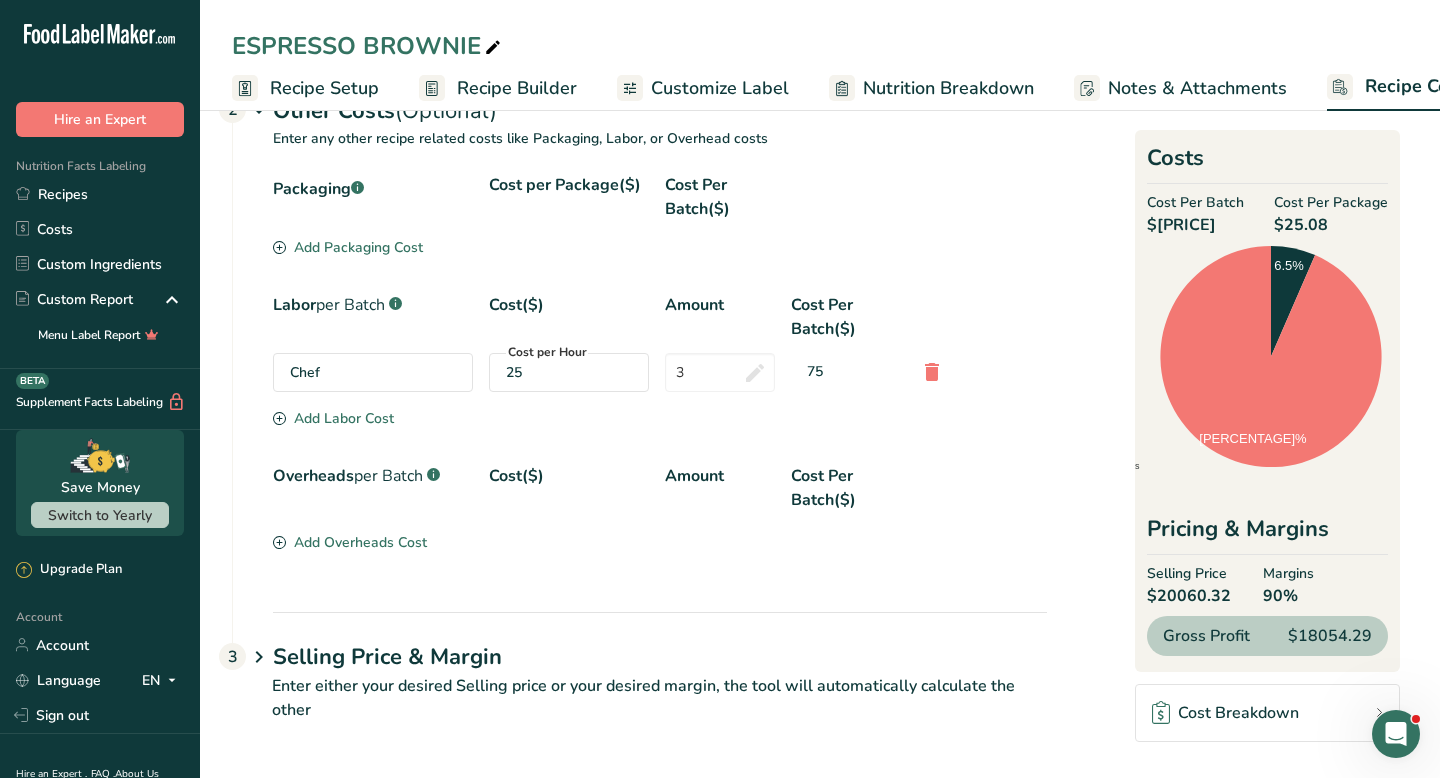 click on "Packaging
.a-a{fill:#347362;}.b-a{fill:#fff;}
Cost per Package($)
Cost Per Batch($)
Add Packaging Cost
Labor
per Batch   .a-a{fill:#347362;}.b-a{fill:#fff;}
Cost($)
Amount
Cost Per Batch($)
Chef
Cost per Hour
25
3
75
Add Labor Cost
Overheads
per Batch   .a-a{fill:#347362;}.b-a{fill:#fff;}
Cost($)
Amount
Cost Per Batch($)
Add Overheads Cost" at bounding box center [660, 364] 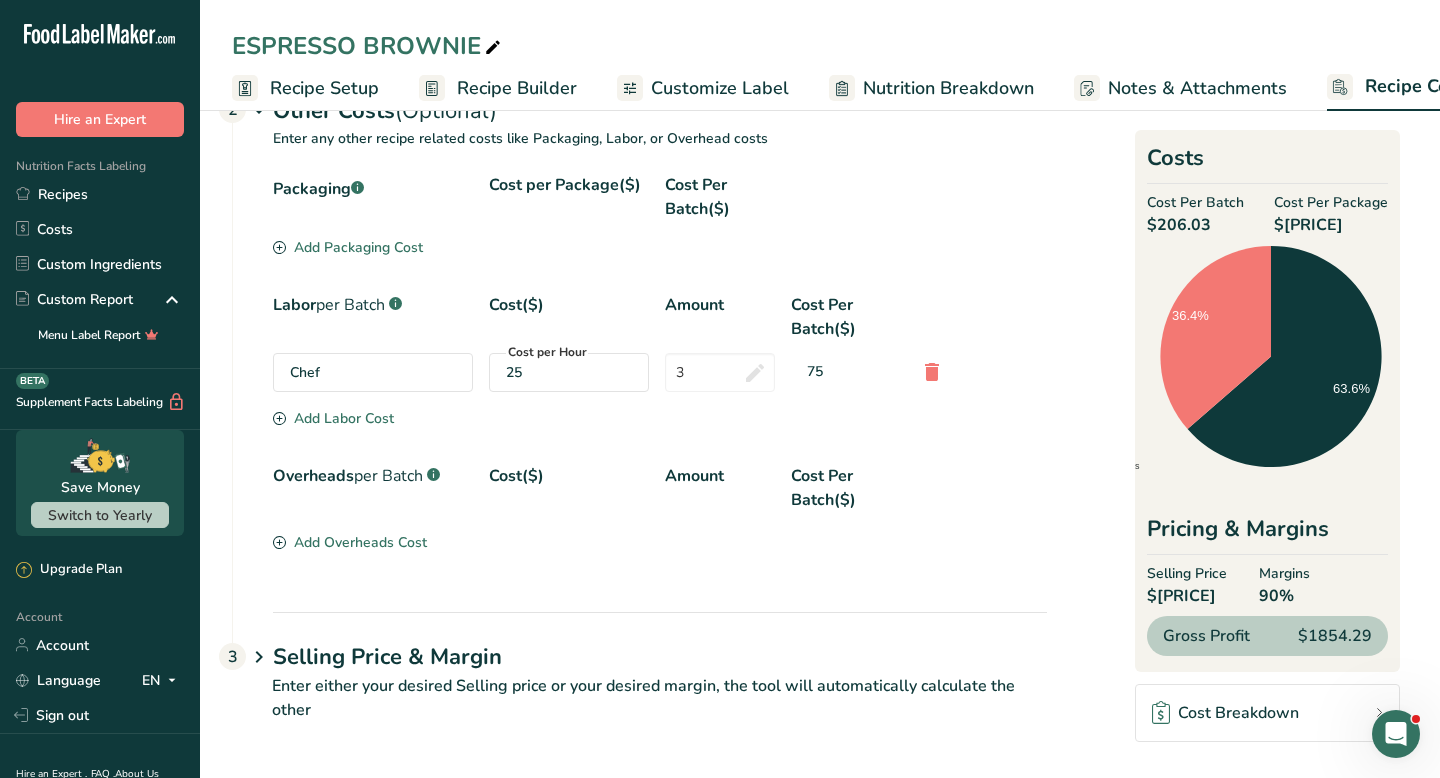 click on "Cost Breakdown" at bounding box center (1225, 713) 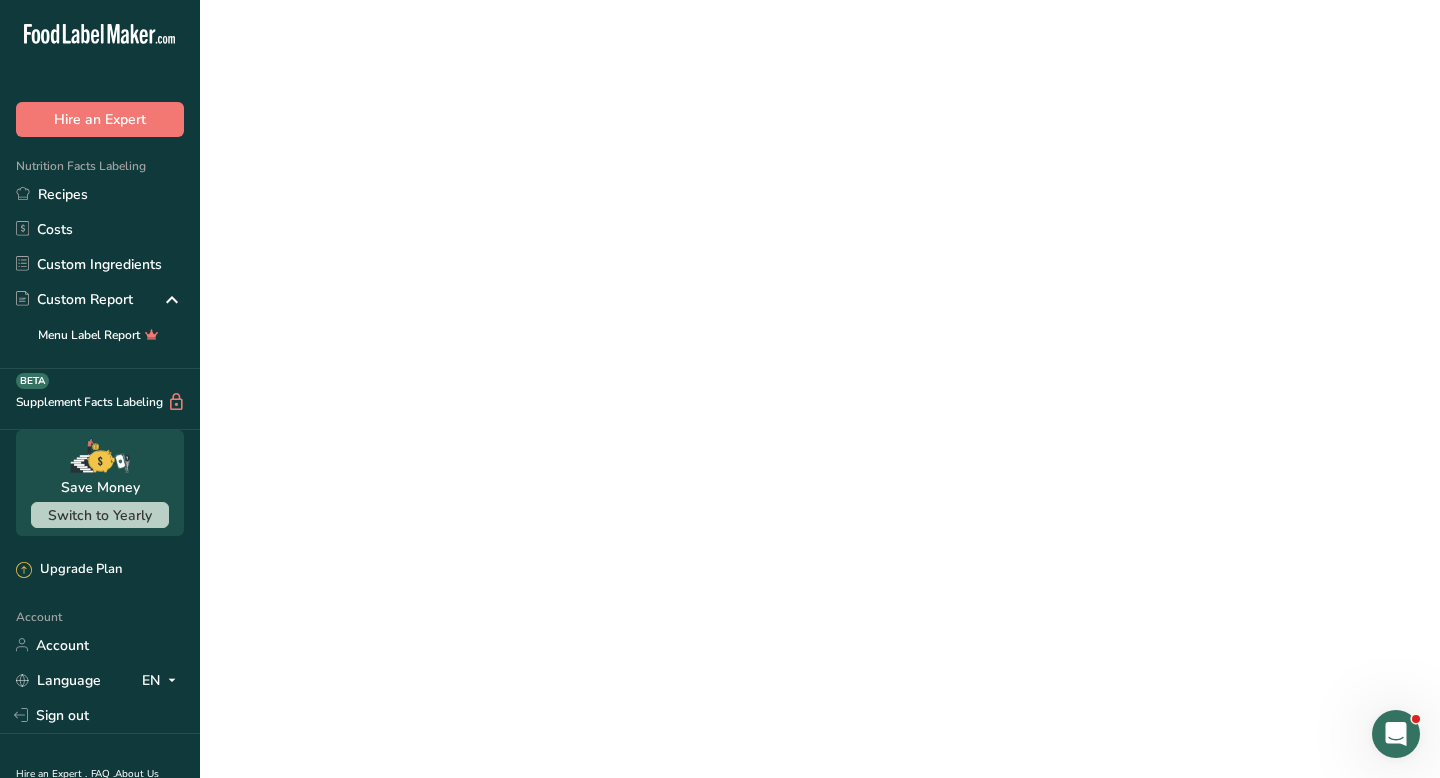 scroll, scrollTop: 0, scrollLeft: 0, axis: both 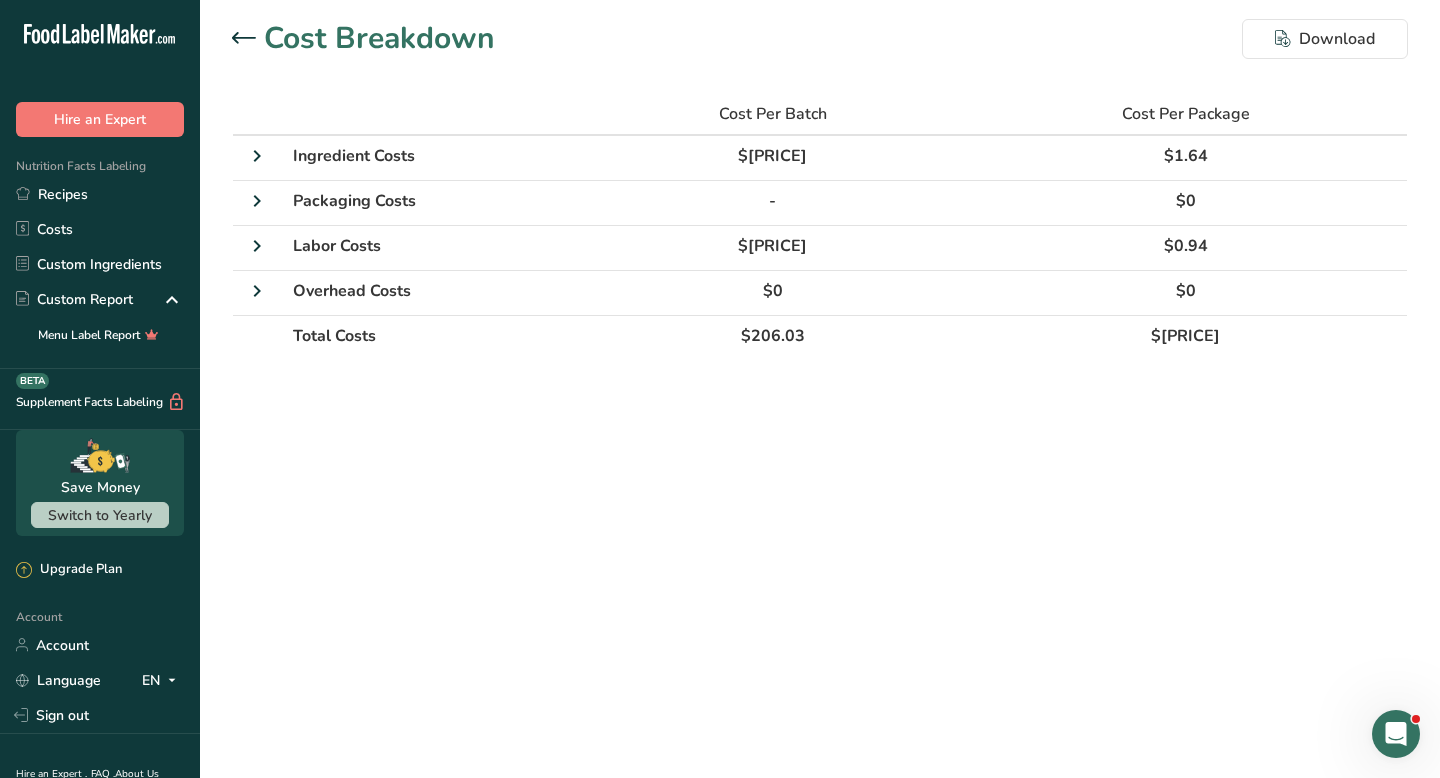 click 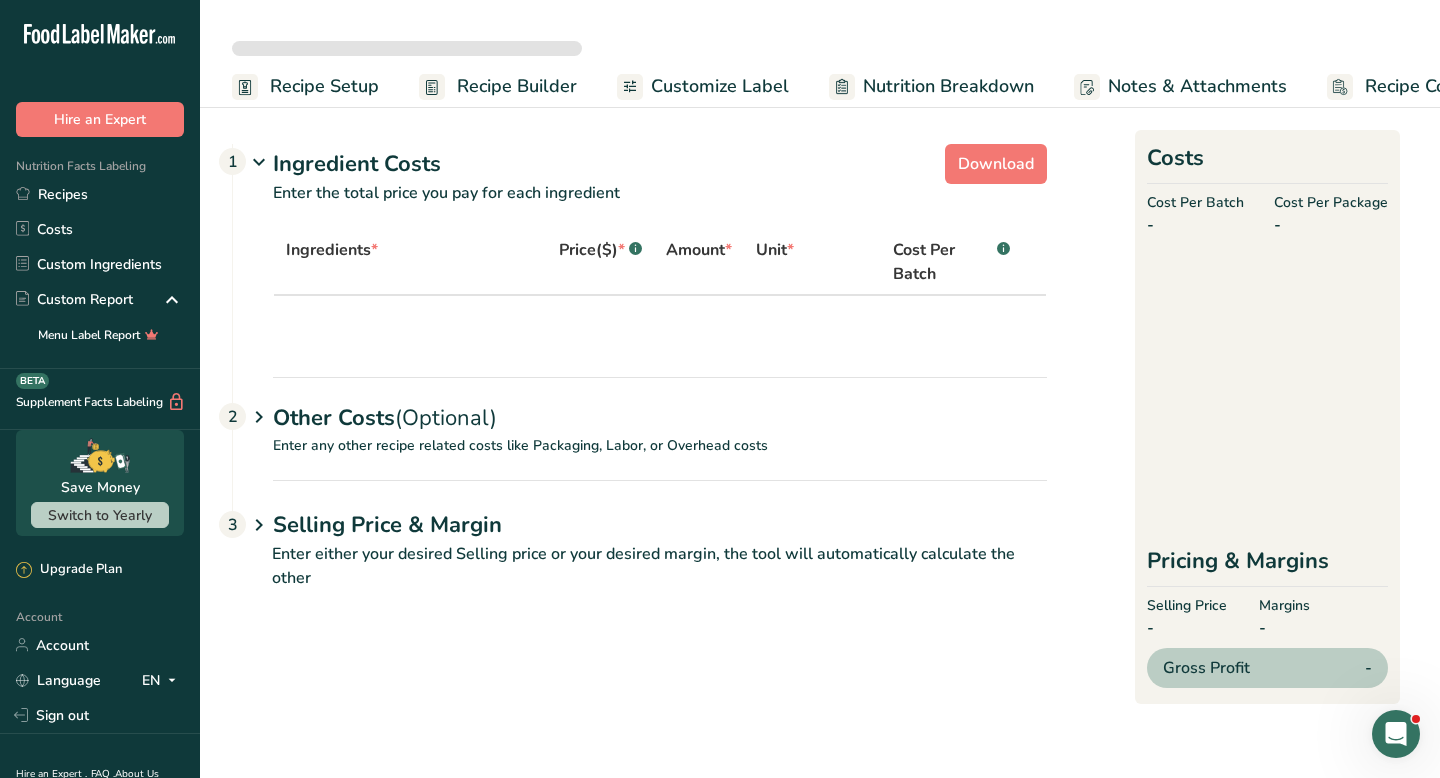 select on "12" 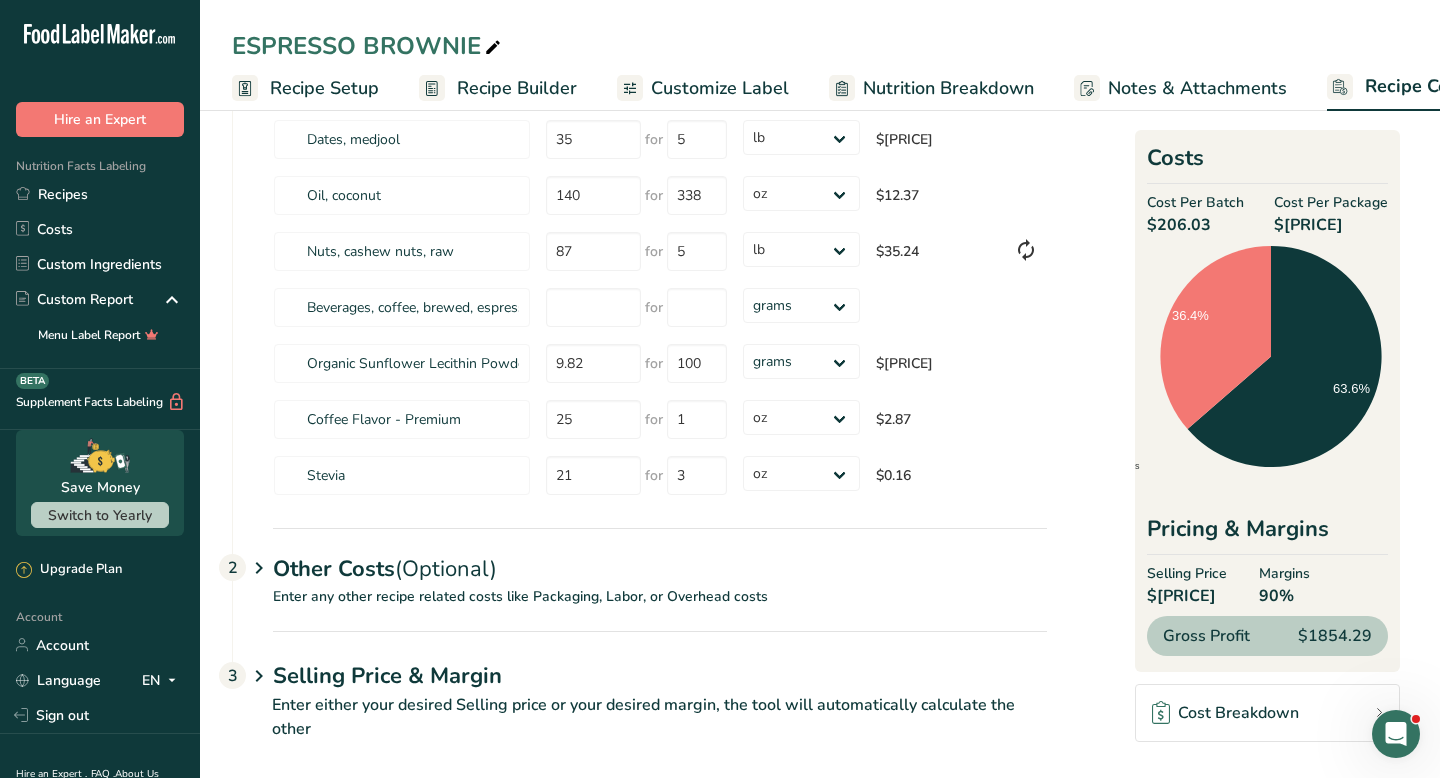 scroll, scrollTop: 820, scrollLeft: 0, axis: vertical 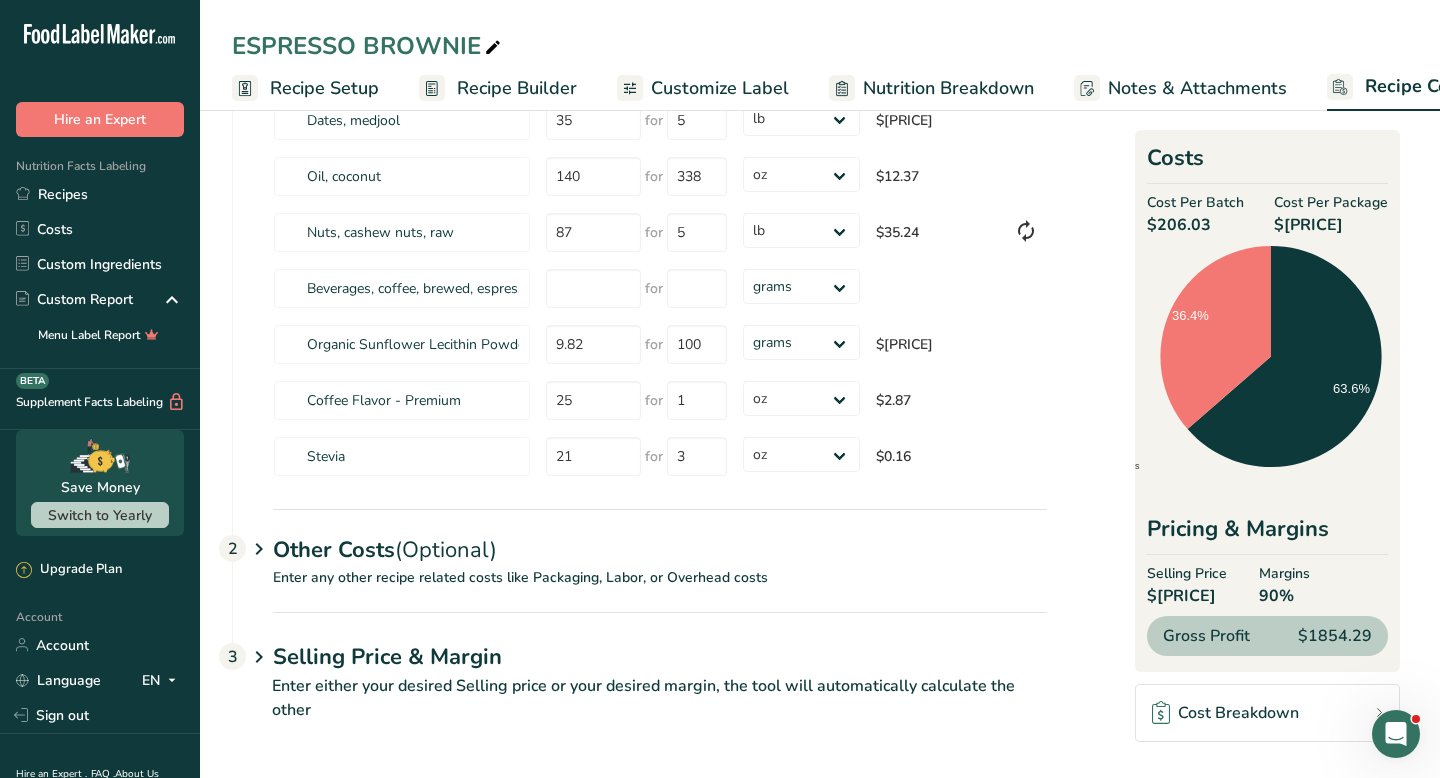 click on "Enter either your desired Selling price or your desired margin, the tool will automatically calculate the other" at bounding box center (639, 710) 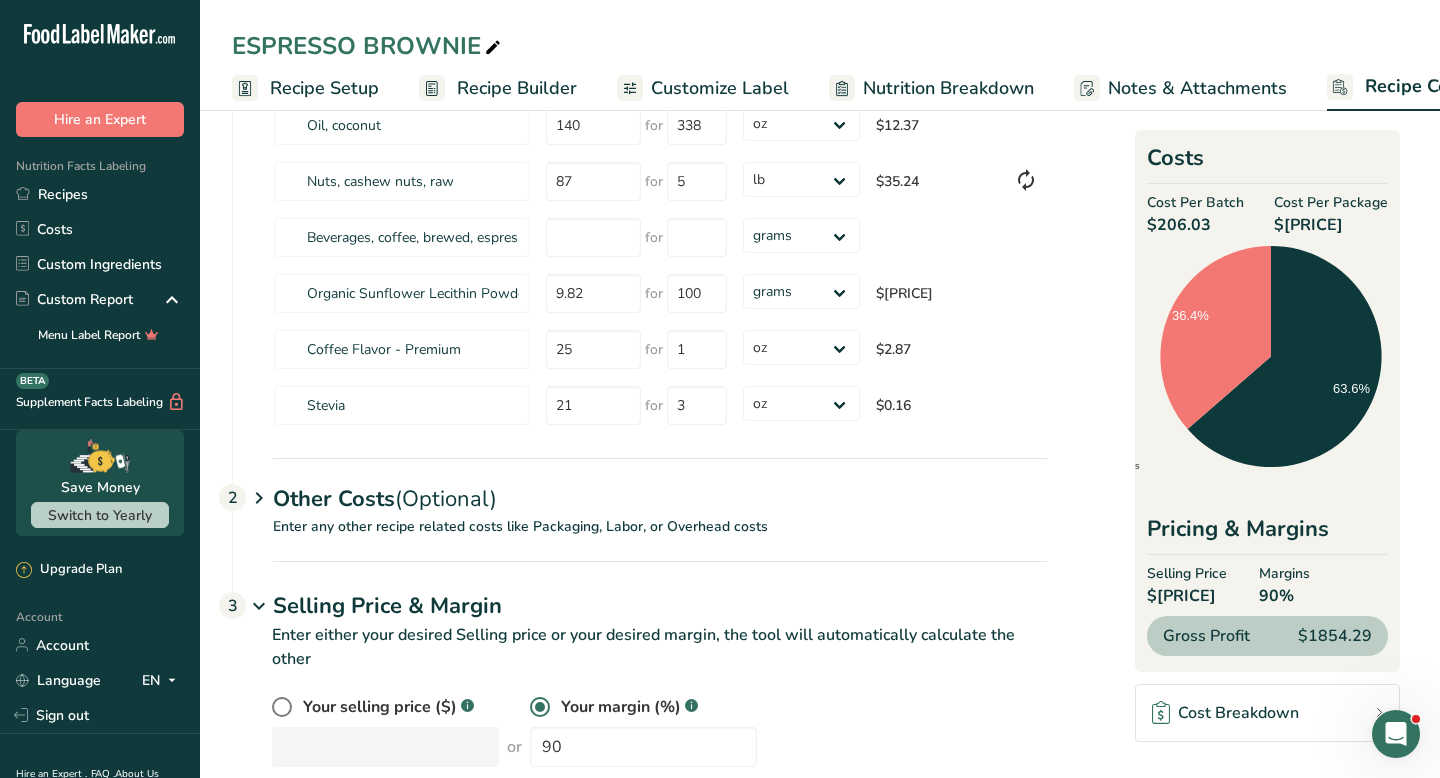scroll, scrollTop: 916, scrollLeft: 0, axis: vertical 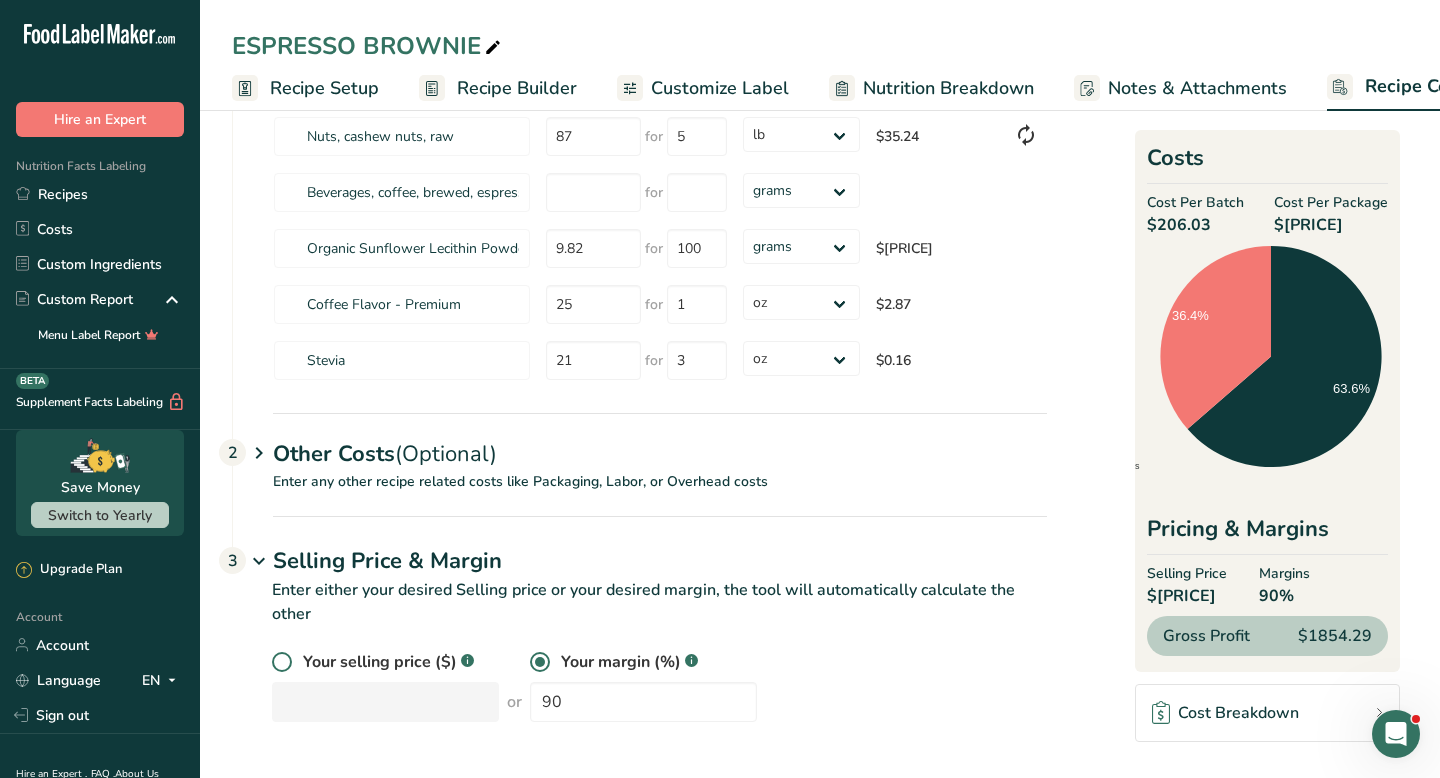 click at bounding box center (282, 662) 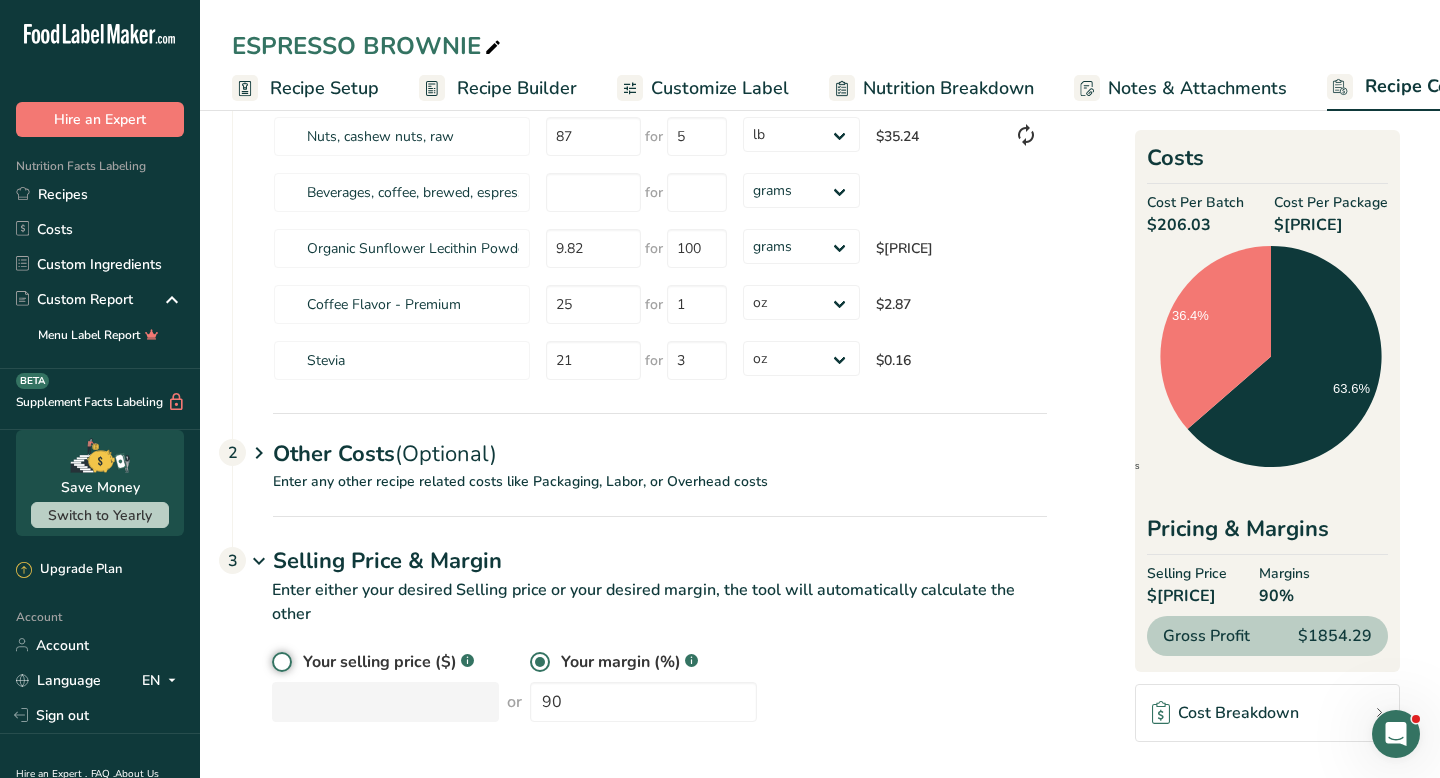 click at bounding box center (278, 662) 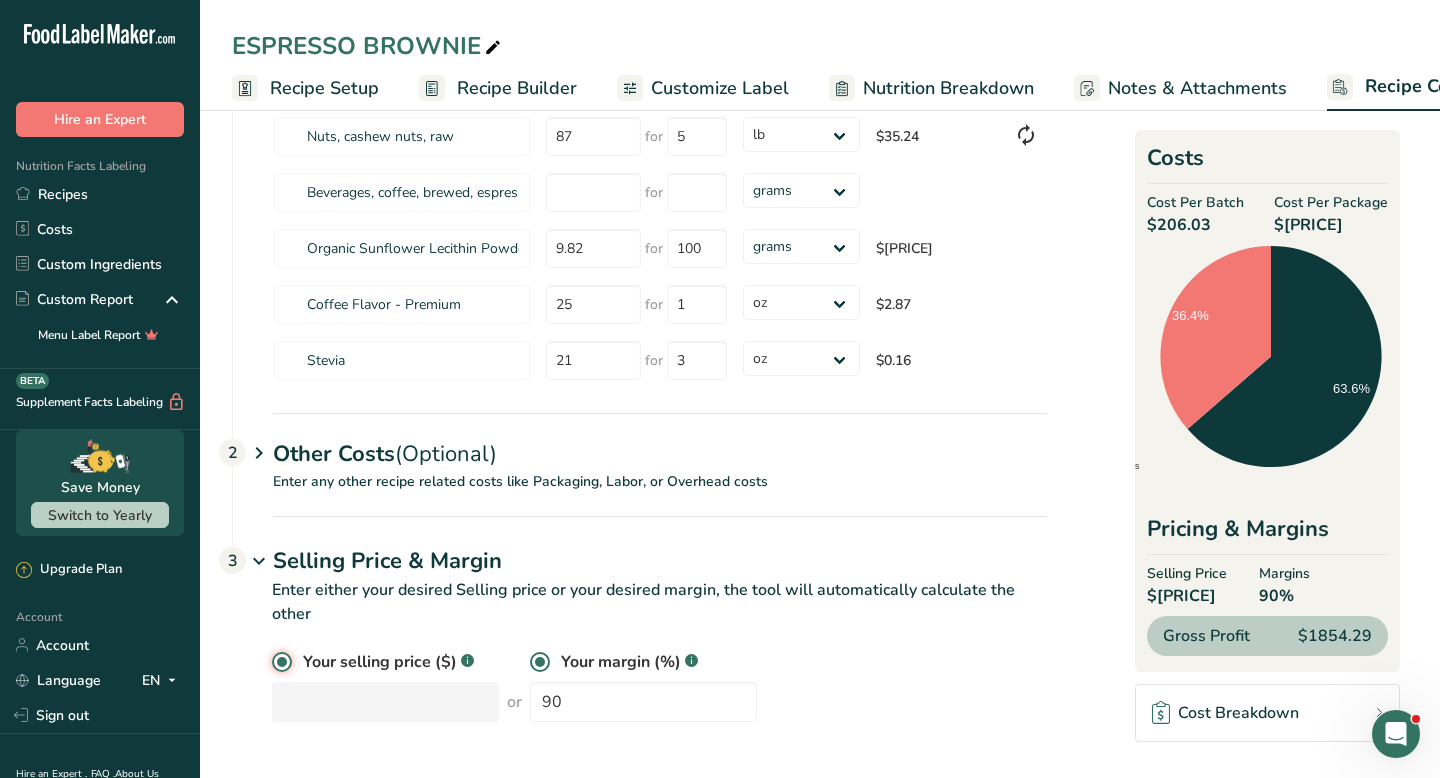 radio on "false" 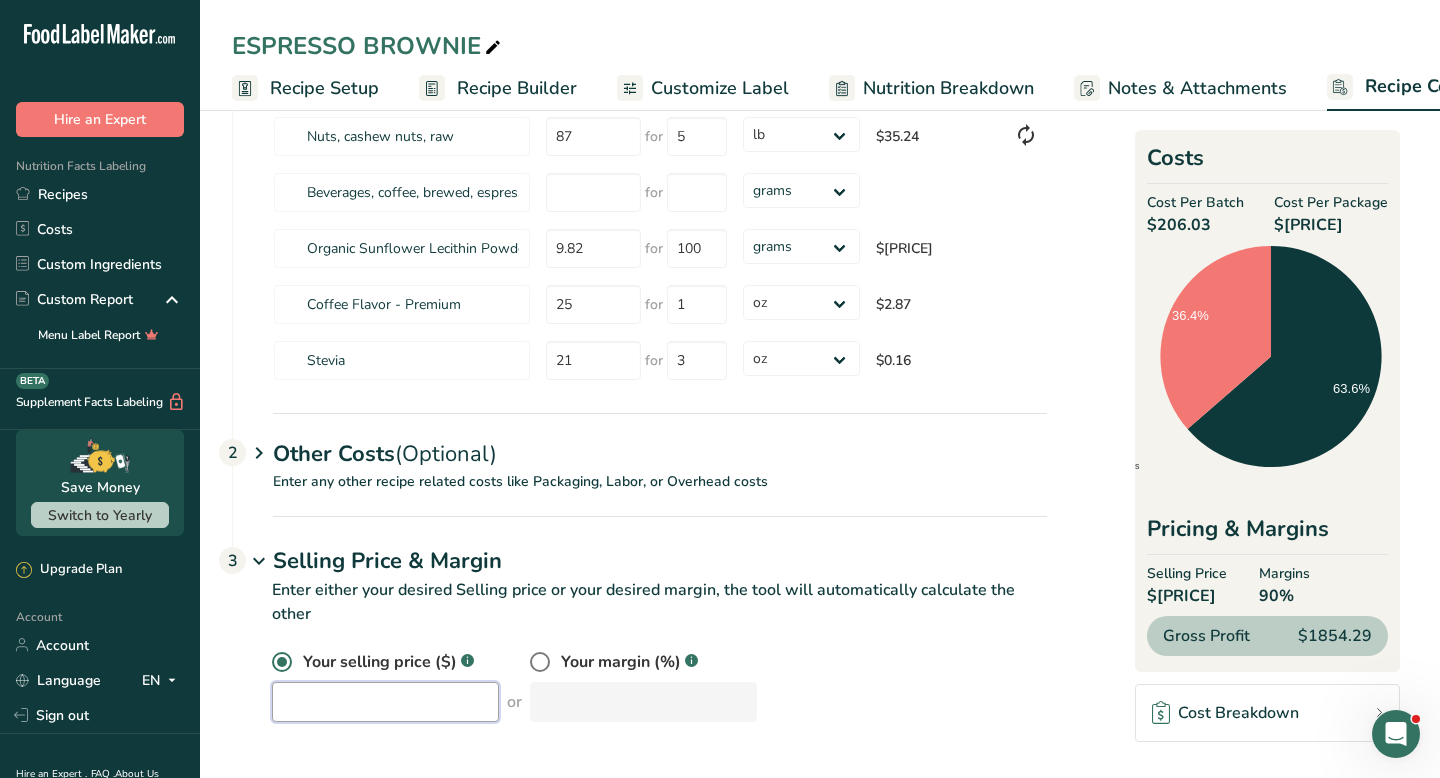 click at bounding box center [385, 702] 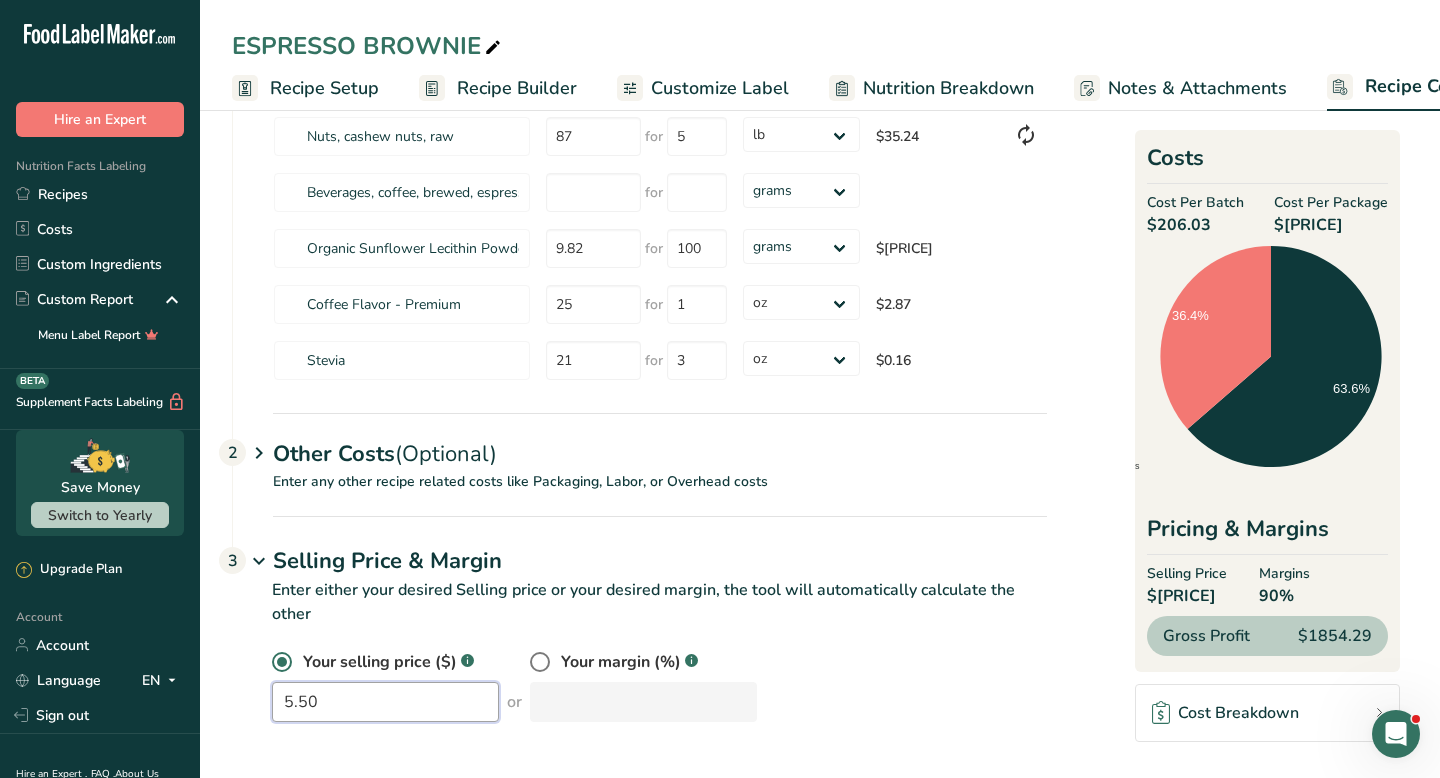 type on "5.50" 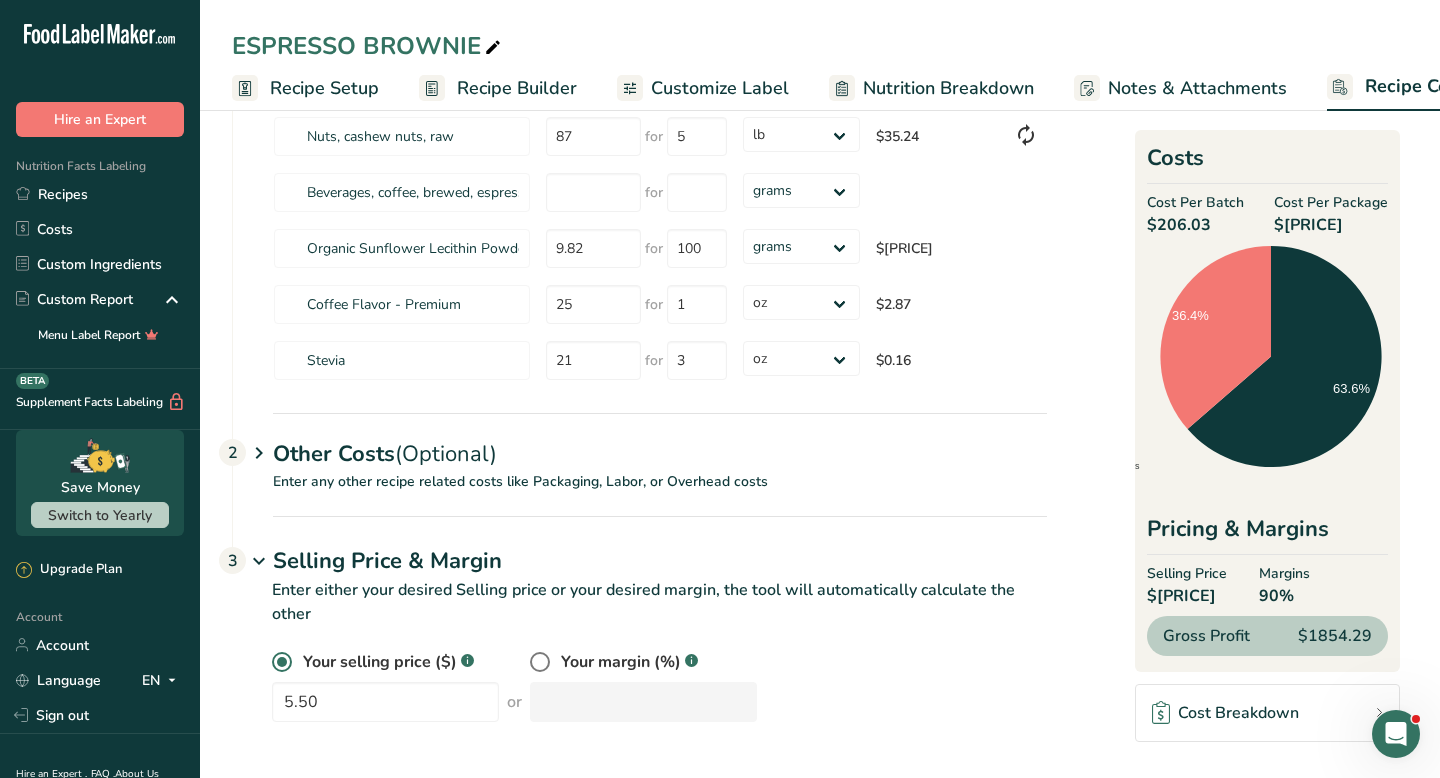 click on "Your selling price ($)
.a-a{fill:#347362;}.b-a{fill:#fff;}           5.50
or
Your margin (%)
.a-a{fill:#347362;}.b-a{fill:#fff;}" at bounding box center (659, 686) 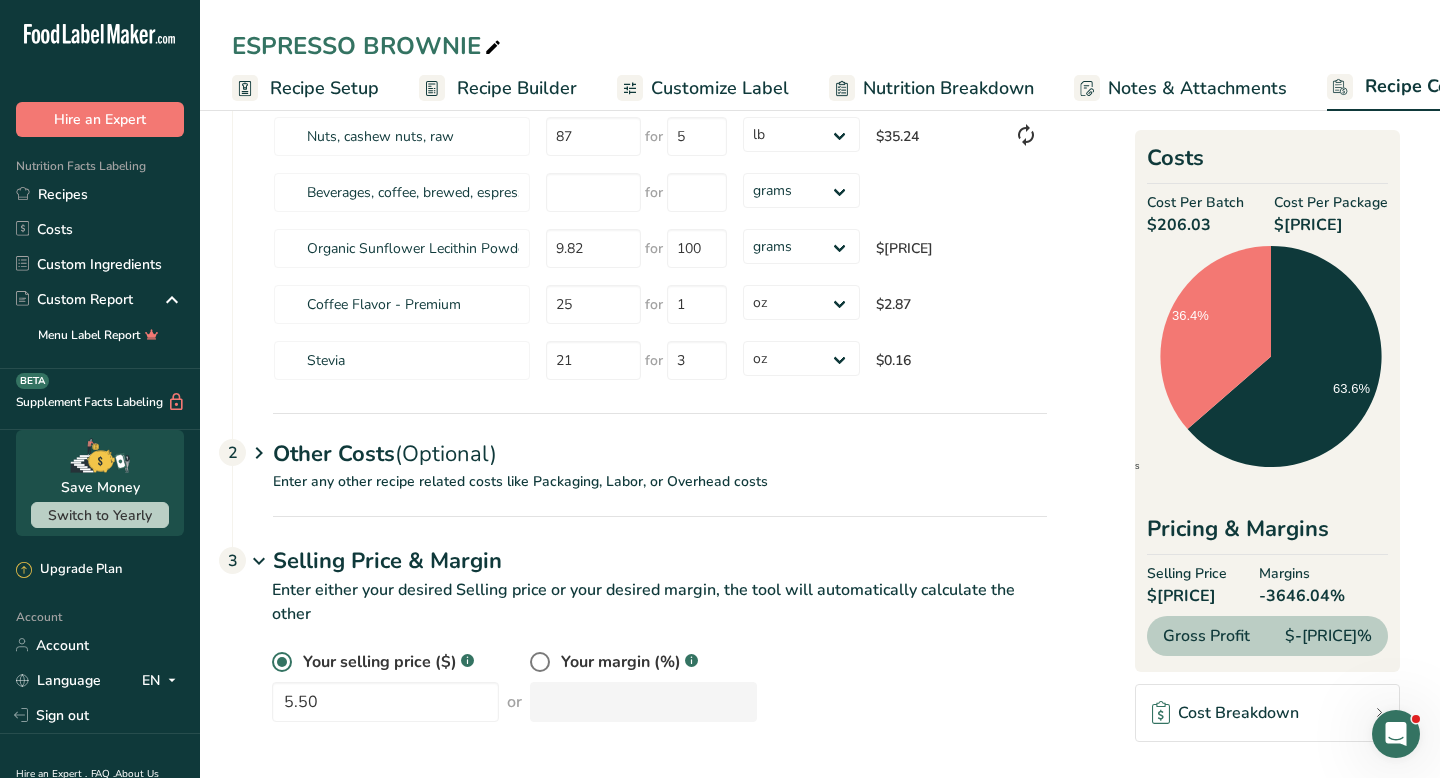 click on "Cost Breakdown" at bounding box center (1267, 713) 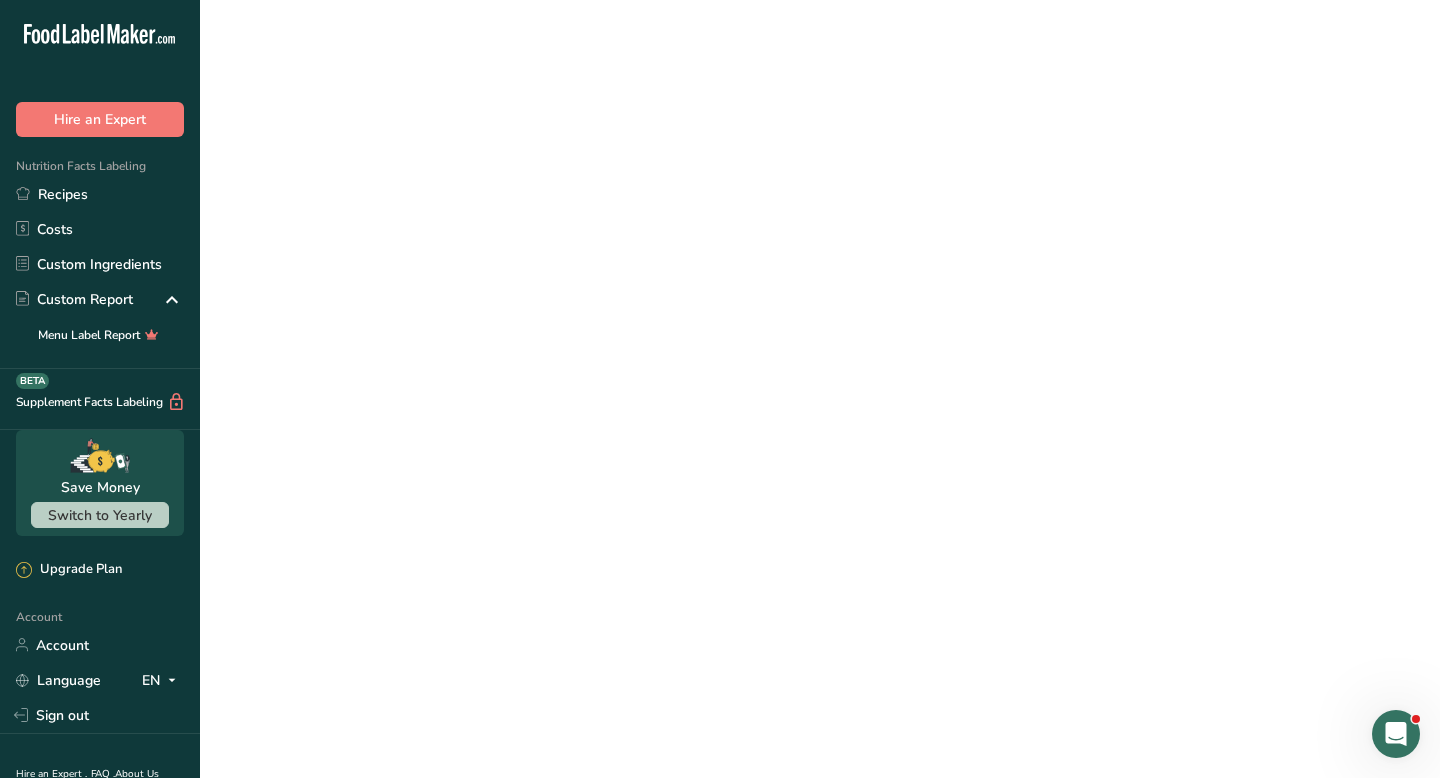 scroll, scrollTop: 0, scrollLeft: 0, axis: both 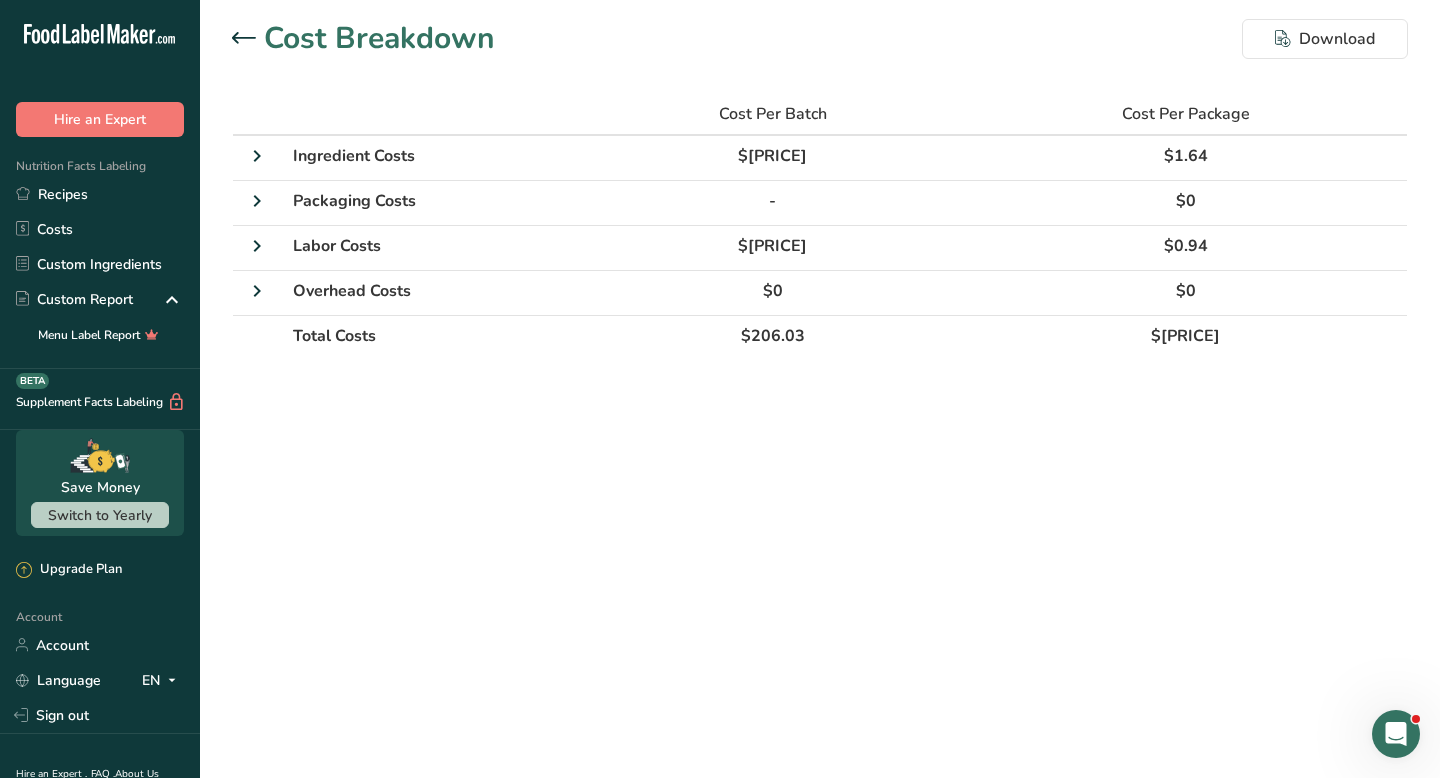 click 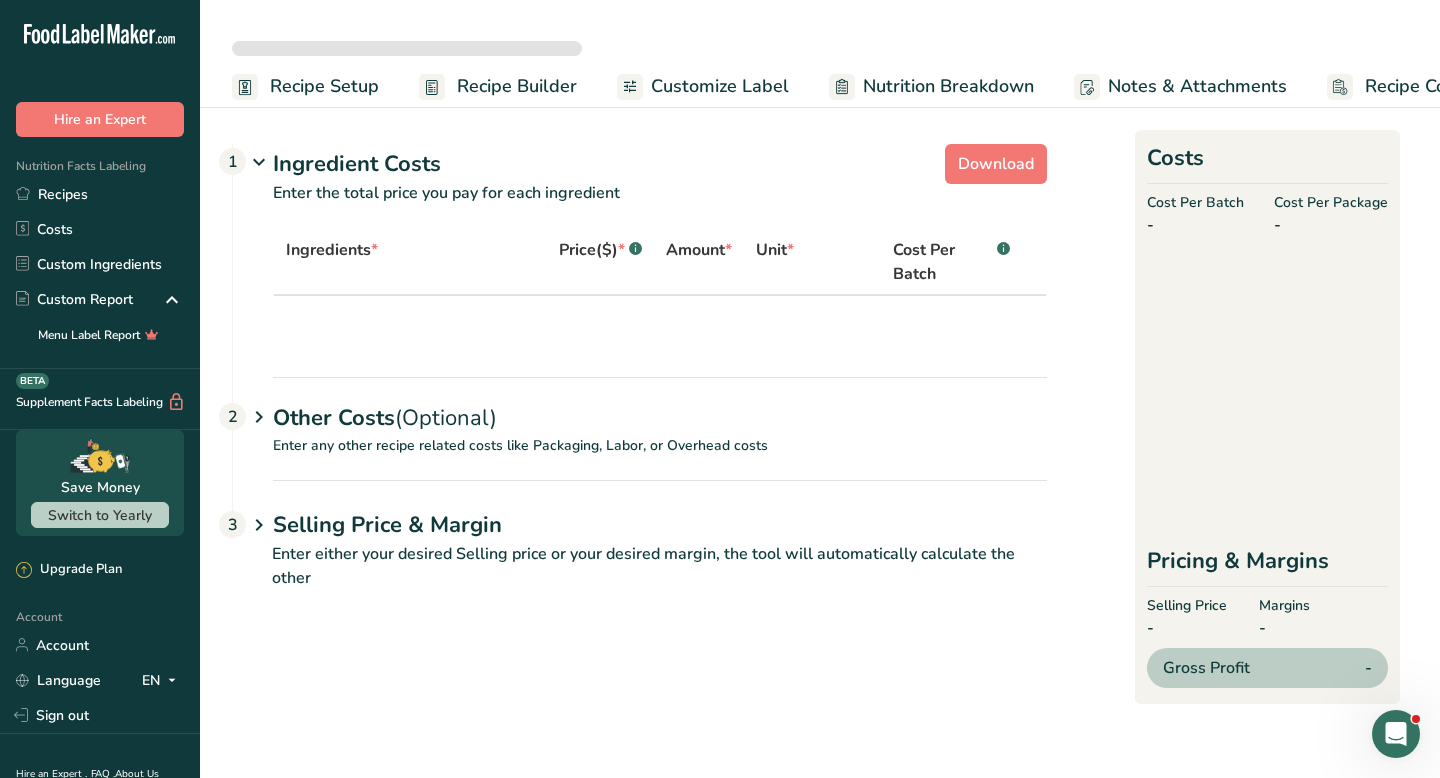 select on "12" 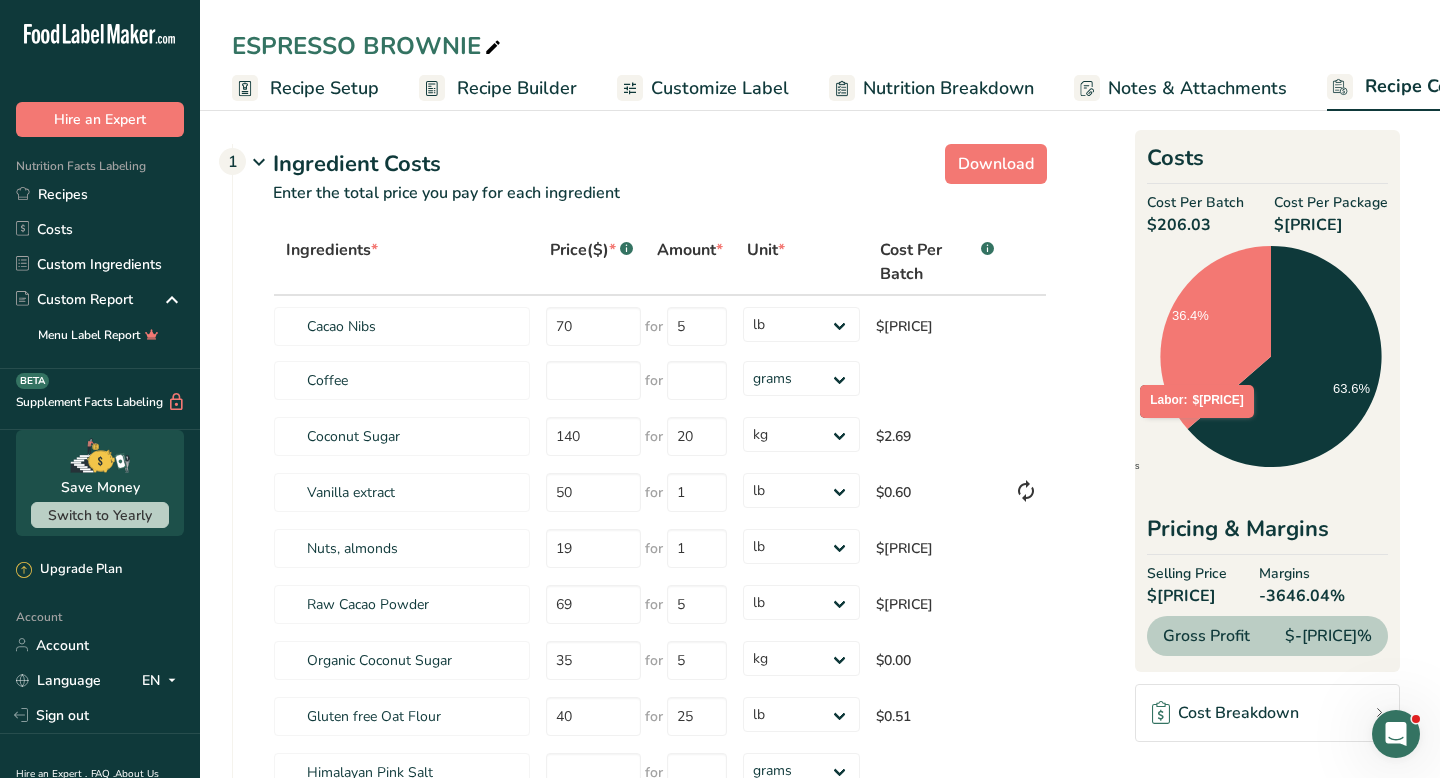 click on "$-[PRICE]%" at bounding box center (1328, 636) 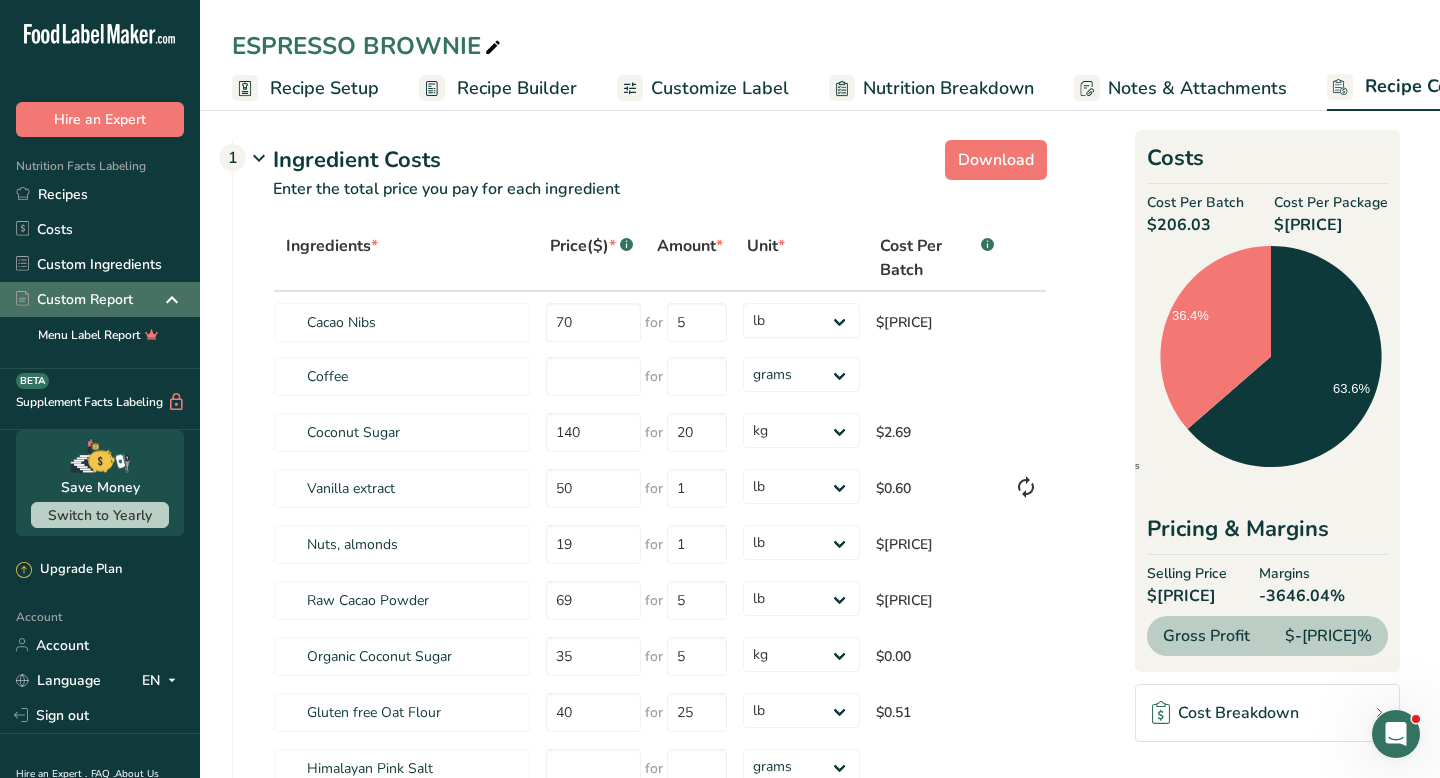 click on "Custom Report" at bounding box center (74, 299) 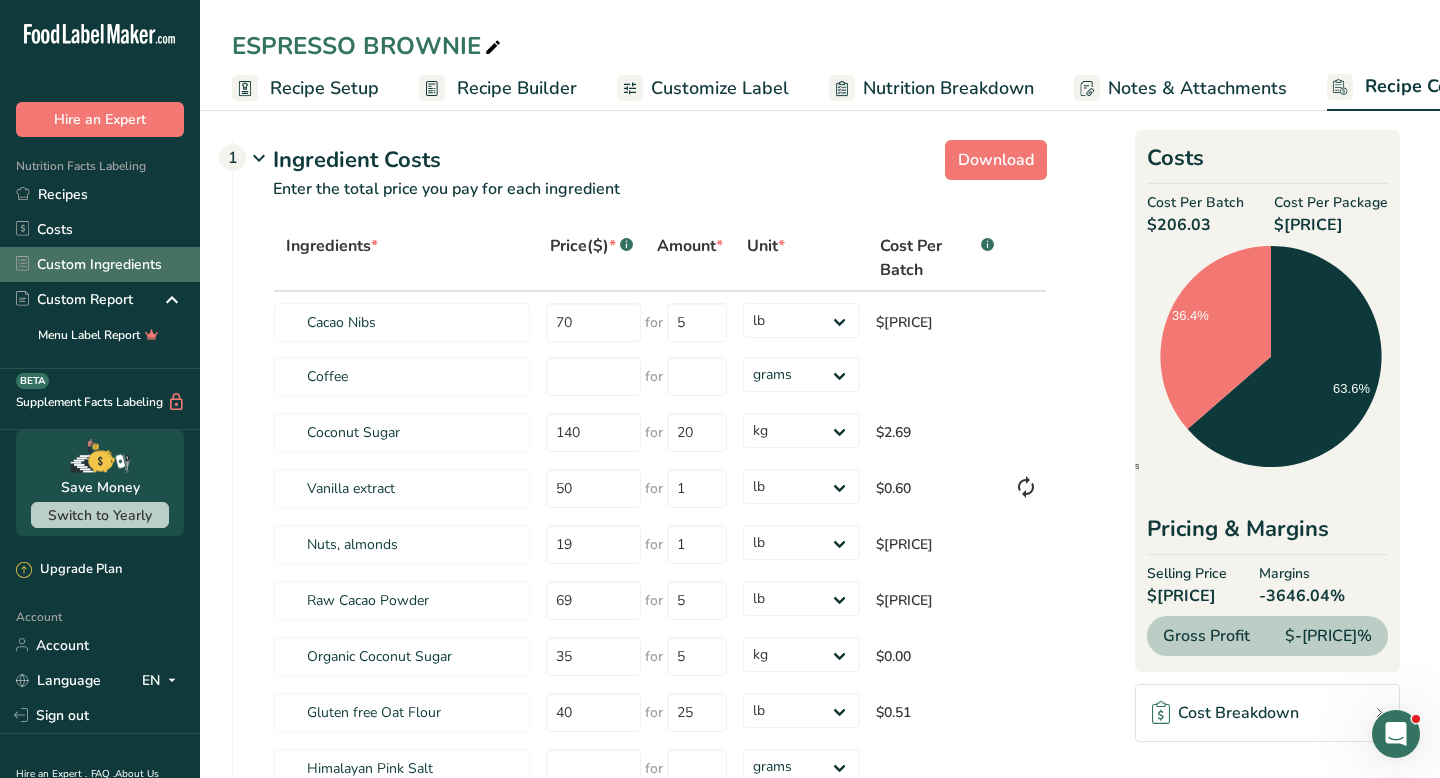 click on "Custom Ingredients" at bounding box center (100, 264) 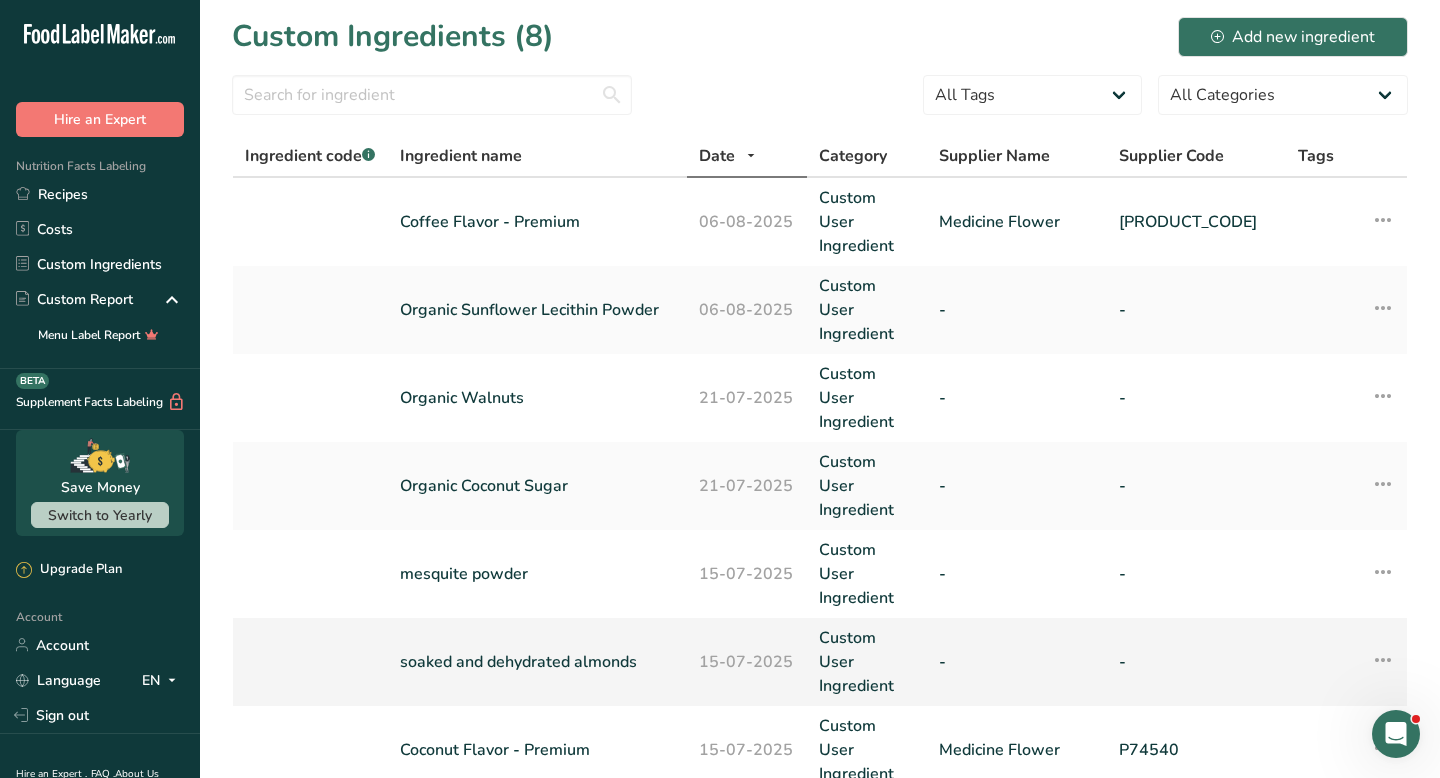 scroll, scrollTop: 0, scrollLeft: 0, axis: both 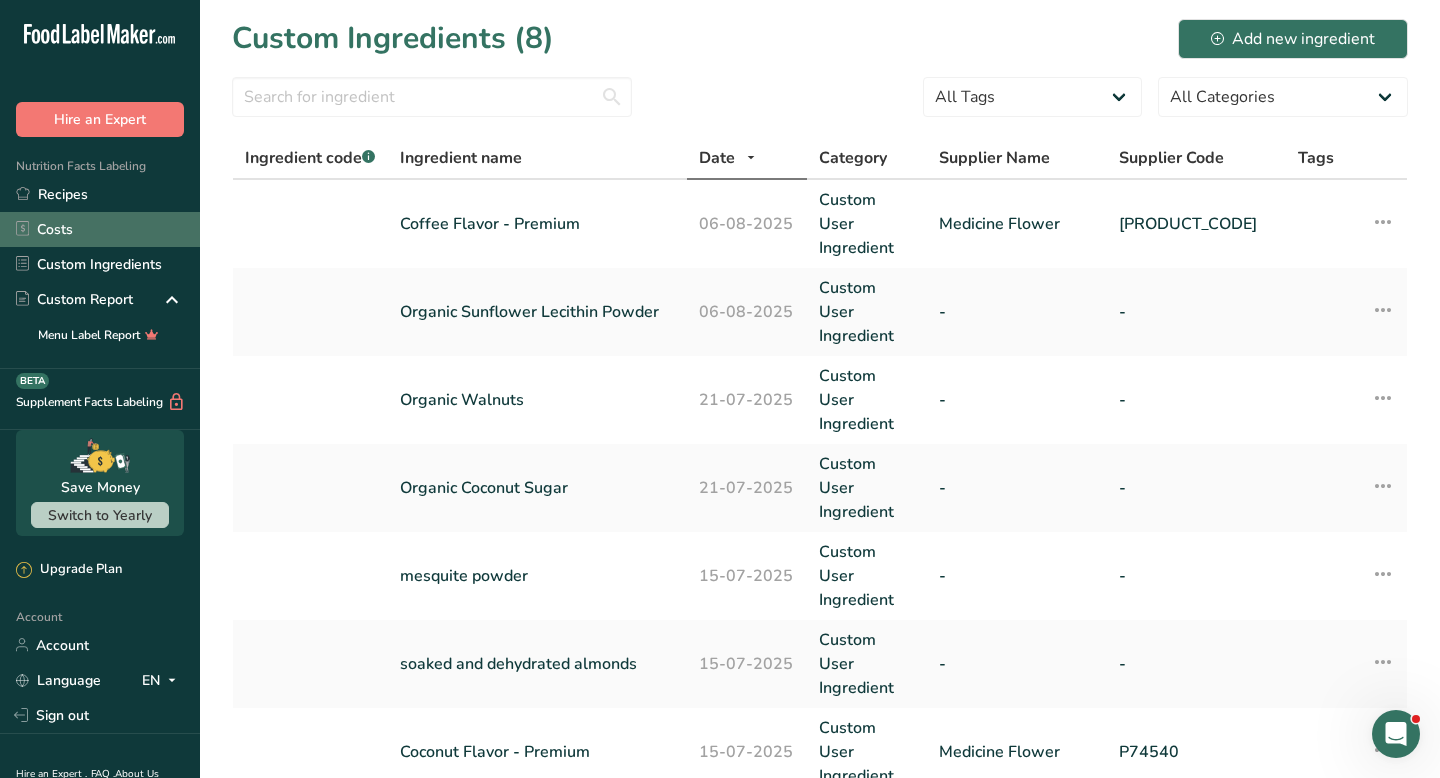 click on "Costs" at bounding box center (100, 229) 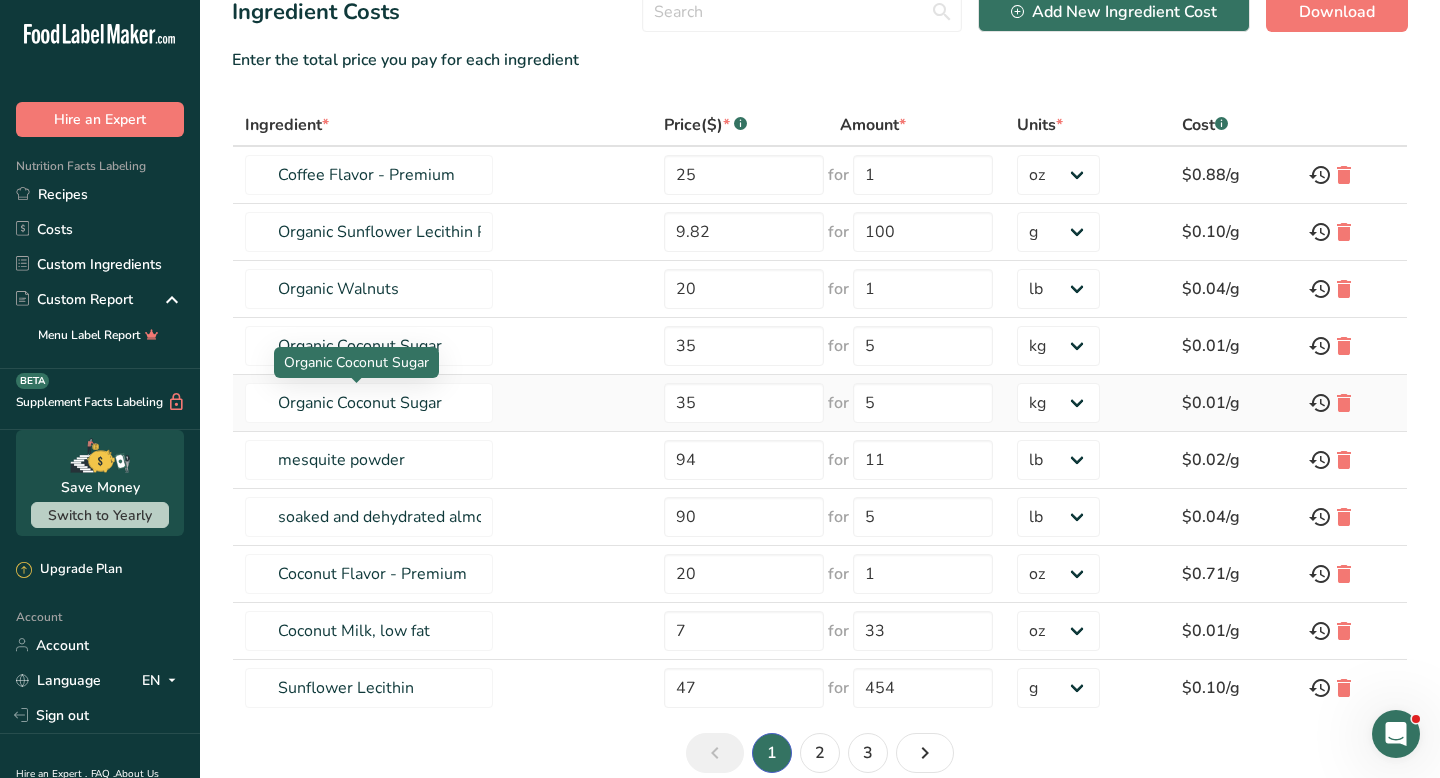 scroll, scrollTop: 230, scrollLeft: 0, axis: vertical 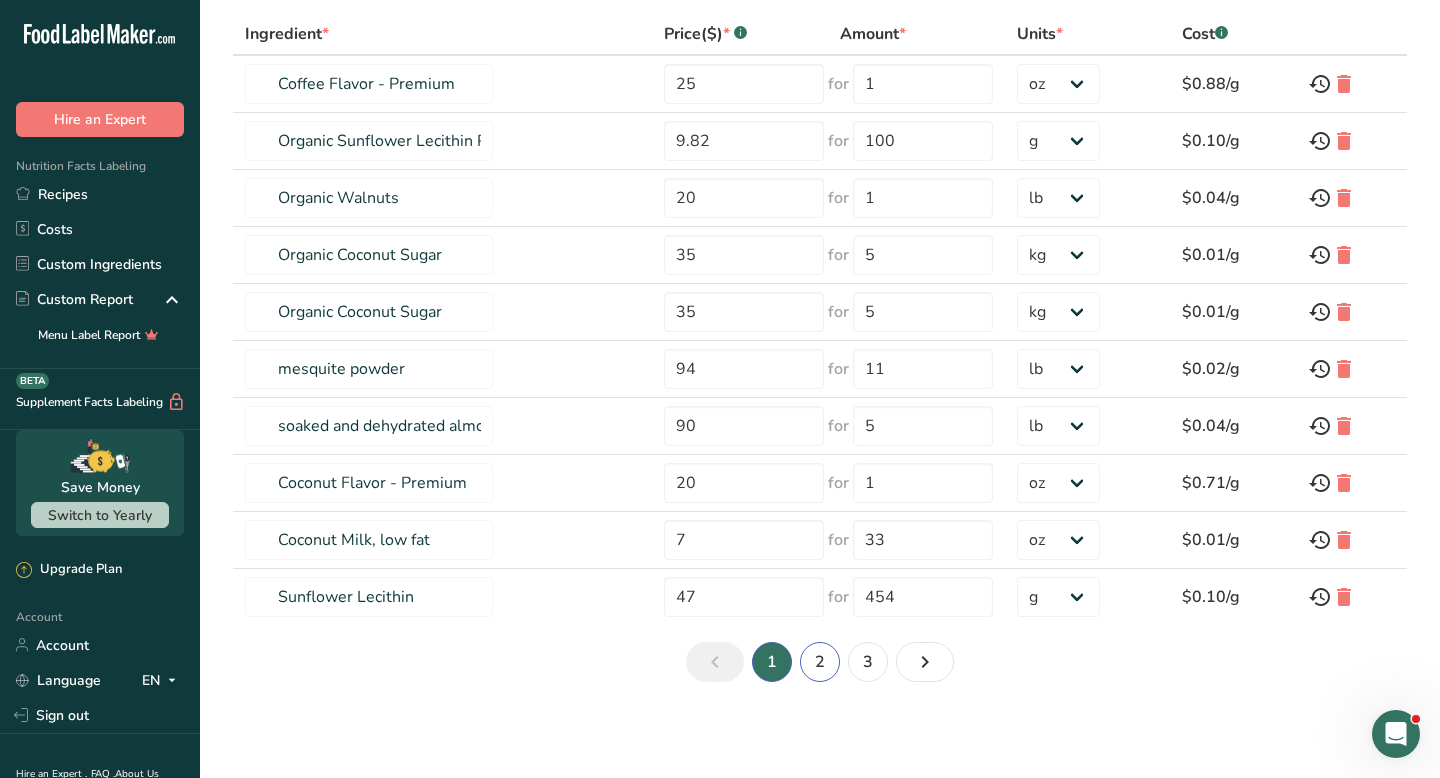 click on "2" at bounding box center (820, 662) 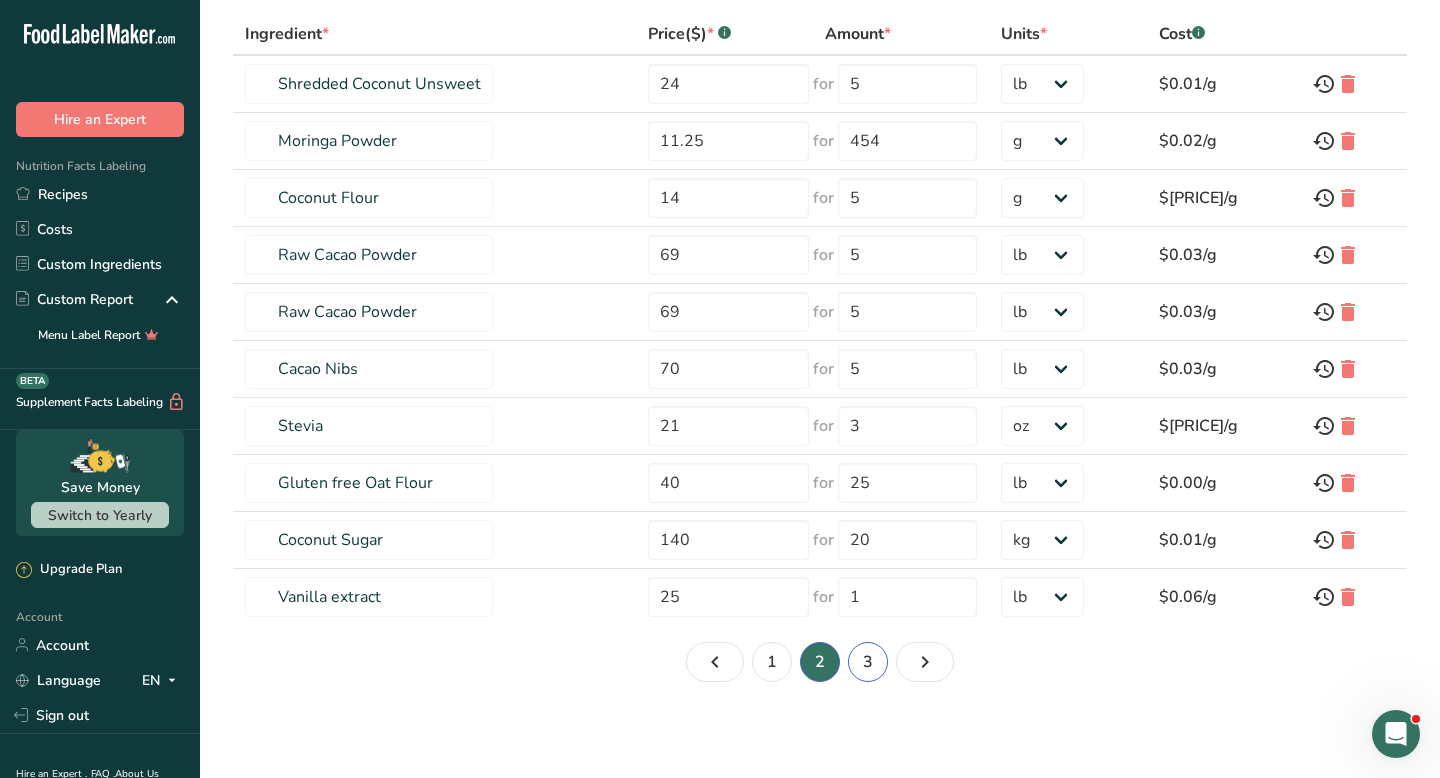 click on "3" at bounding box center [868, 662] 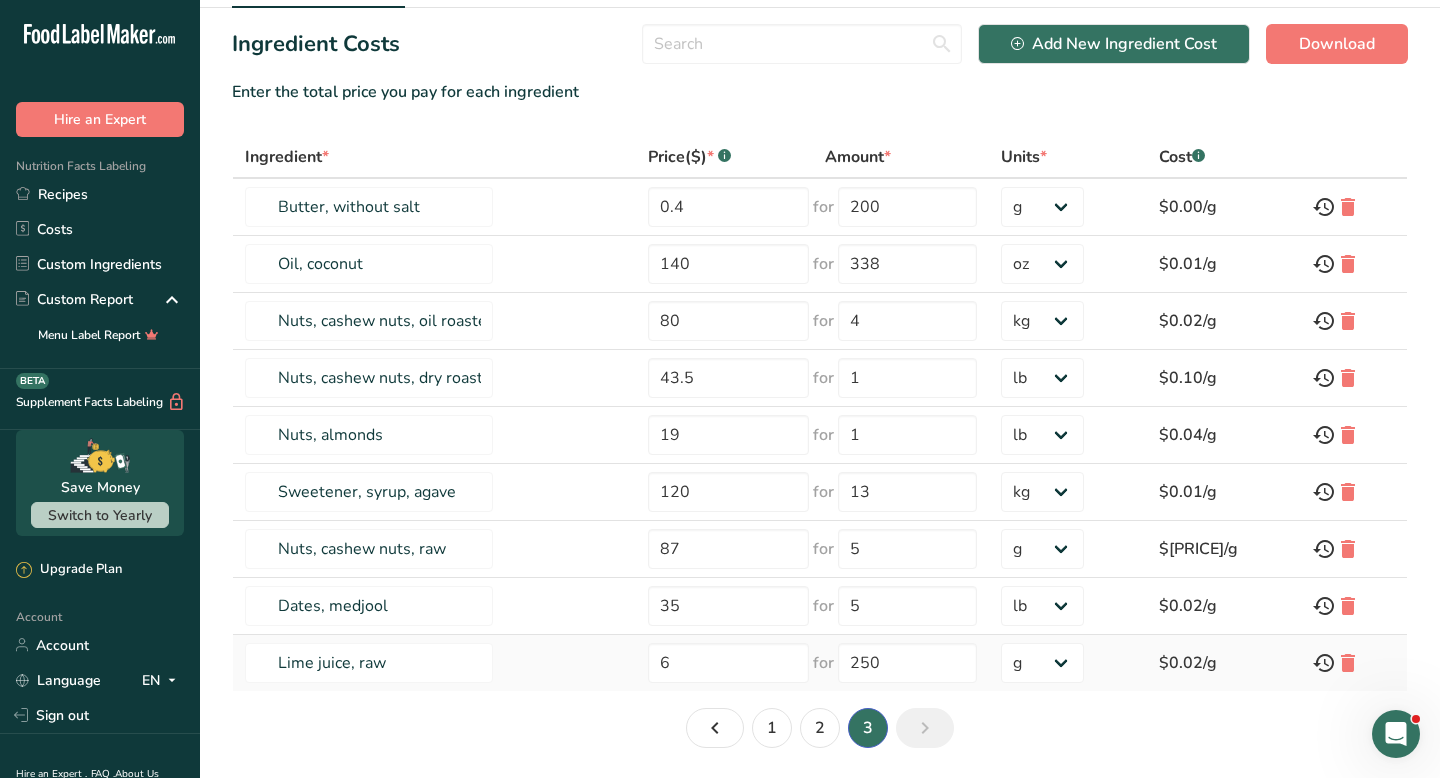 scroll, scrollTop: 0, scrollLeft: 0, axis: both 